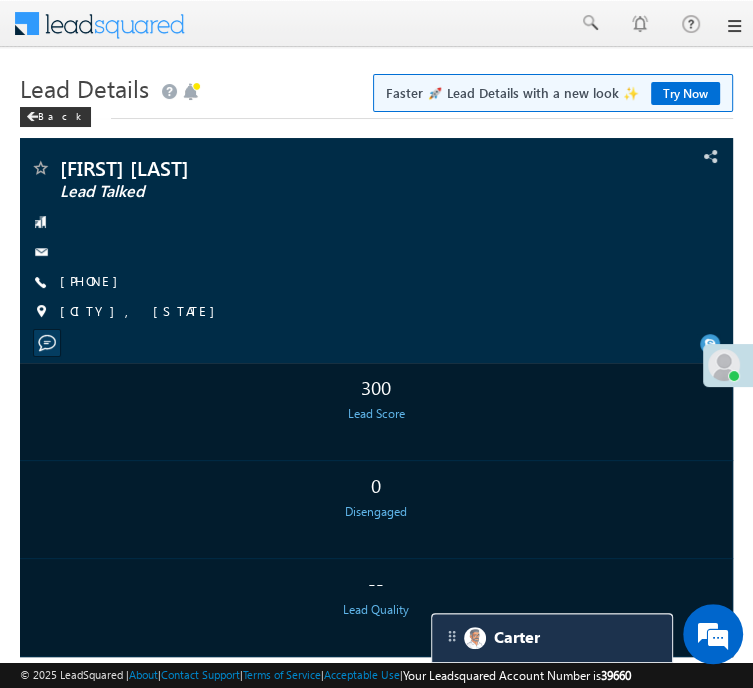 scroll, scrollTop: 0, scrollLeft: 0, axis: both 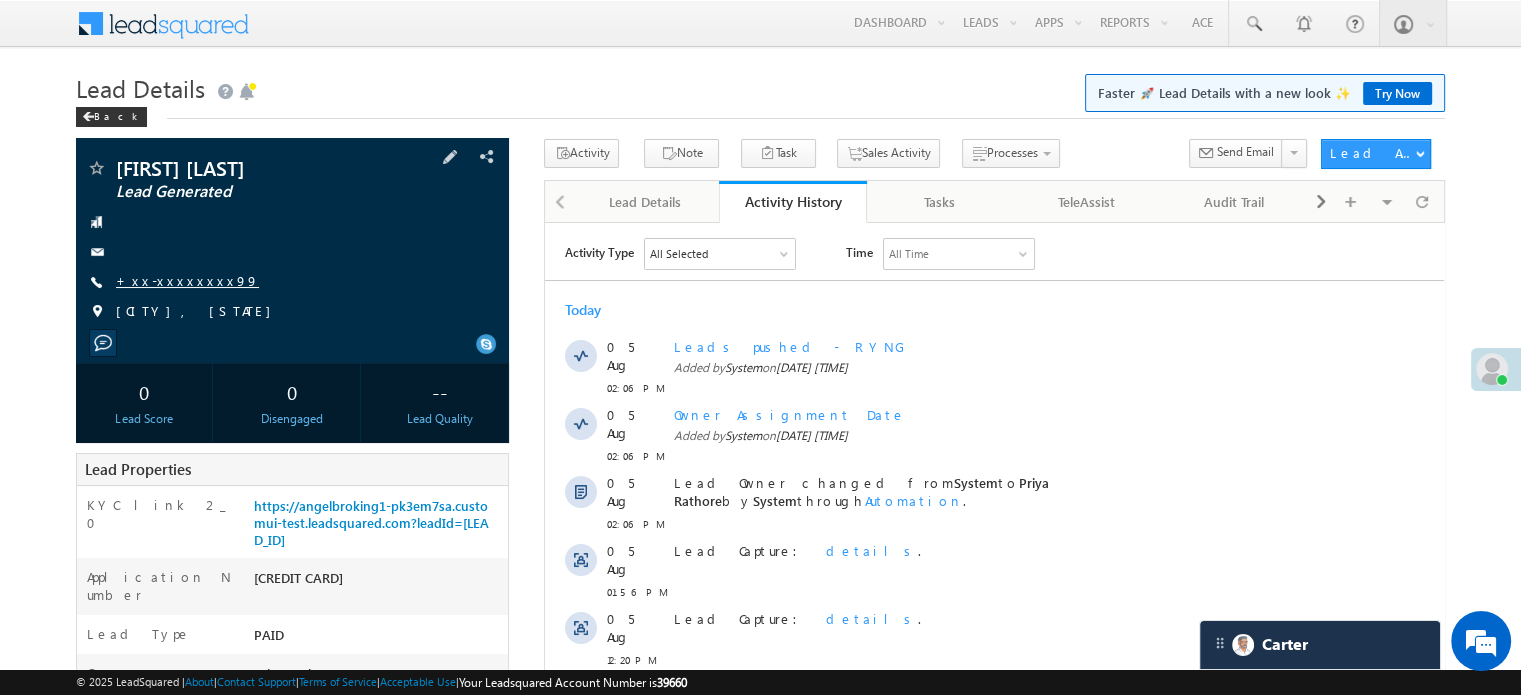 click on "+xx-xxxxxxxx99" at bounding box center [187, 280] 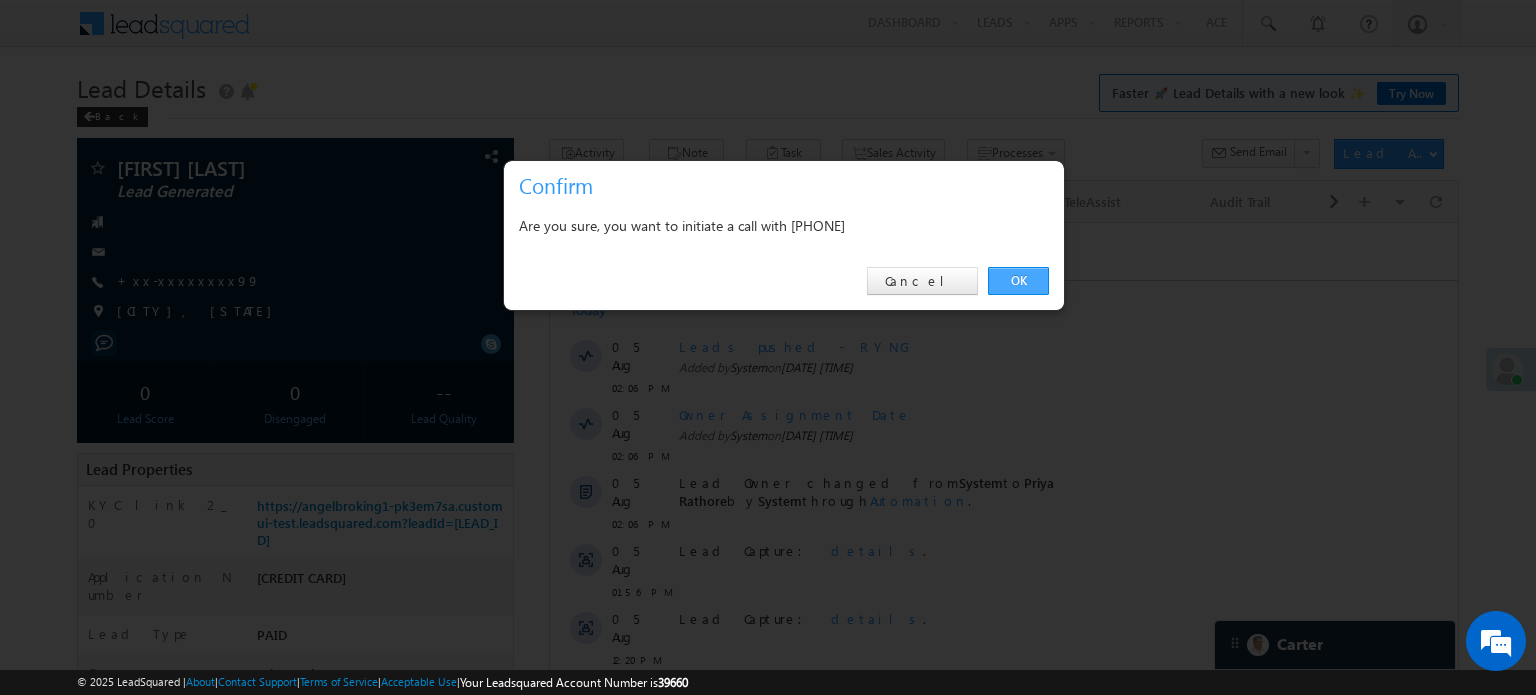 click on "OK" at bounding box center (1018, 281) 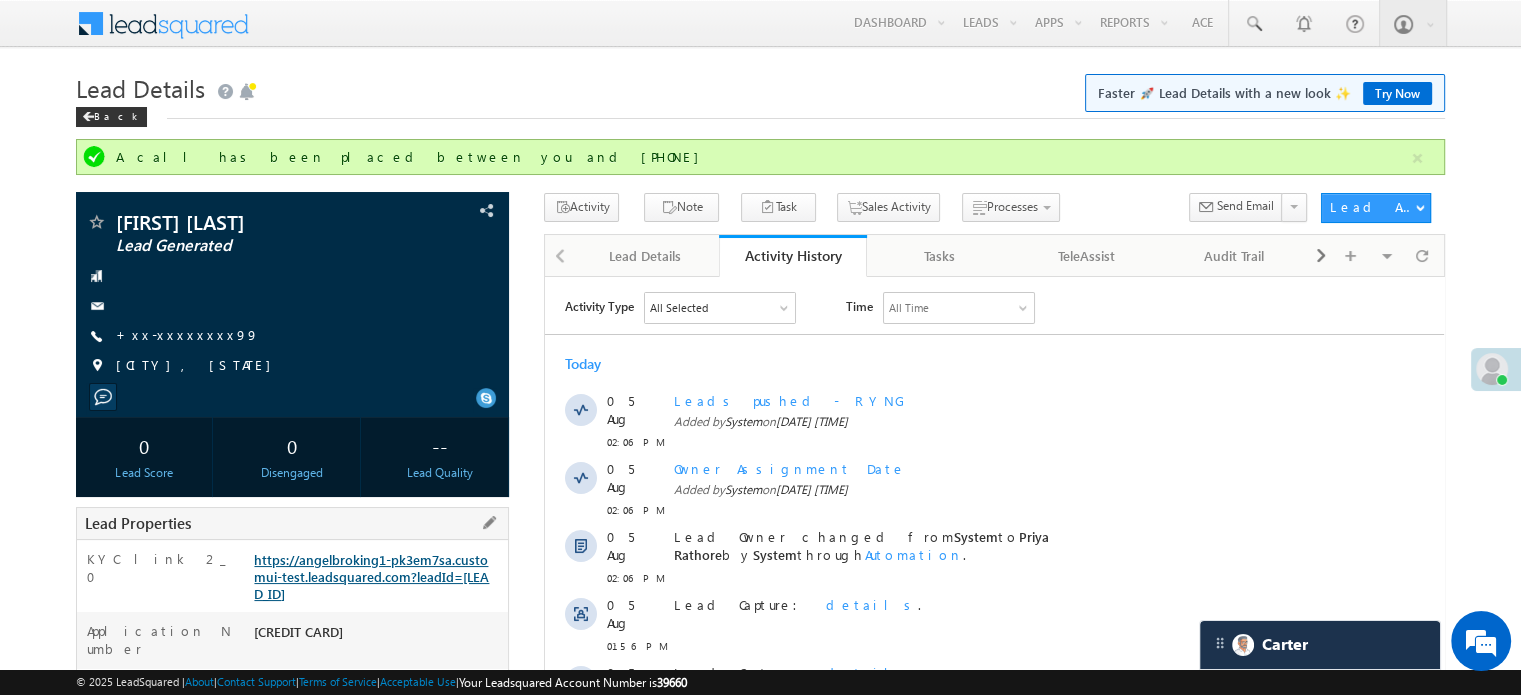 click on "https://angelbroking1-pk3em7sa.customui-test.leadsquared.com?leadId=812b0c87-536b-4692-8667-fd95d3c6275b" at bounding box center (371, 576) 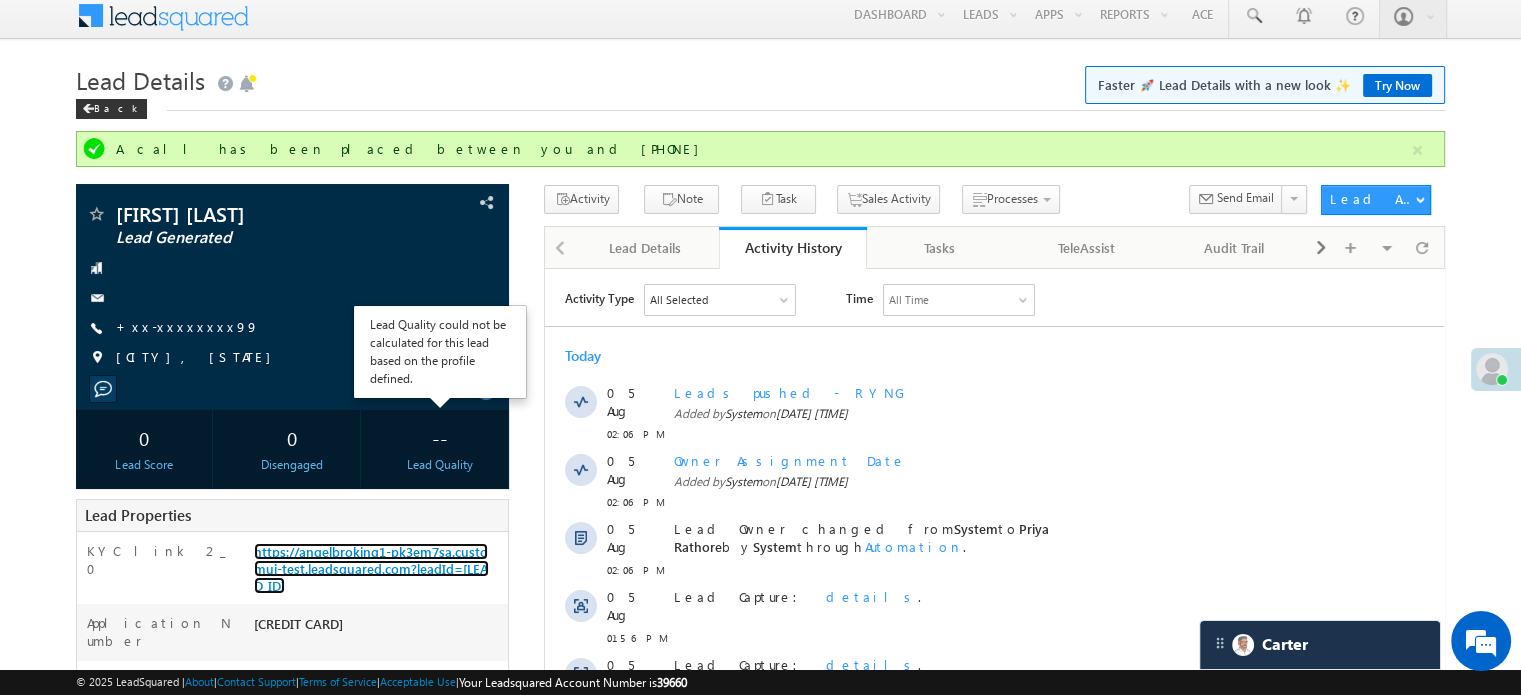 scroll, scrollTop: 0, scrollLeft: 0, axis: both 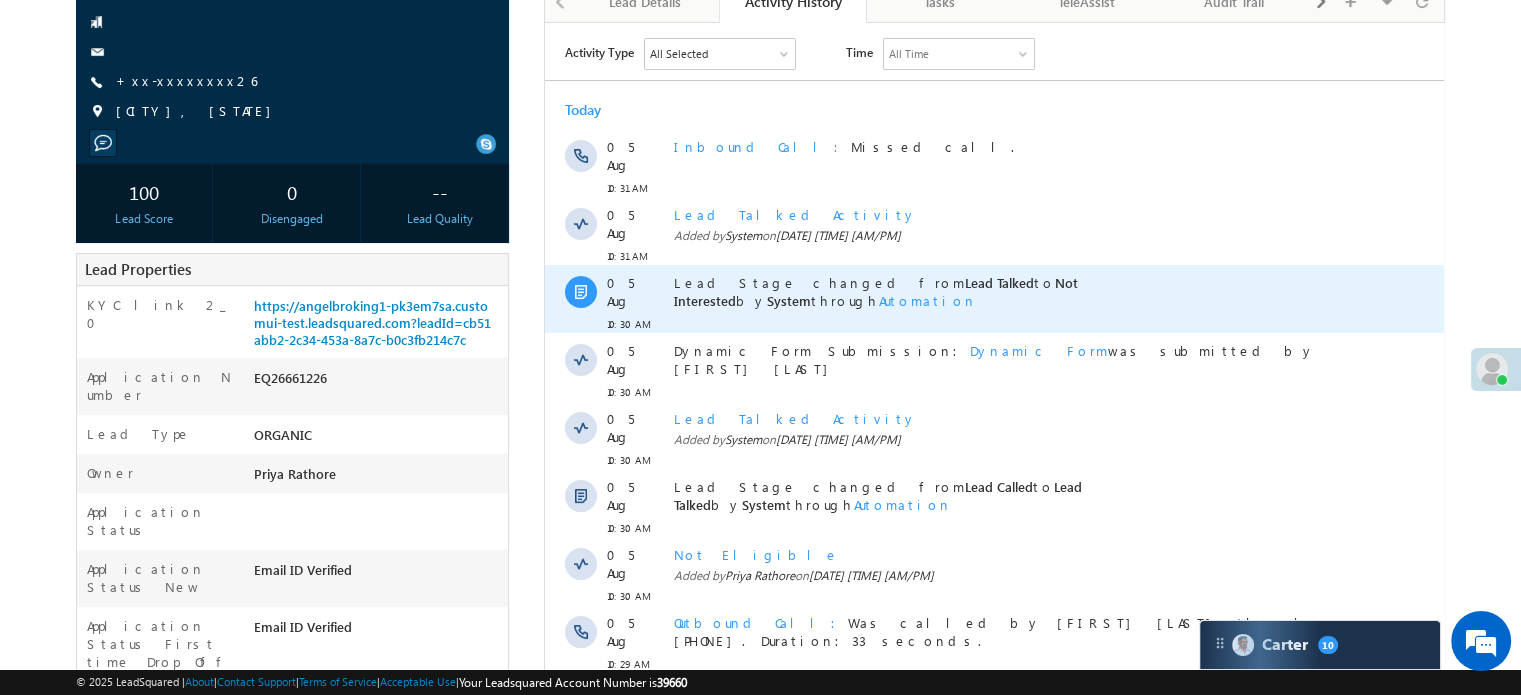 click on "Not Interested" at bounding box center [876, 290] 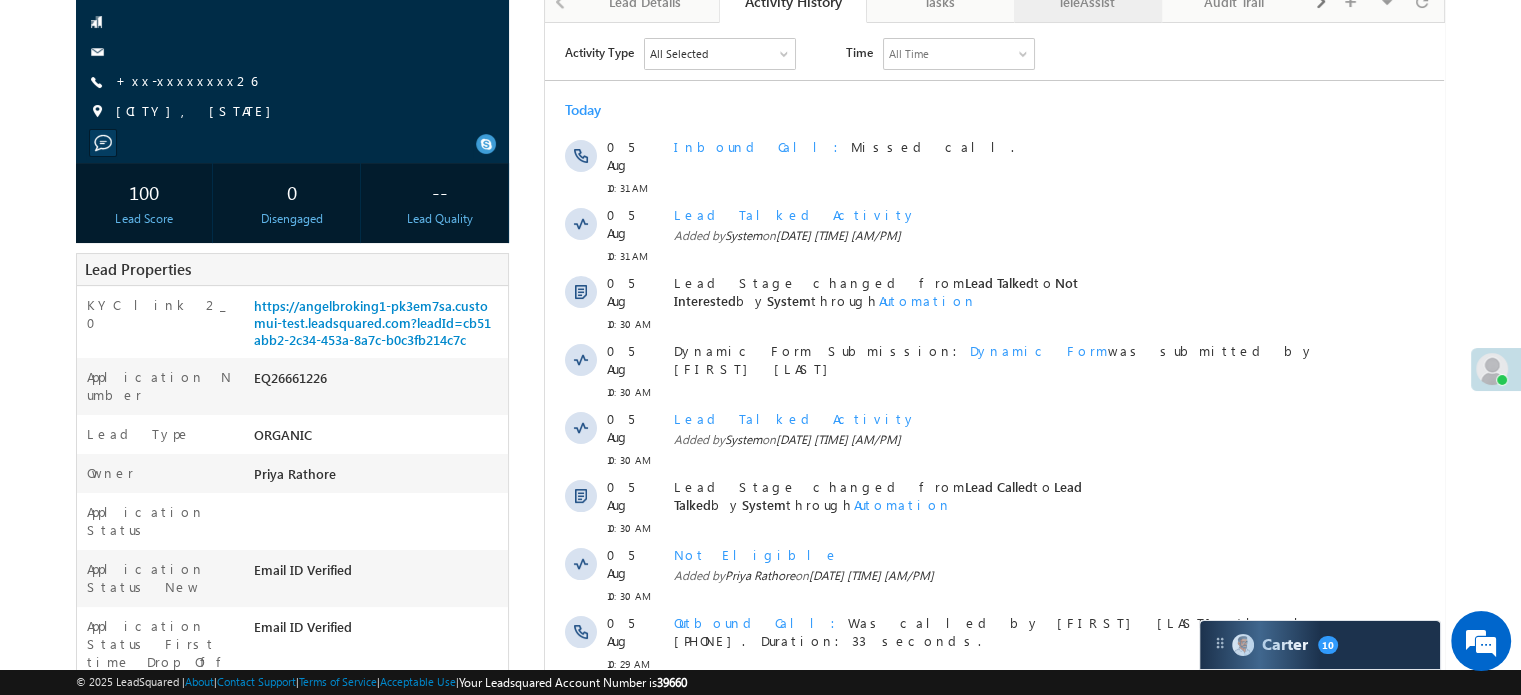 scroll, scrollTop: 0, scrollLeft: 0, axis: both 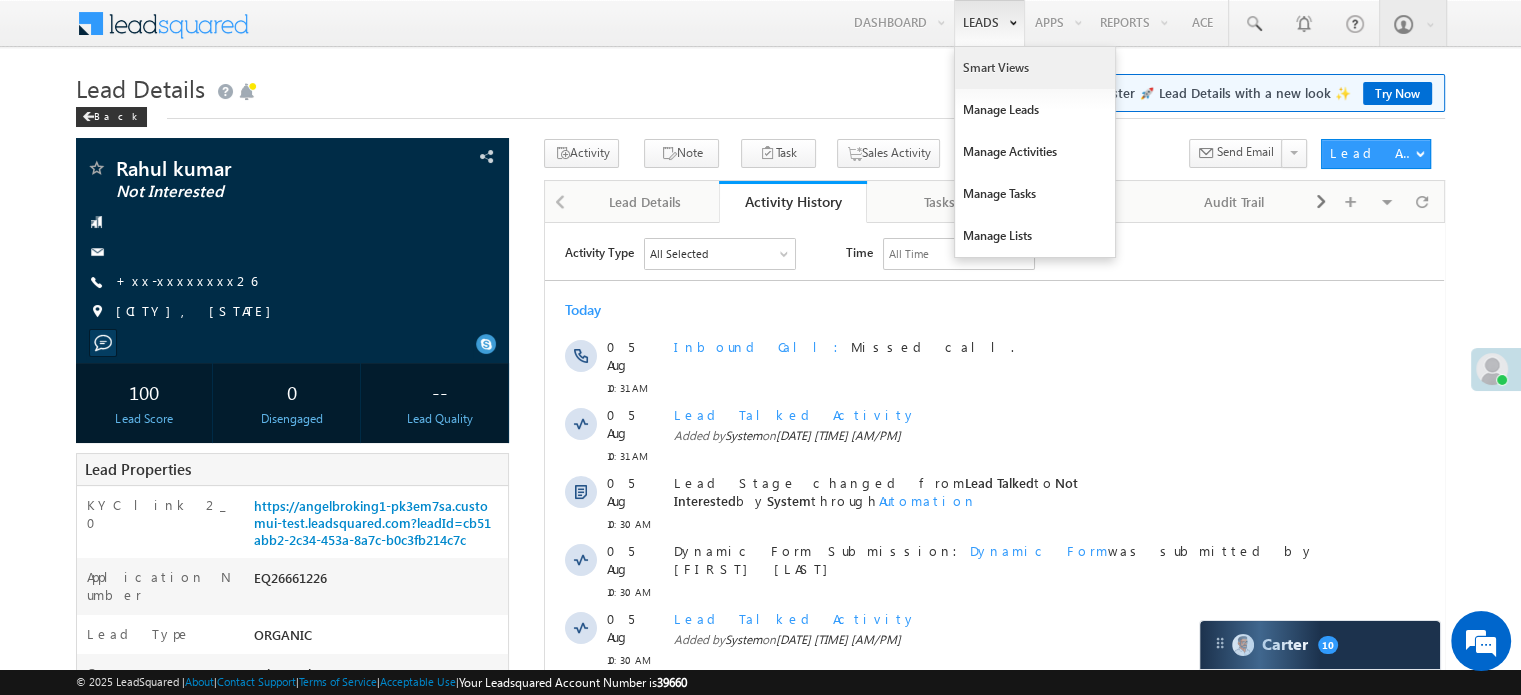 click on "Smart Views" at bounding box center [1035, 68] 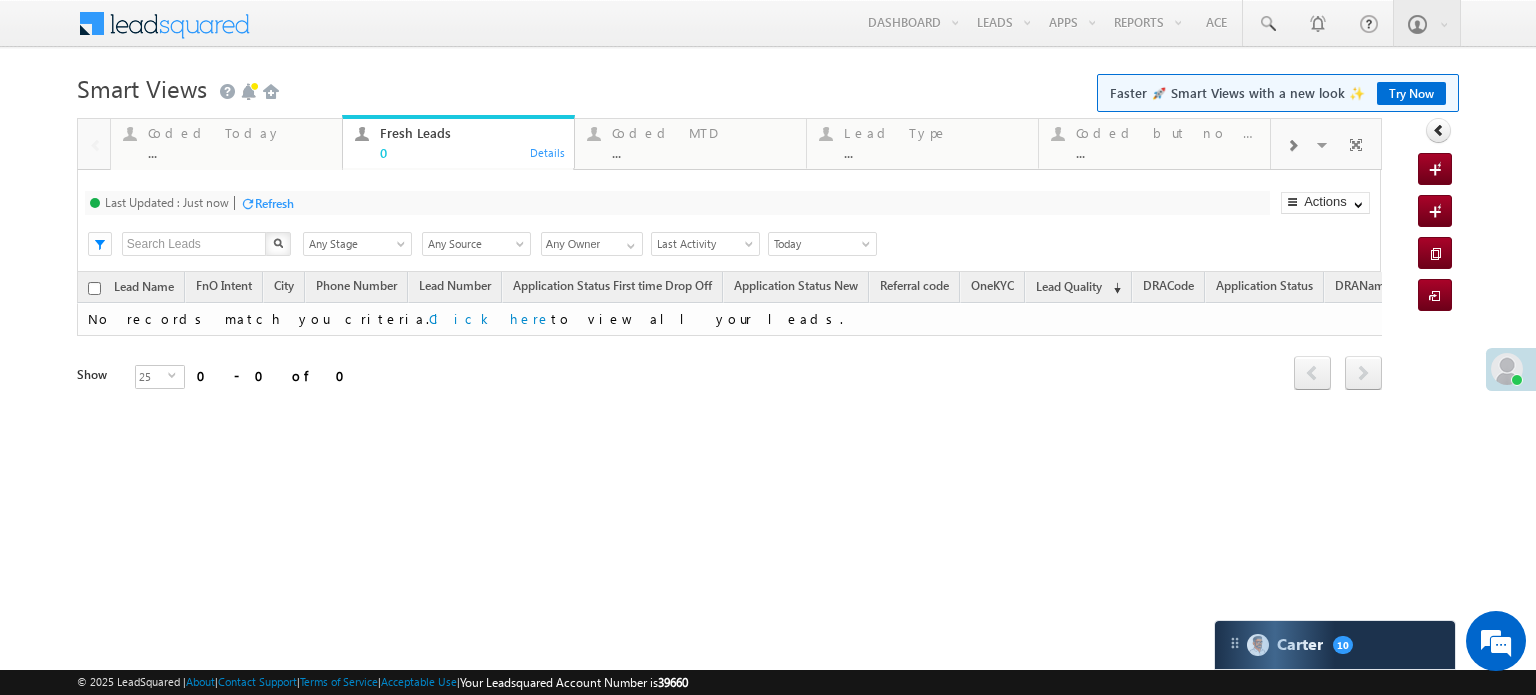 scroll, scrollTop: 0, scrollLeft: 0, axis: both 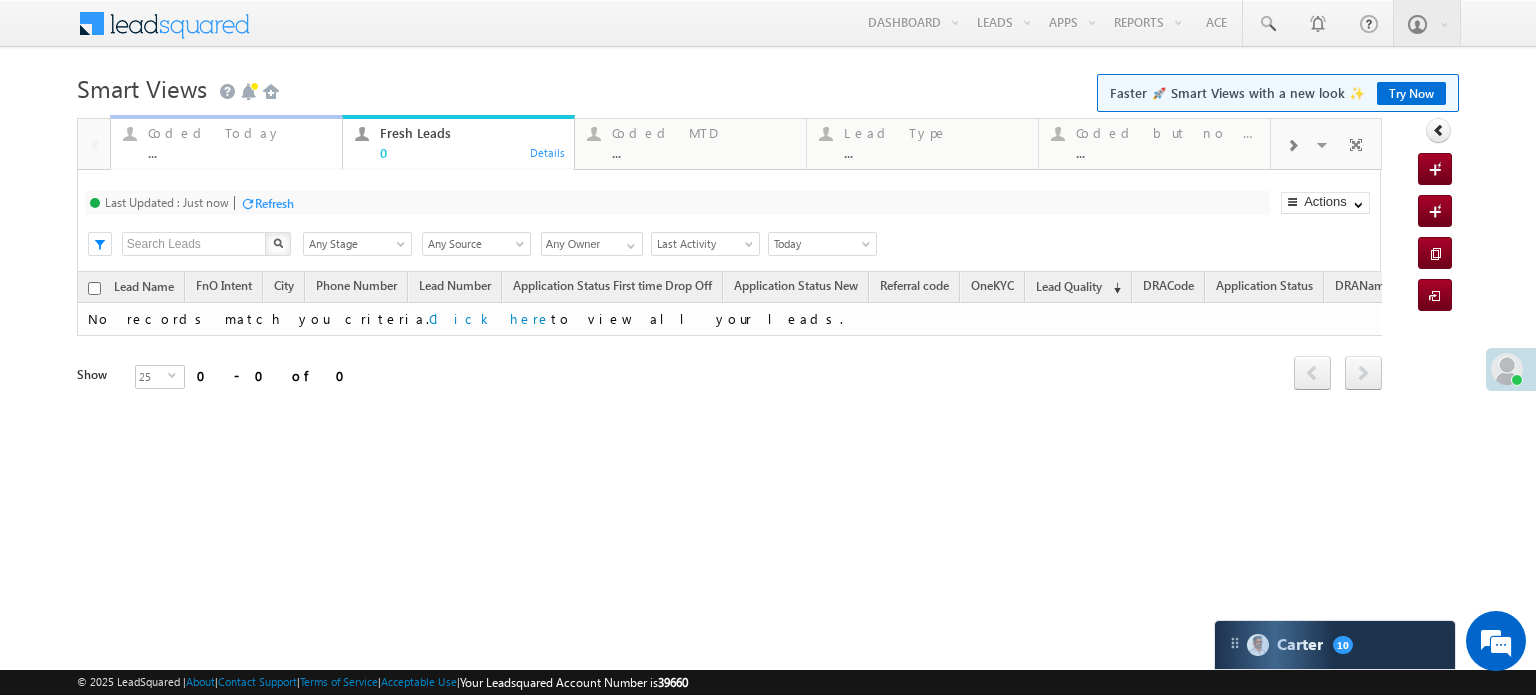 click on "..." at bounding box center [239, 152] 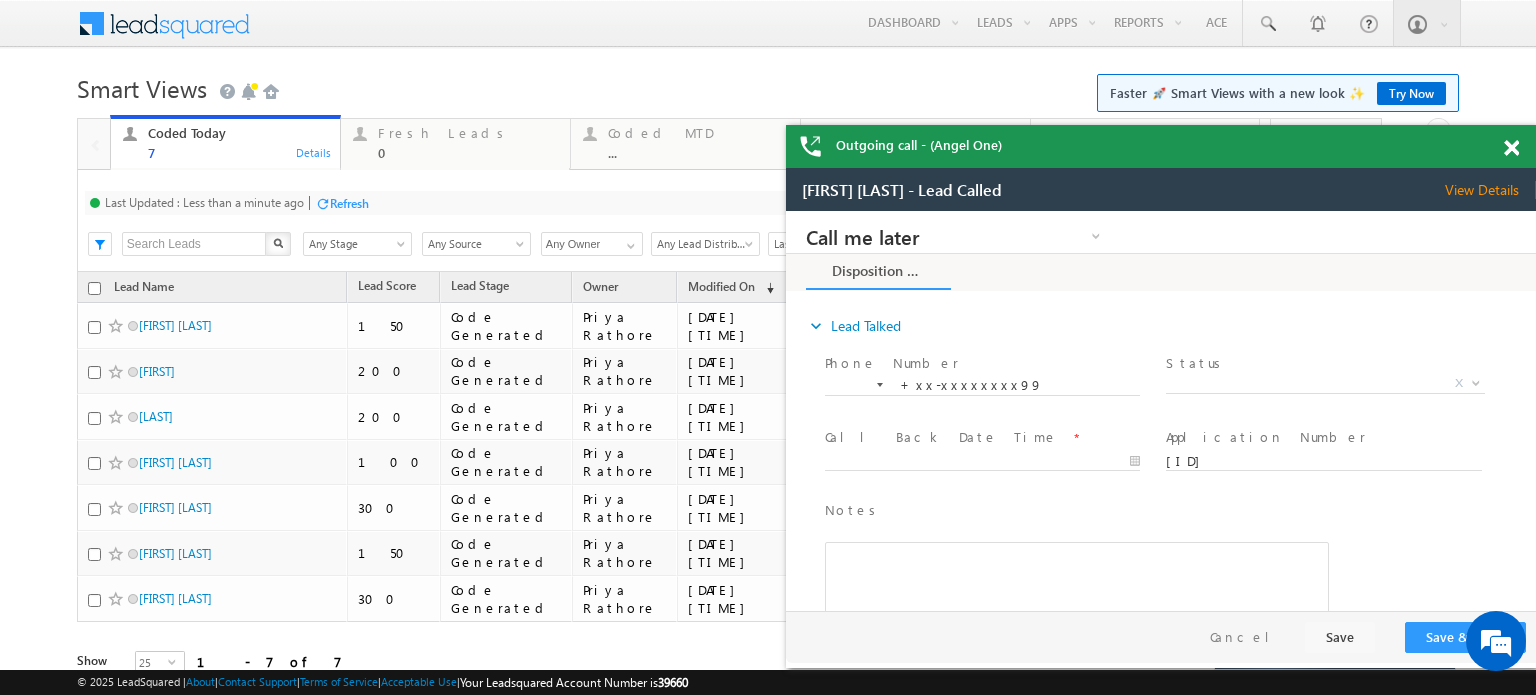 scroll, scrollTop: 0, scrollLeft: 0, axis: both 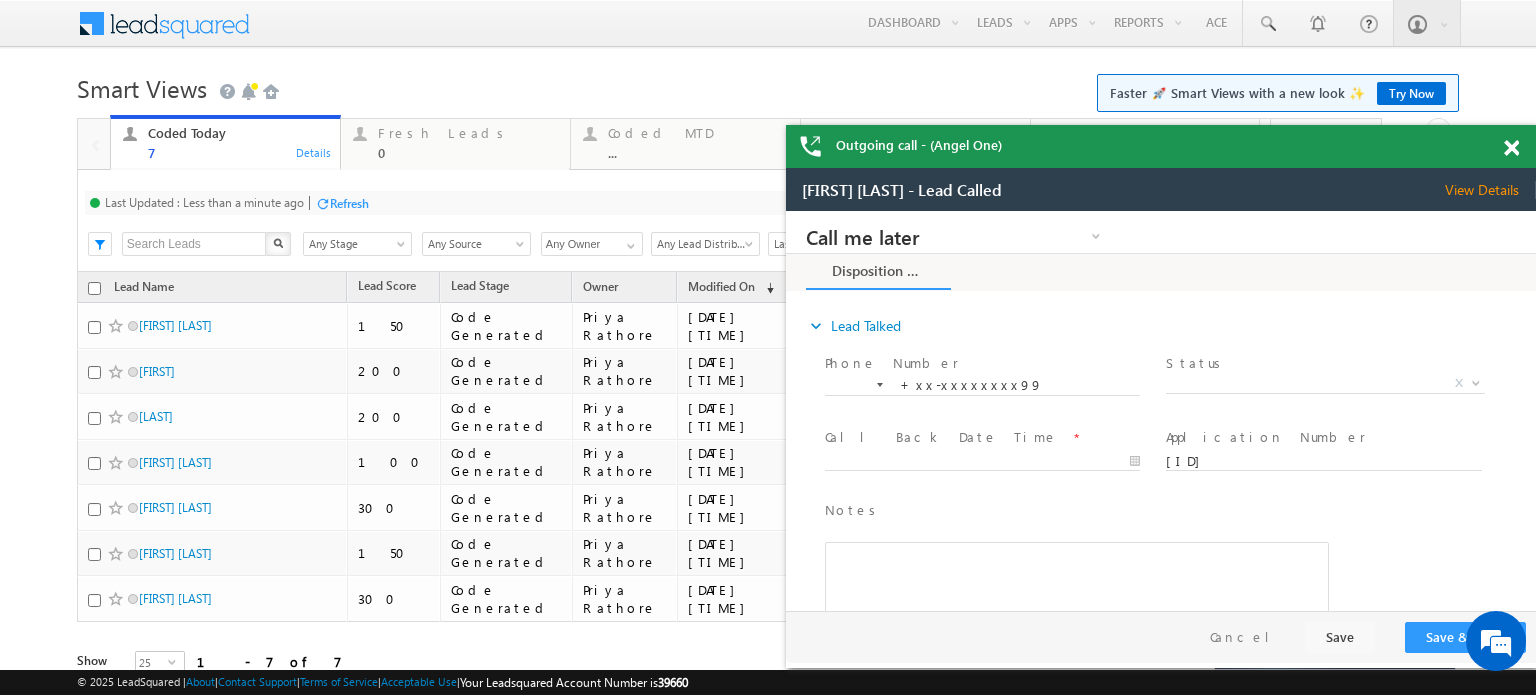 drag, startPoint x: 1510, startPoint y: 144, endPoint x: 946, endPoint y: 131, distance: 564.1498 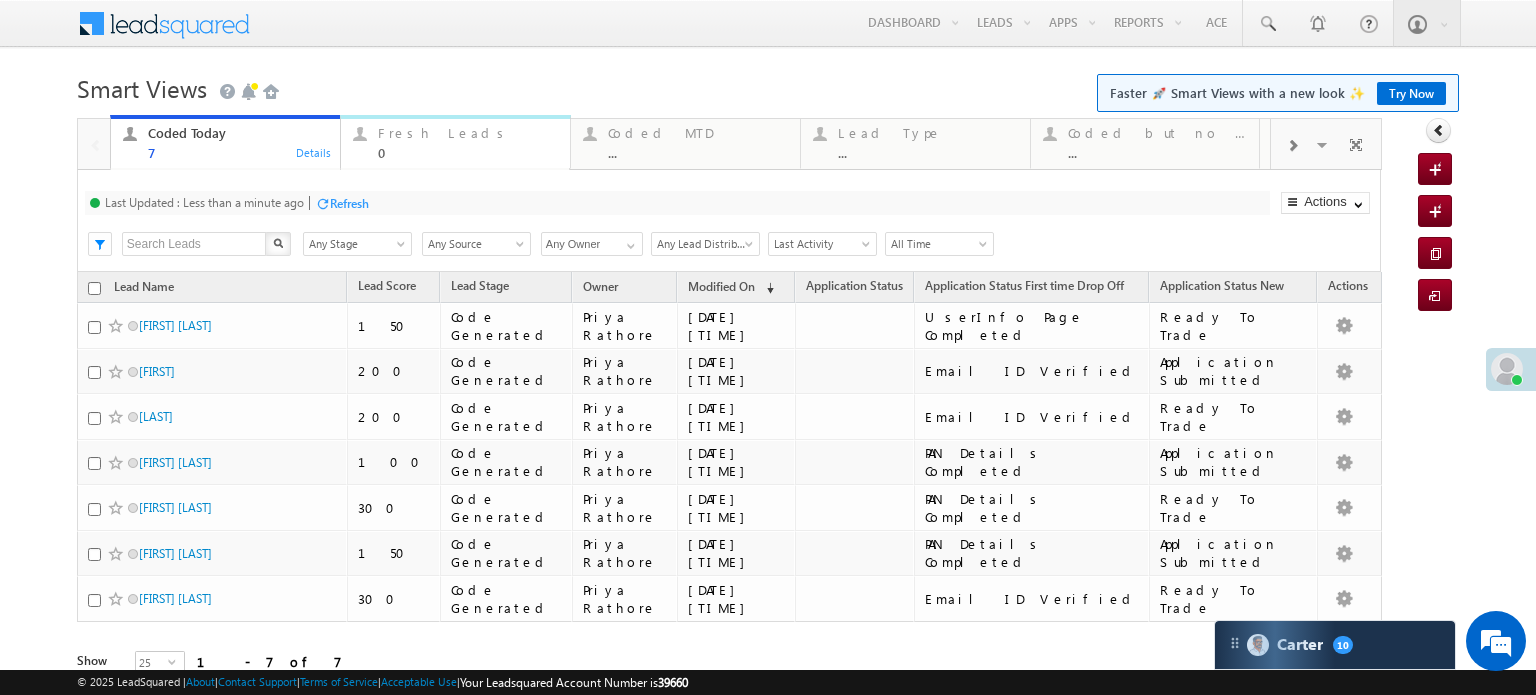 click on "Fresh Leads 0 Details" at bounding box center (455, 140) 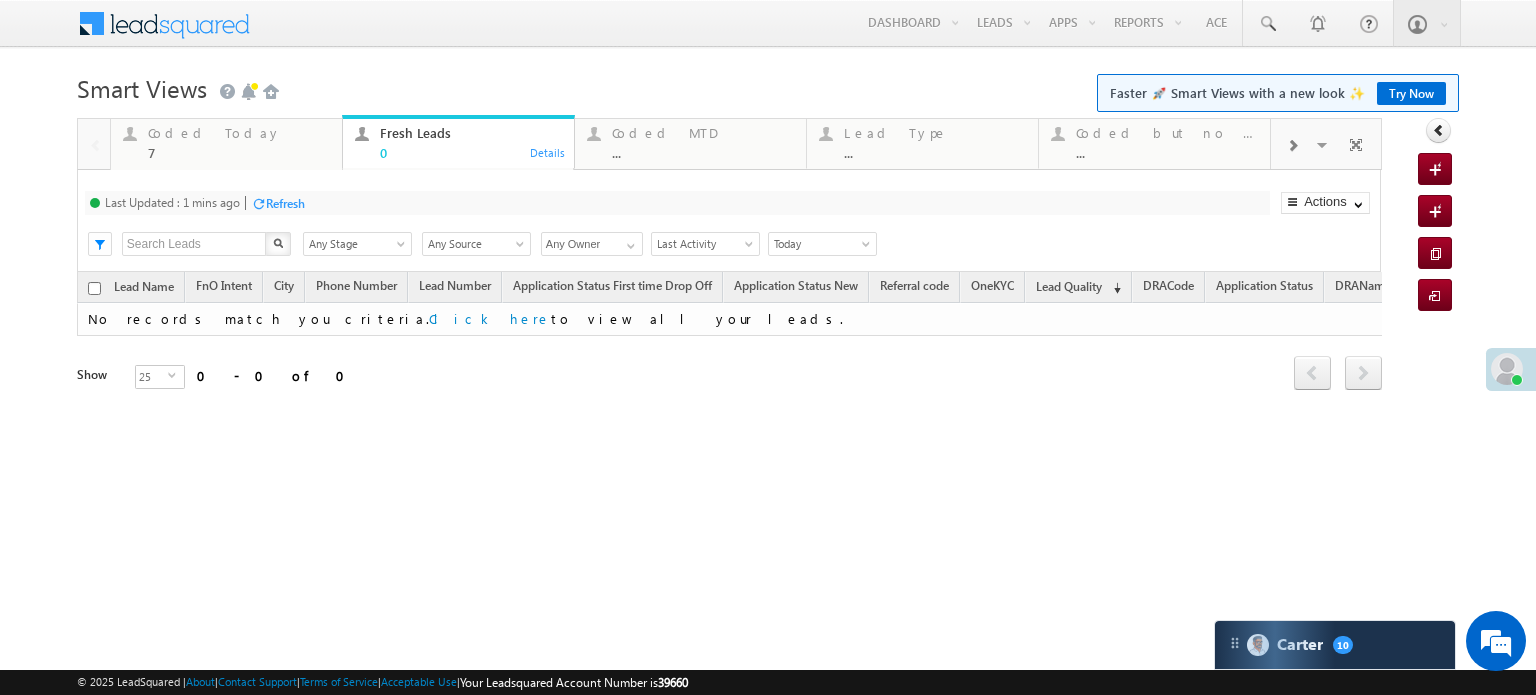 click on "Refresh" at bounding box center (285, 203) 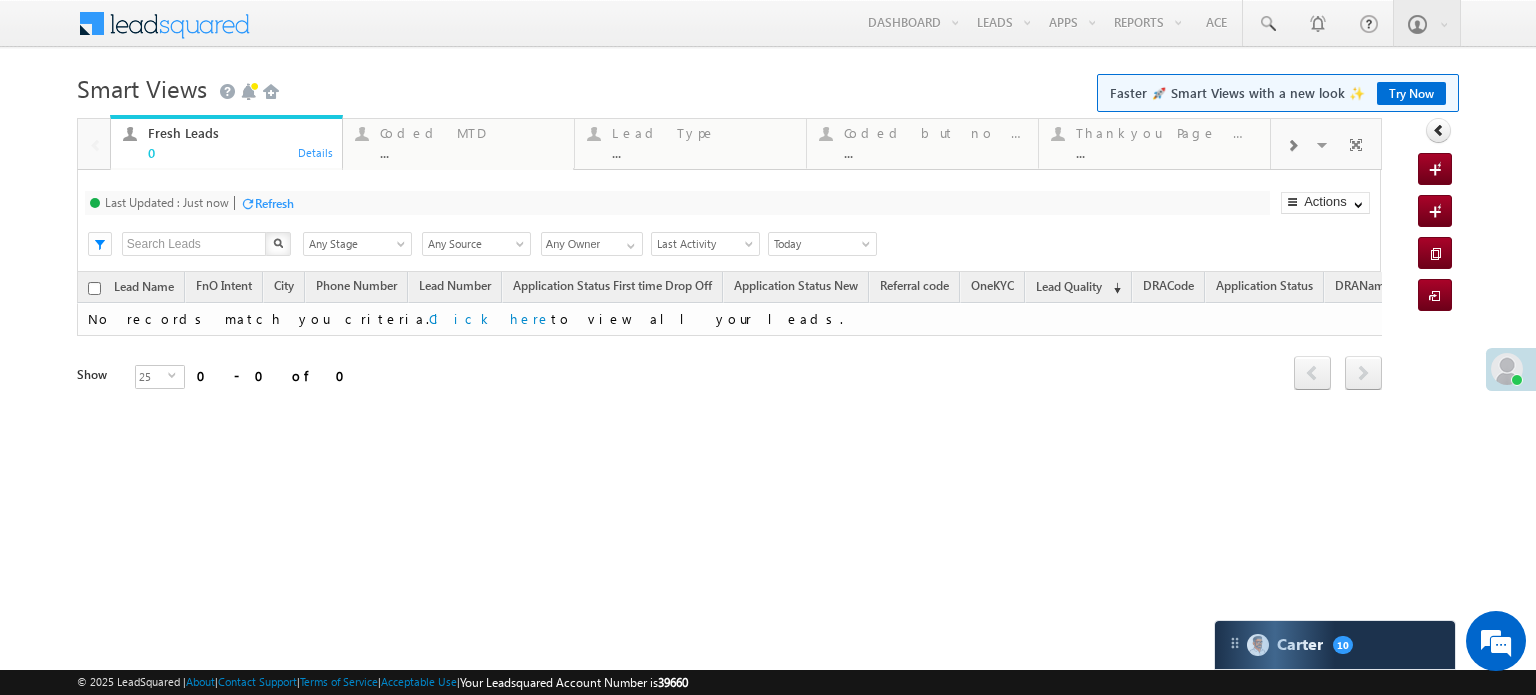 click at bounding box center (1292, 144) 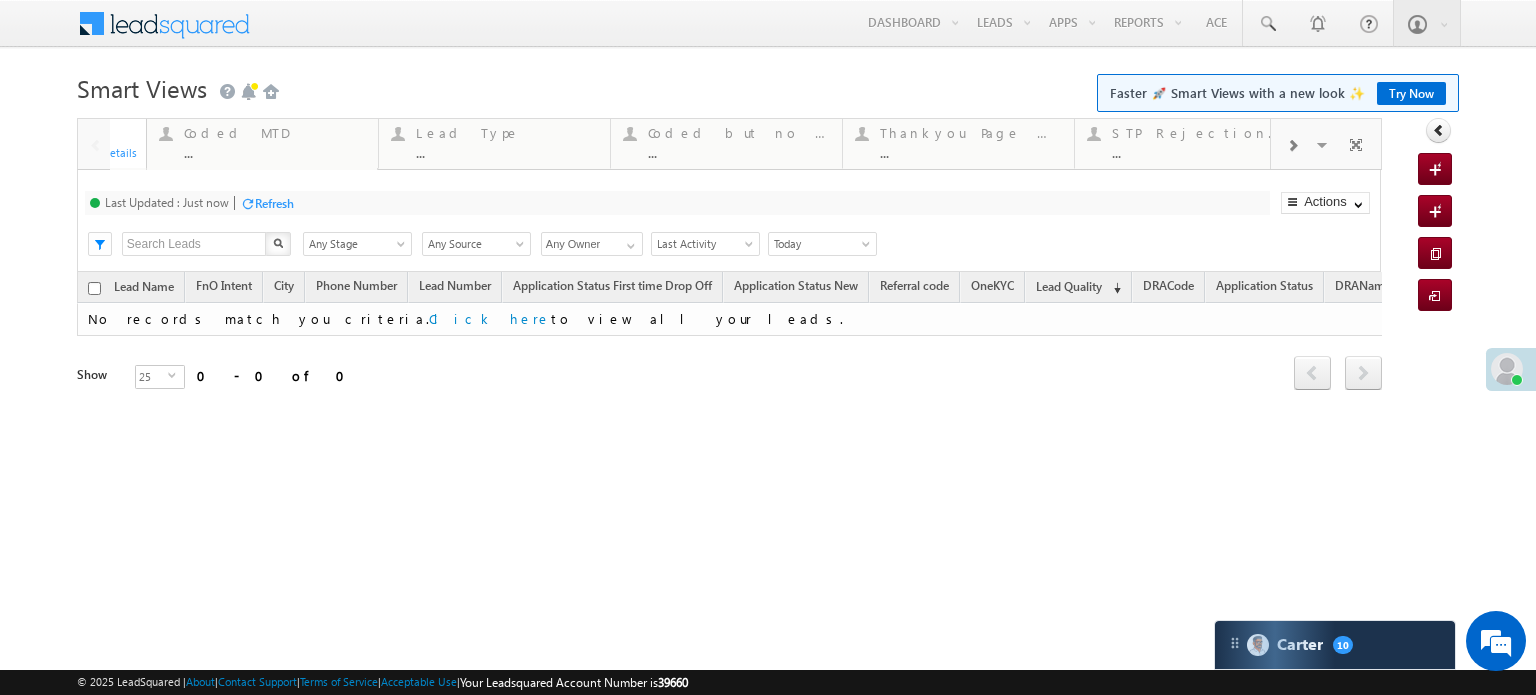 click at bounding box center (1292, 144) 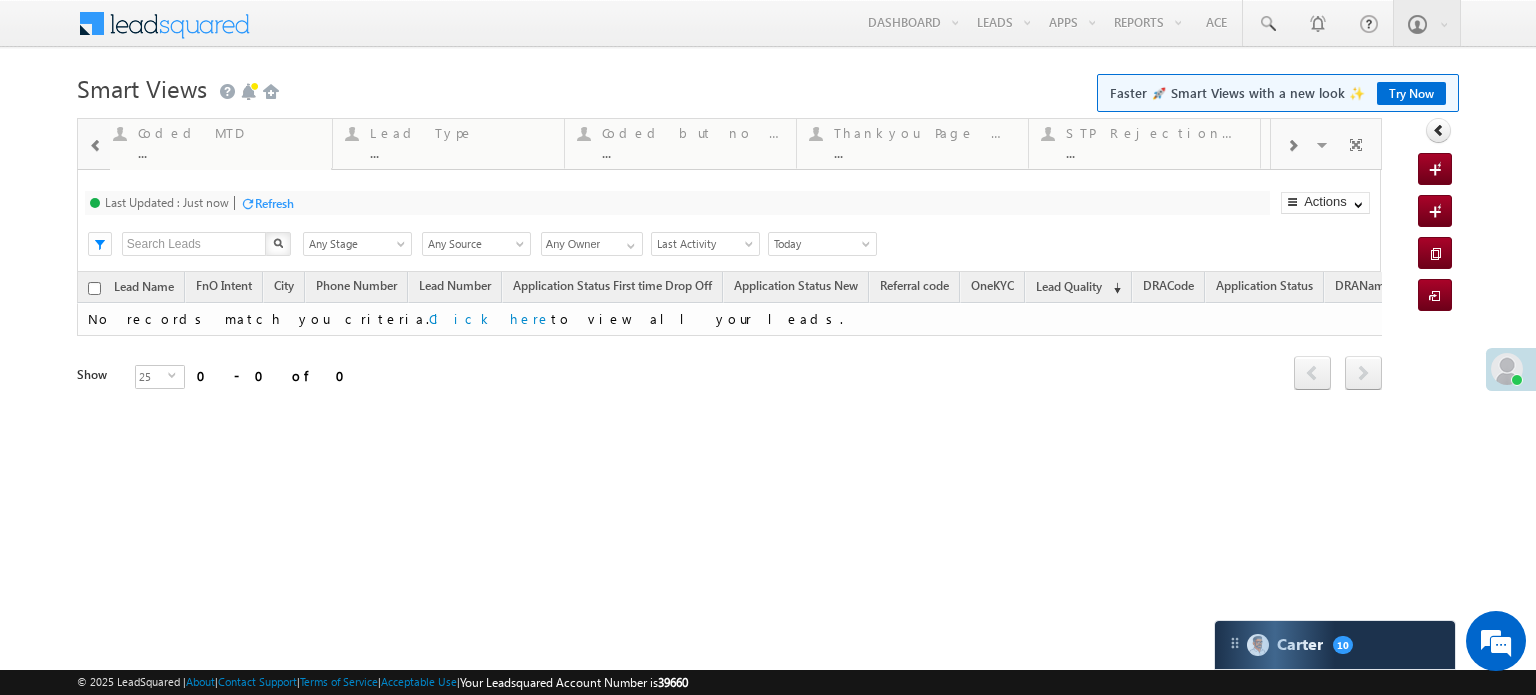 click at bounding box center [1292, 144] 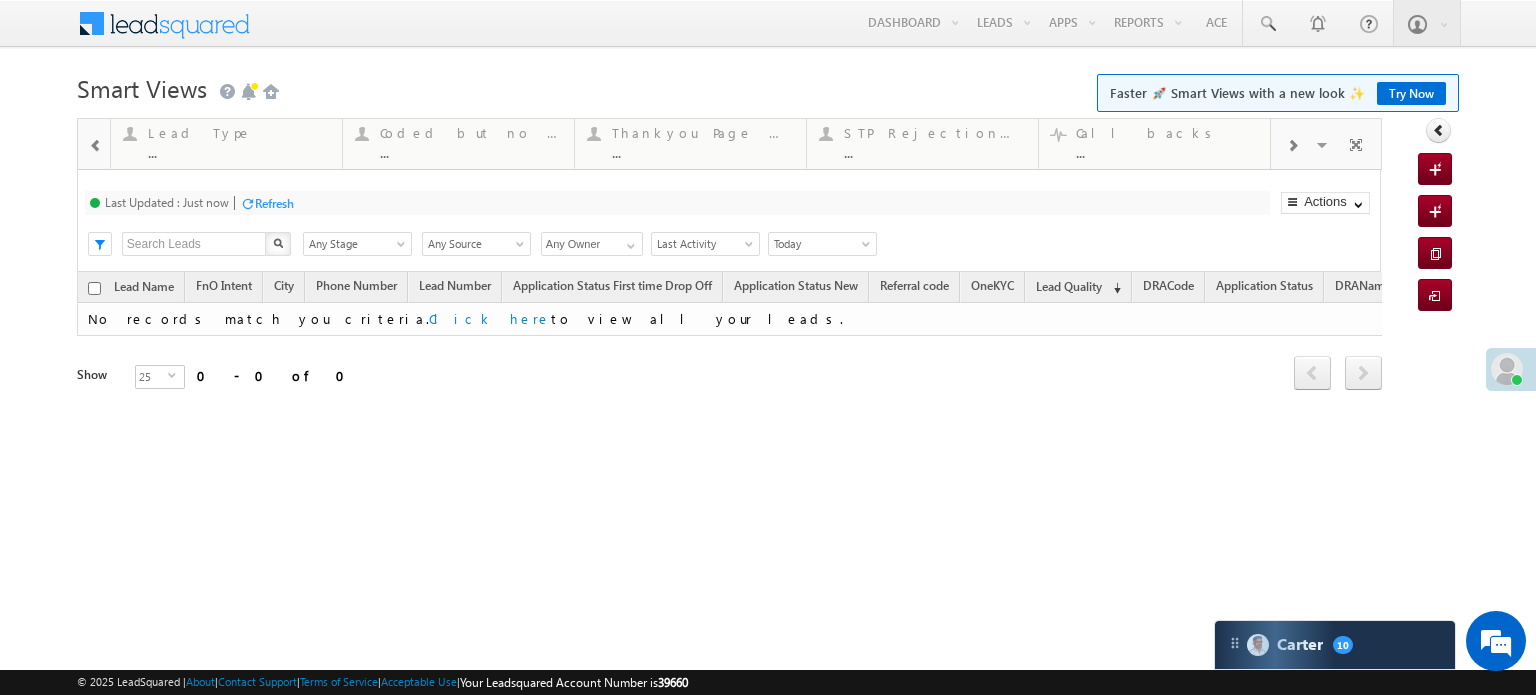 click at bounding box center (1292, 144) 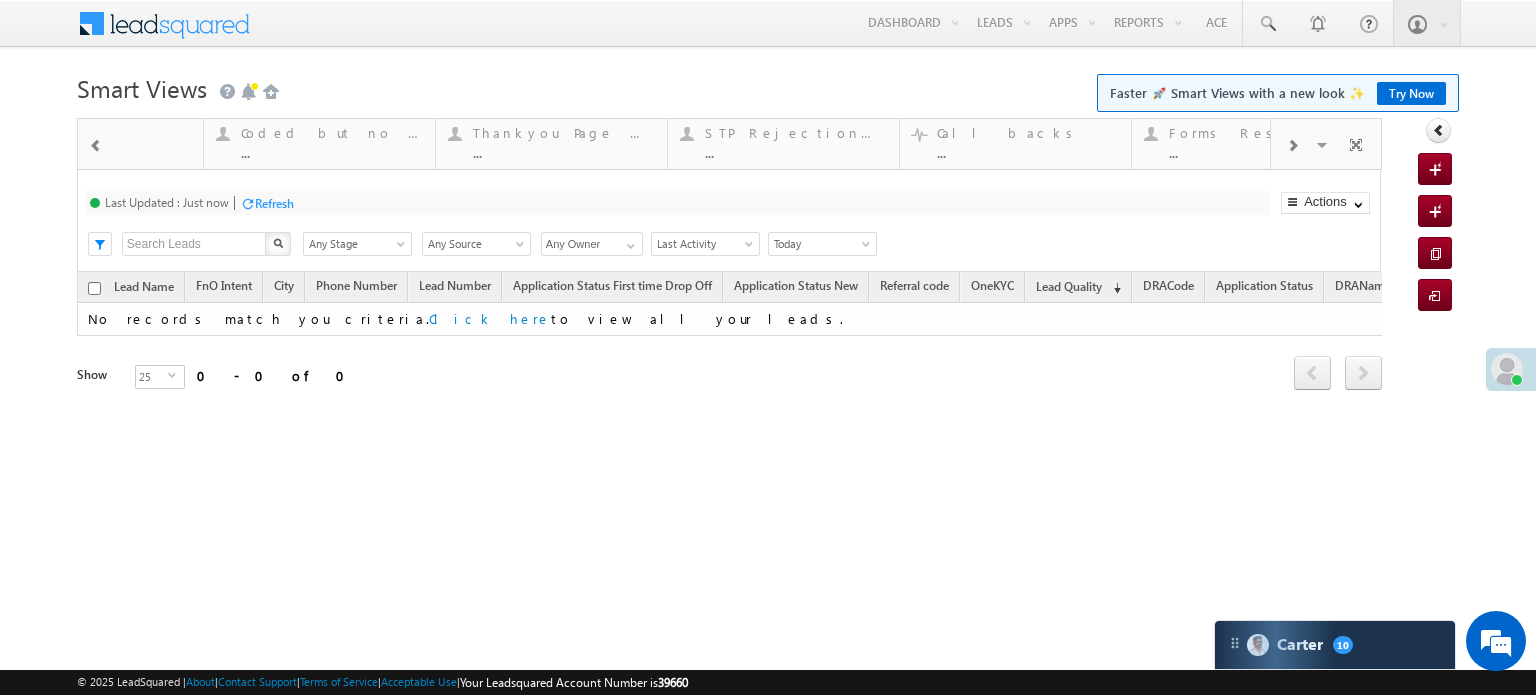 click at bounding box center [1292, 144] 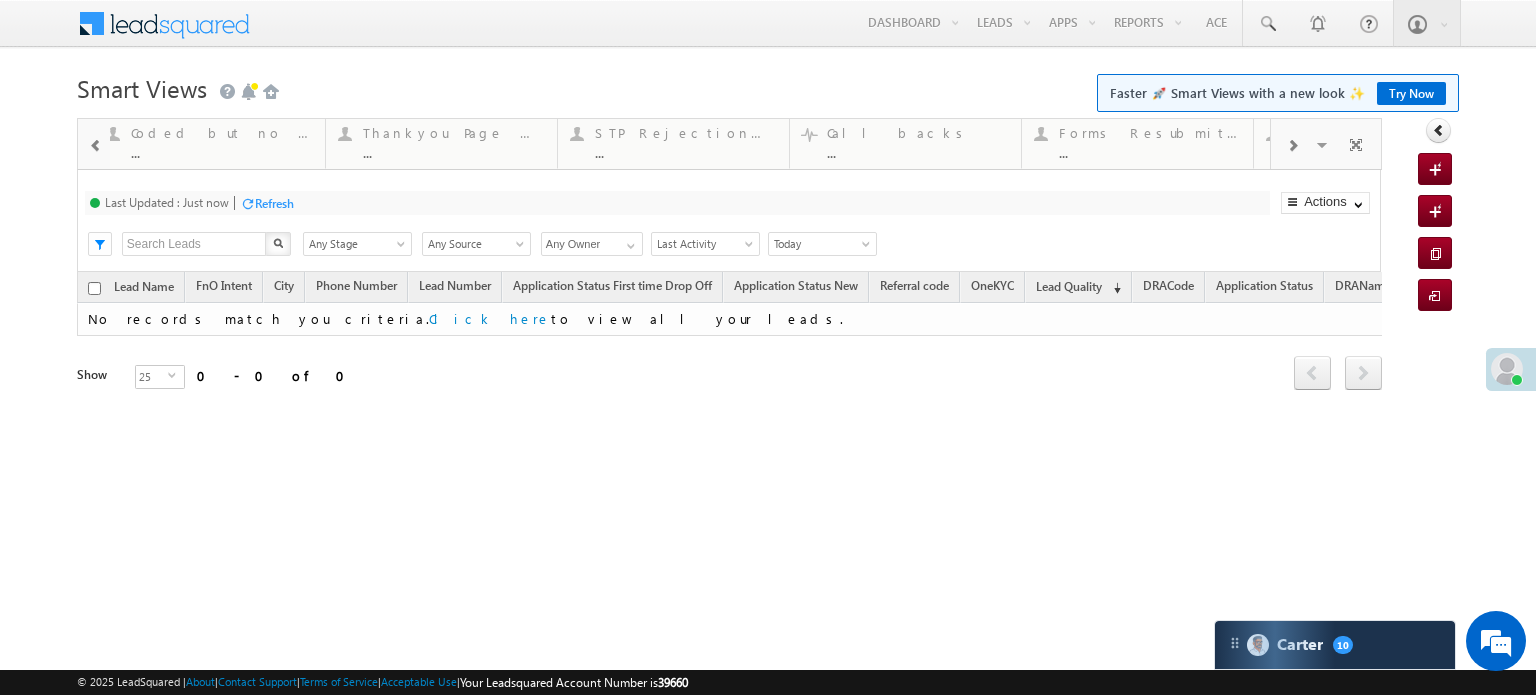 click at bounding box center [1292, 144] 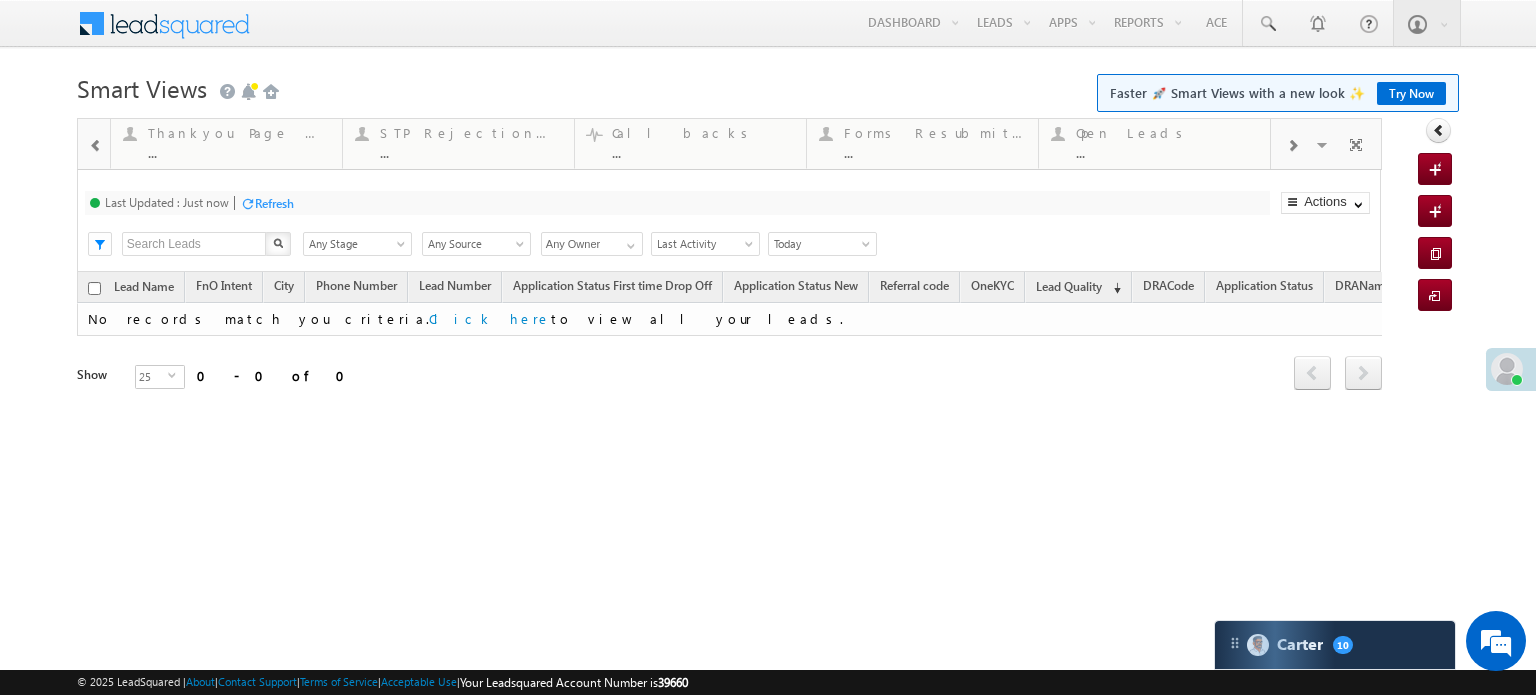 click at bounding box center (1292, 144) 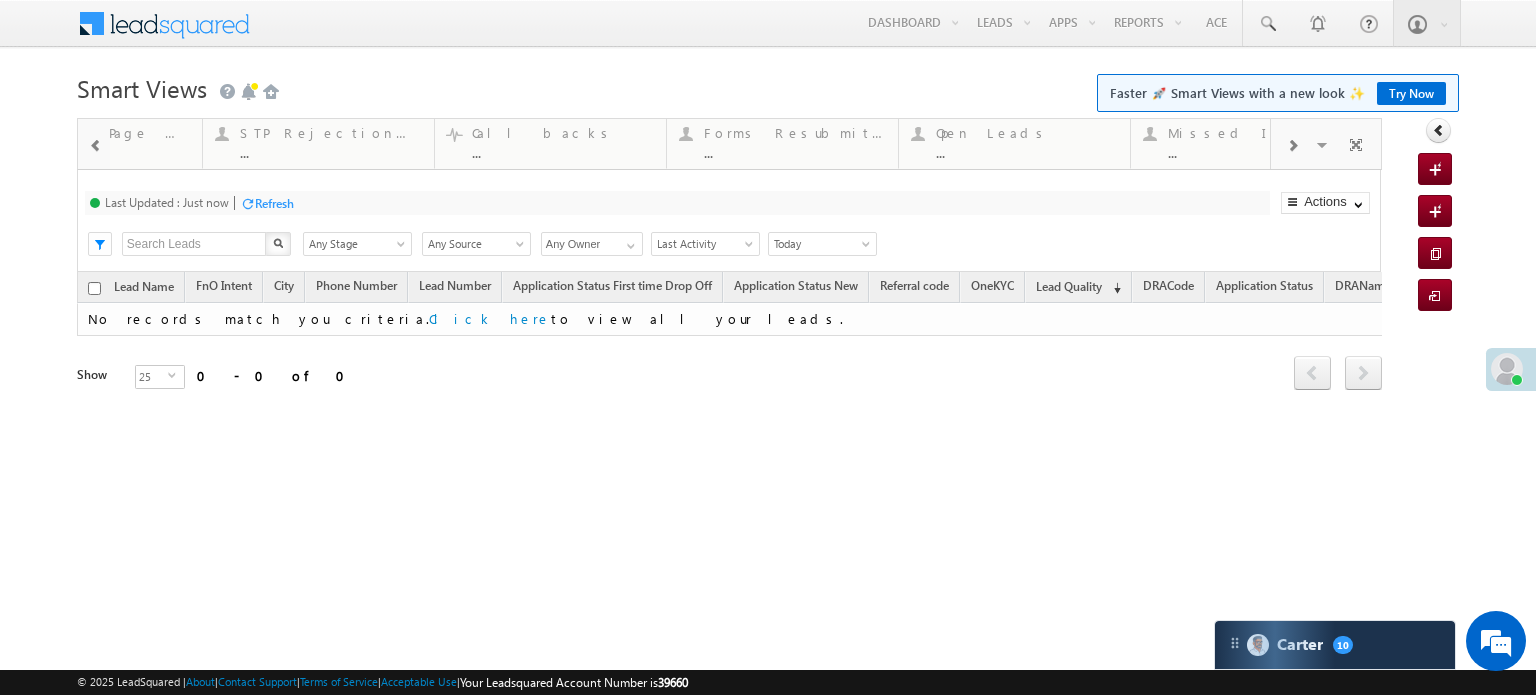 click at bounding box center [1292, 144] 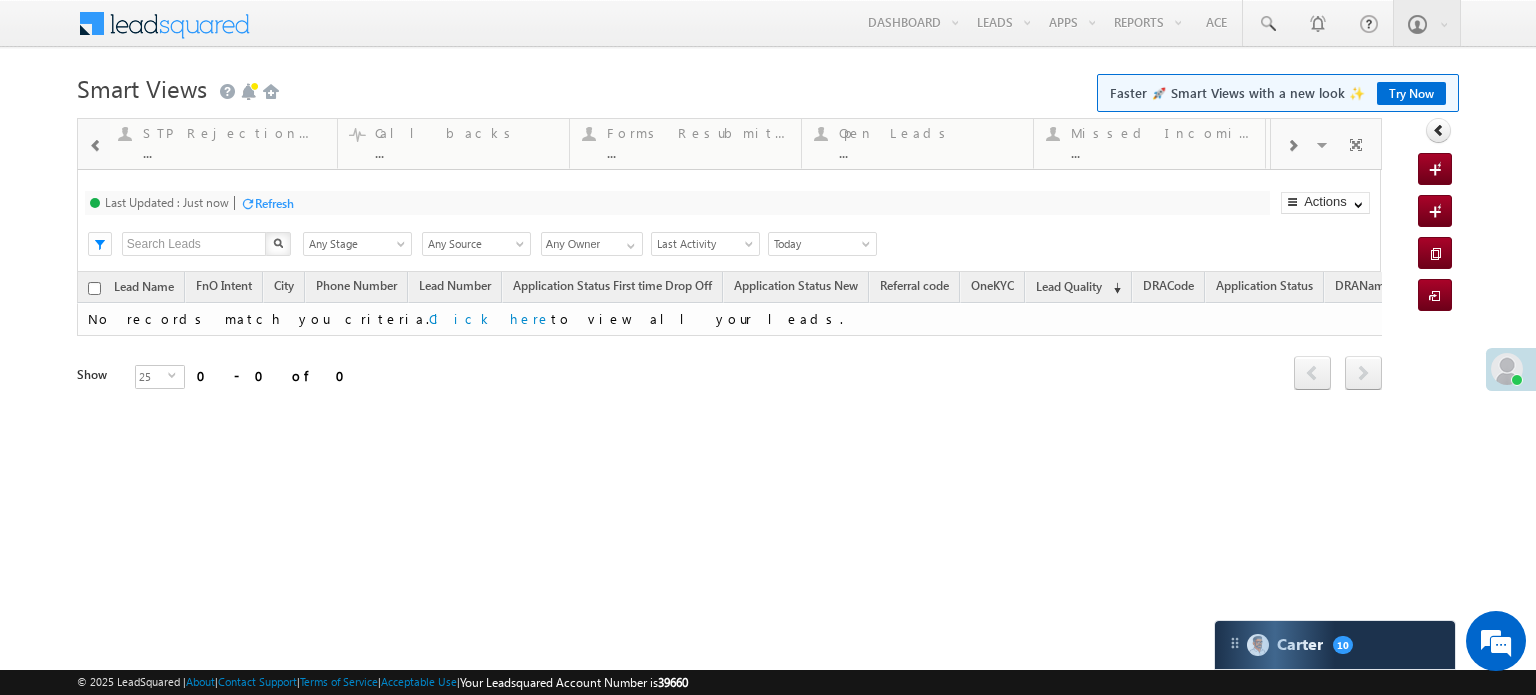 click at bounding box center (1292, 144) 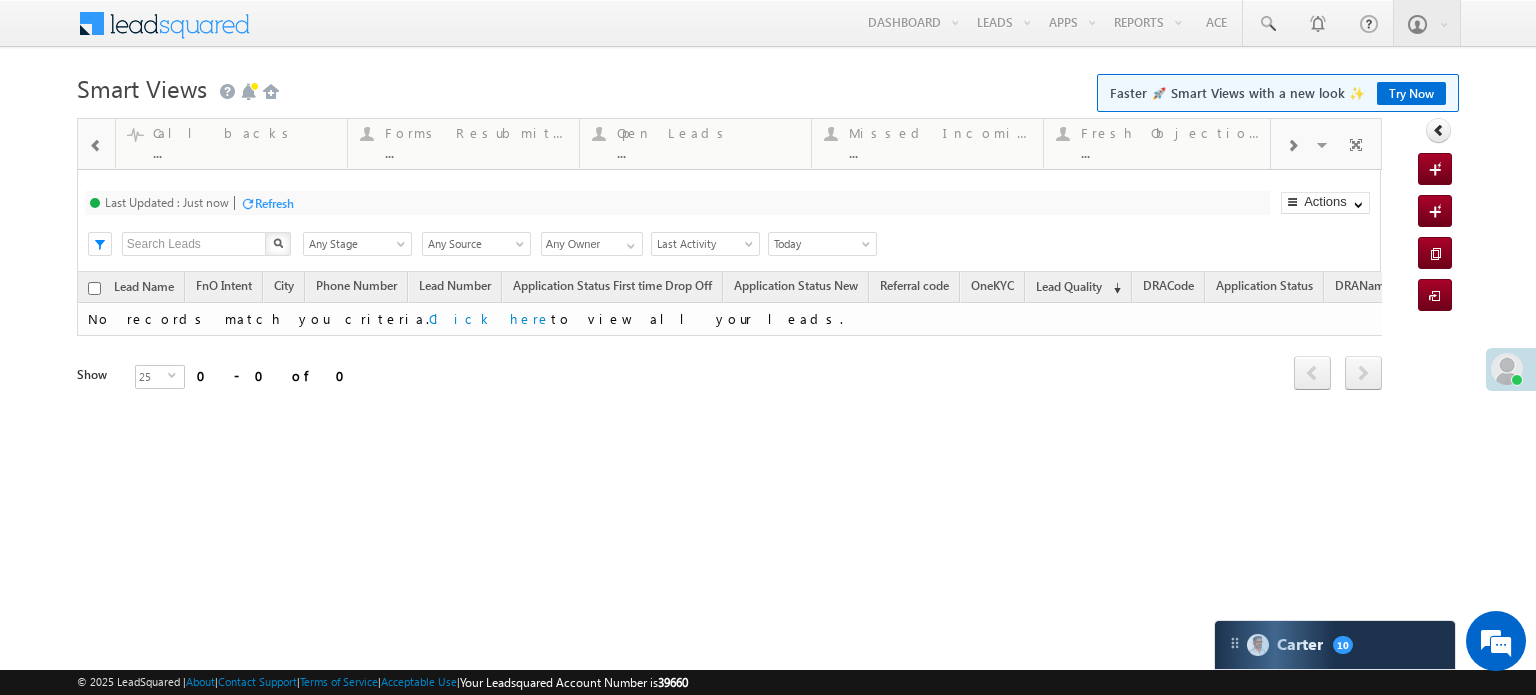 click at bounding box center (1292, 144) 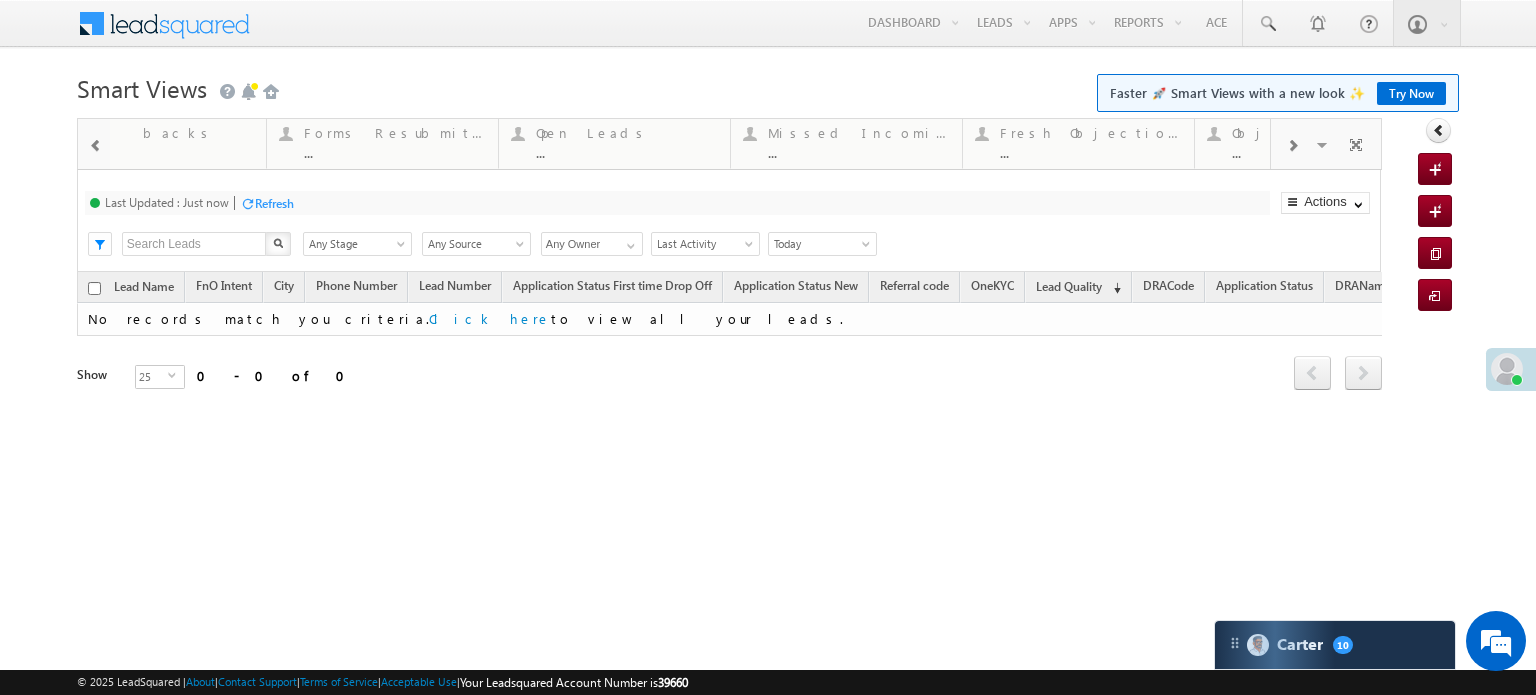 click at bounding box center [1292, 144] 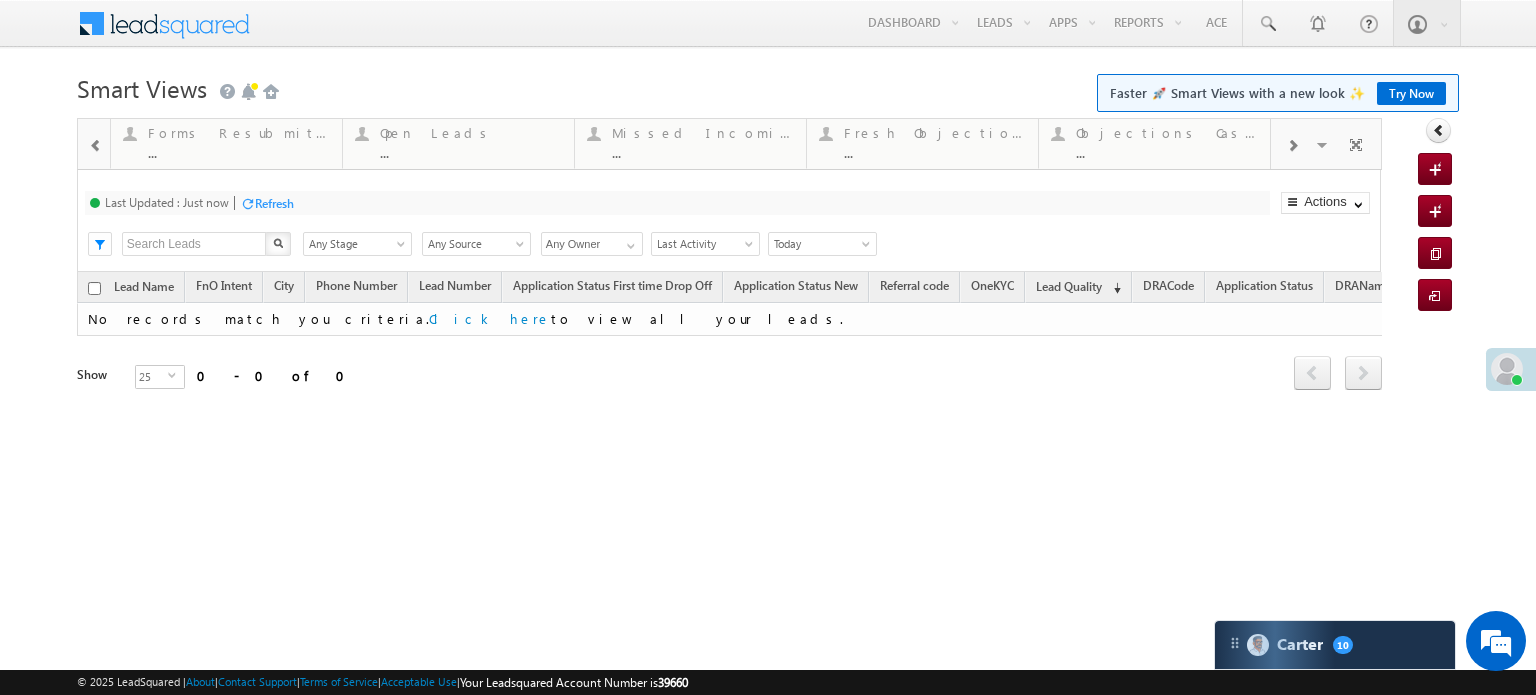 click at bounding box center [1292, 144] 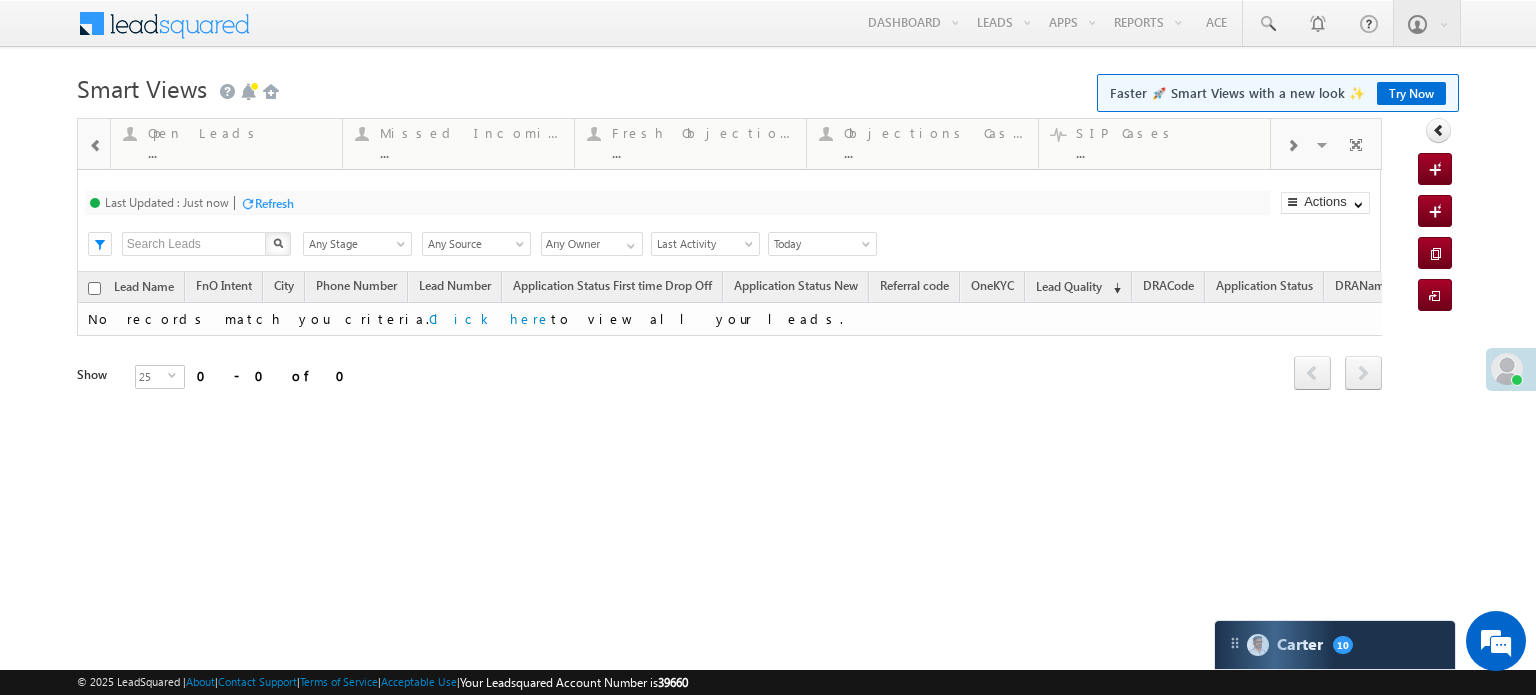 click at bounding box center (1292, 144) 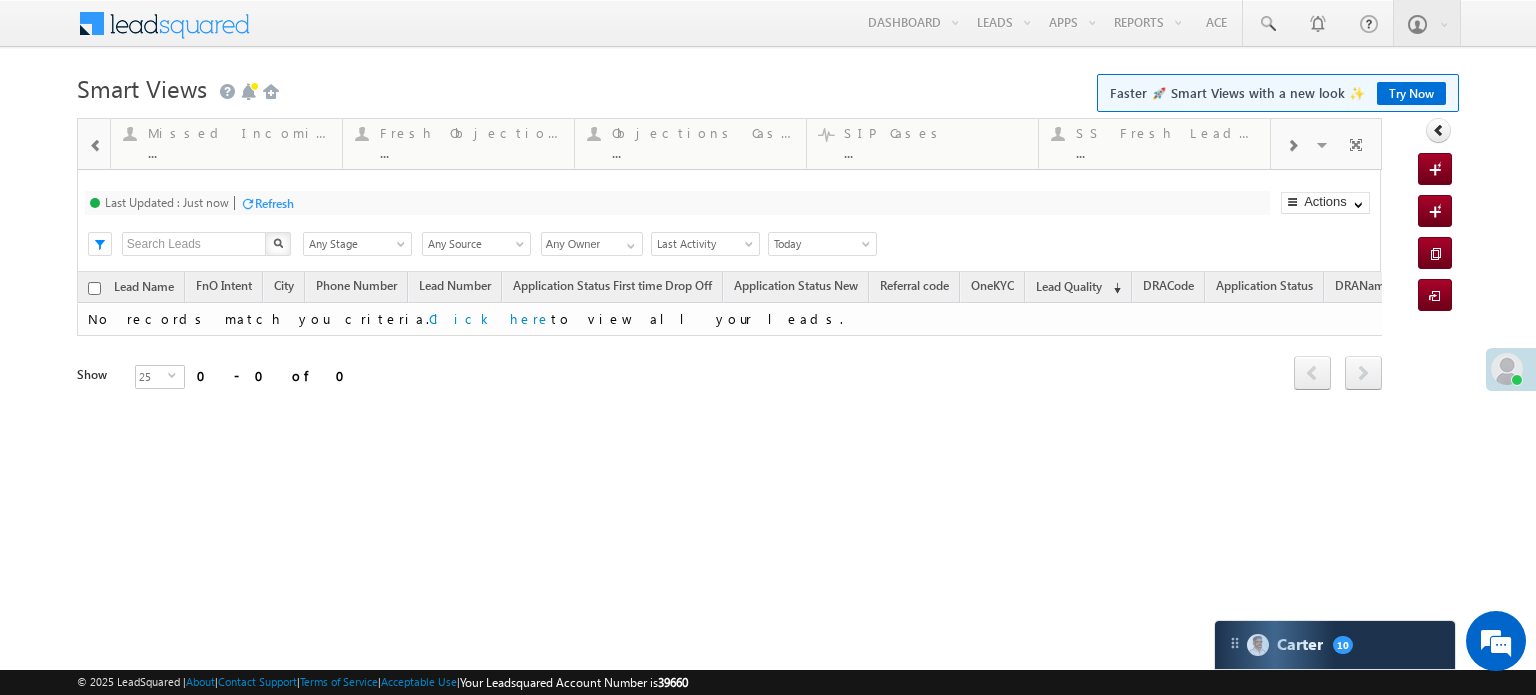 click at bounding box center [1292, 144] 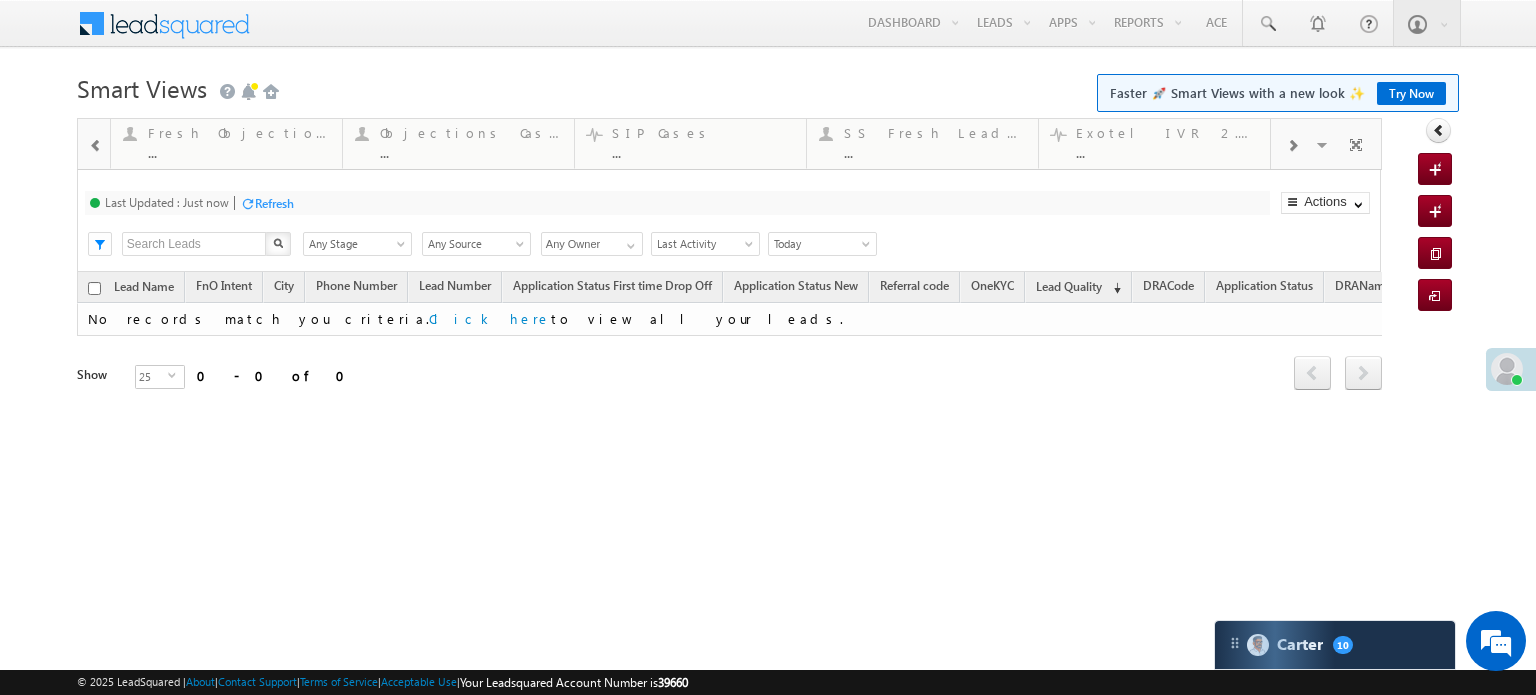 click at bounding box center [1292, 144] 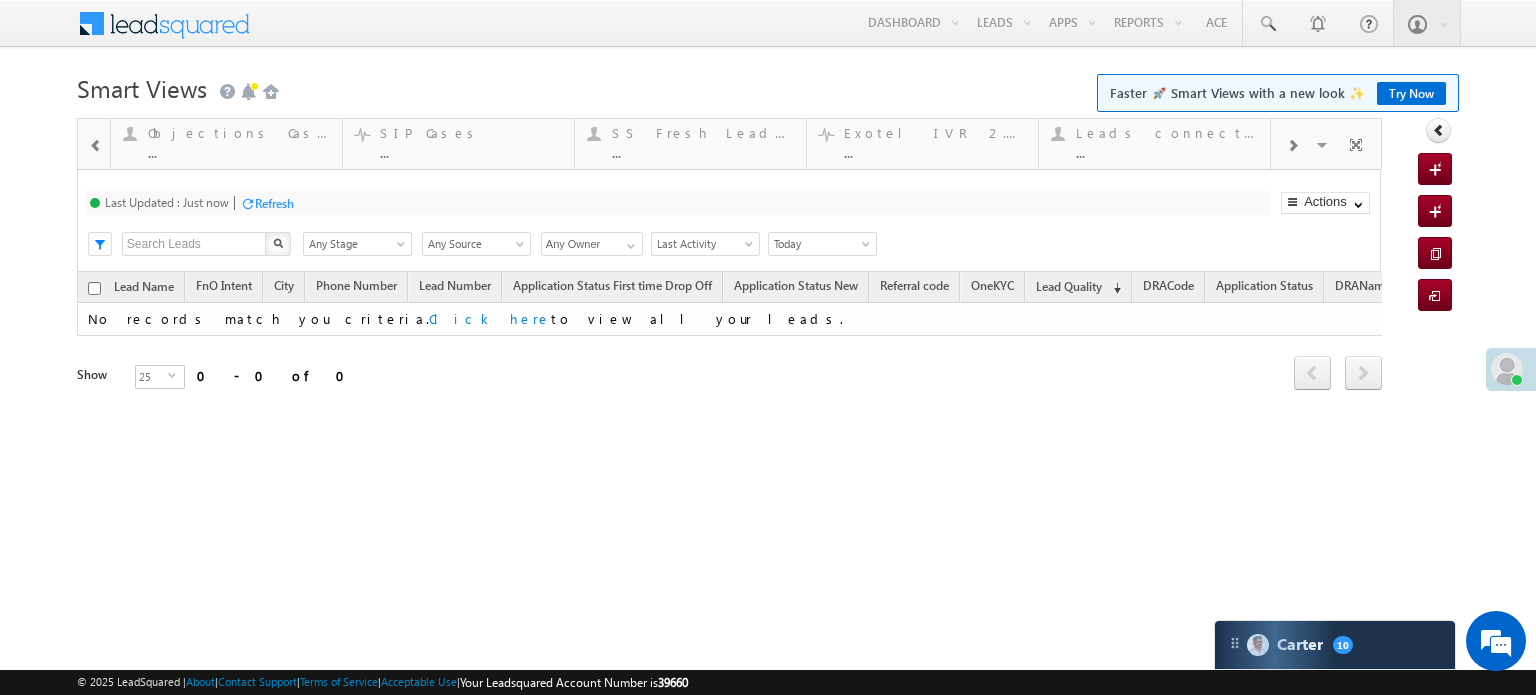 click at bounding box center [1292, 144] 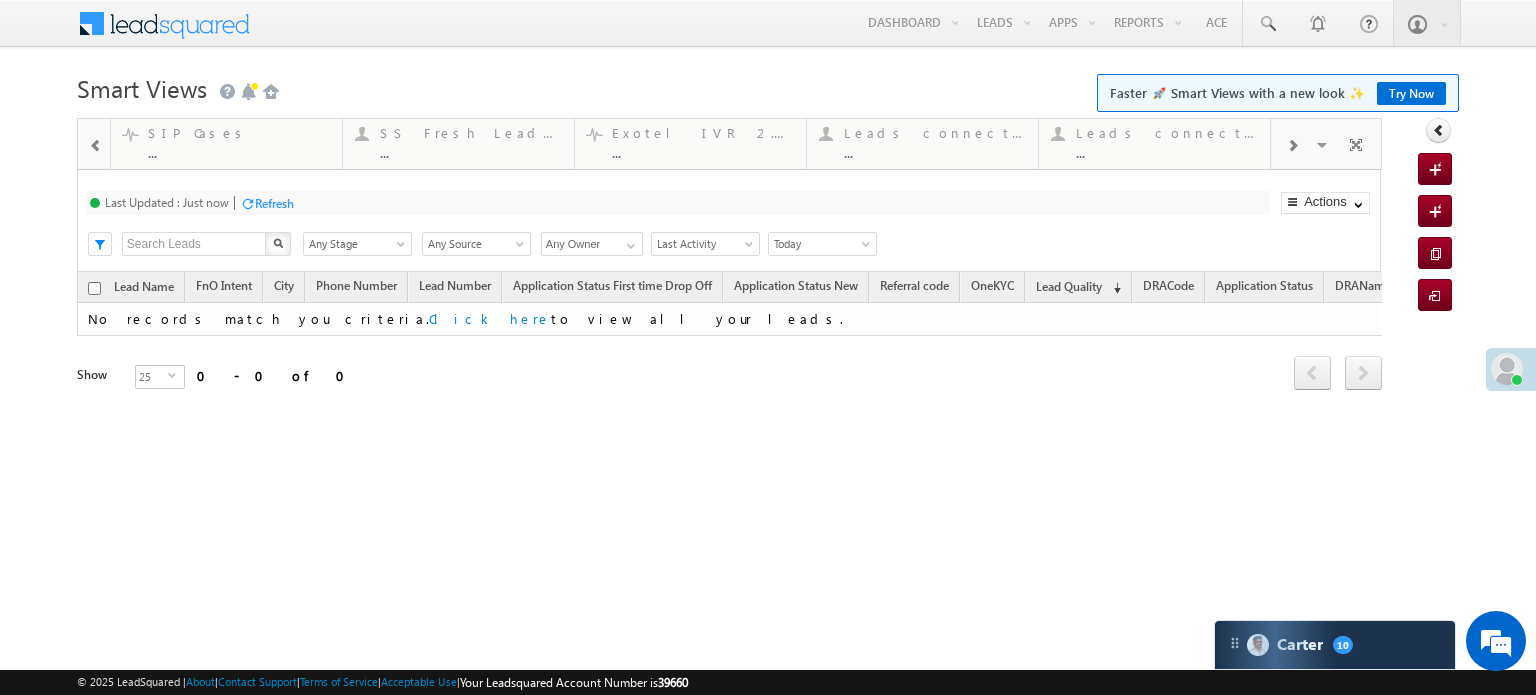 click at bounding box center (1292, 144) 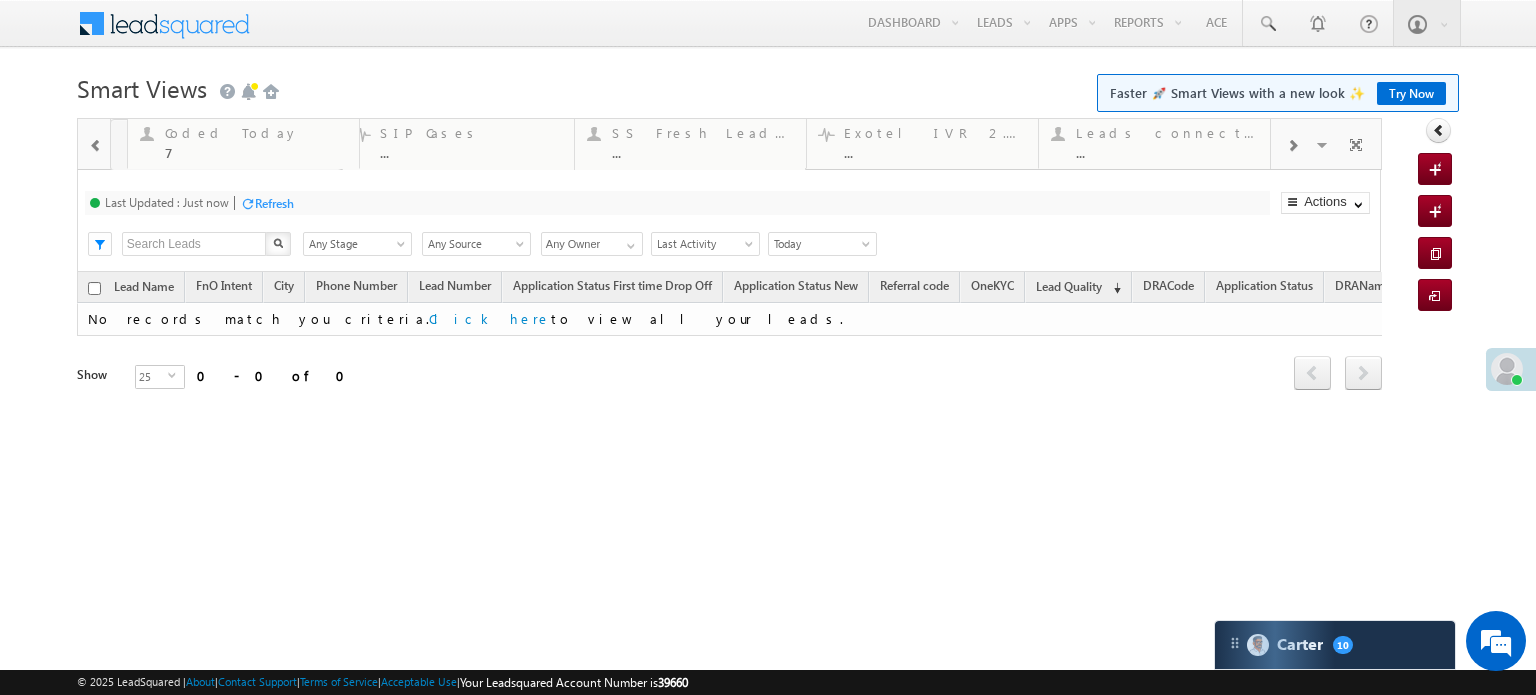drag, startPoint x: 1143, startPoint y: 133, endPoint x: 1, endPoint y: 81, distance: 1143.1832 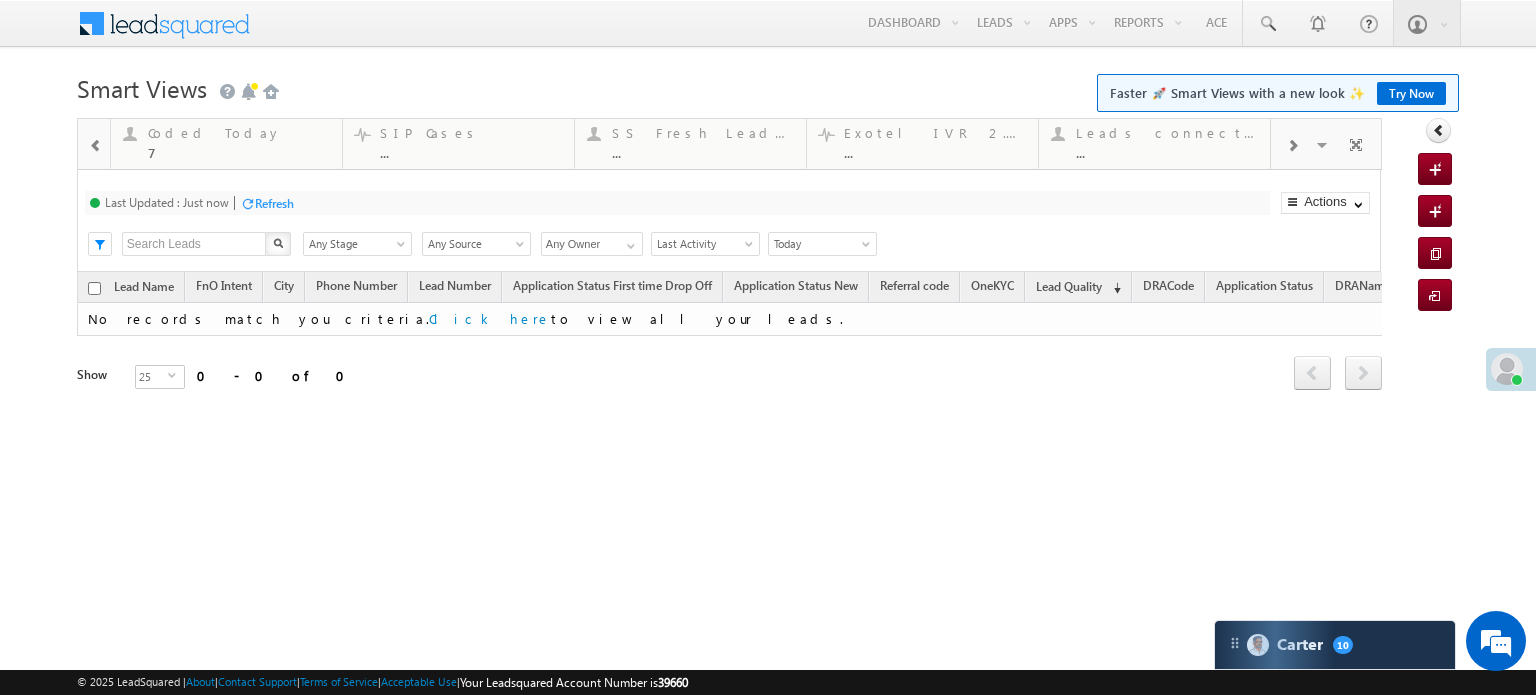 click at bounding box center [96, 146] 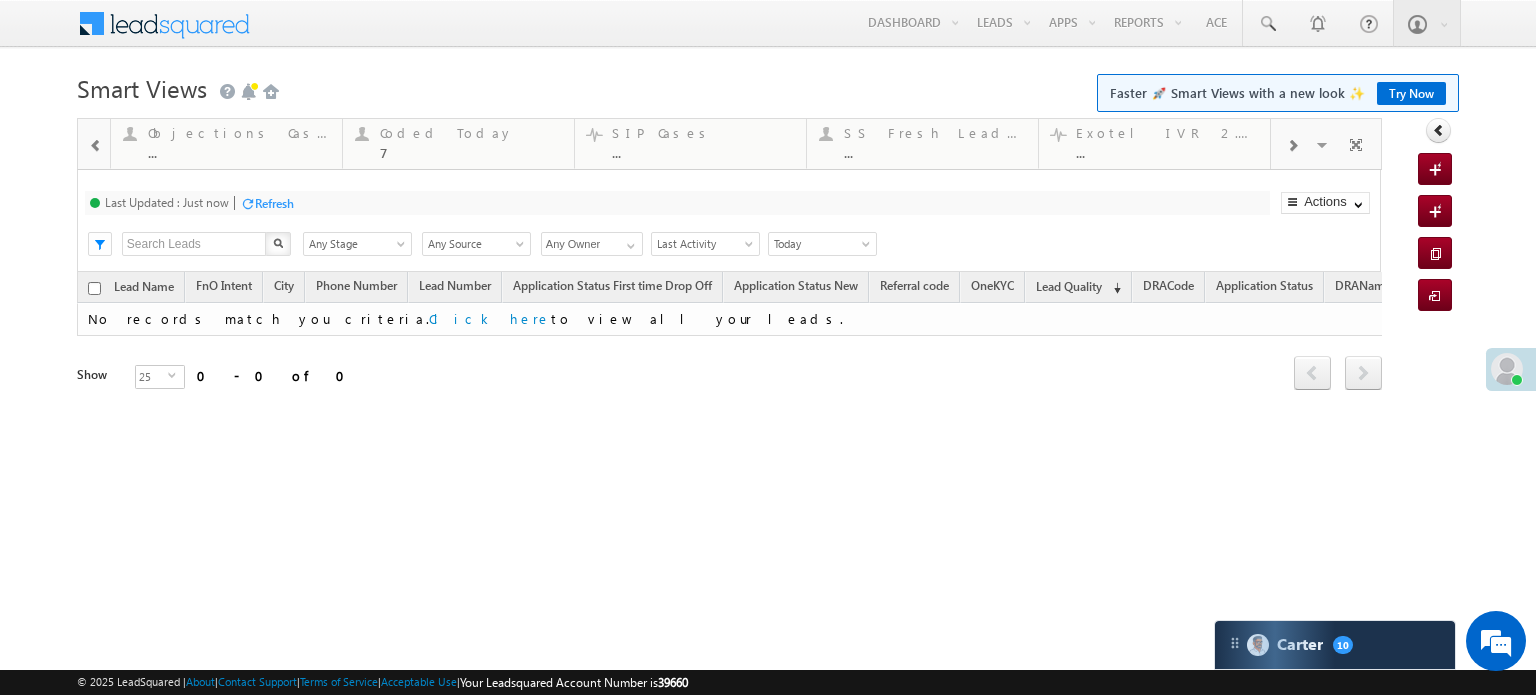 click at bounding box center [96, 146] 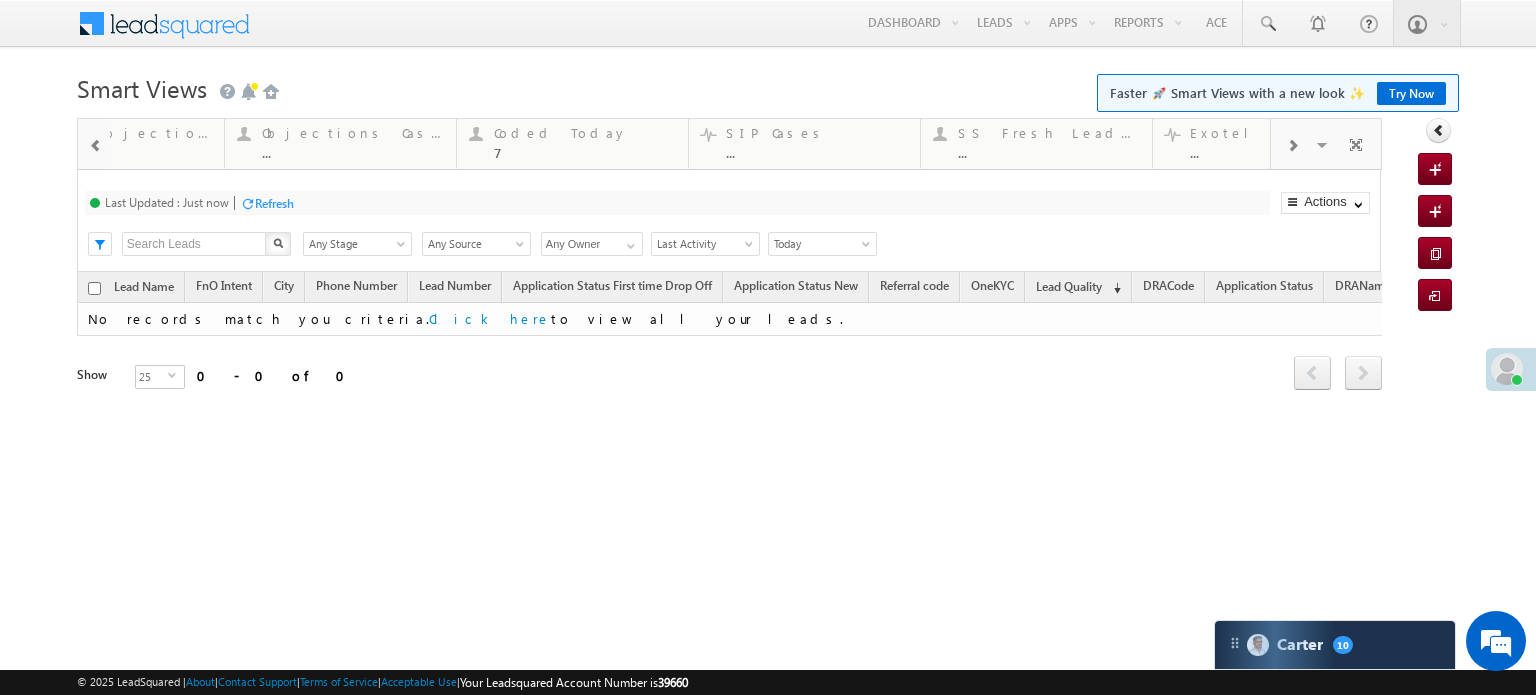 click at bounding box center (96, 146) 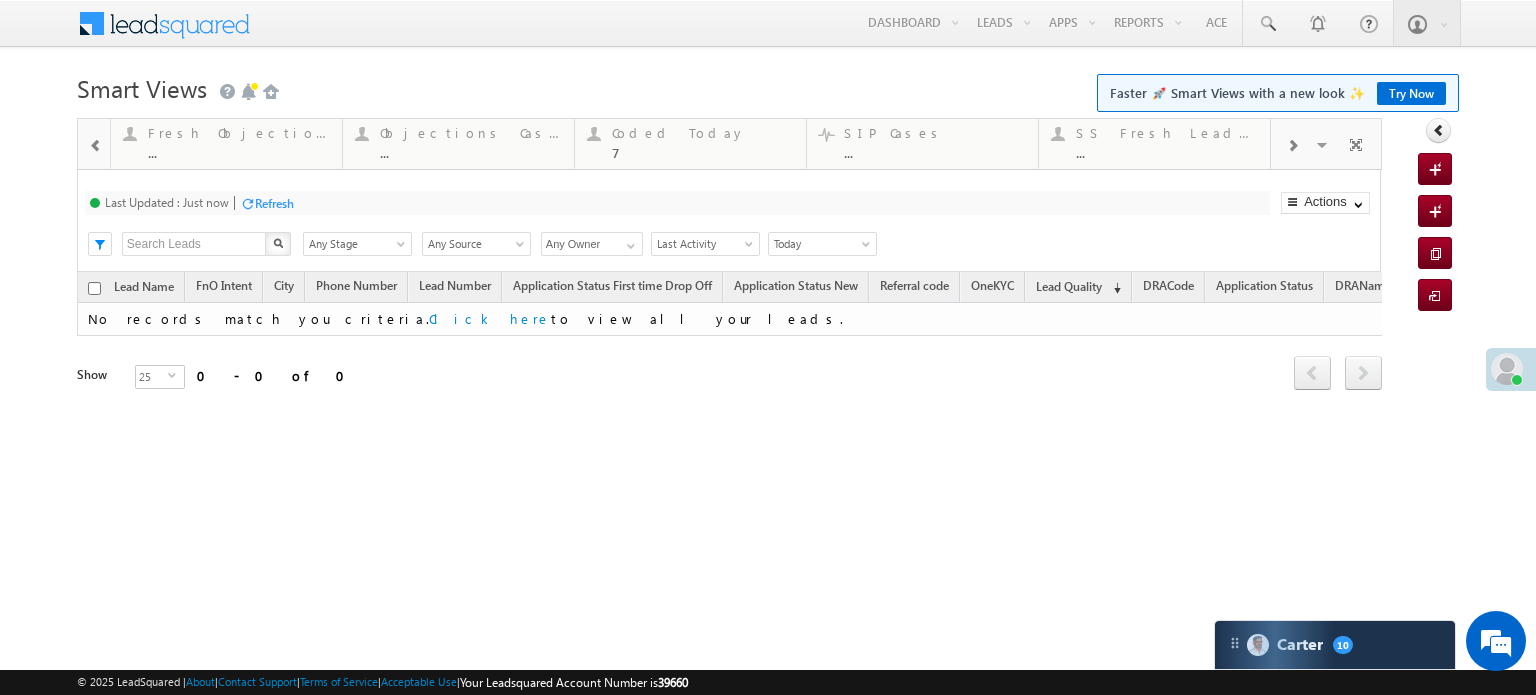 click at bounding box center (96, 146) 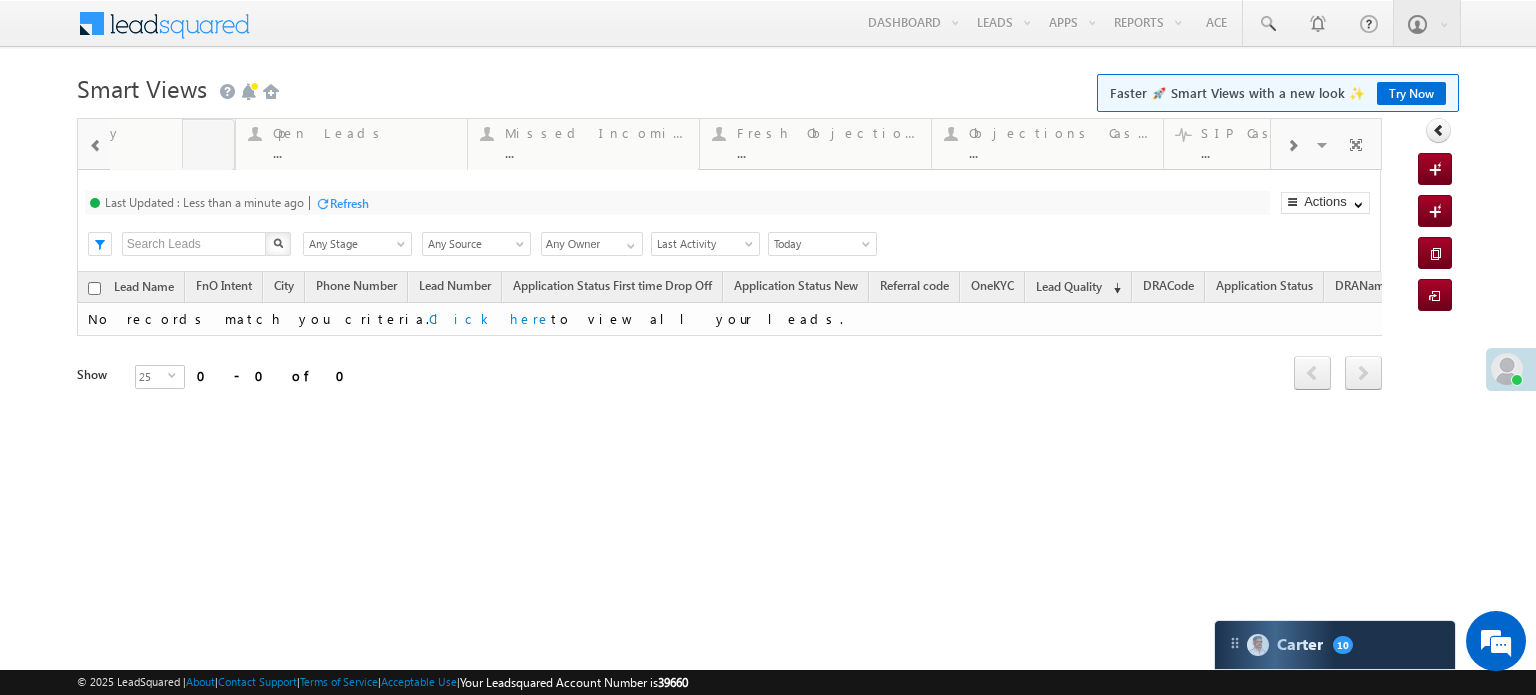 drag, startPoint x: 981, startPoint y: 143, endPoint x: 0, endPoint y: 122, distance: 981.22473 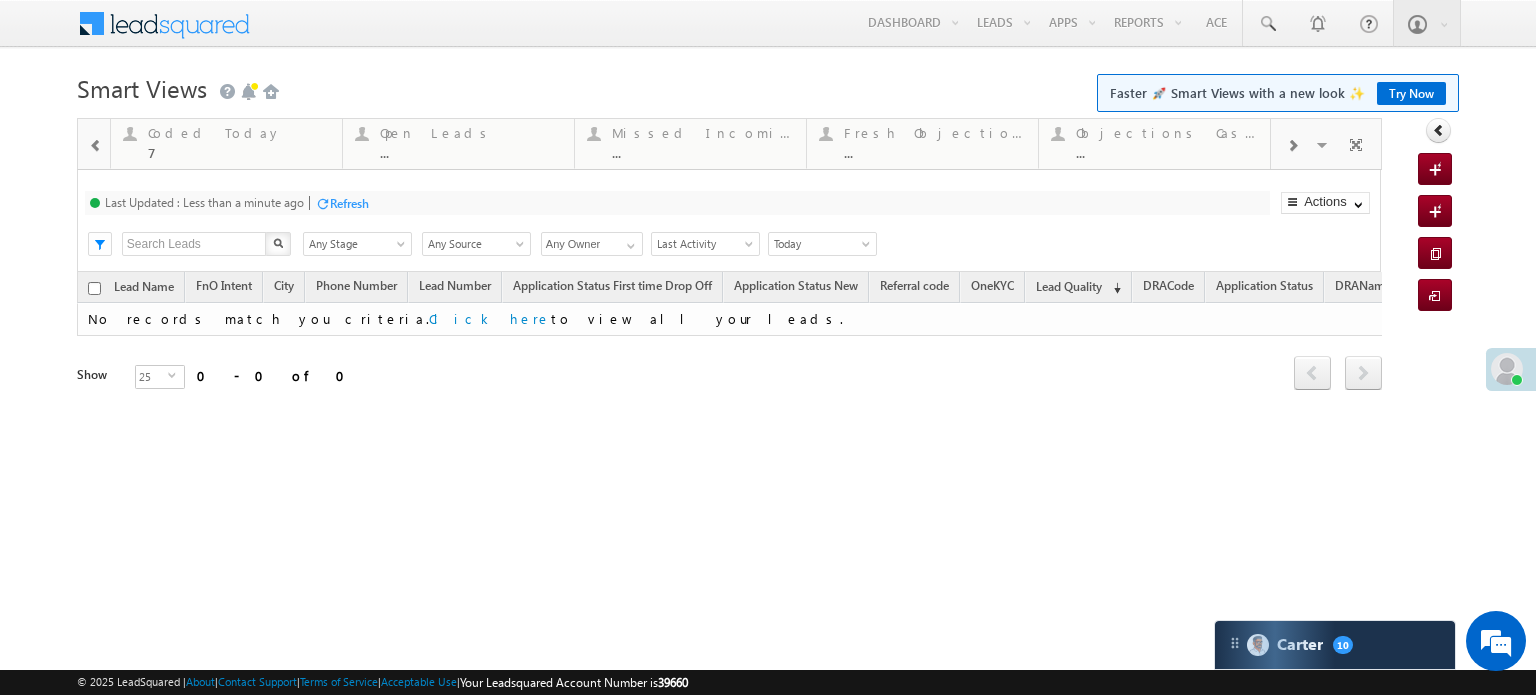 click at bounding box center [95, 144] 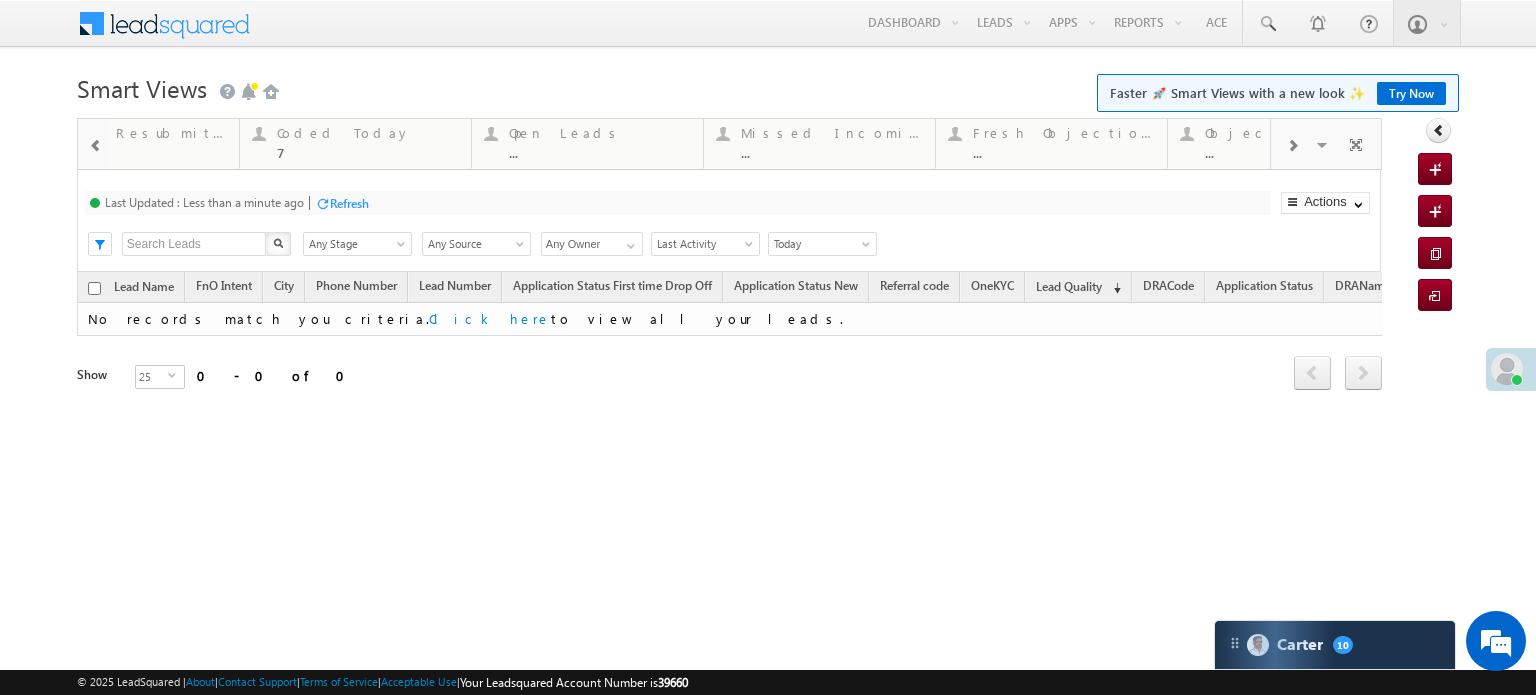 click at bounding box center [95, 144] 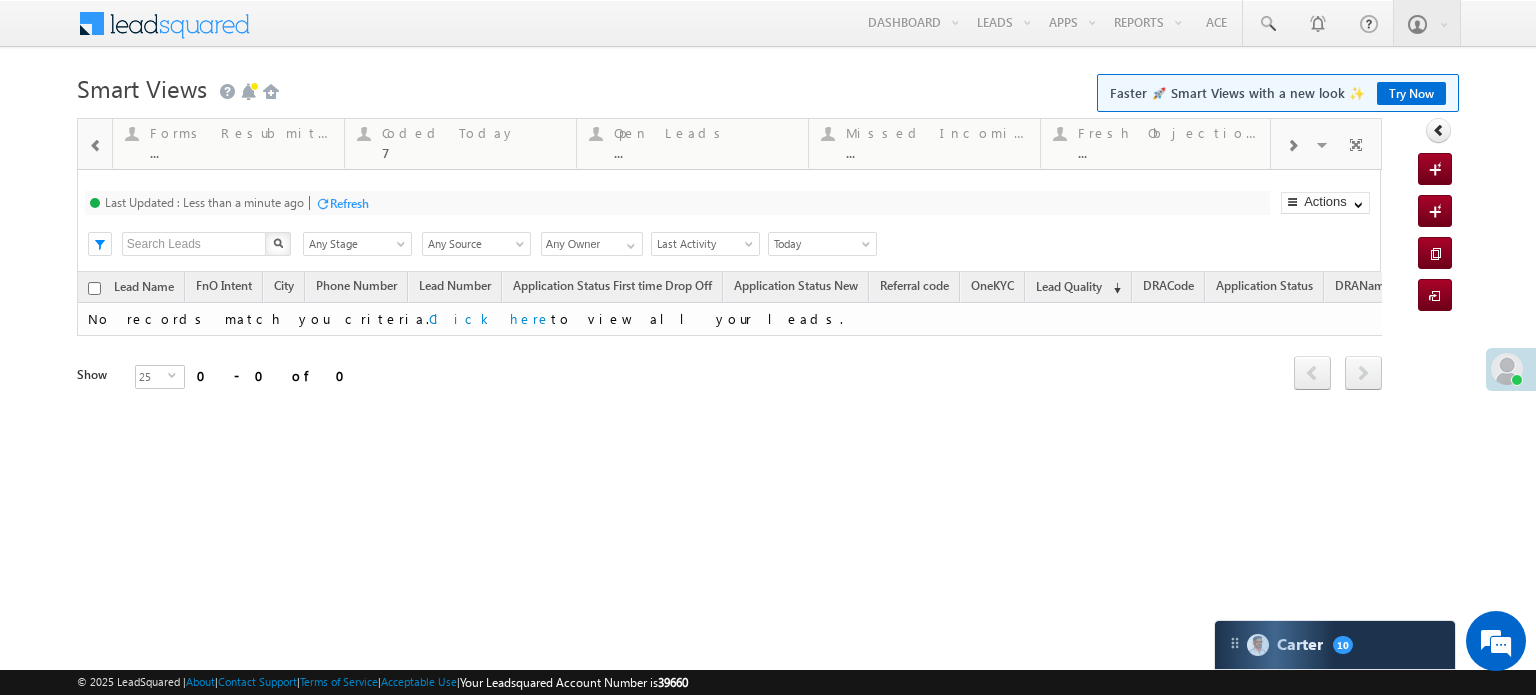 click at bounding box center [95, 144] 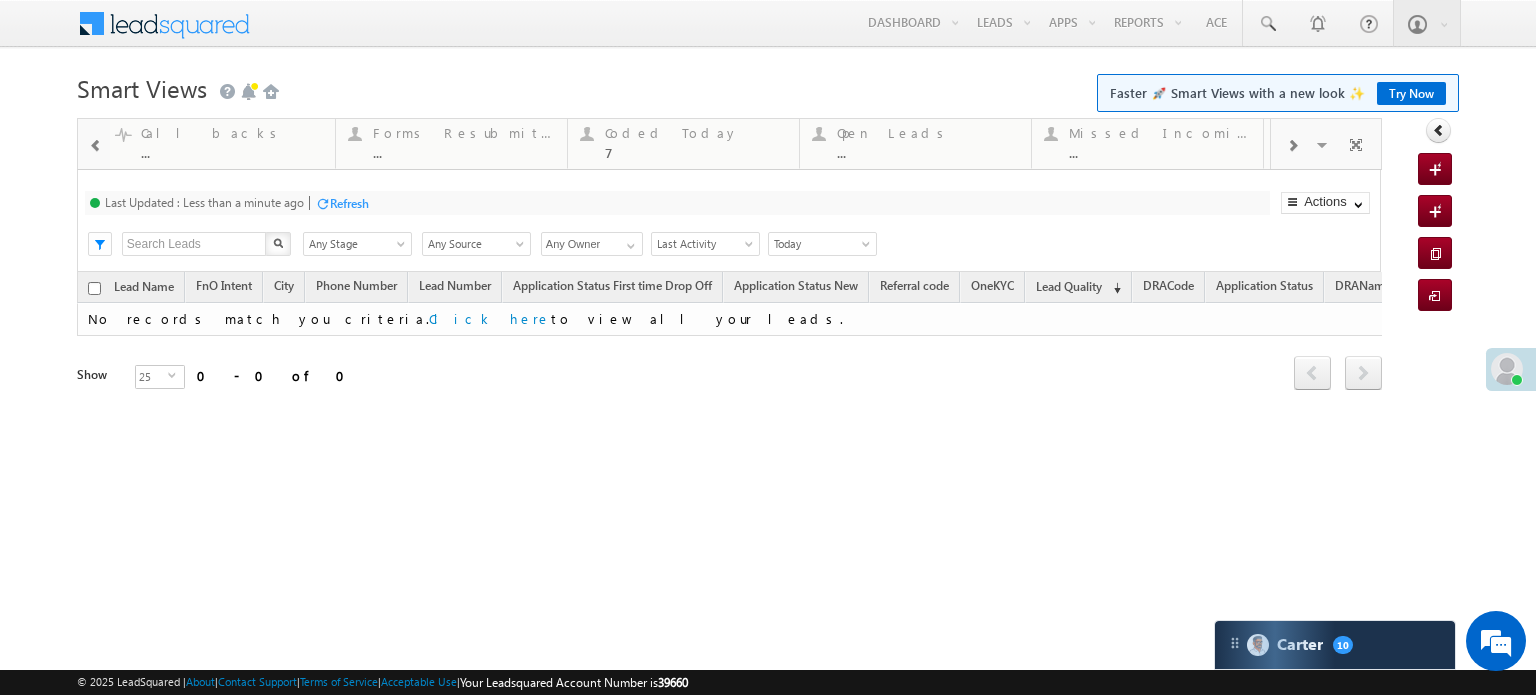 click at bounding box center [95, 144] 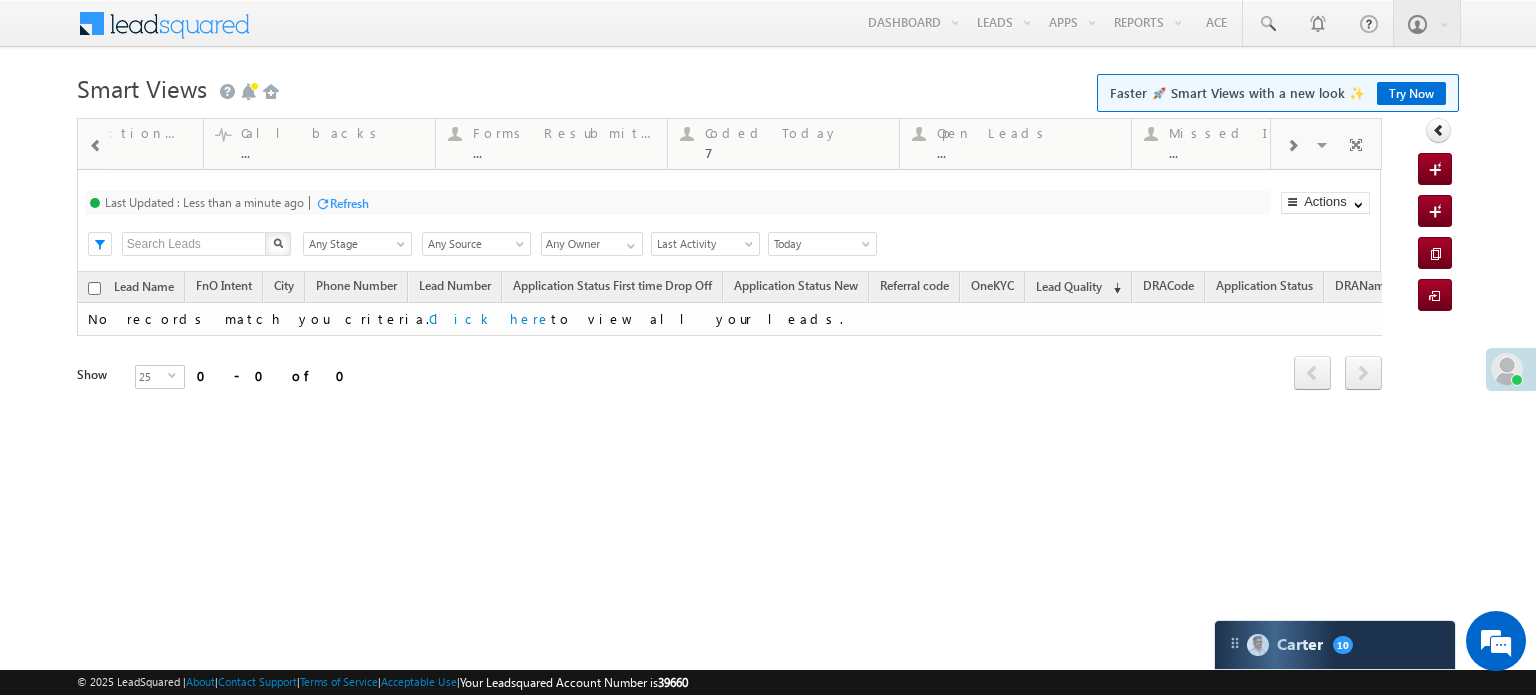 click at bounding box center [95, 144] 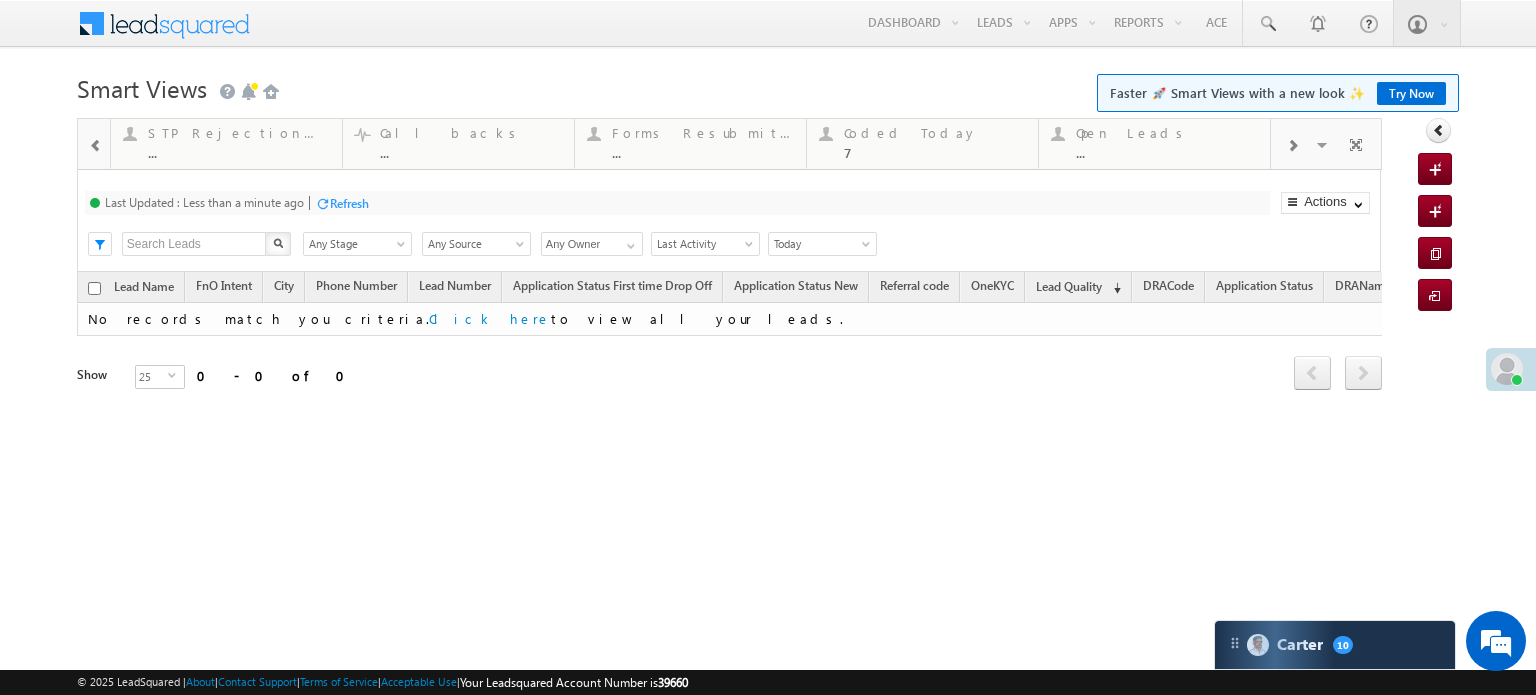 click at bounding box center (95, 144) 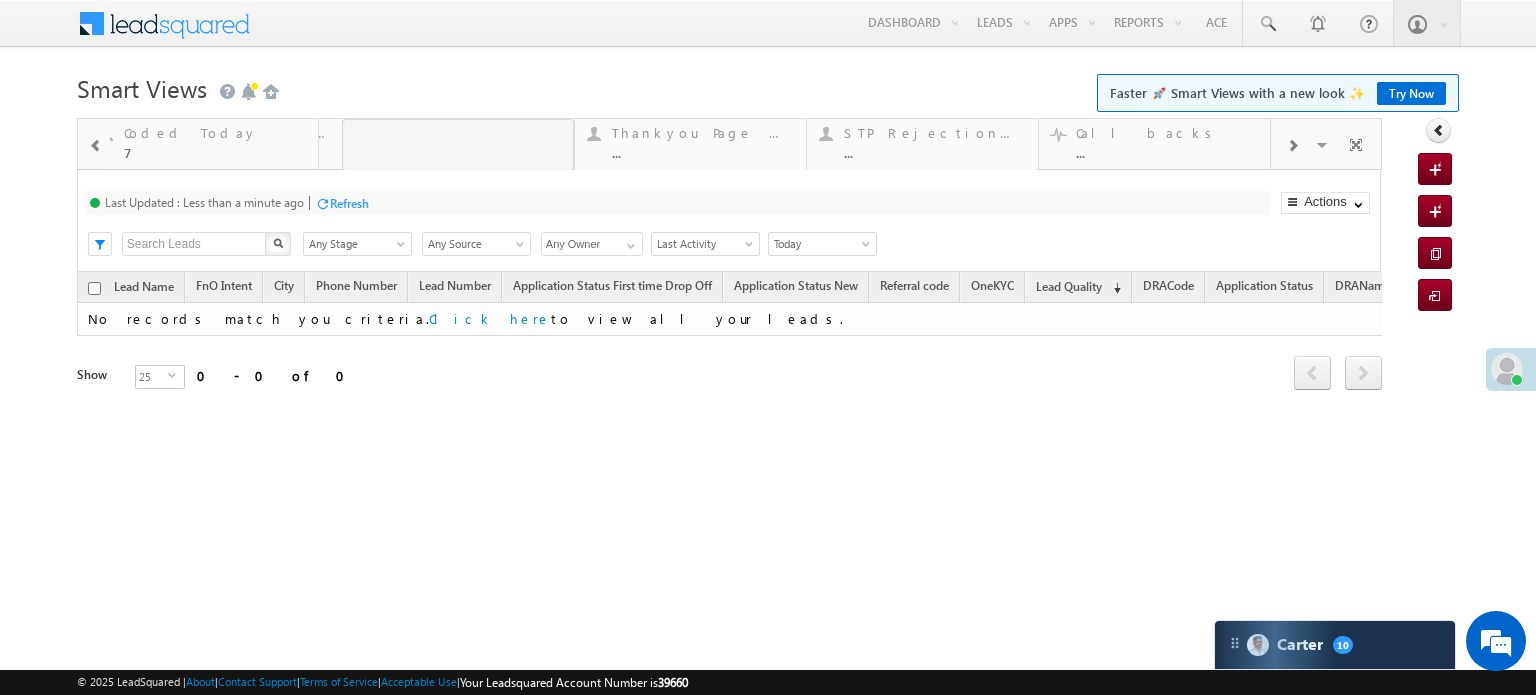 drag, startPoint x: 1184, startPoint y: 155, endPoint x: 0, endPoint y: 285, distance: 1191.1155 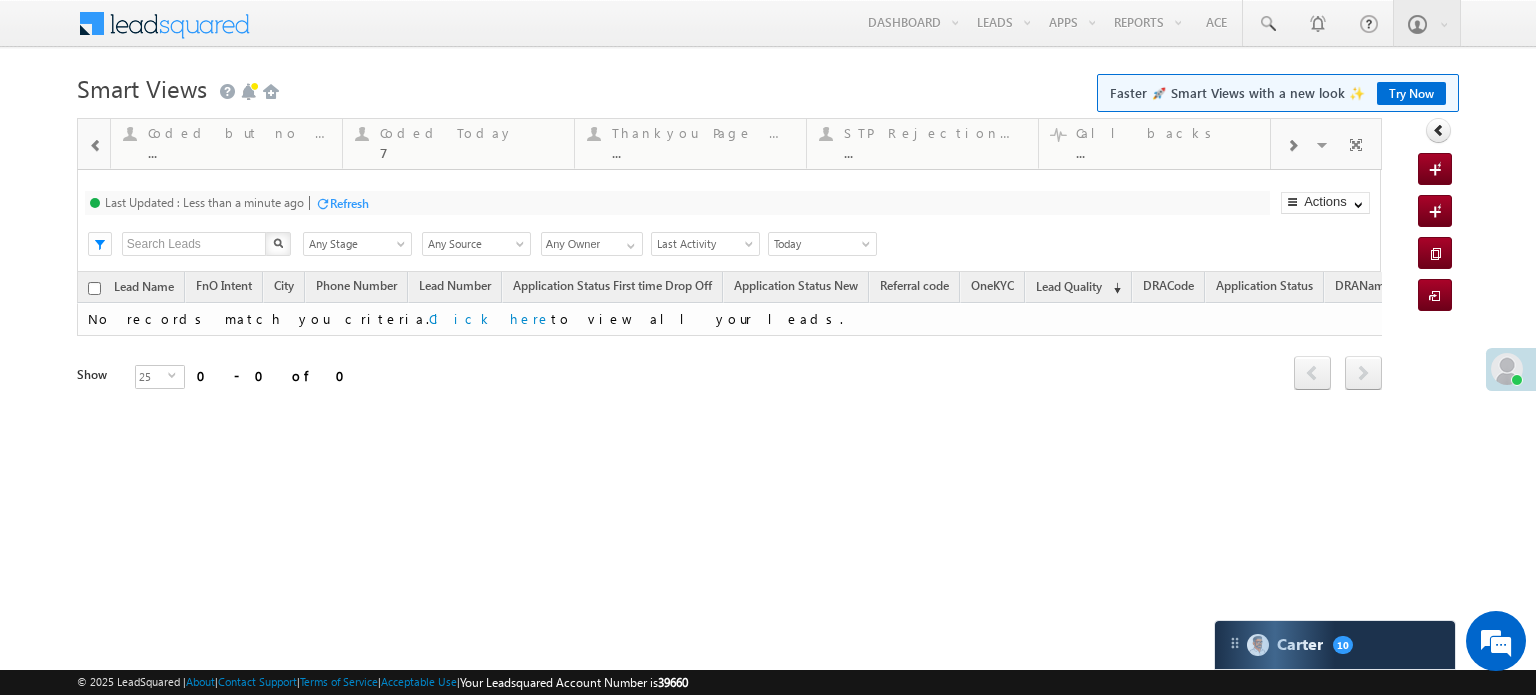 click at bounding box center (96, 146) 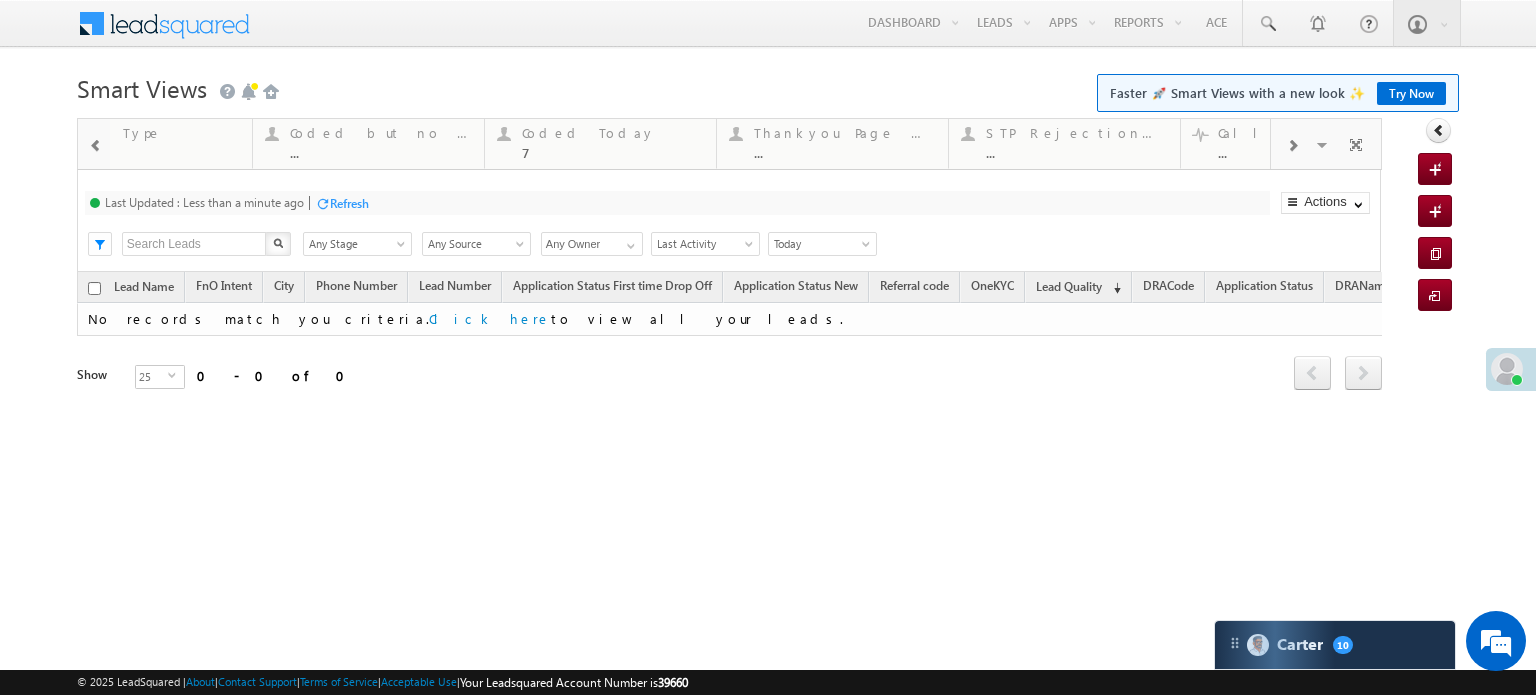 click at bounding box center (96, 146) 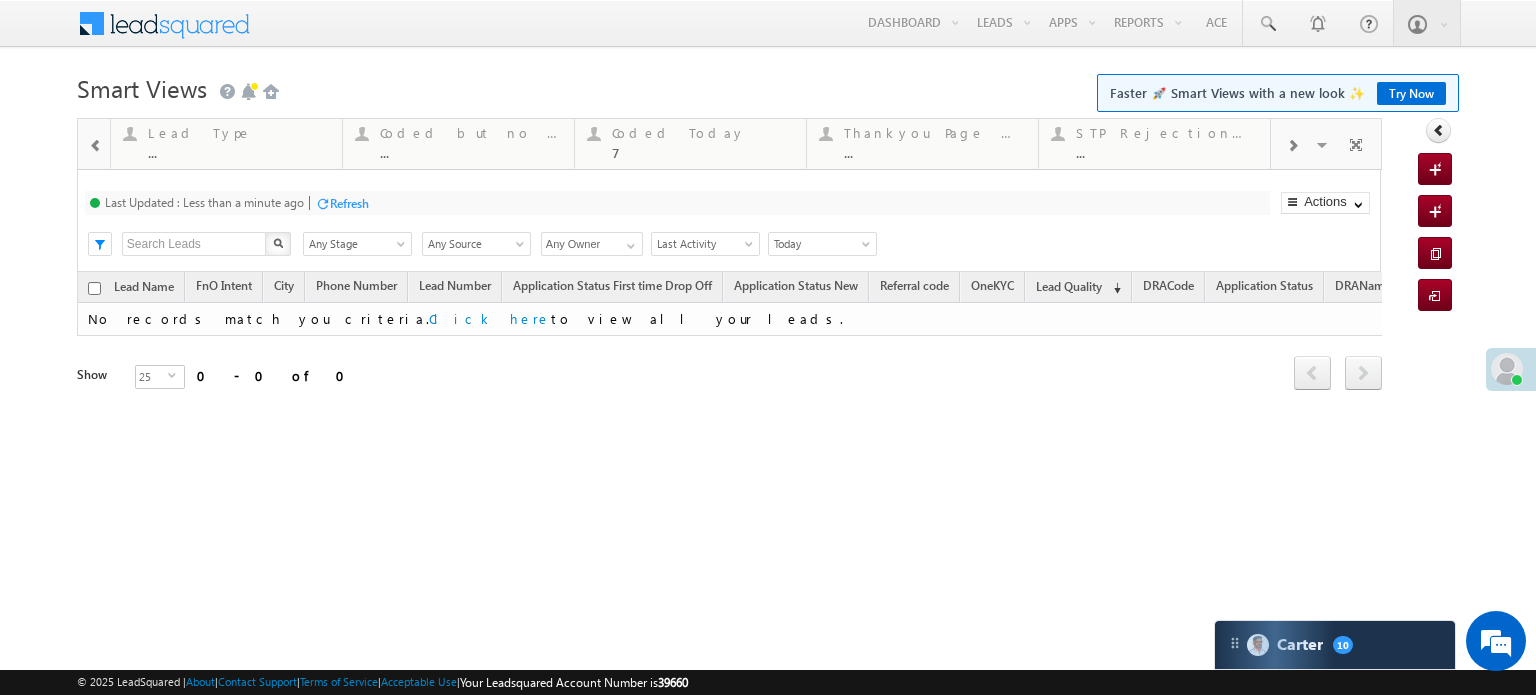 click at bounding box center [96, 146] 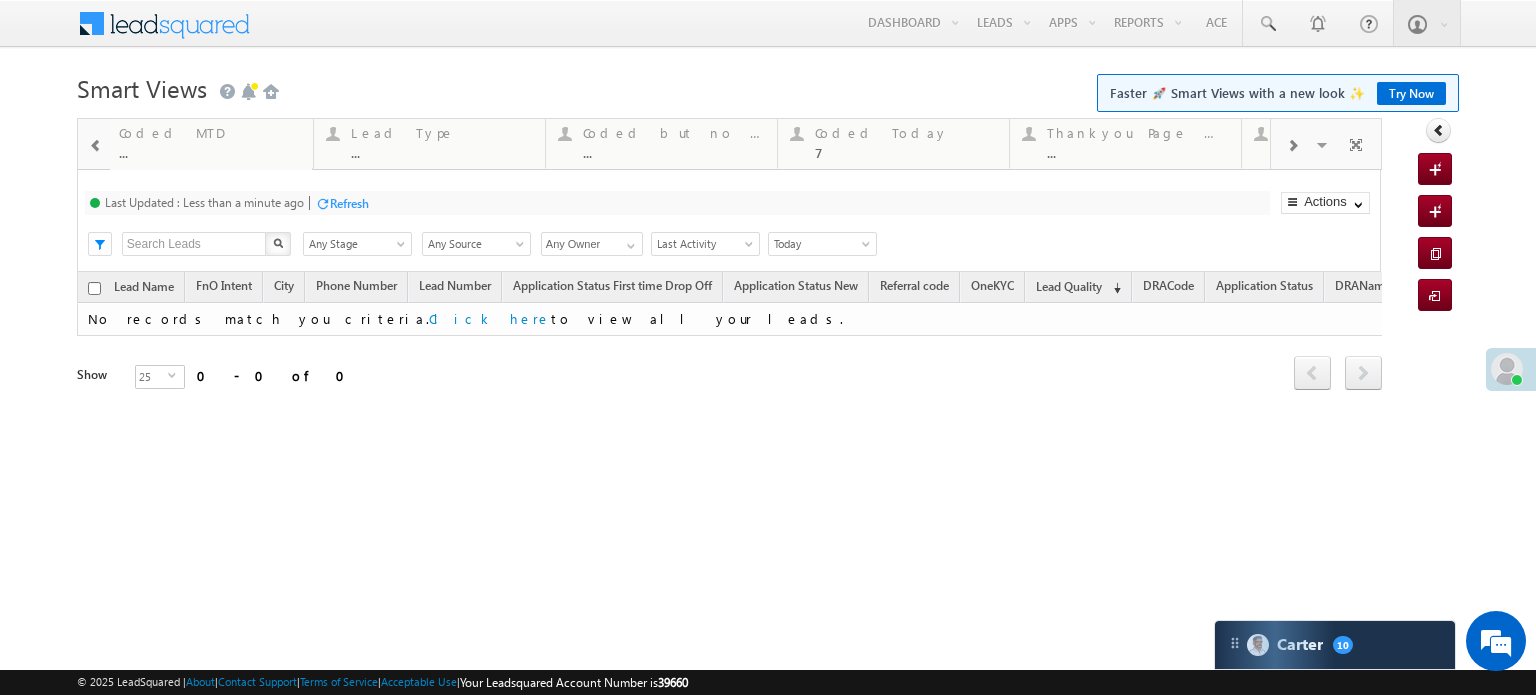 click at bounding box center (96, 146) 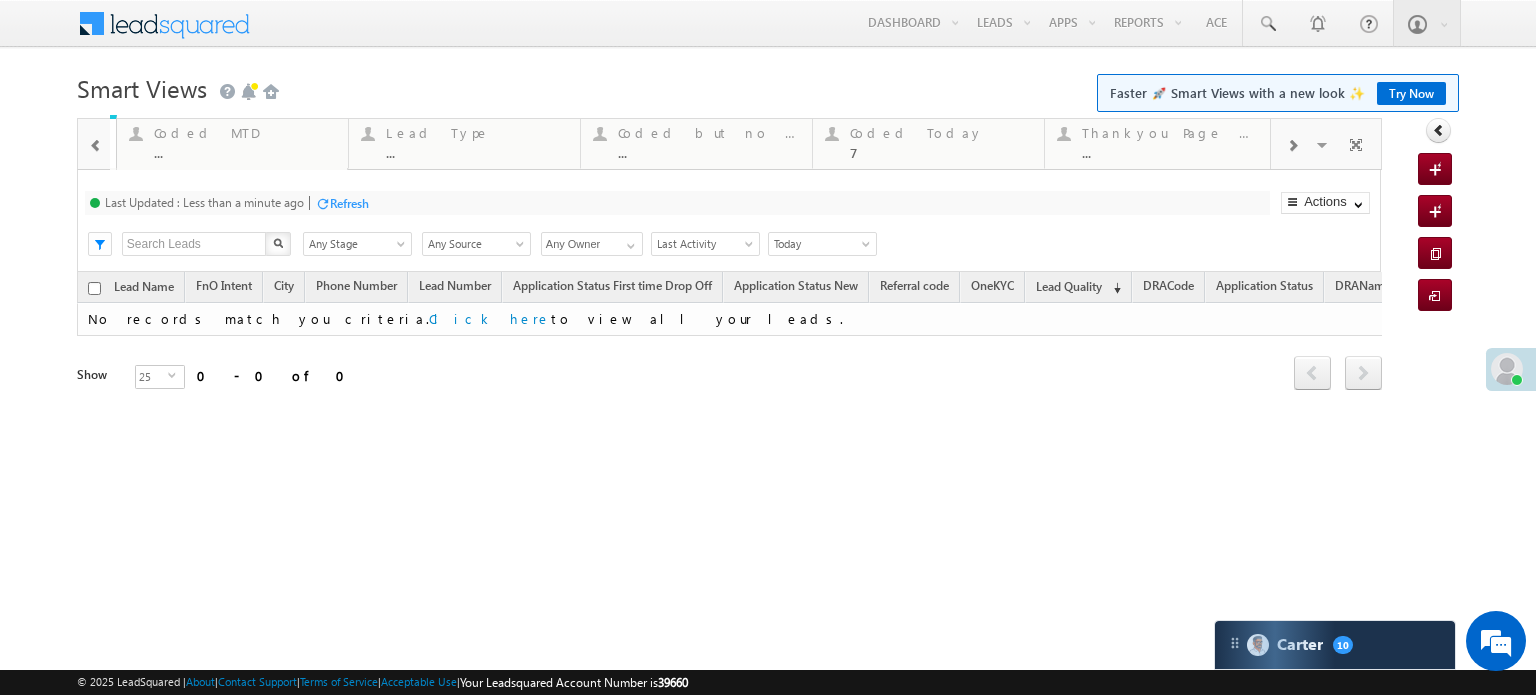 click at bounding box center (96, 146) 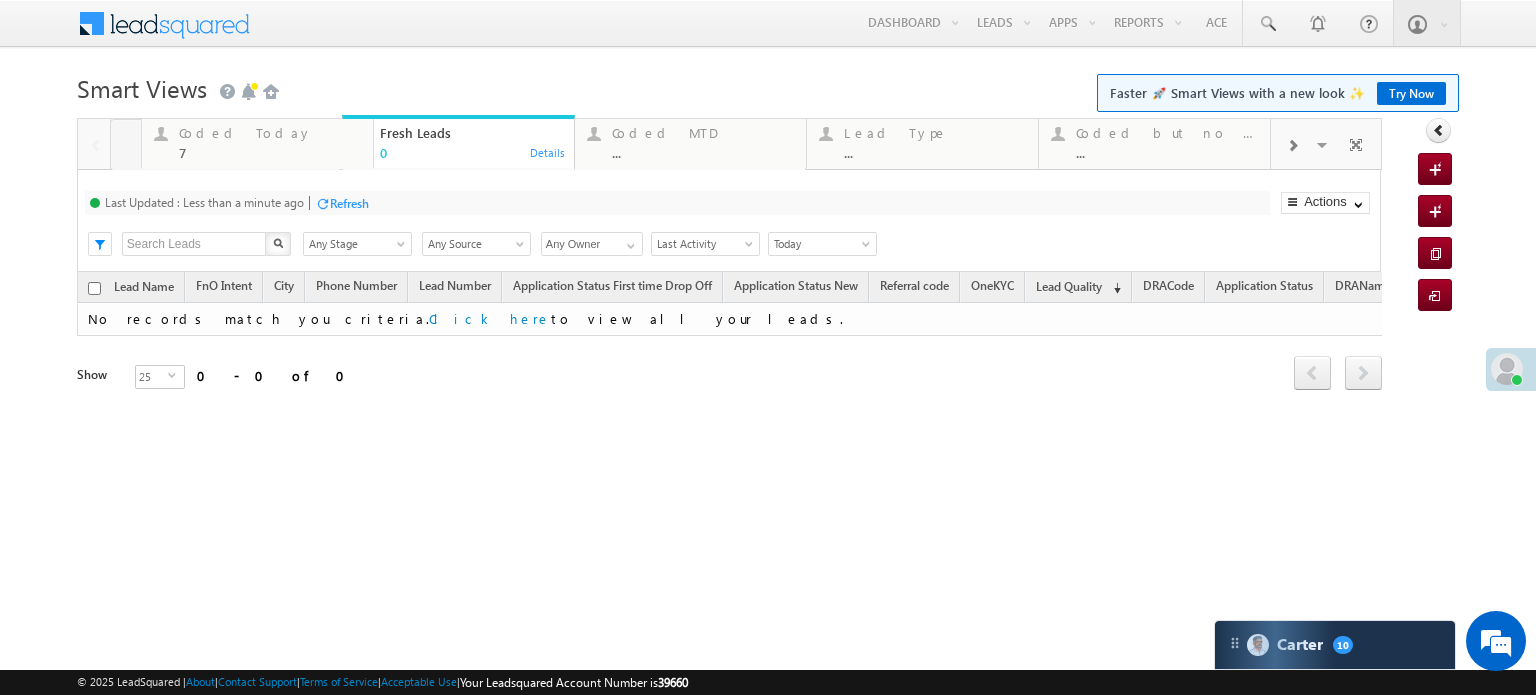 drag, startPoint x: 1209, startPoint y: 148, endPoint x: 312, endPoint y: 187, distance: 897.8474 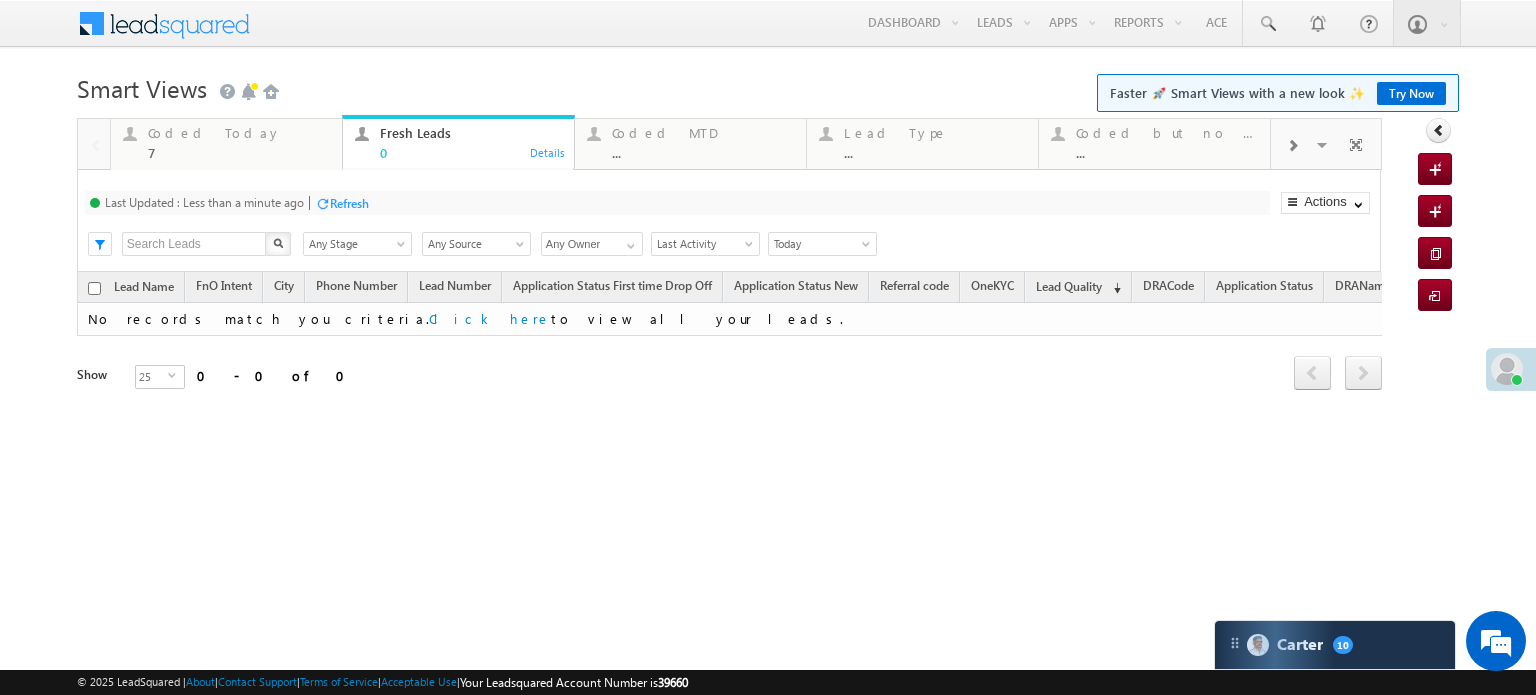 click on "Last Updated : Less than a minute ago Refresh Refreshing..." at bounding box center (677, 203) 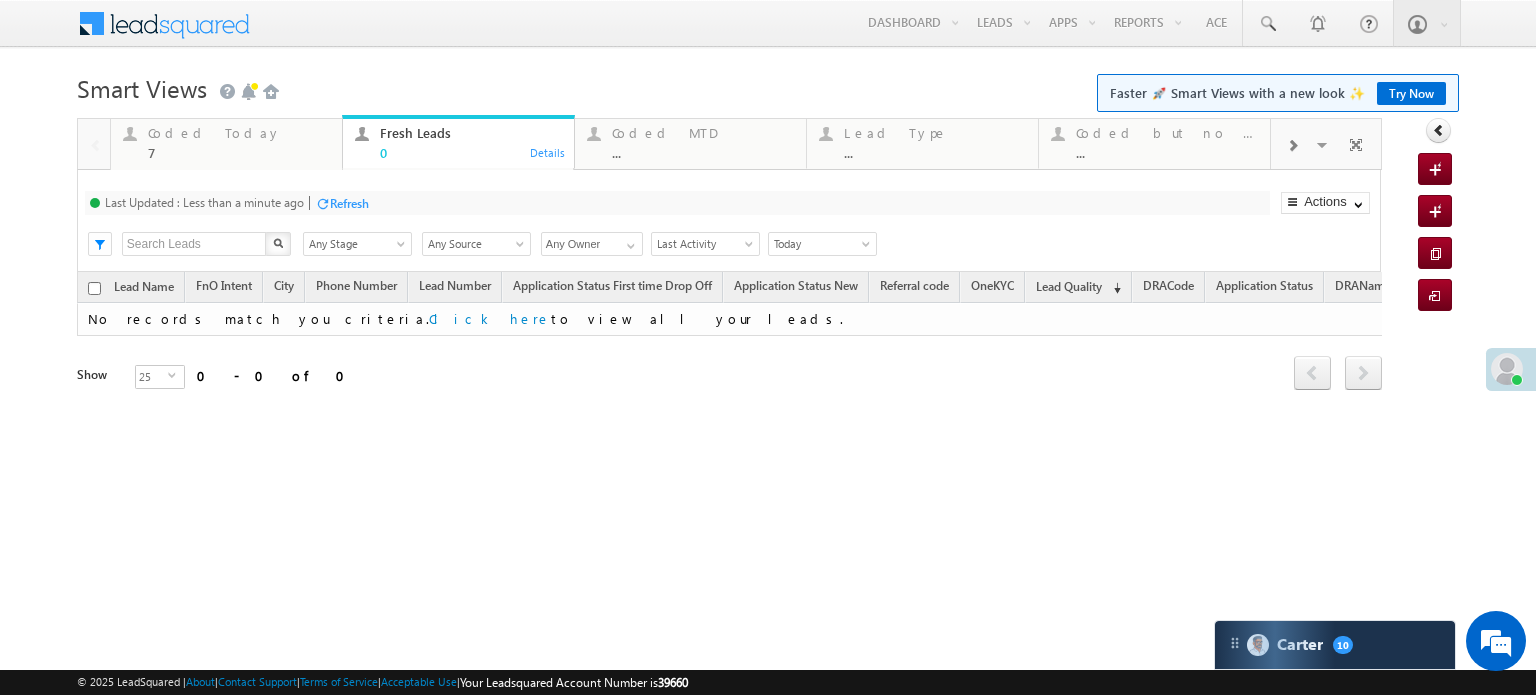 click on "Refresh" at bounding box center (349, 203) 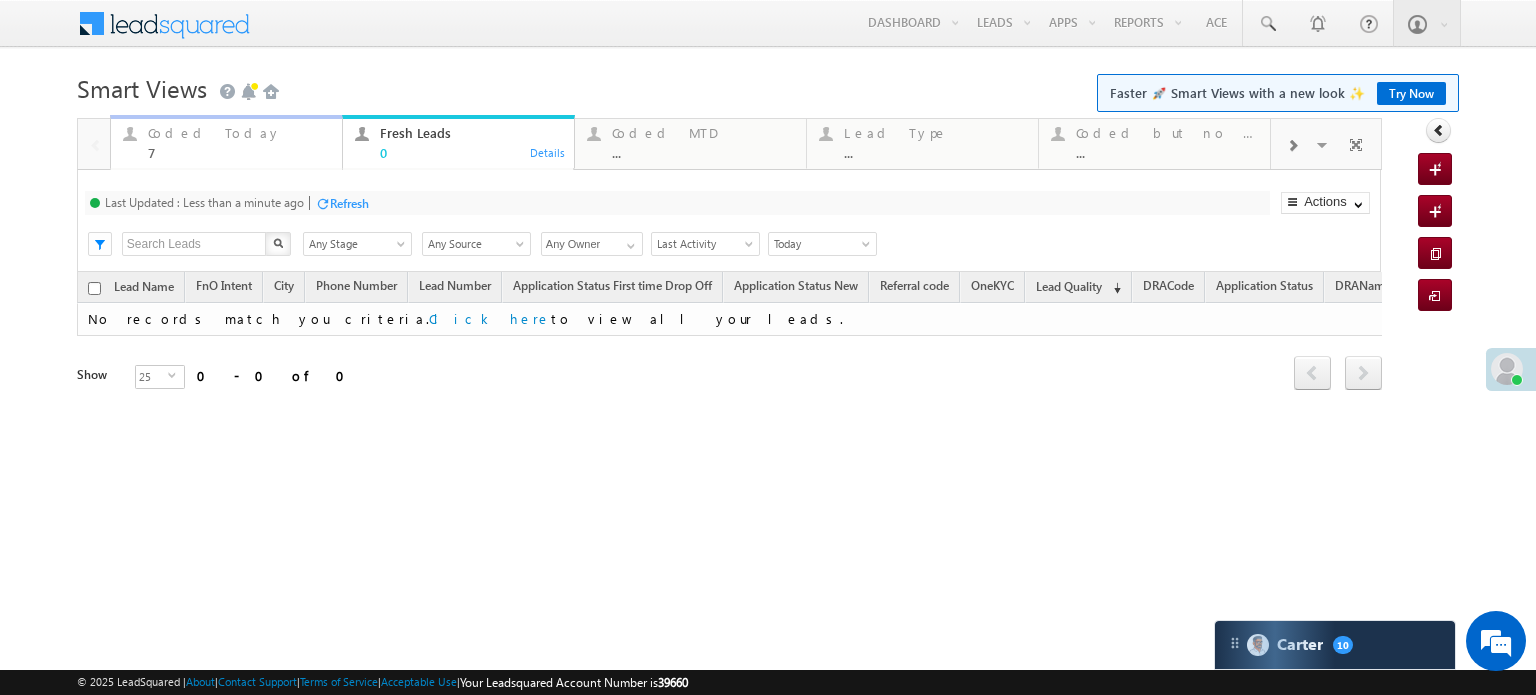click on "Coded Today 7" at bounding box center (239, 140) 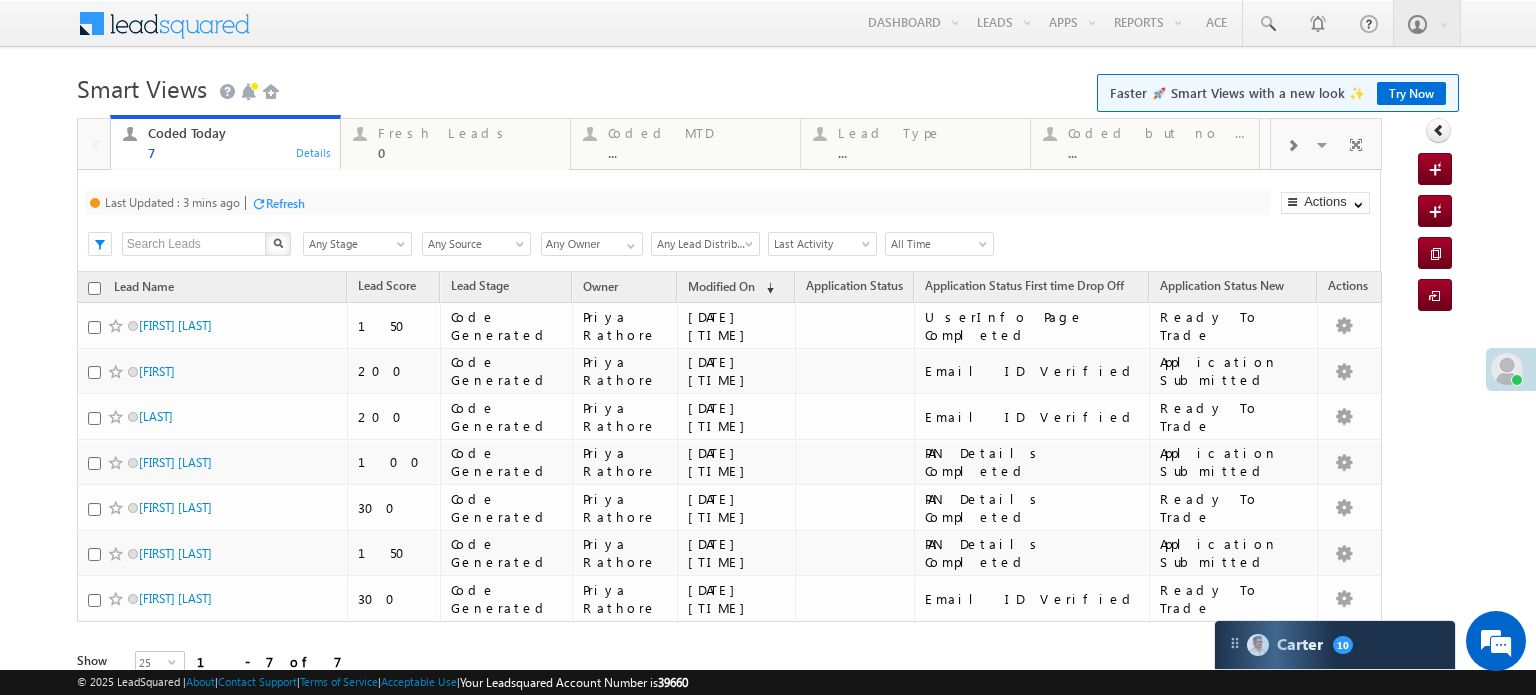 click on "Refresh" at bounding box center [285, 203] 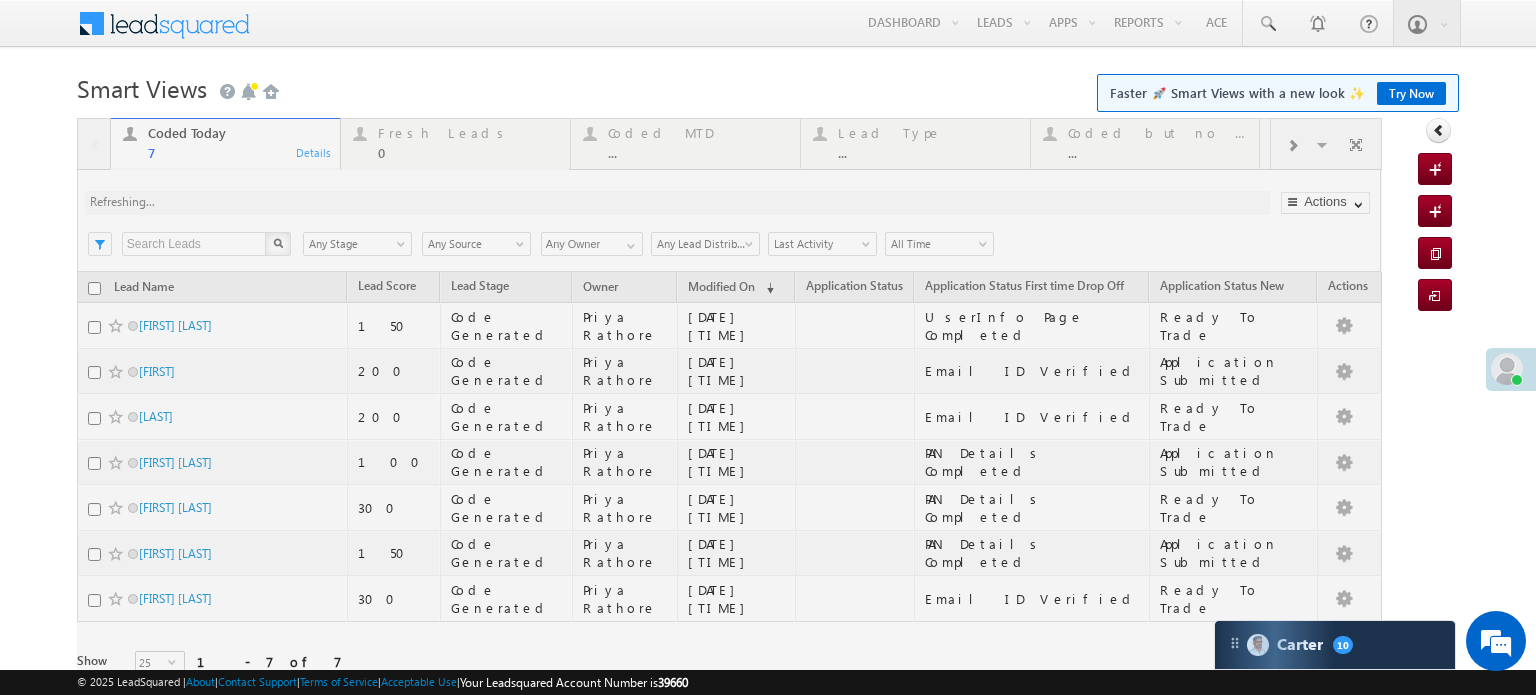click at bounding box center [729, 425] 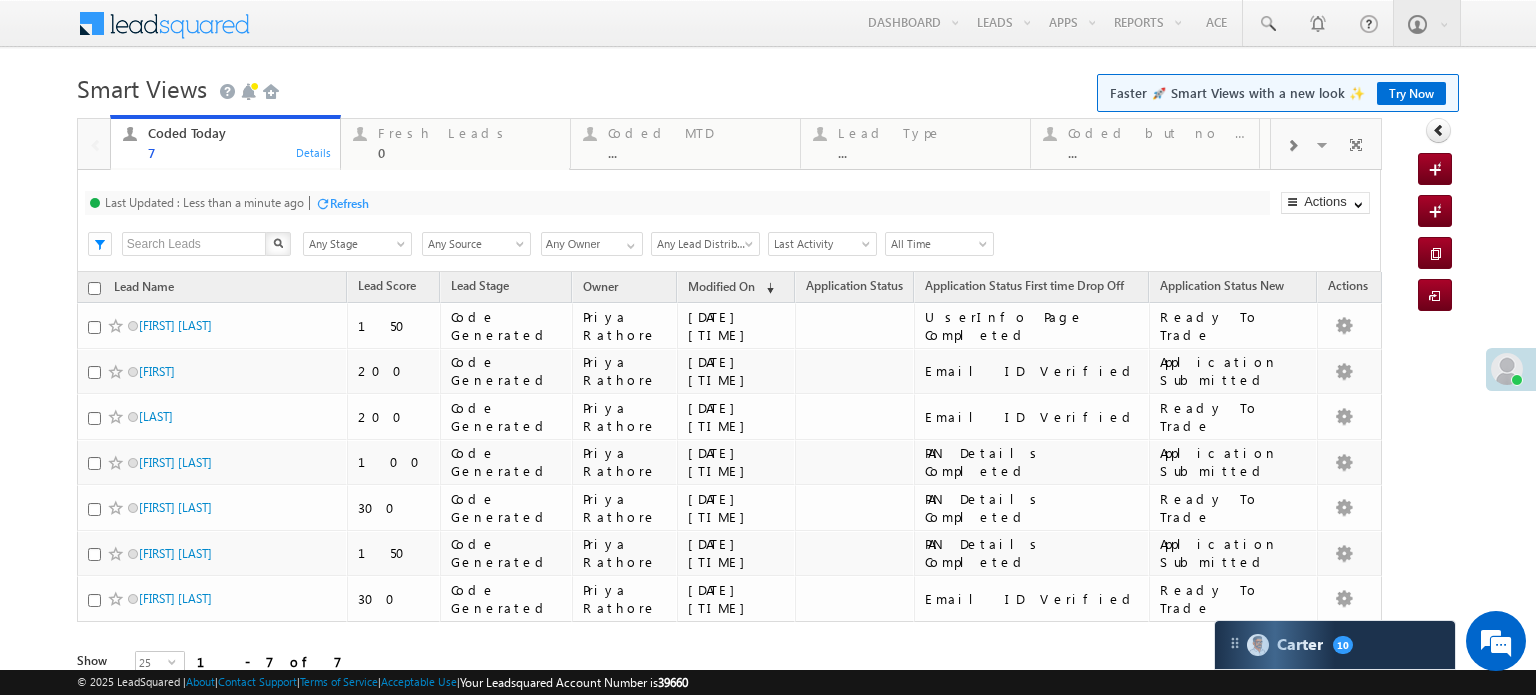 click on "Refresh" at bounding box center (349, 203) 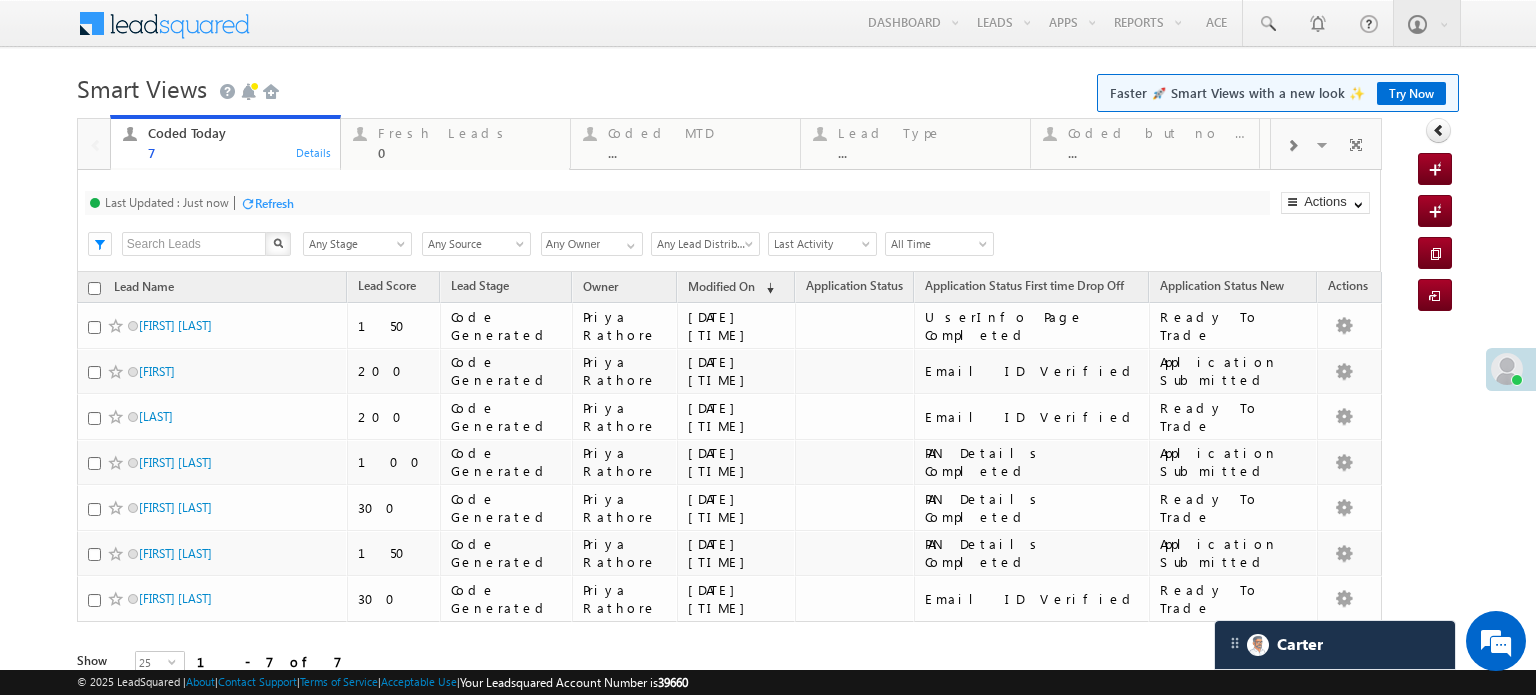 click on "Refresh" at bounding box center (274, 203) 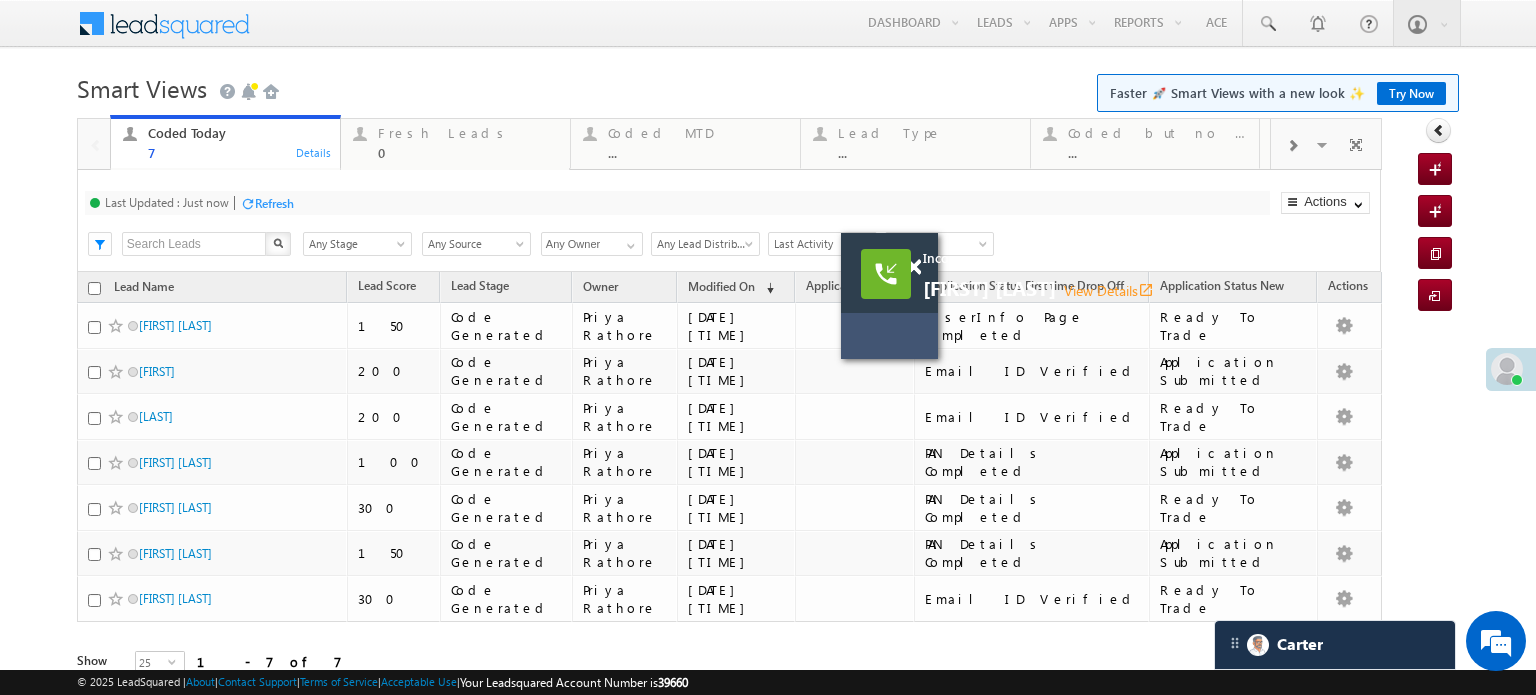 click on "Refresh" at bounding box center (274, 203) 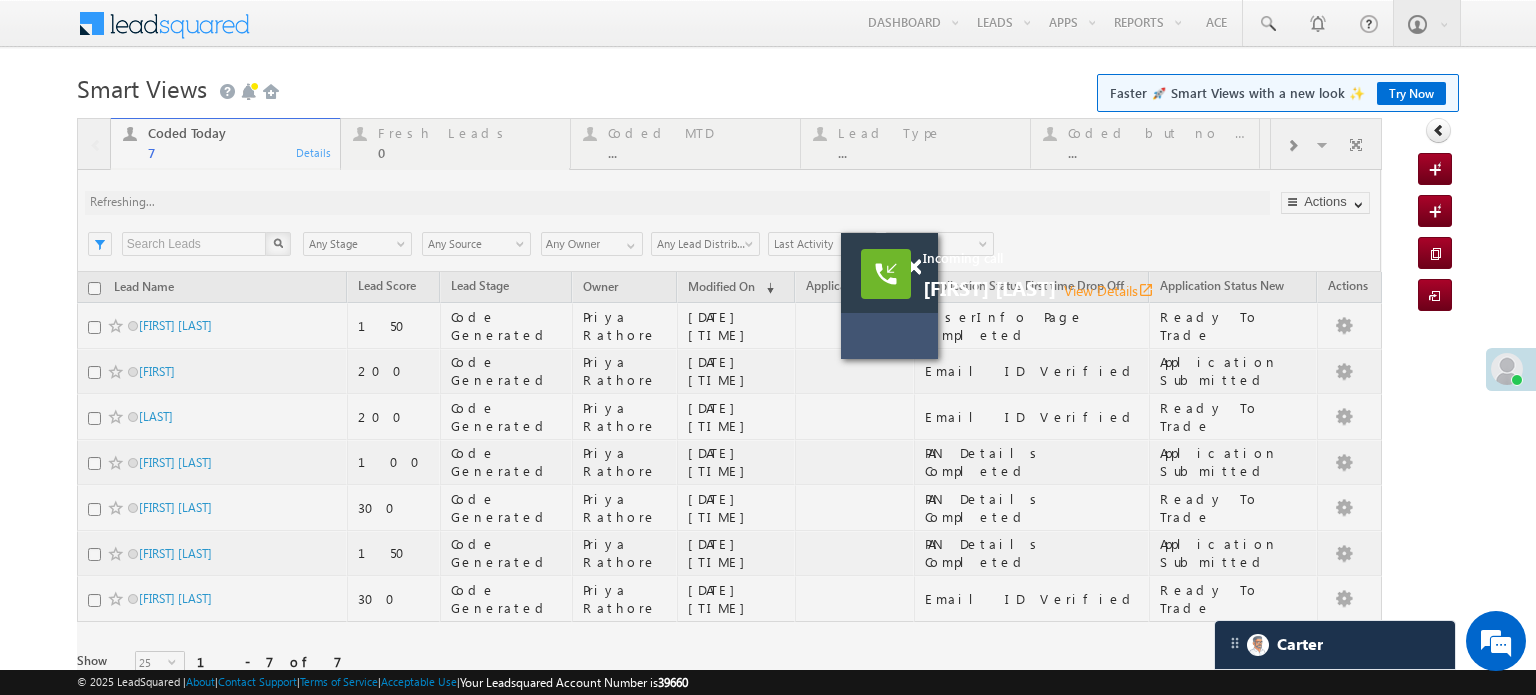 click at bounding box center (729, 425) 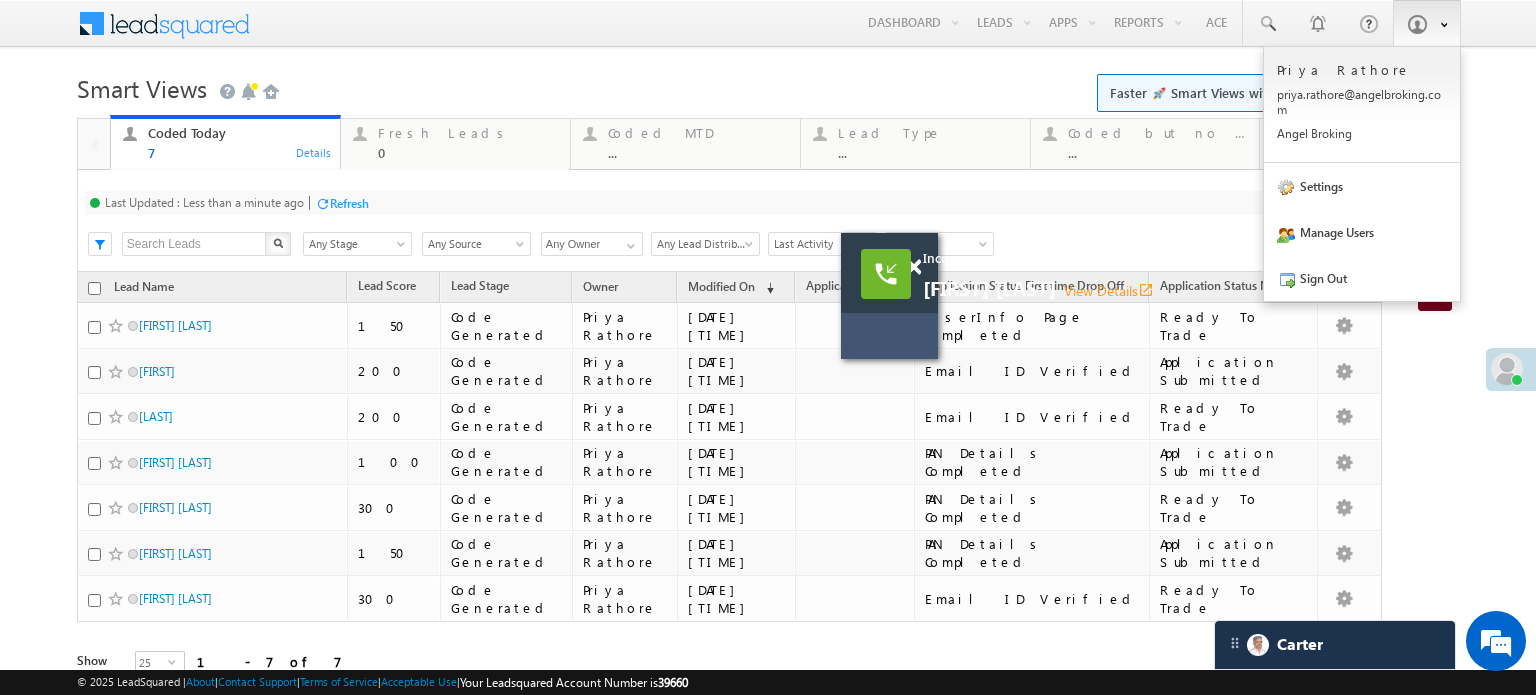 click at bounding box center (1417, 24) 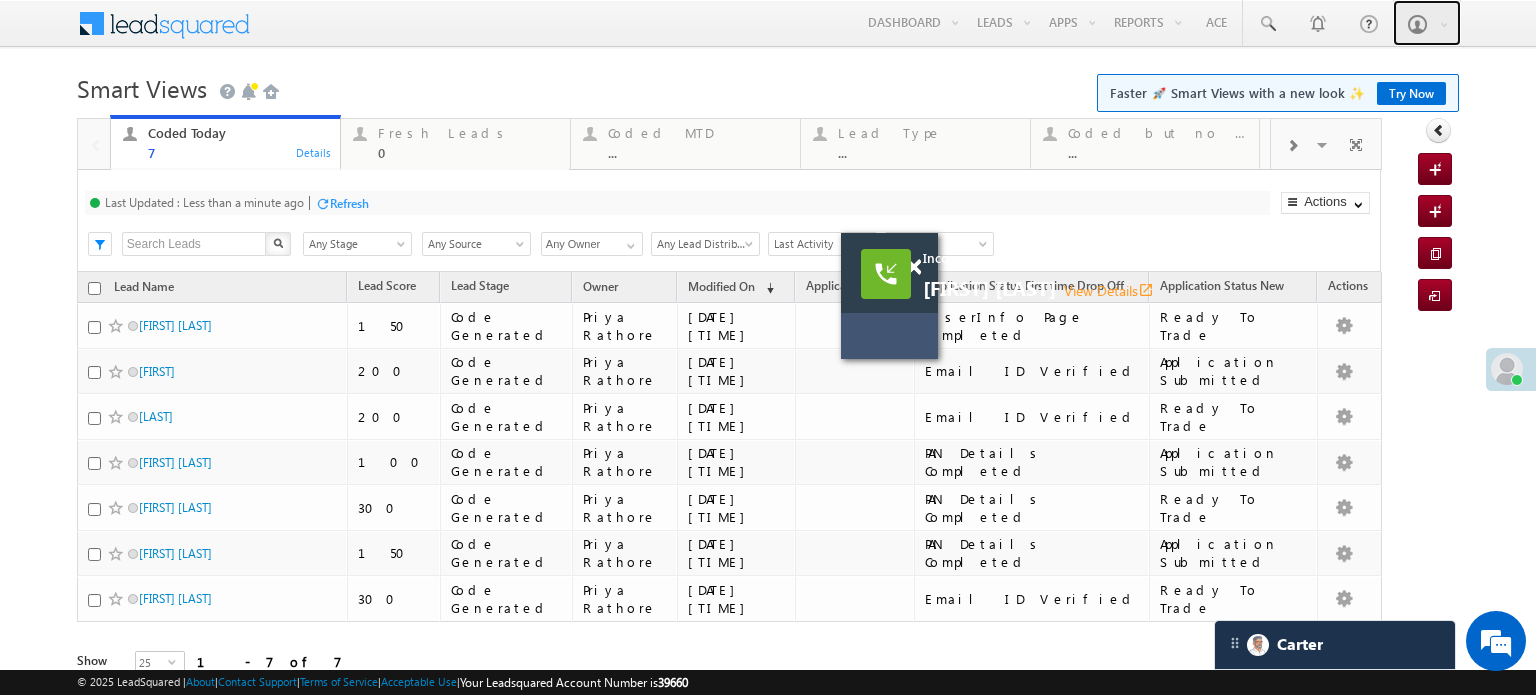 click on "Aaisha siddiqa   View Details  open_in_new" at bounding box center [1163, 289] 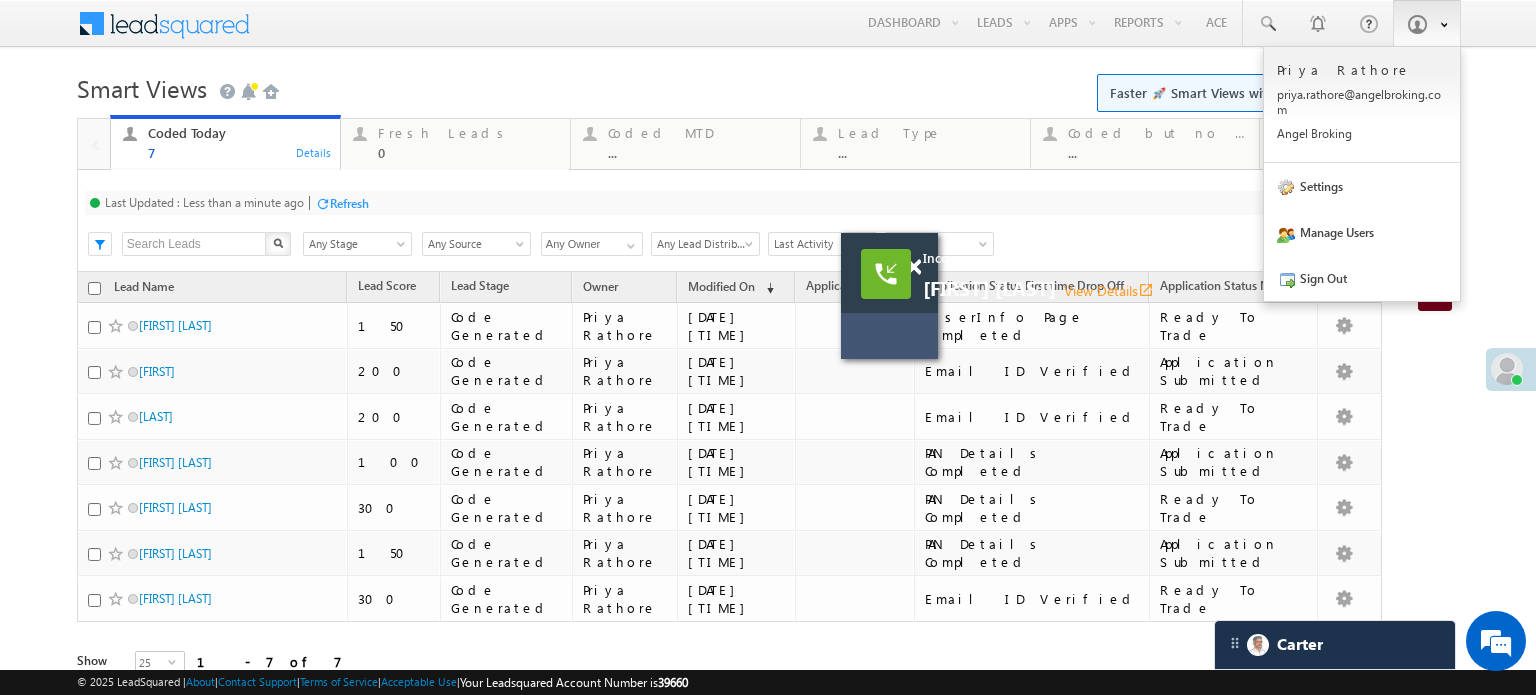 click at bounding box center [1438, 23] 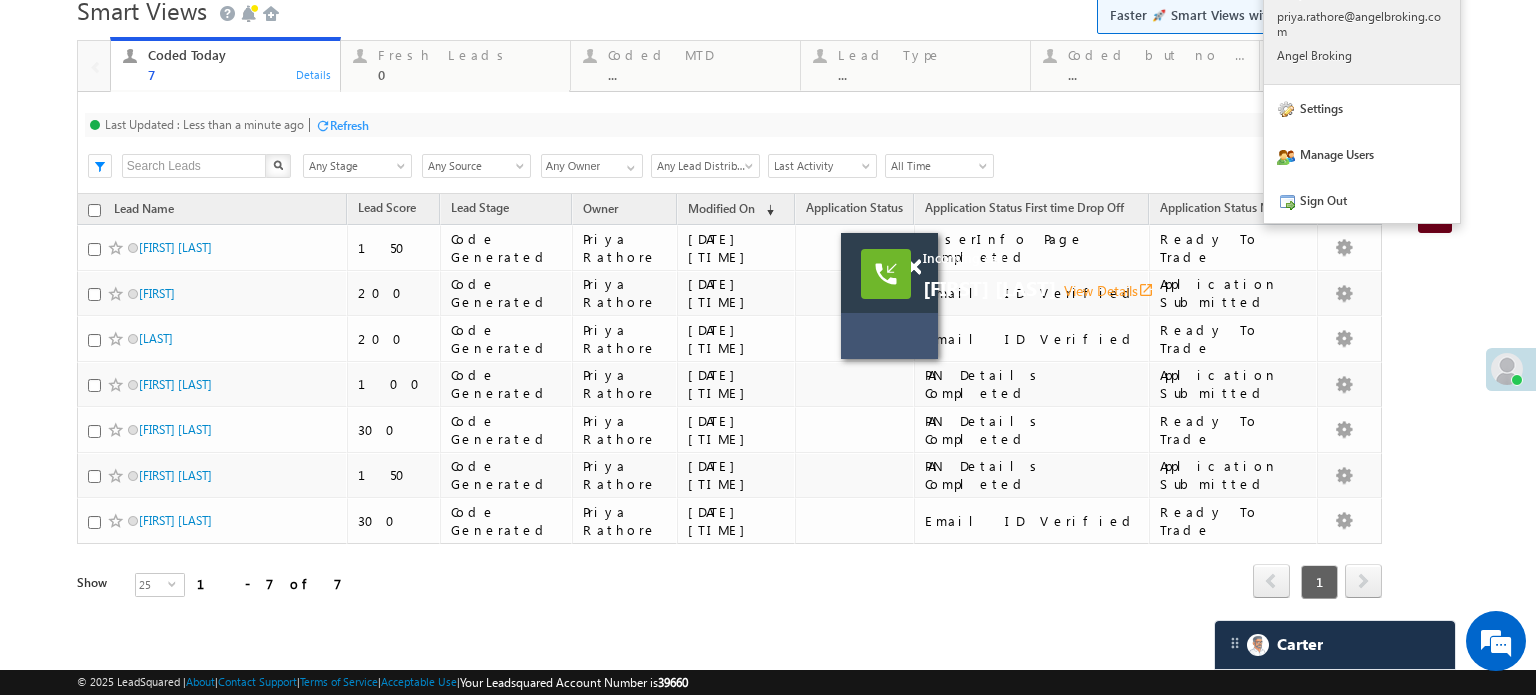 scroll, scrollTop: 80, scrollLeft: 0, axis: vertical 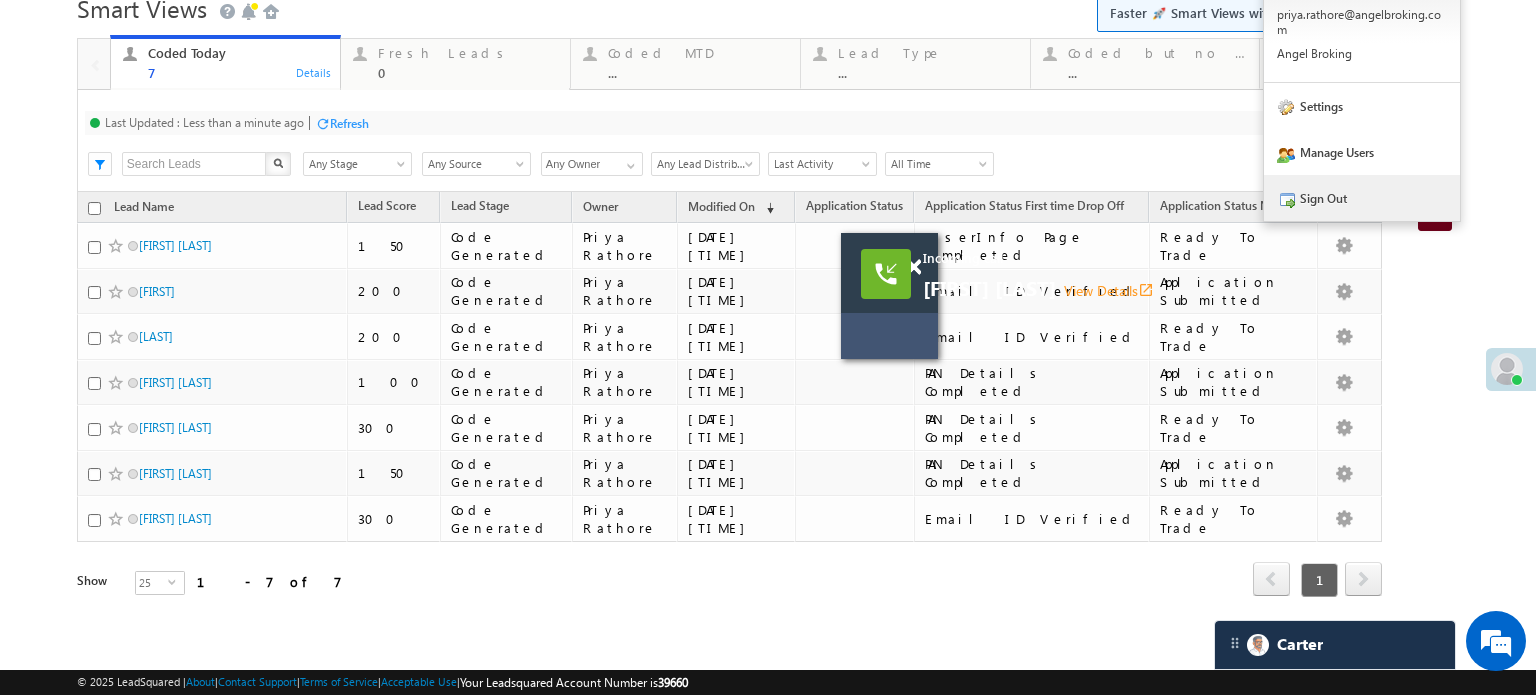 click on "Sign Out" at bounding box center (1362, 198) 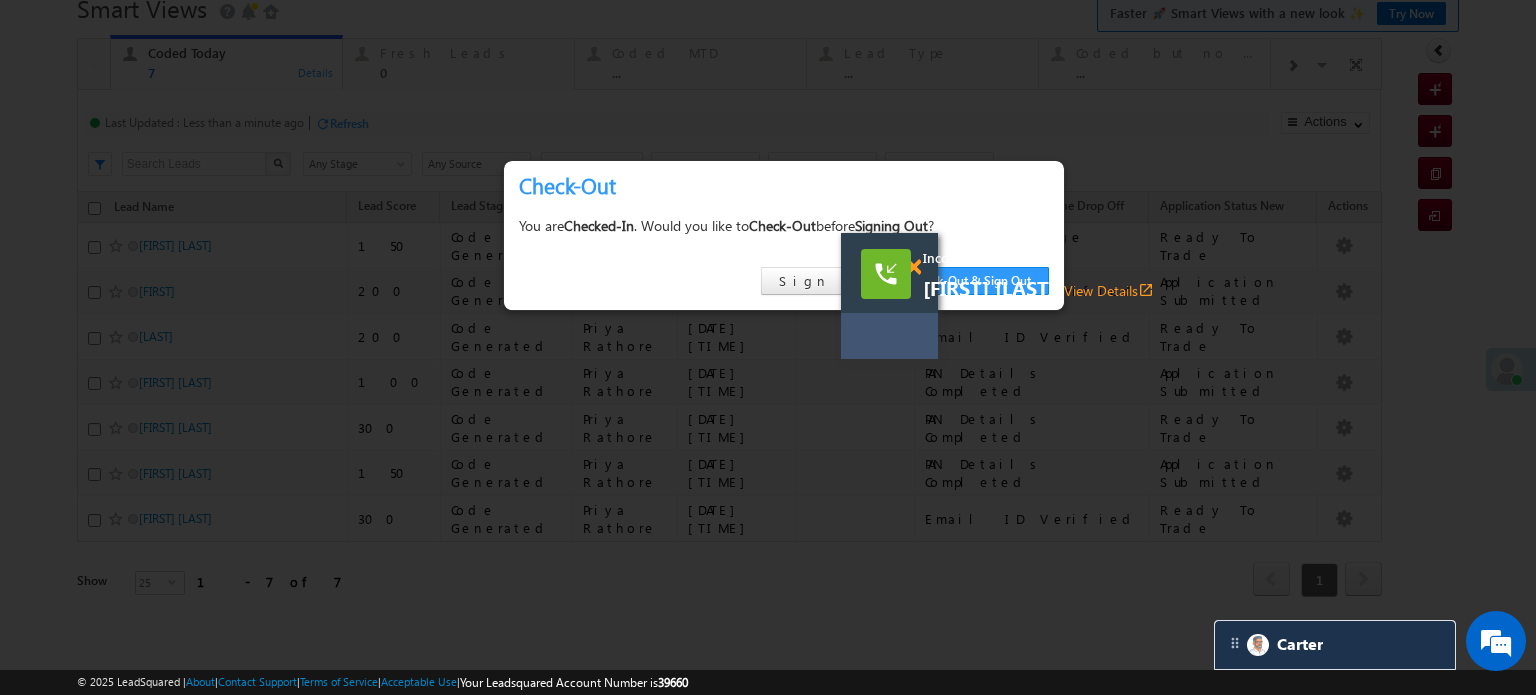 click at bounding box center (913, 267) 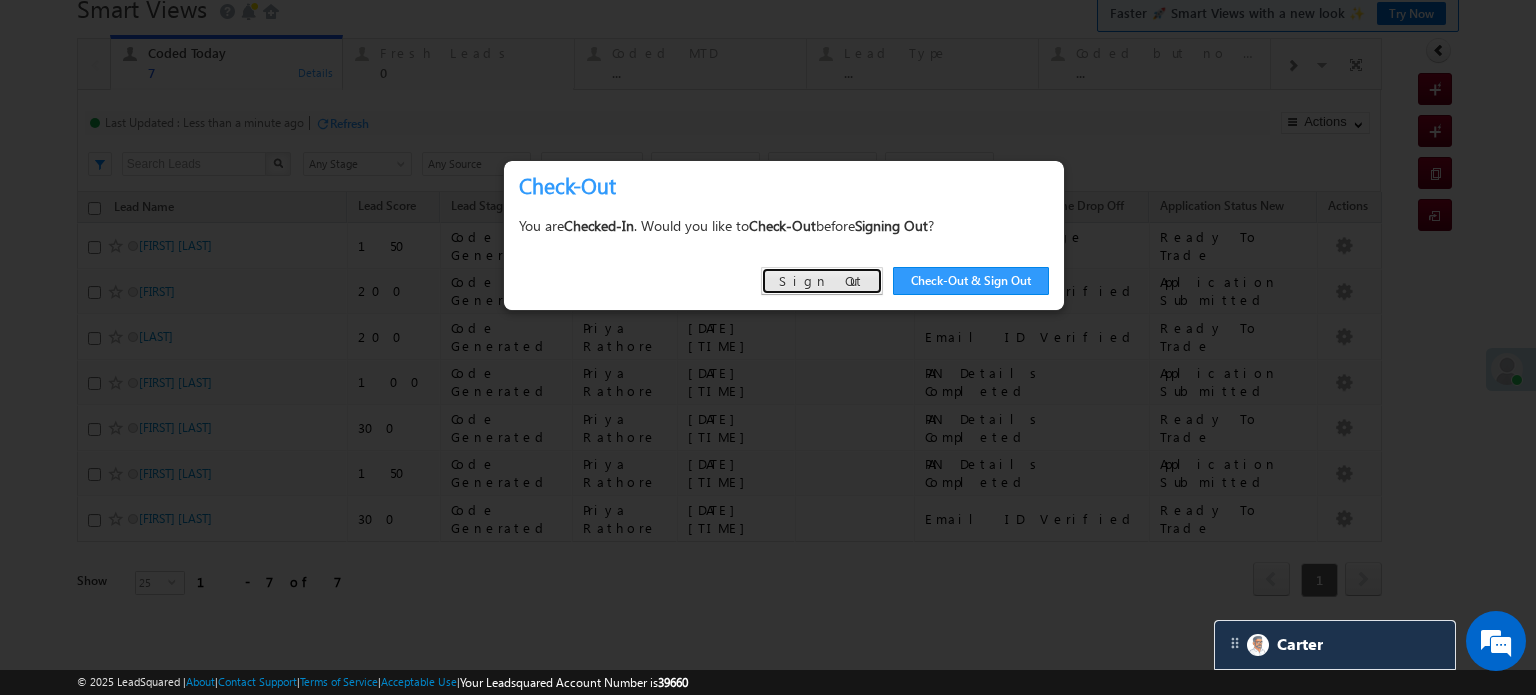 click on "Sign Out" at bounding box center (822, 281) 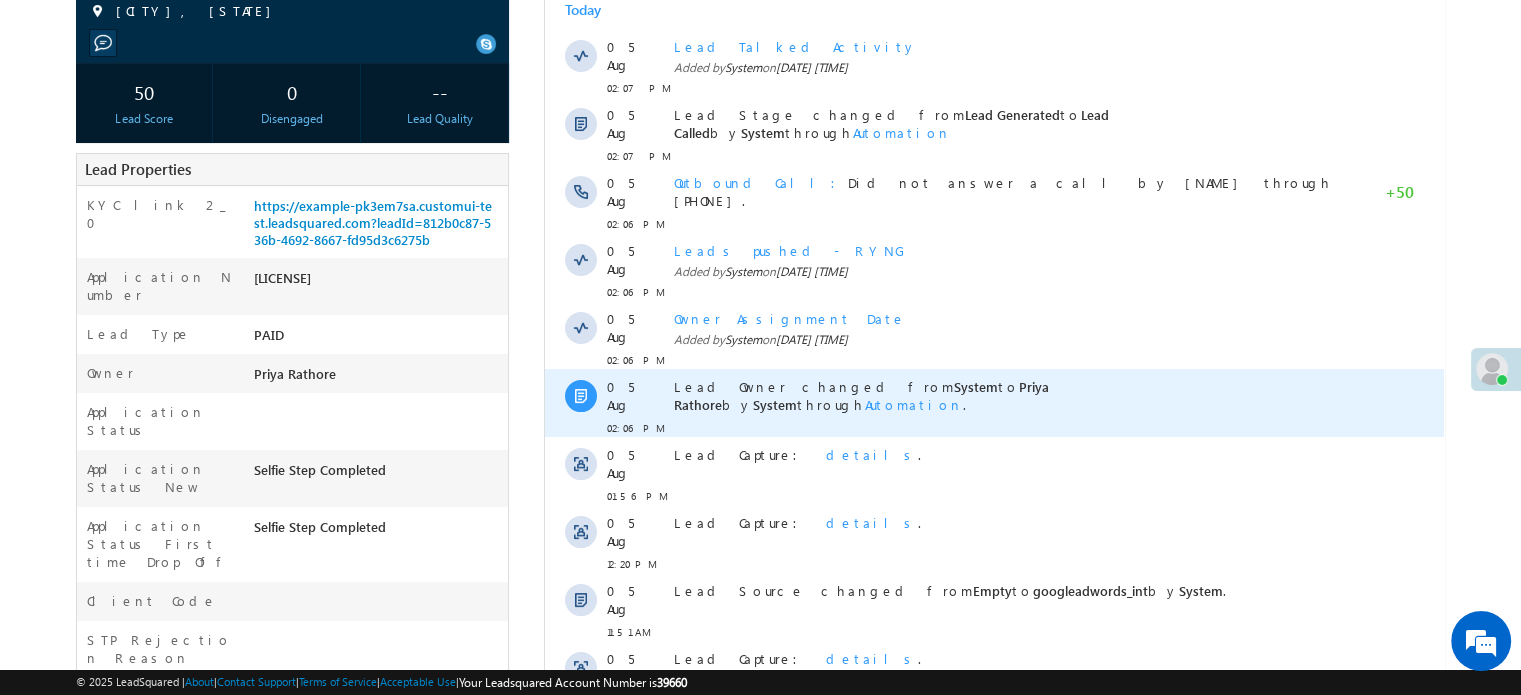 scroll, scrollTop: 0, scrollLeft: 0, axis: both 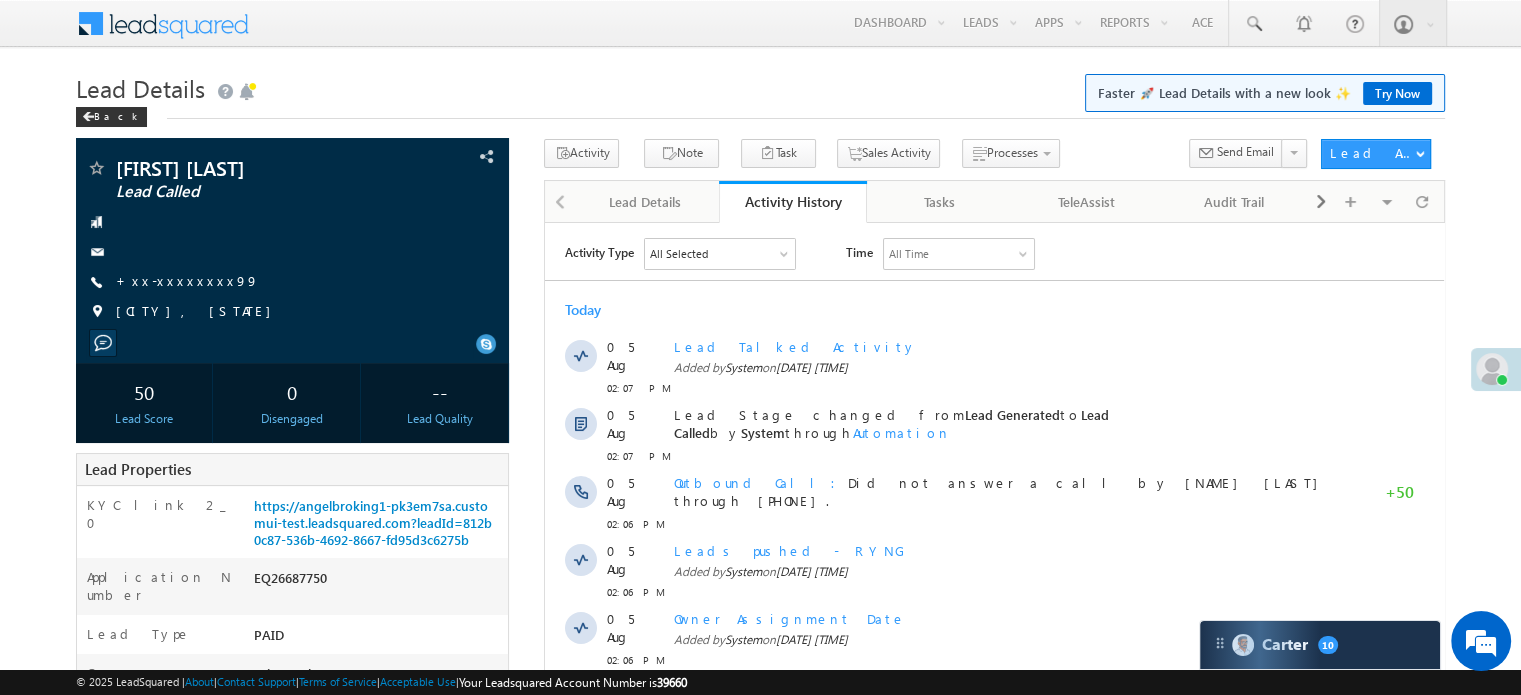 click on "All Time" at bounding box center [959, 253] 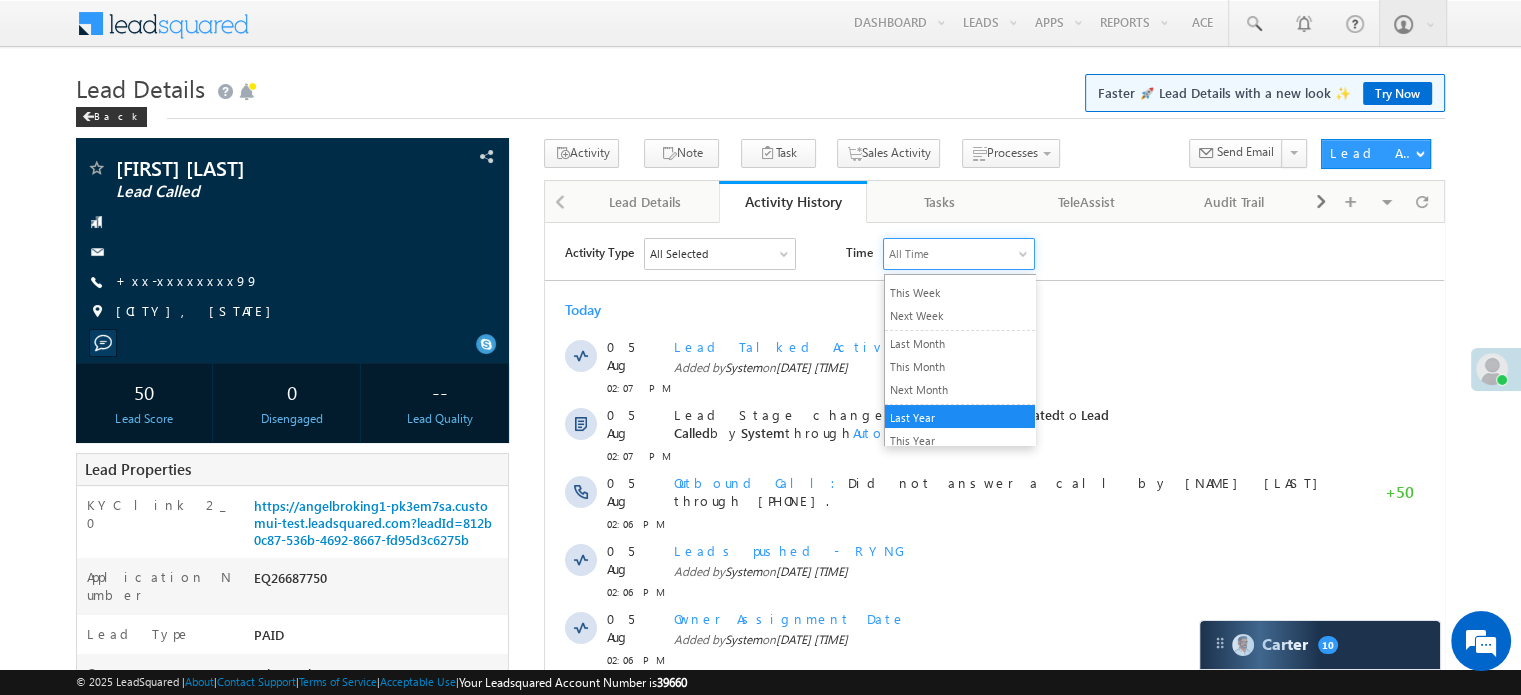 scroll, scrollTop: 241, scrollLeft: 0, axis: vertical 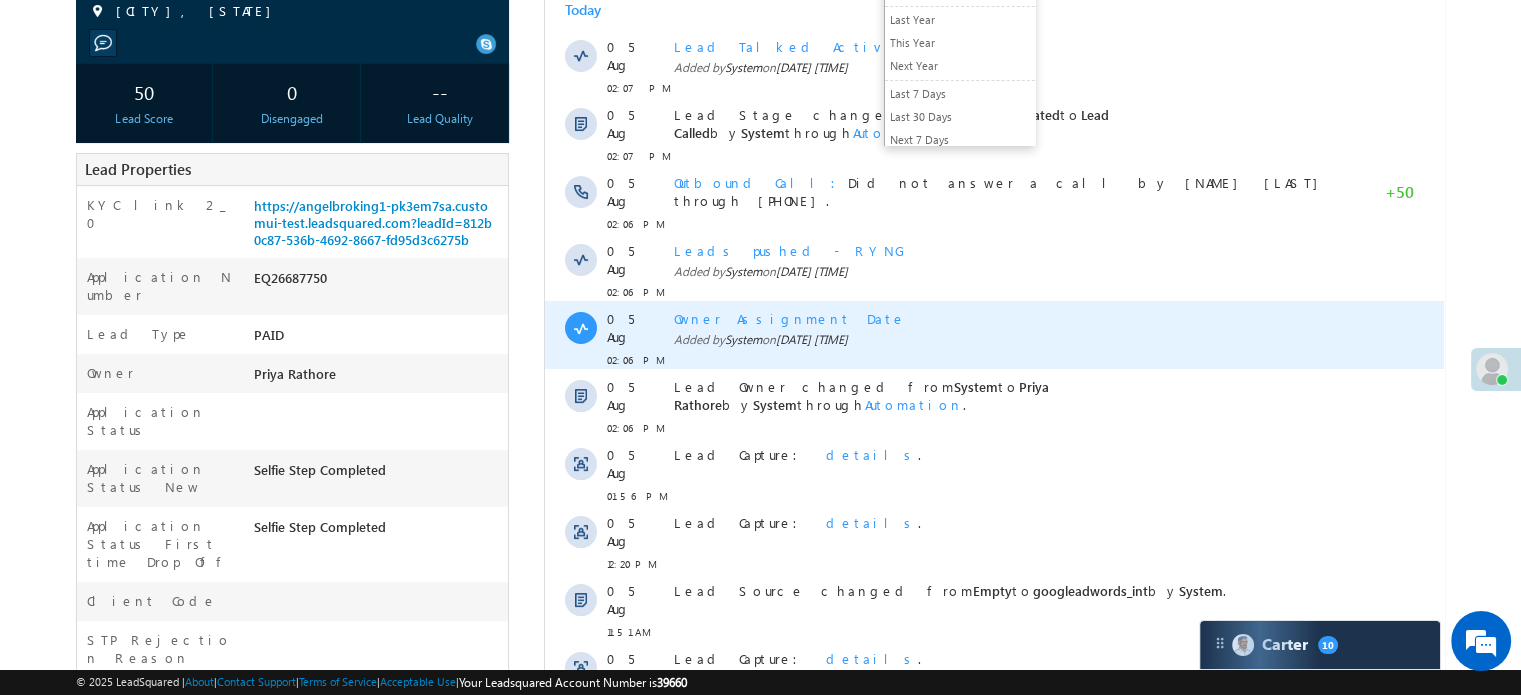 click on "Owner Assignment Date
Added by  System  on  05 Aug 2025 02:06 PM" at bounding box center [1003, 335] 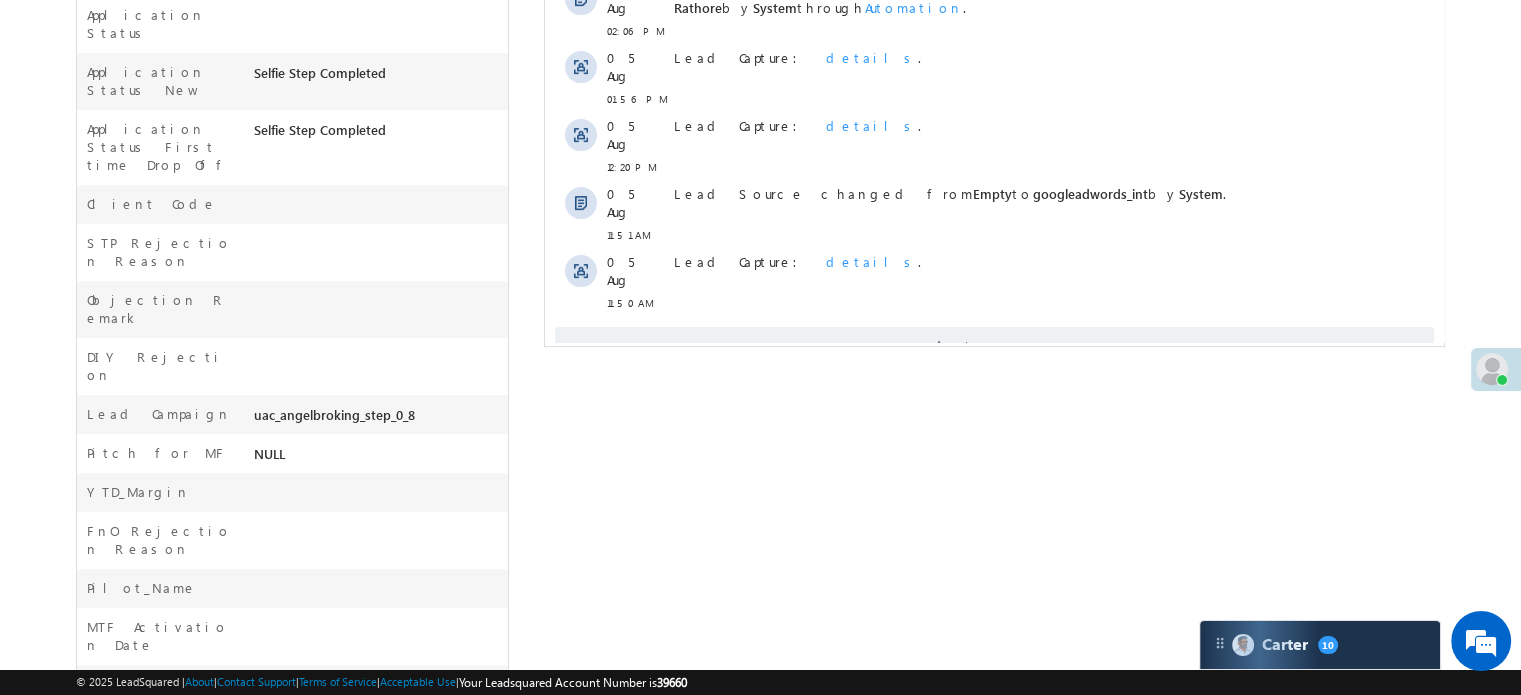 scroll, scrollTop: 700, scrollLeft: 0, axis: vertical 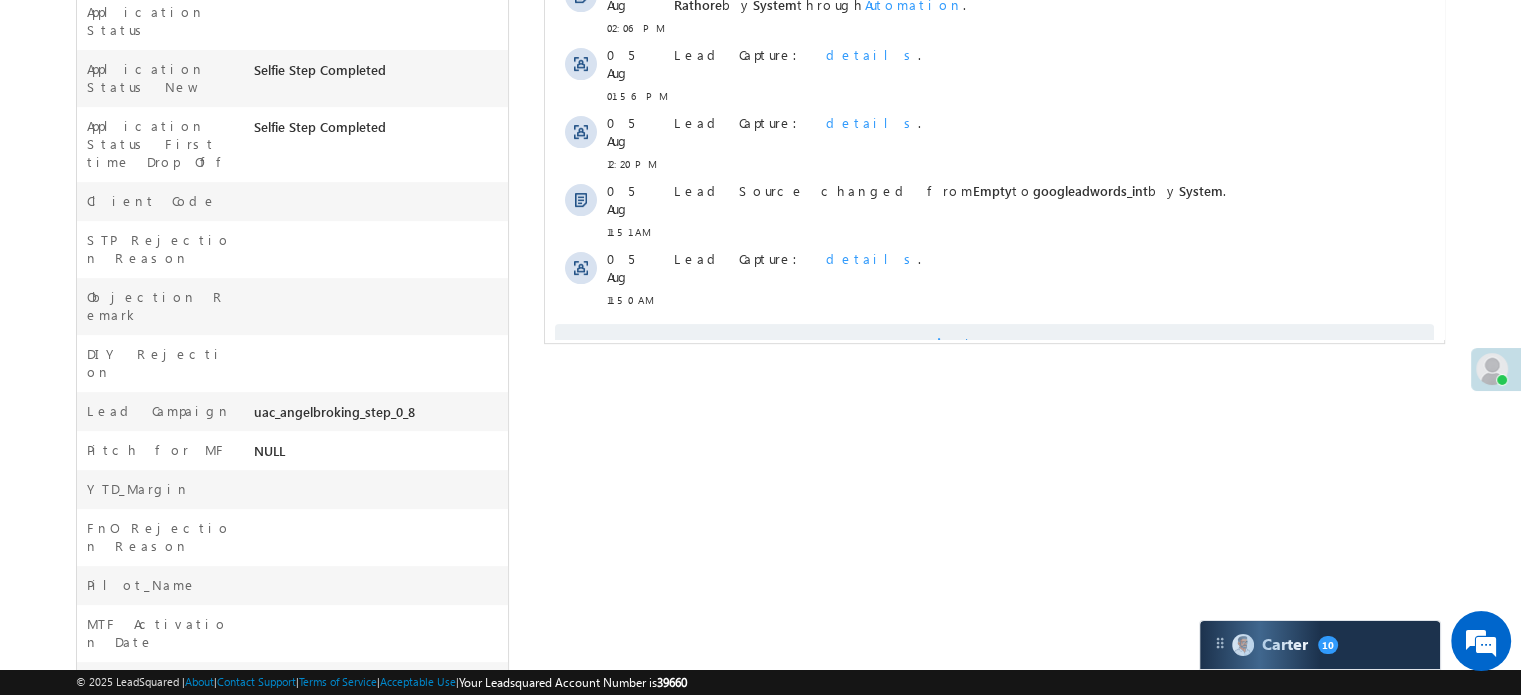 click on "Show More" at bounding box center (994, 344) 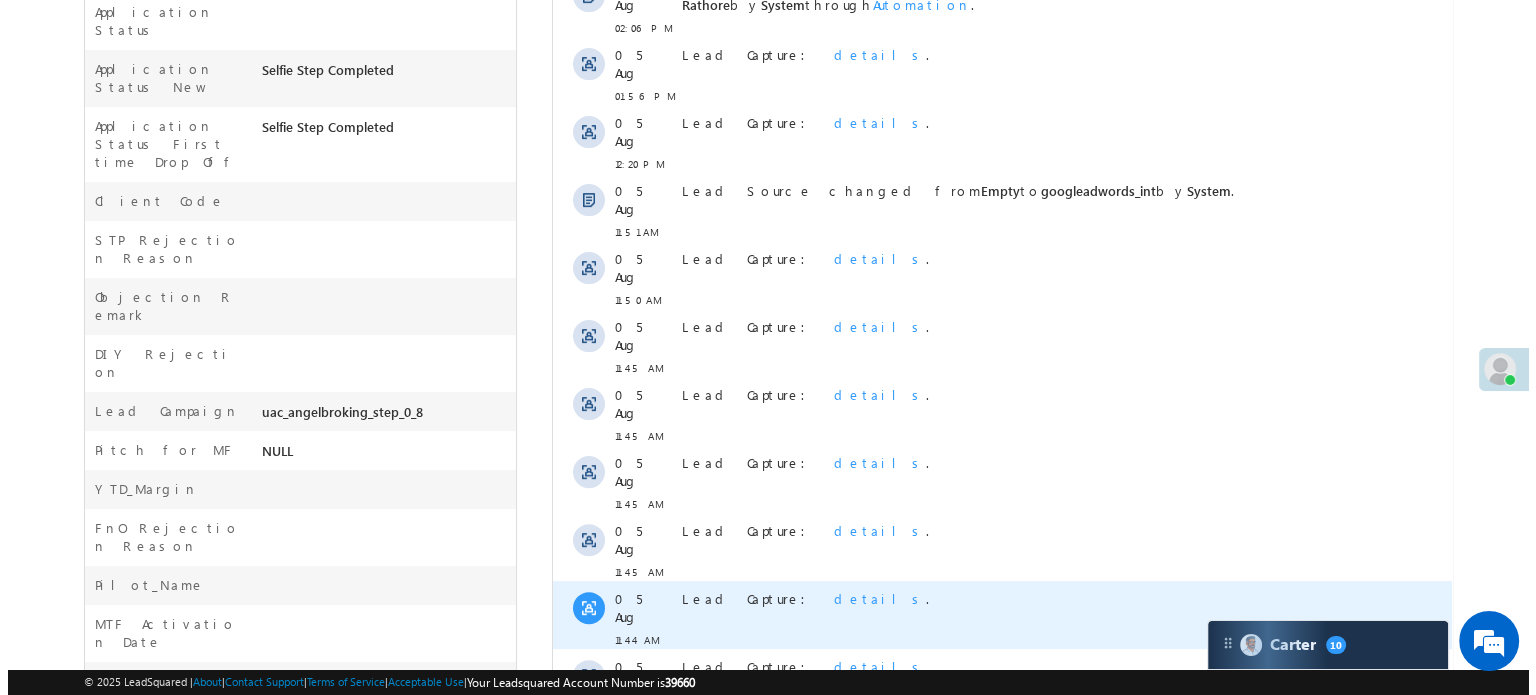 scroll, scrollTop: 970, scrollLeft: 0, axis: vertical 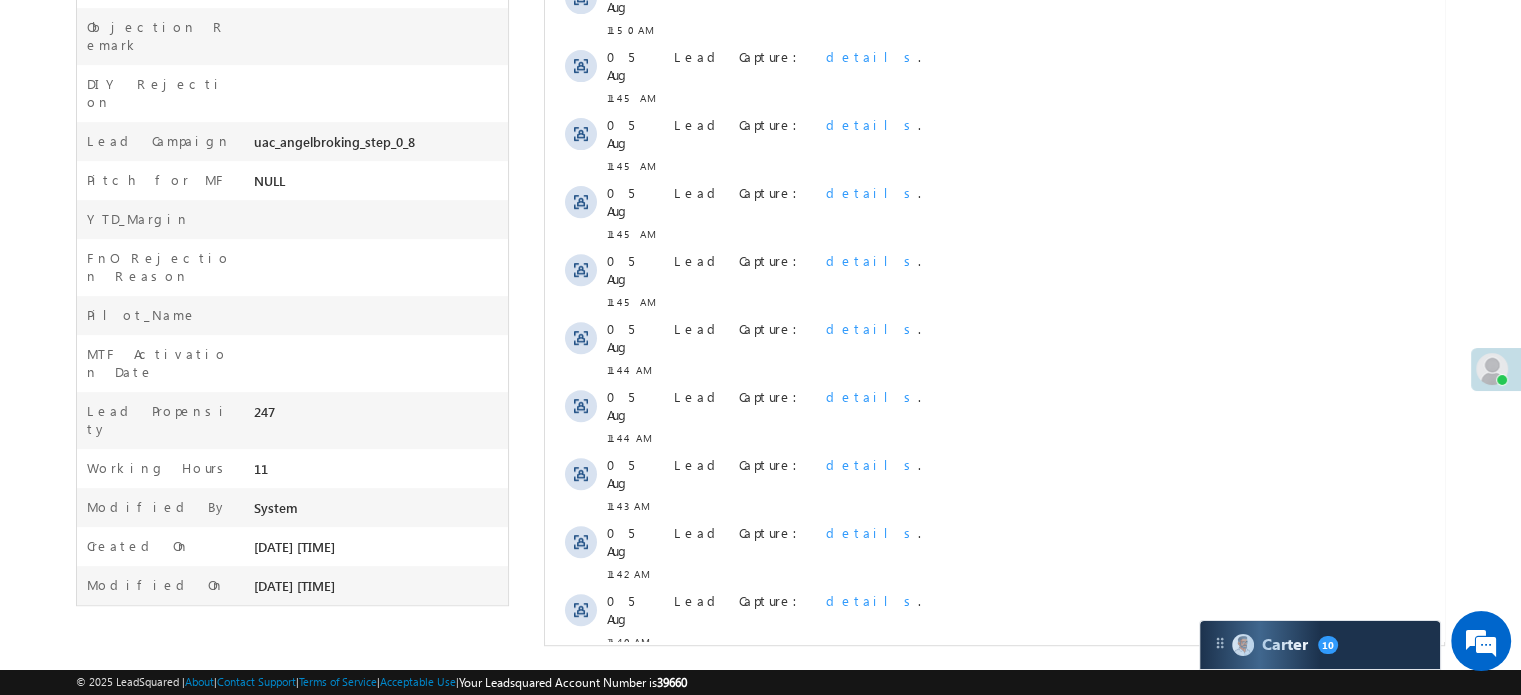 click on "Lead Capture:" at bounding box center (742, 668) 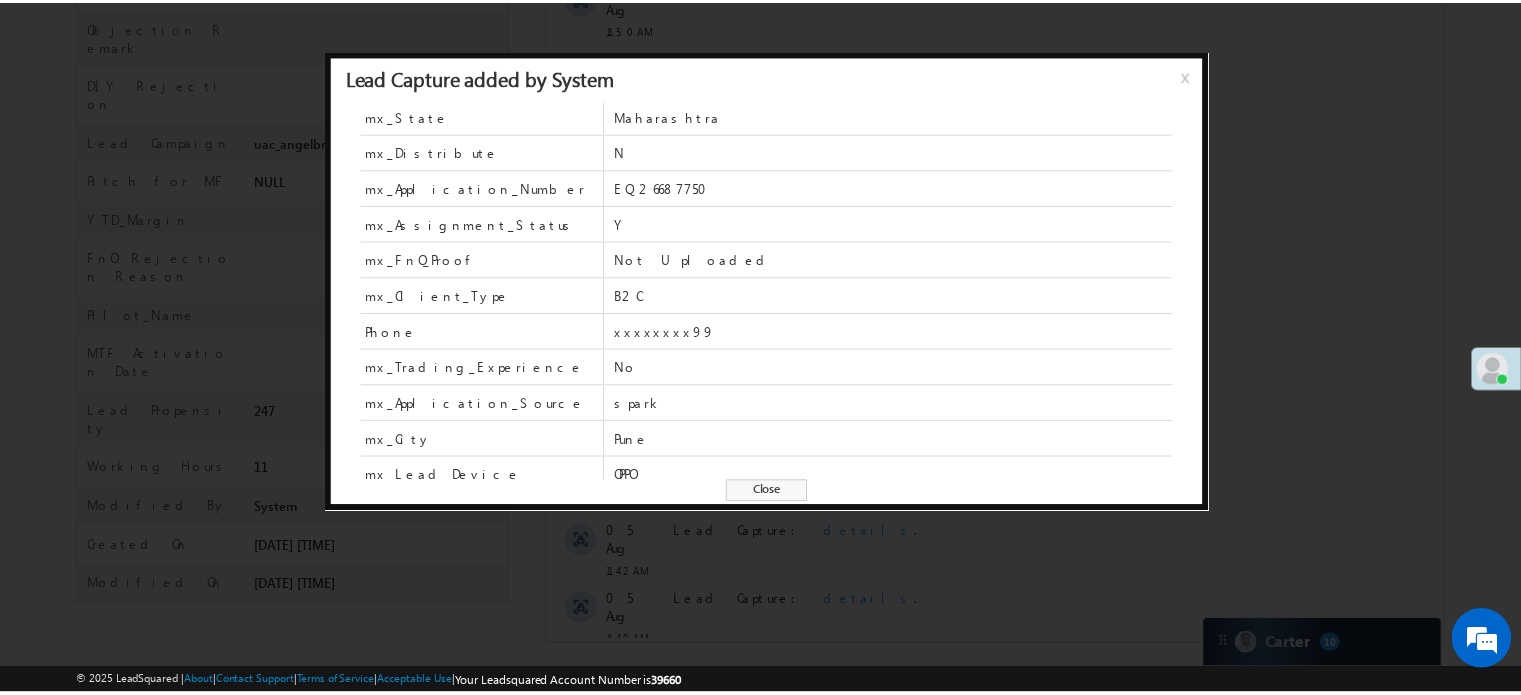 scroll, scrollTop: 0, scrollLeft: 0, axis: both 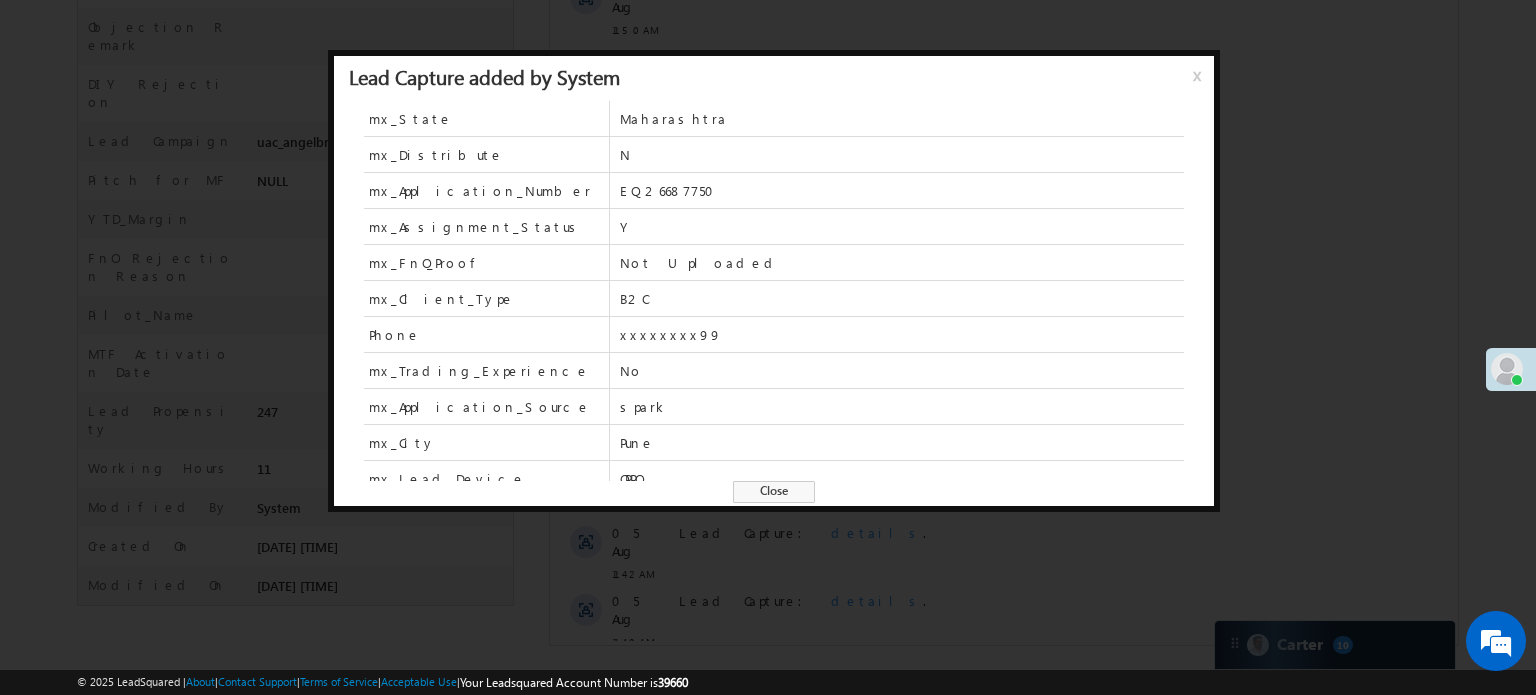 click on "x" at bounding box center [1201, 83] 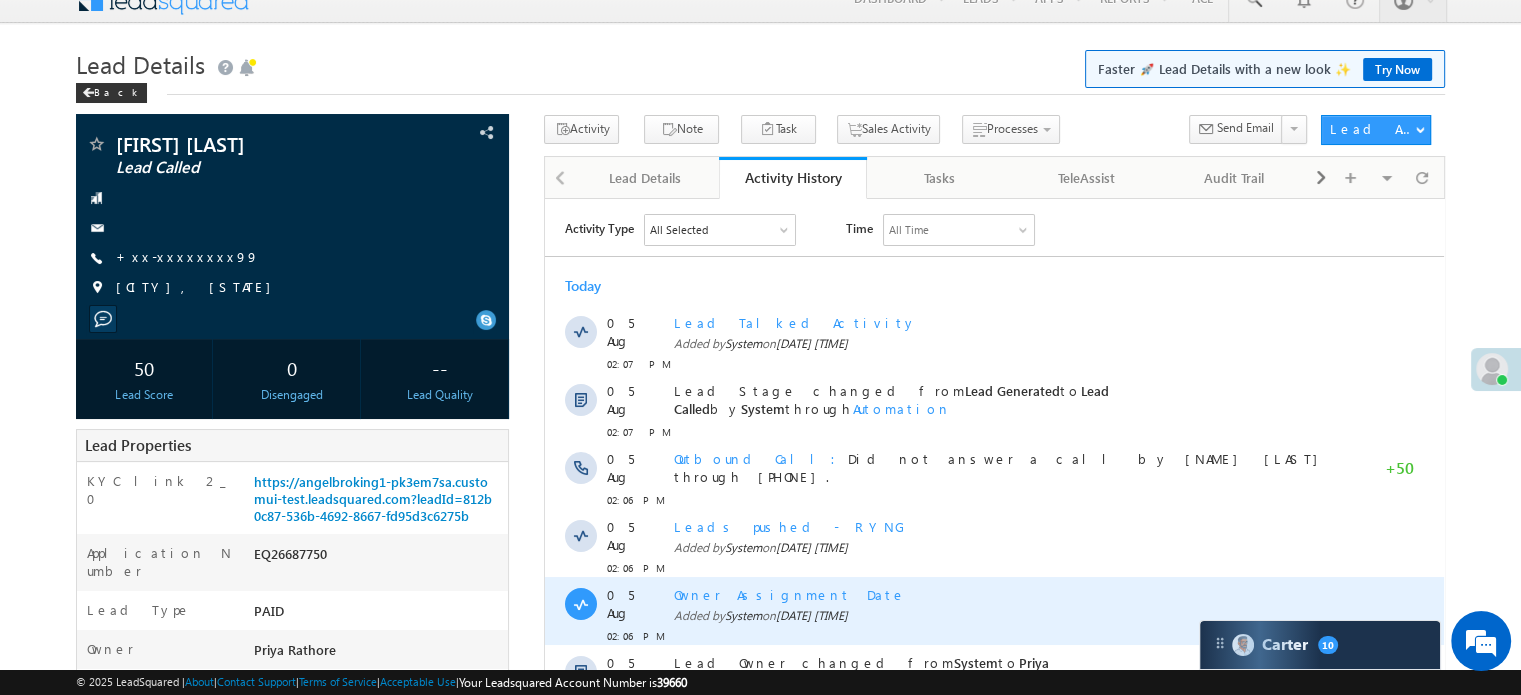 scroll, scrollTop: 0, scrollLeft: 0, axis: both 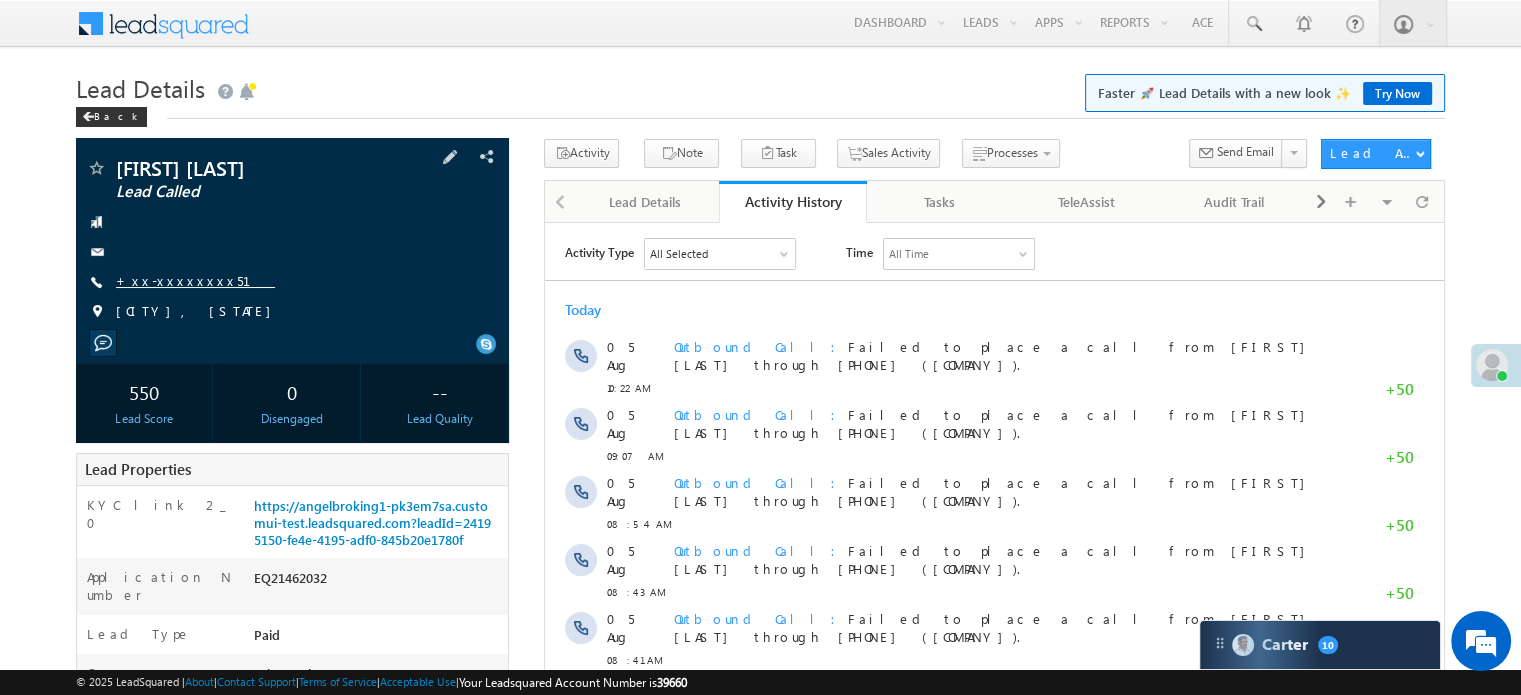click on "+xx-xxxxxxxx51" at bounding box center (195, 280) 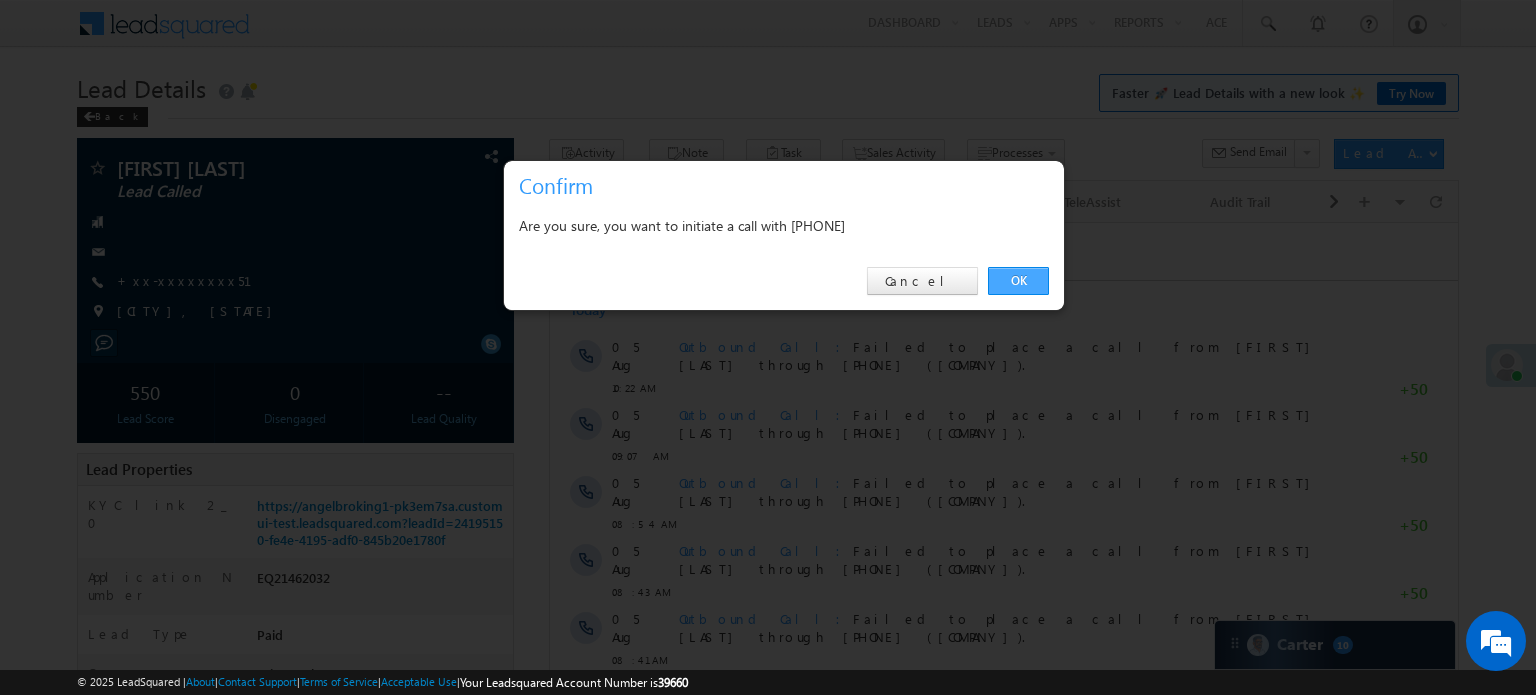 drag, startPoint x: 1020, startPoint y: 267, endPoint x: 475, endPoint y: 45, distance: 588.4802 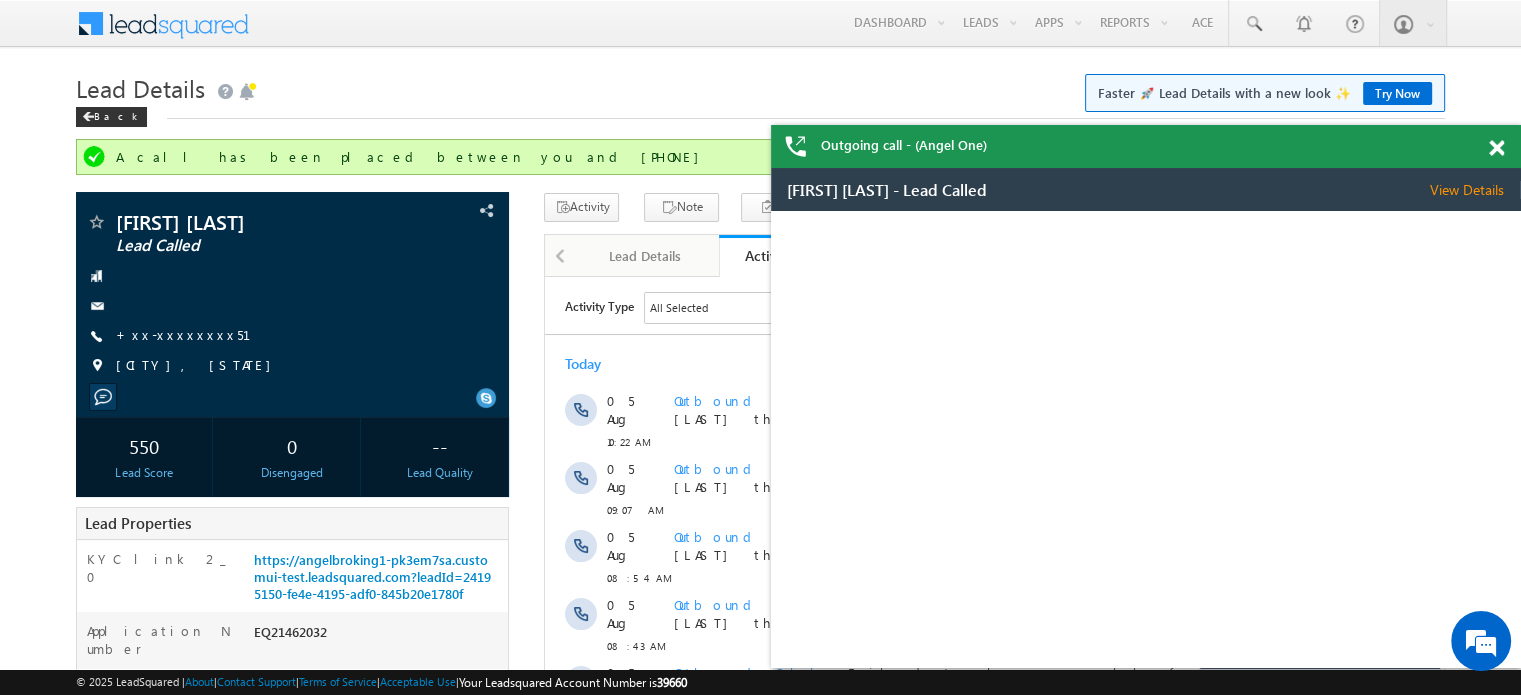 scroll, scrollTop: 0, scrollLeft: 0, axis: both 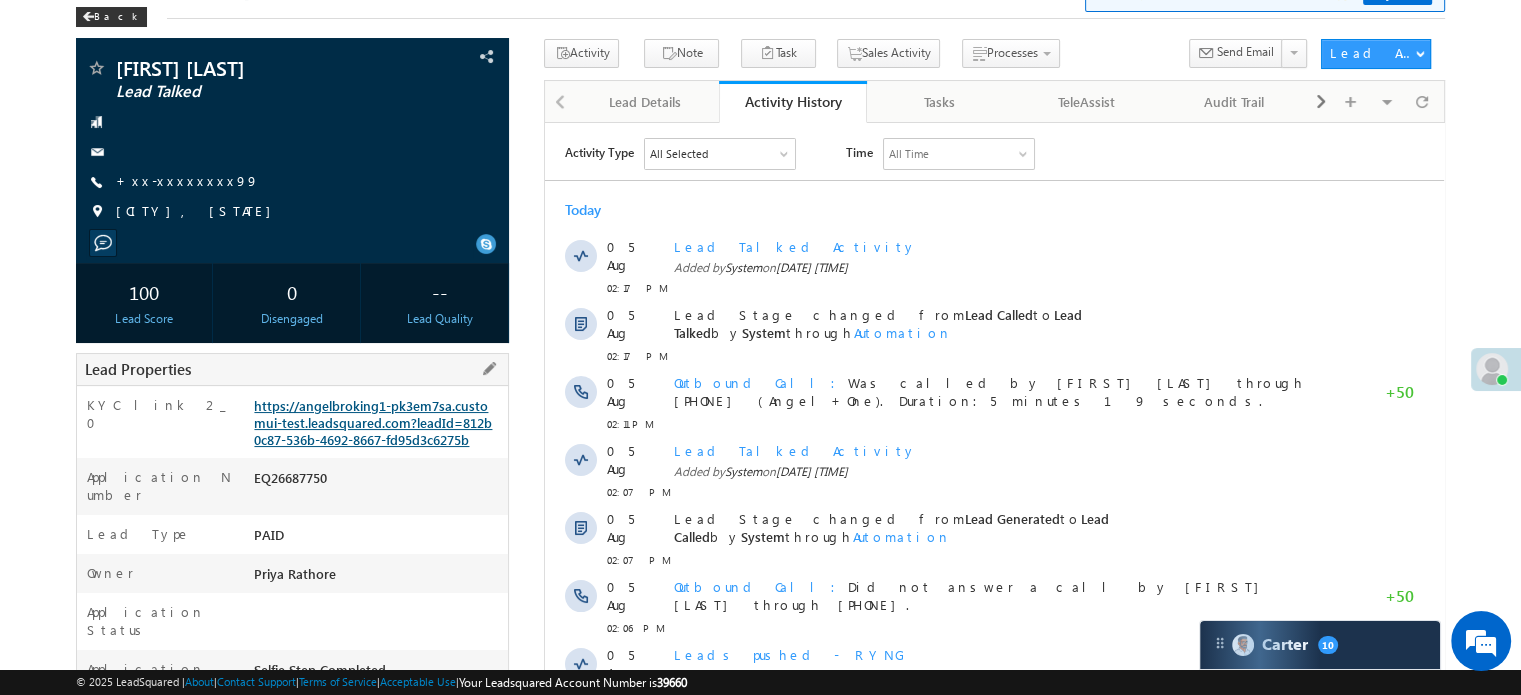 click on "https://angelbroking1-pk3em7sa.customui-test.leadsquared.com?leadId=812b0c87-536b-4692-8667-fd95d3c6275b" at bounding box center [373, 422] 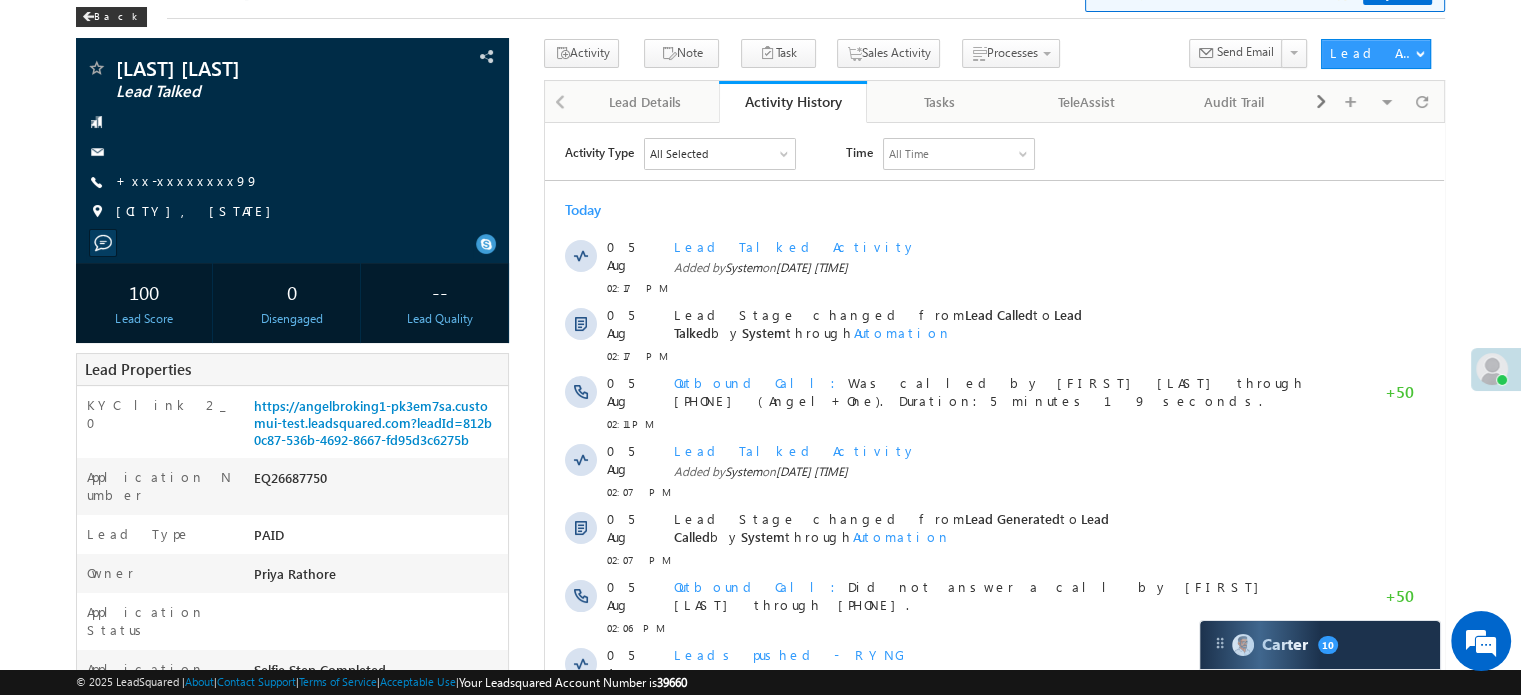 scroll, scrollTop: 0, scrollLeft: 0, axis: both 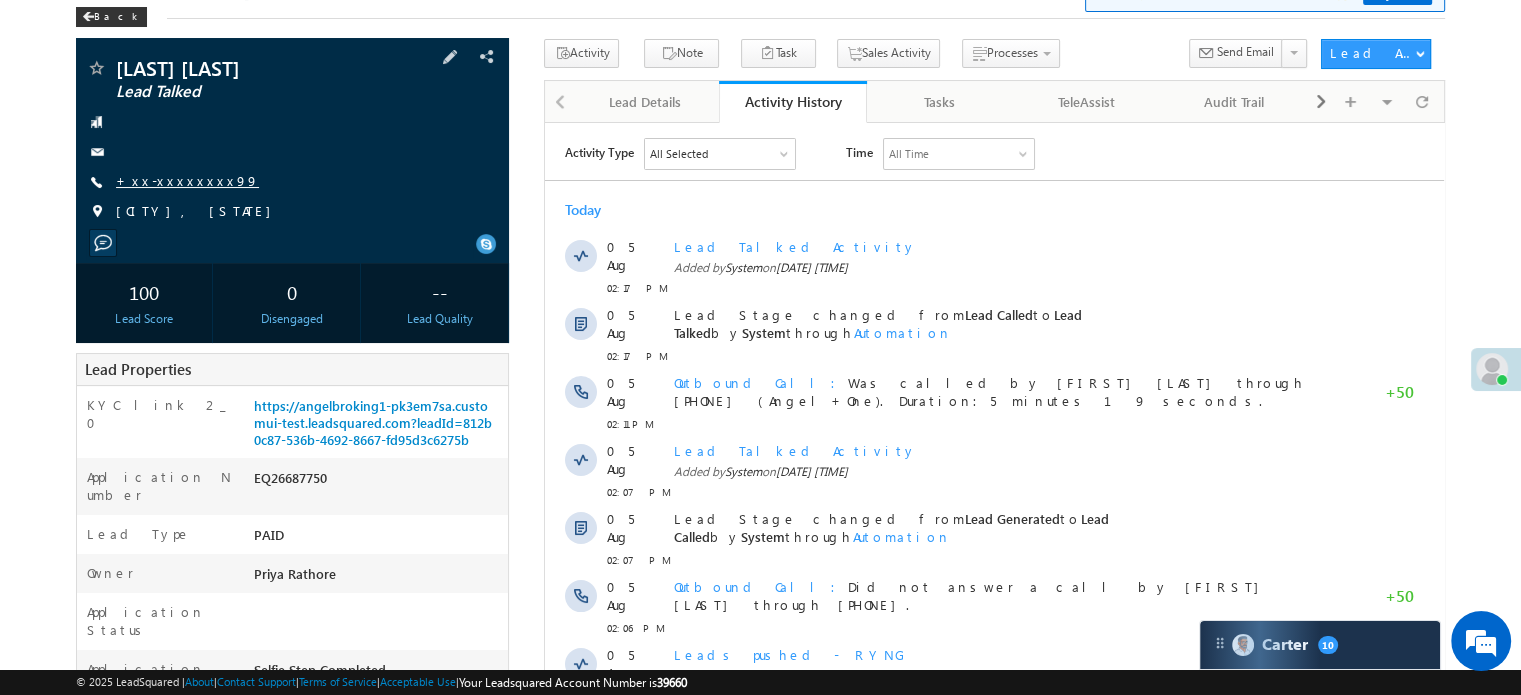 click on "+xx-xxxxxxxx99" at bounding box center [187, 180] 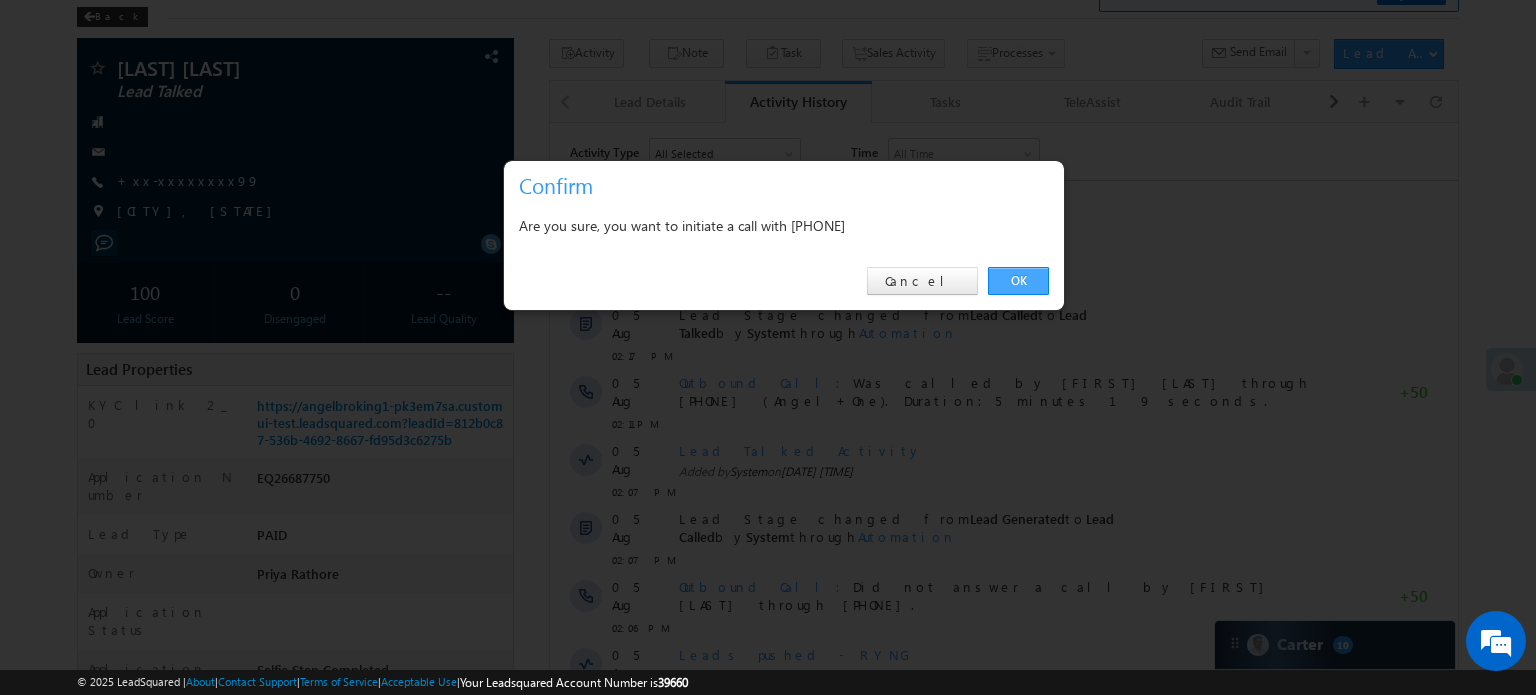click on "OK" at bounding box center (1018, 281) 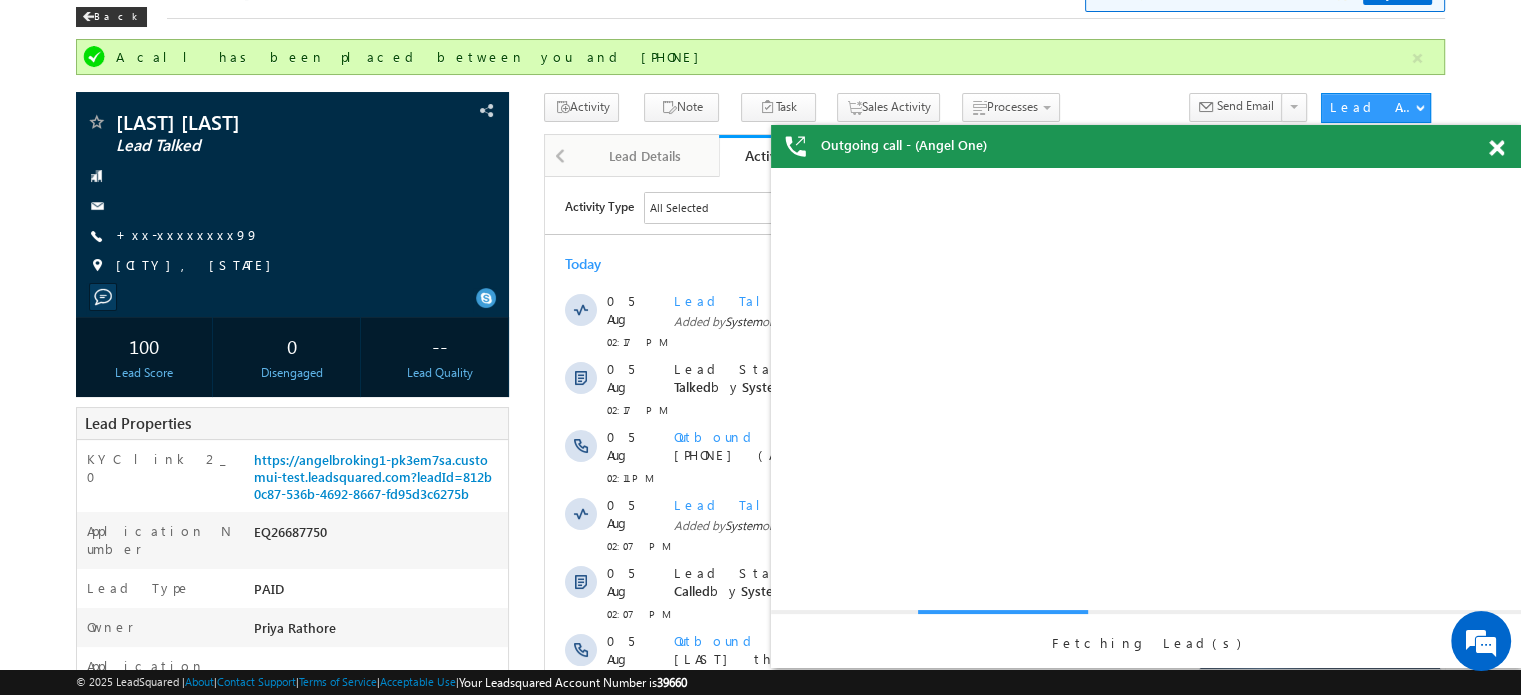 scroll, scrollTop: 0, scrollLeft: 0, axis: both 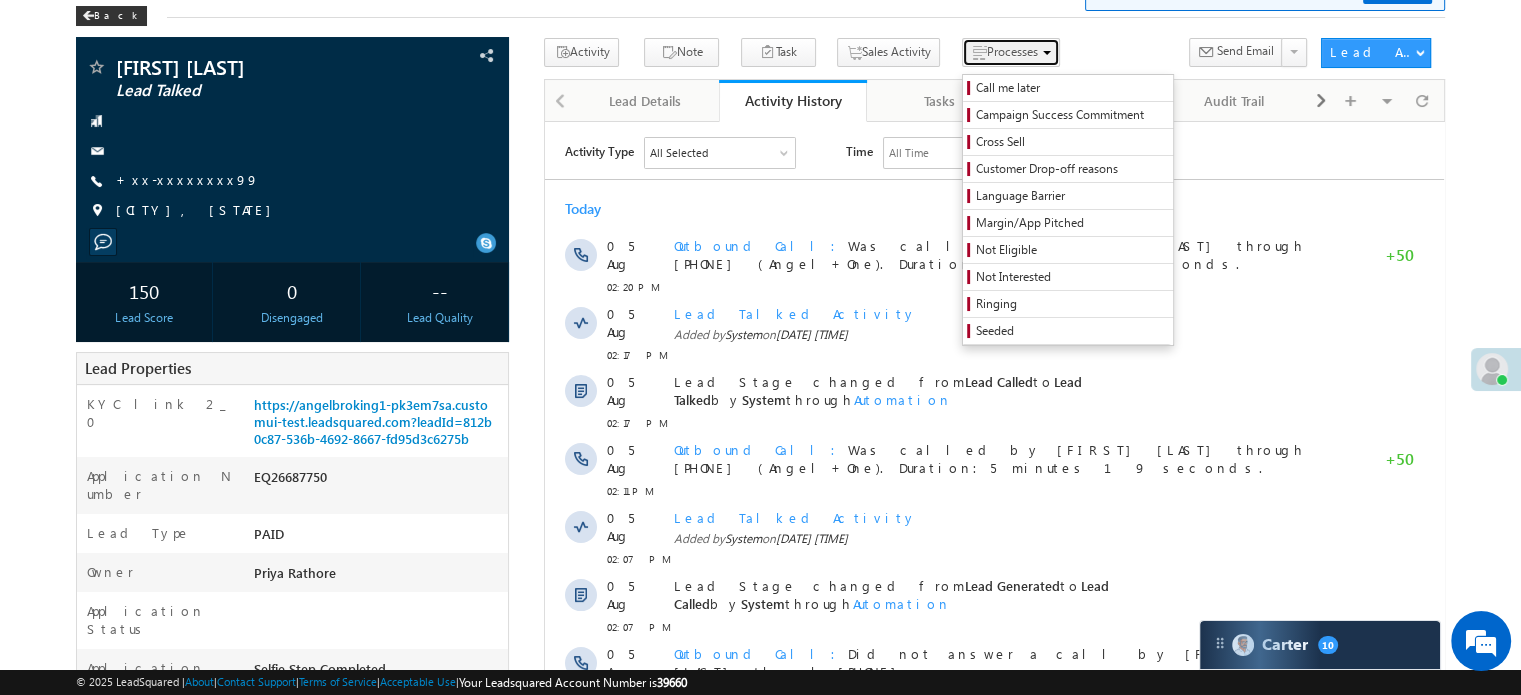 click on "Processes" at bounding box center [1012, 51] 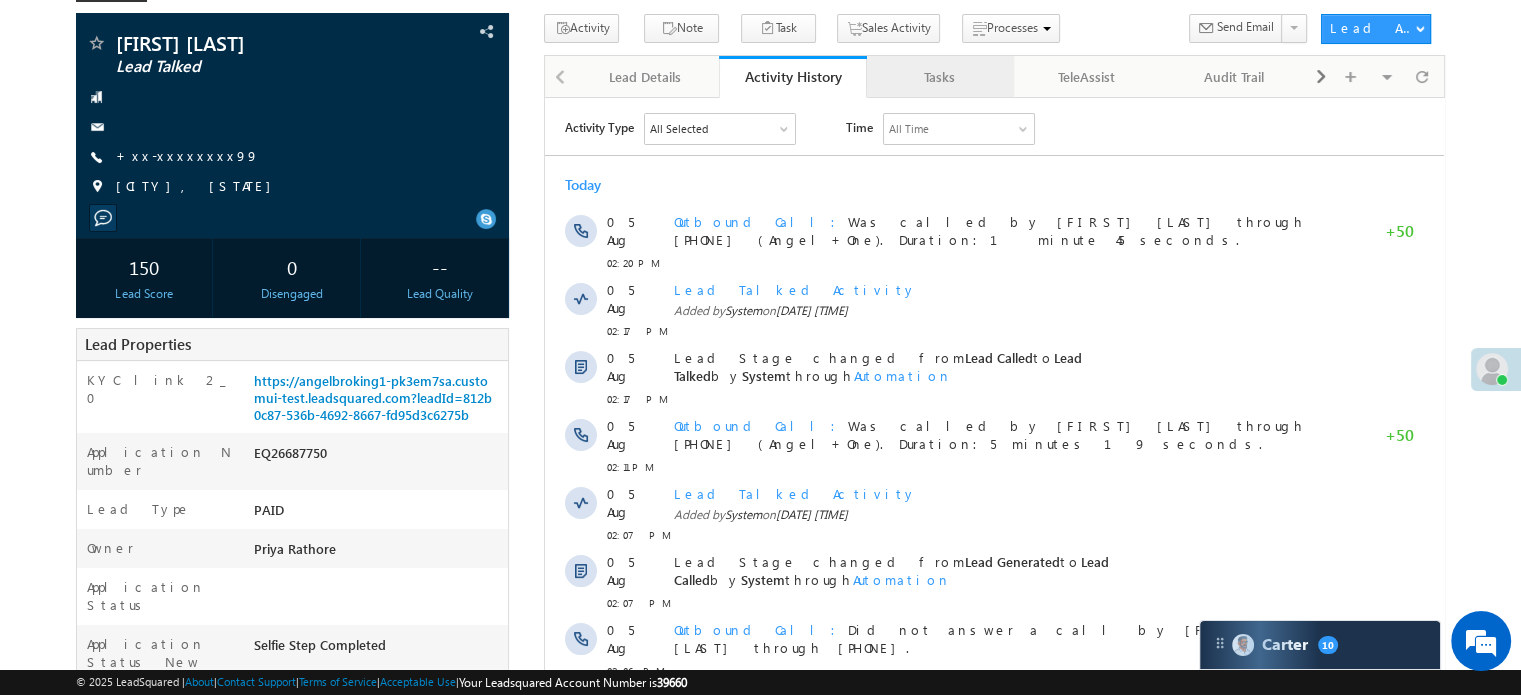 scroll, scrollTop: 0, scrollLeft: 0, axis: both 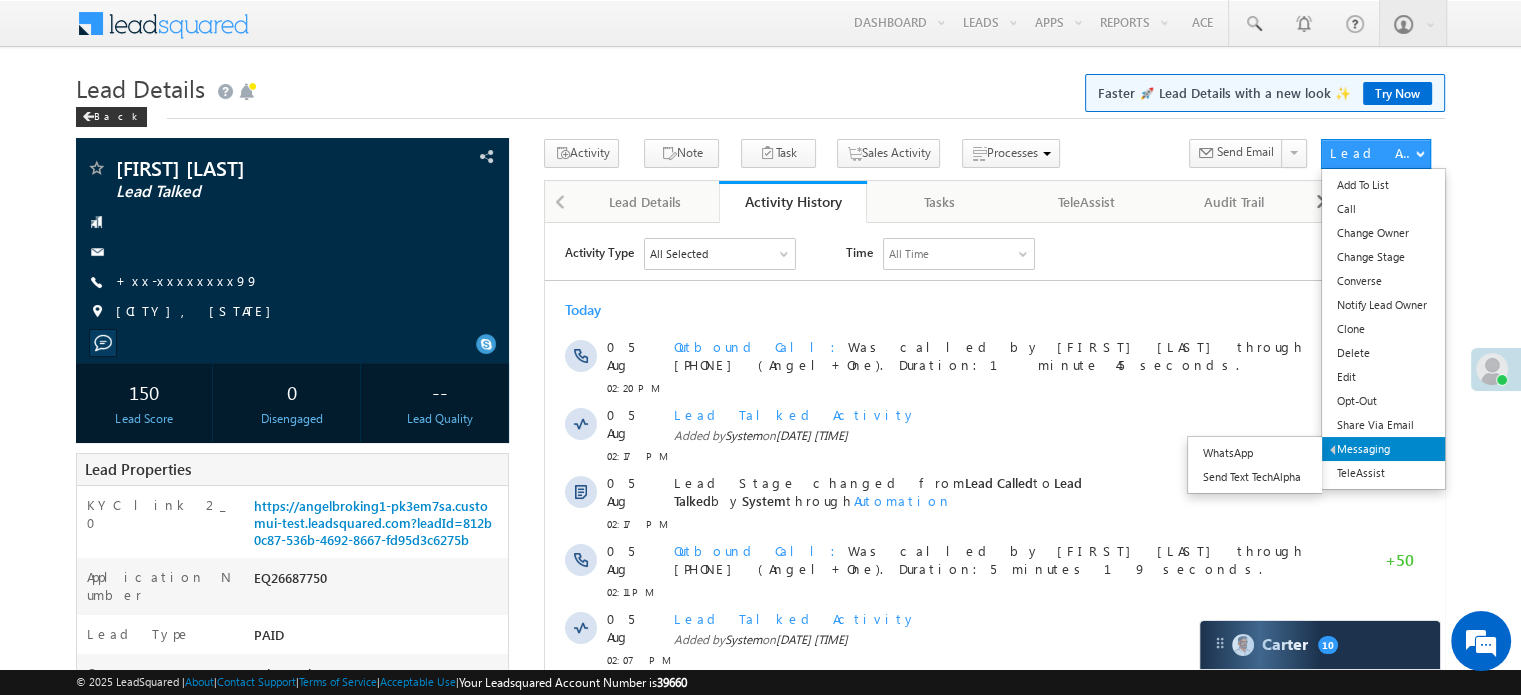 drag, startPoint x: 1352, startPoint y: 449, endPoint x: 781, endPoint y: 525, distance: 576.0356 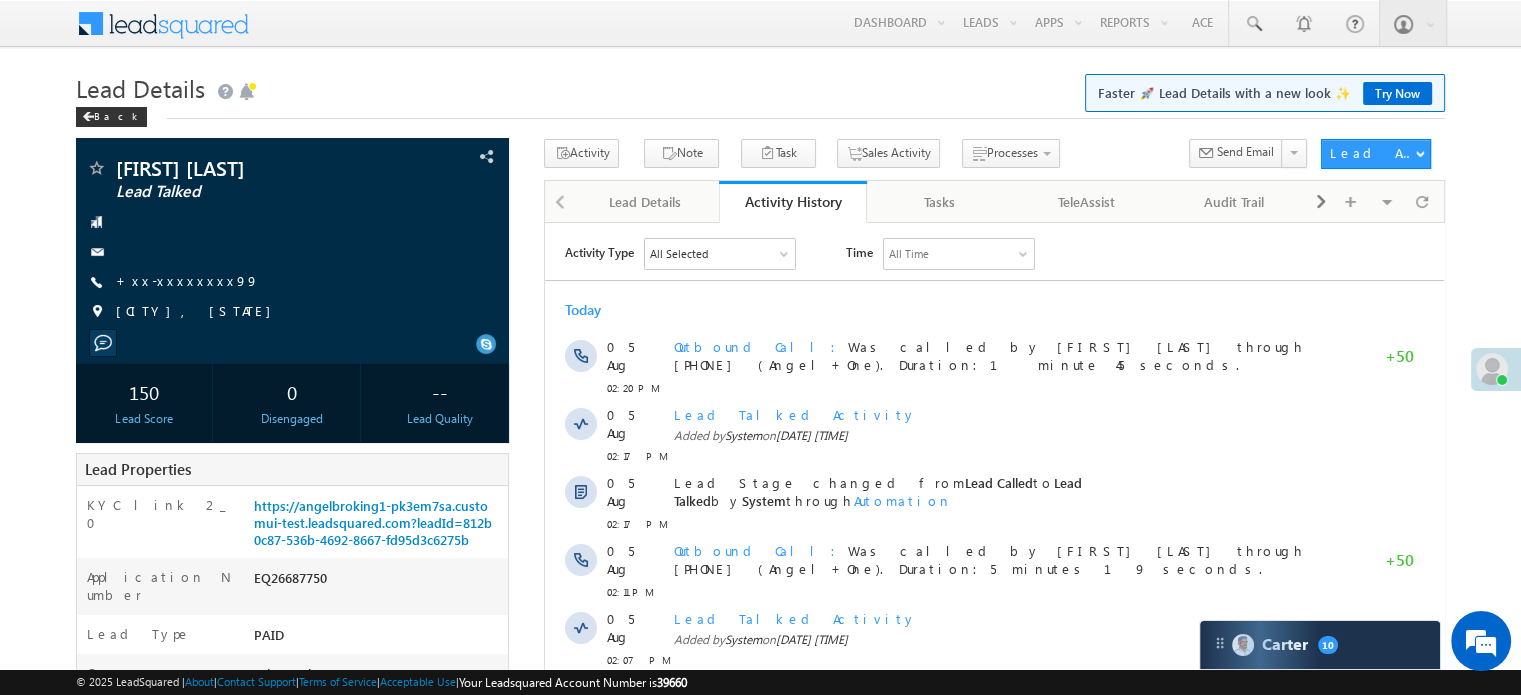scroll, scrollTop: 0, scrollLeft: 0, axis: both 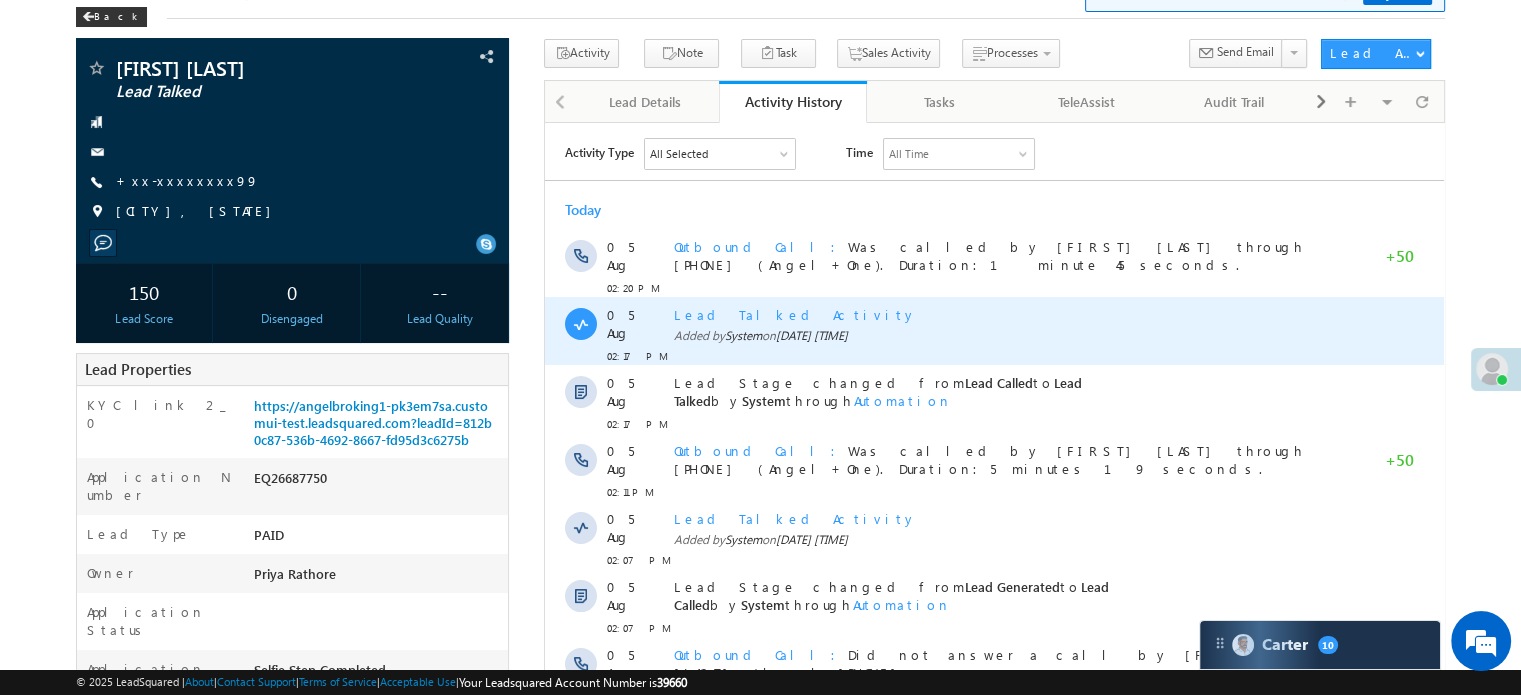 click on "Lead Talked Activity
Added by  System  on  [DATE] [TIME]" at bounding box center (1003, 330) 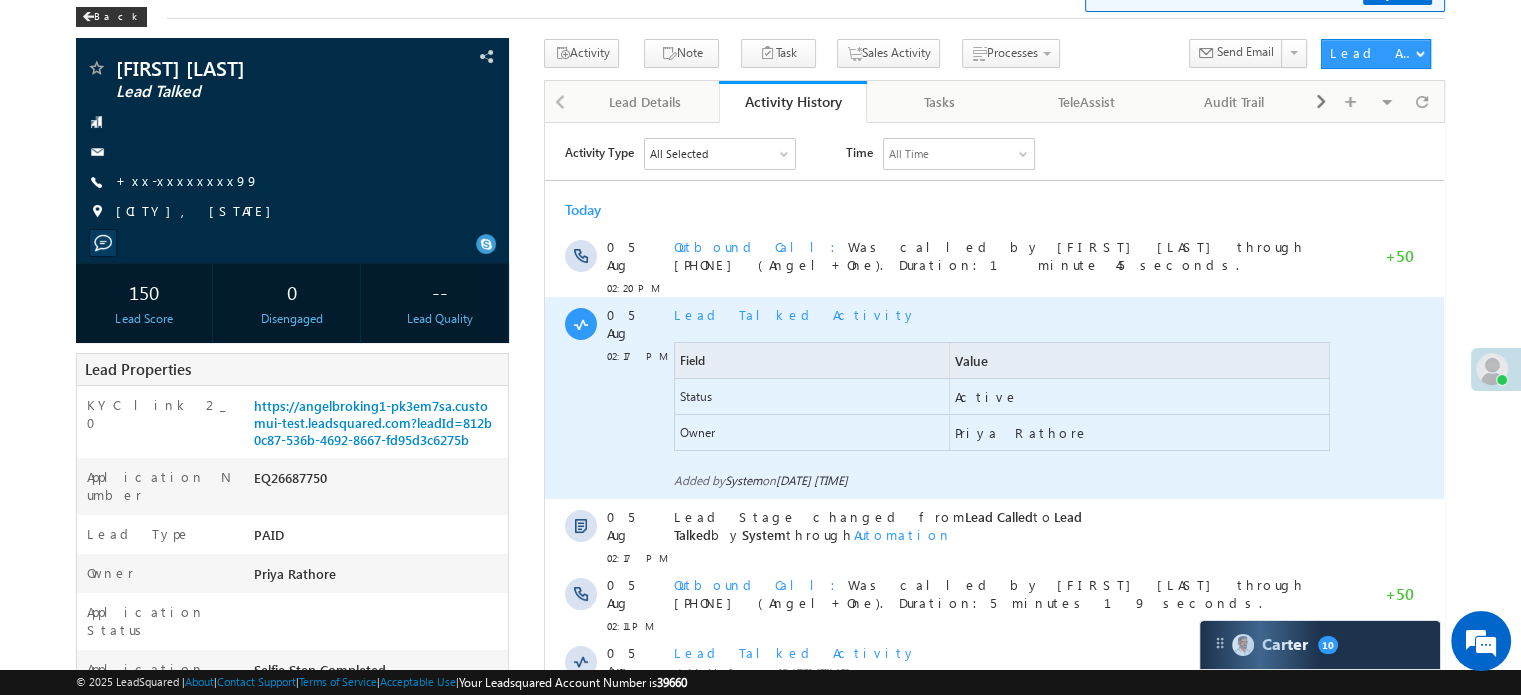 click on "Lead Talked Activity" at bounding box center [795, 313] 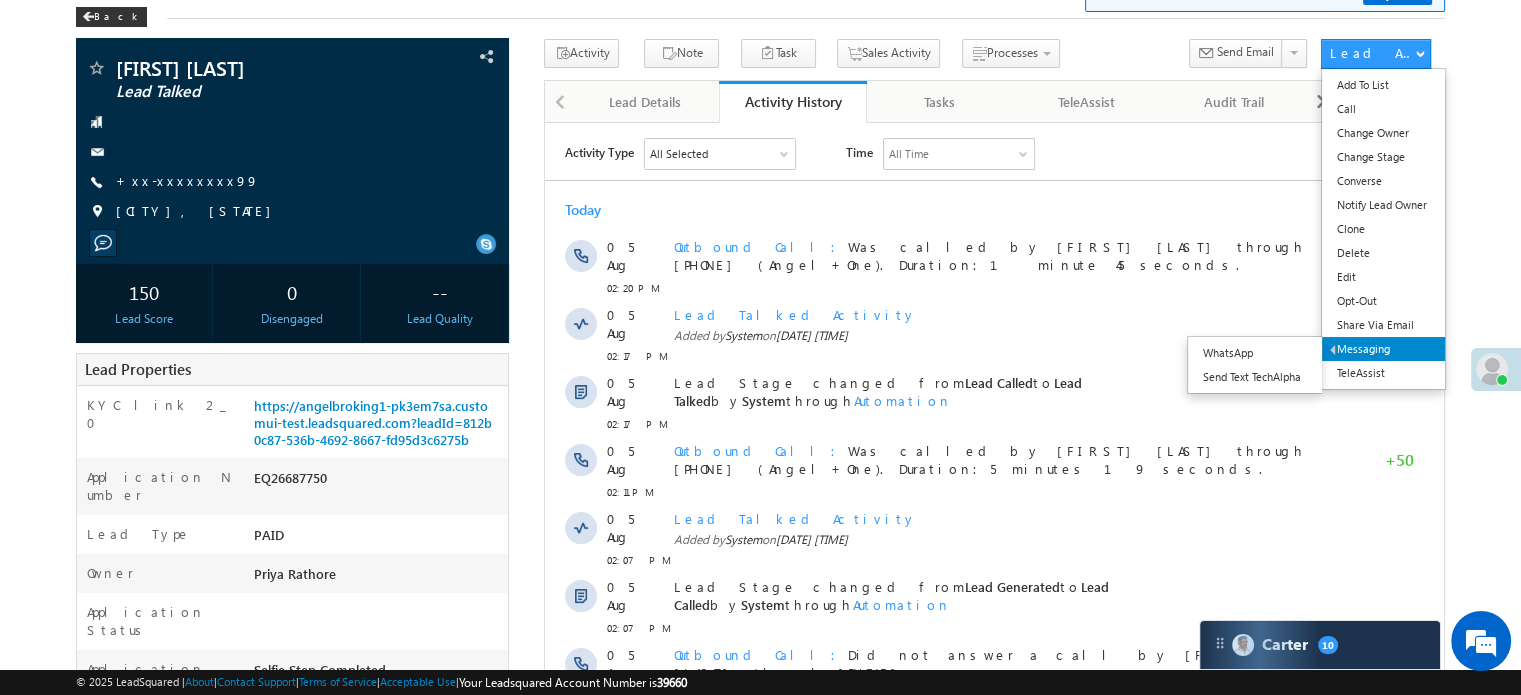 scroll, scrollTop: 0, scrollLeft: 0, axis: both 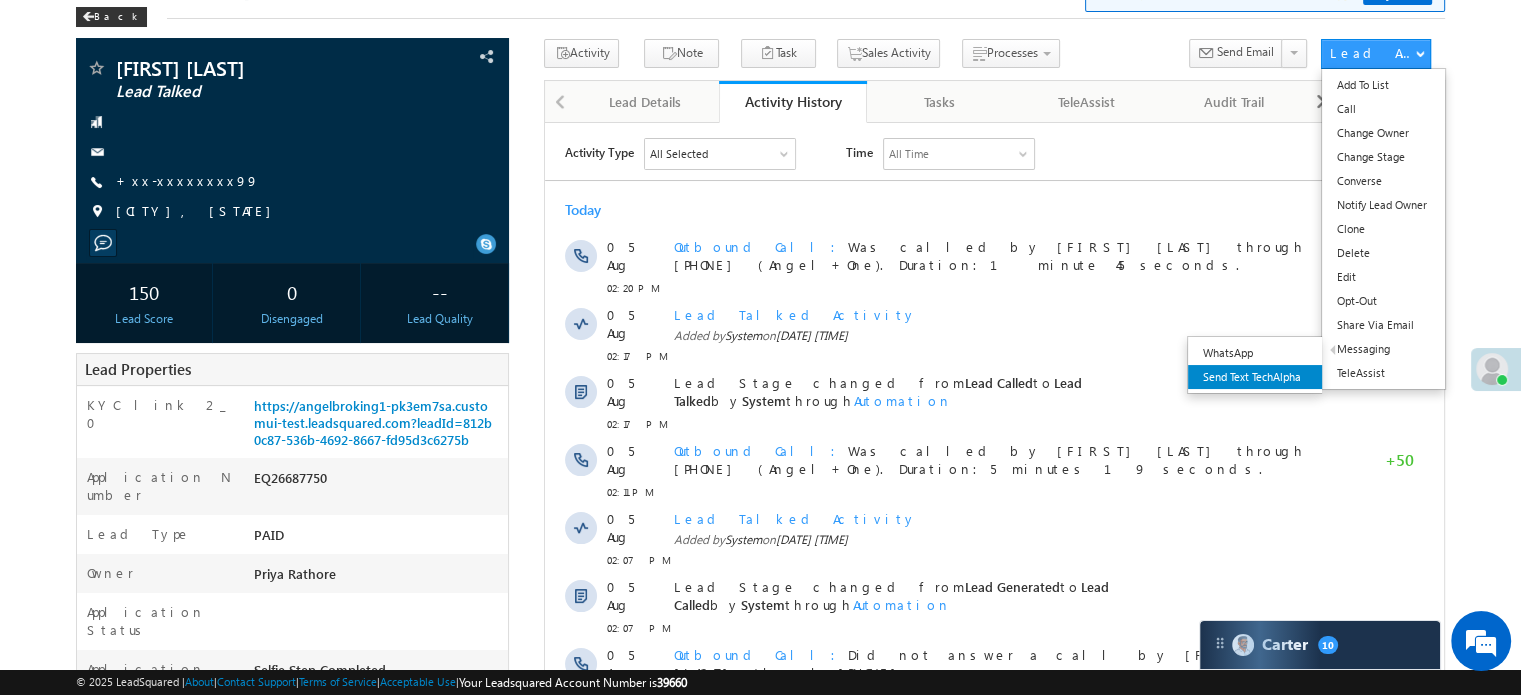 click on "Send Text TechAlpha" at bounding box center [1255, 377] 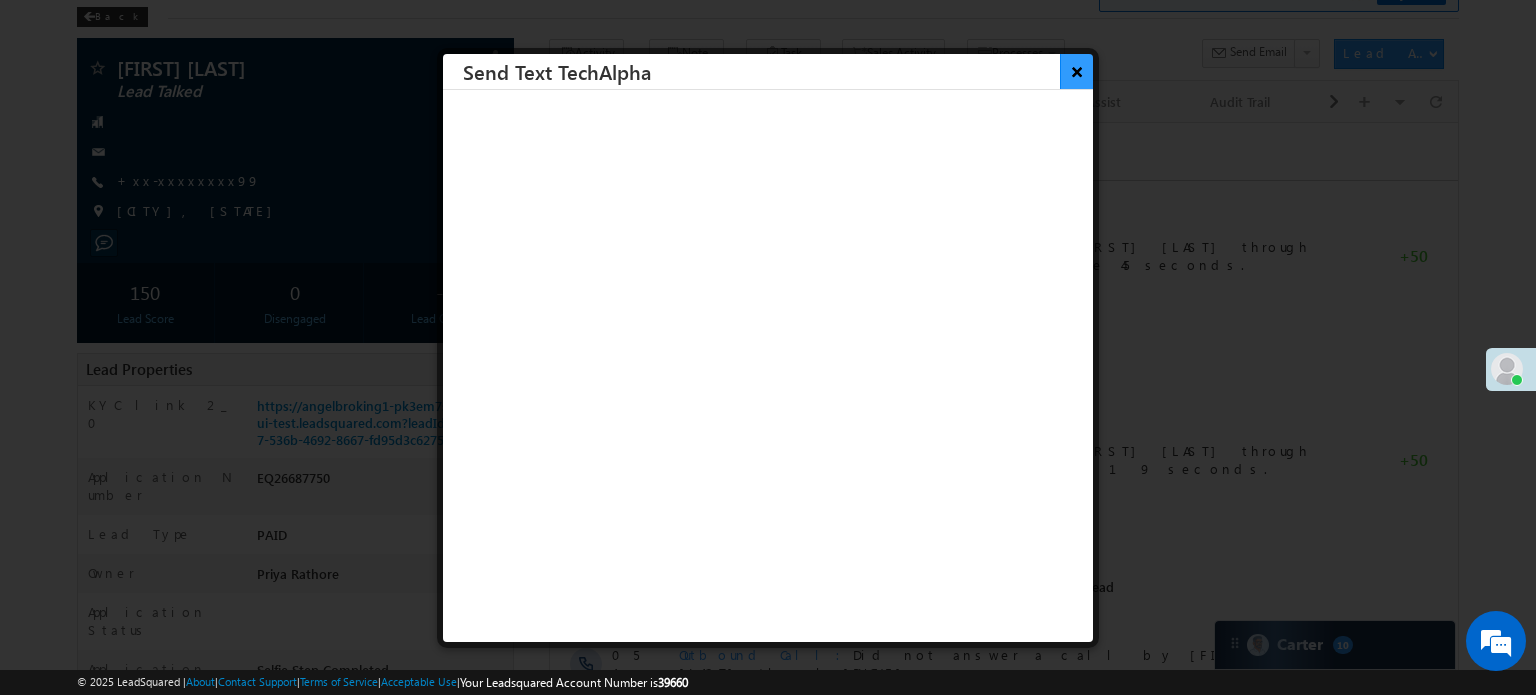 click on "×" at bounding box center [1076, 71] 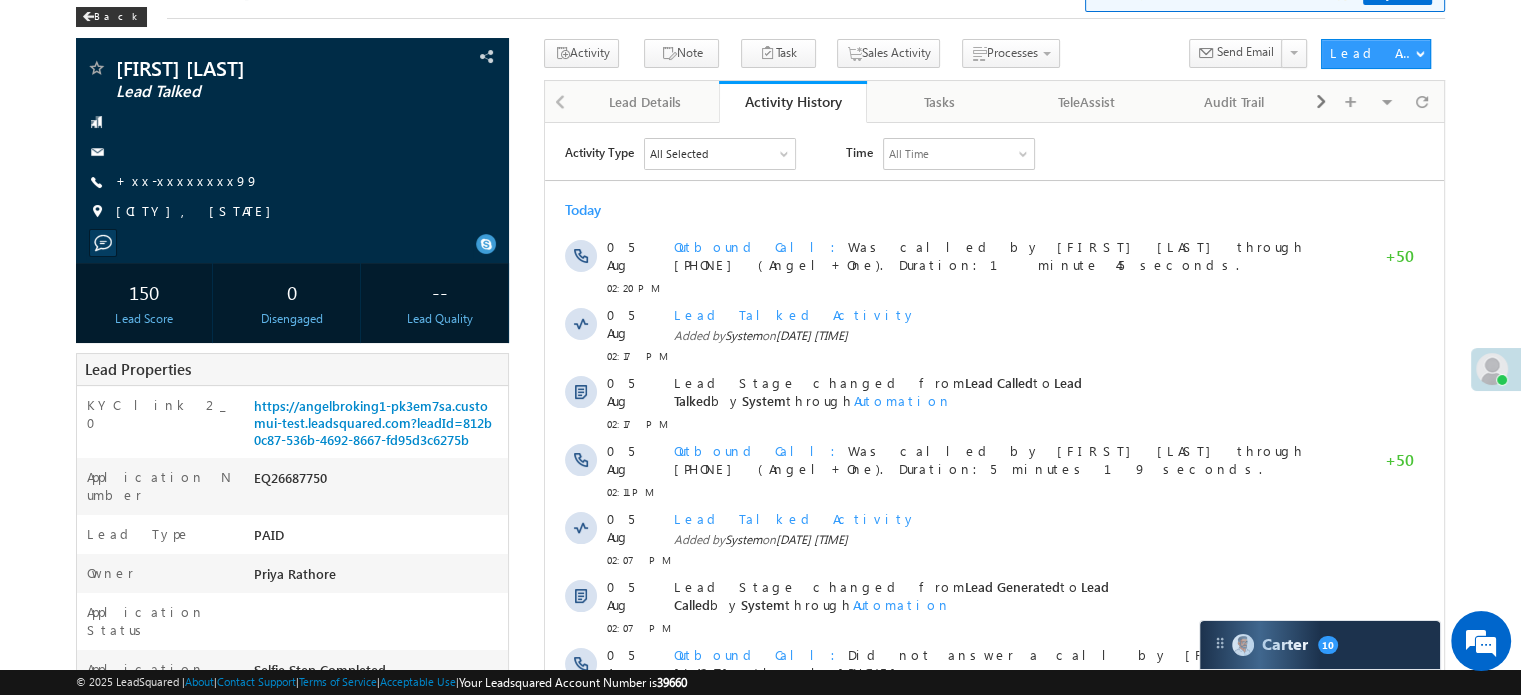 scroll, scrollTop: 0, scrollLeft: 0, axis: both 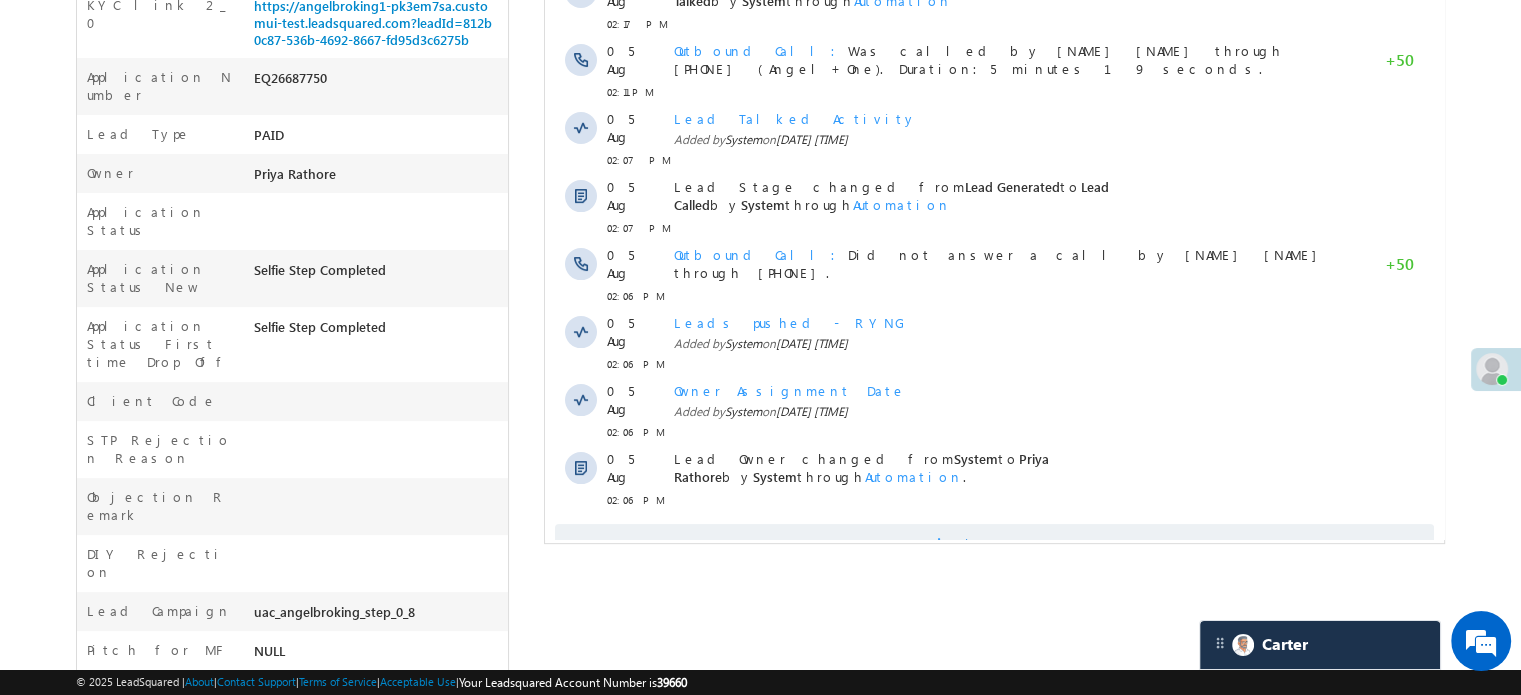 click on "Show More" at bounding box center (994, 544) 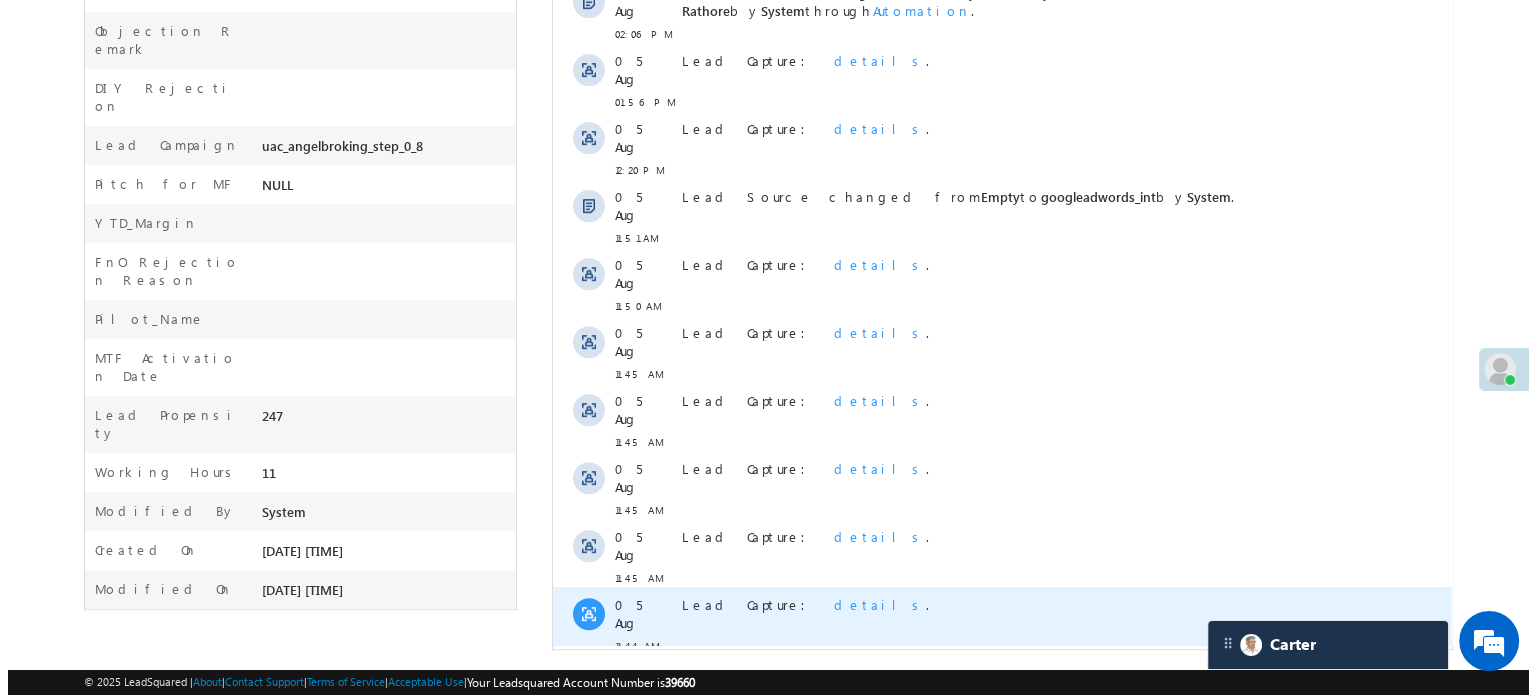 scroll, scrollTop: 970, scrollLeft: 0, axis: vertical 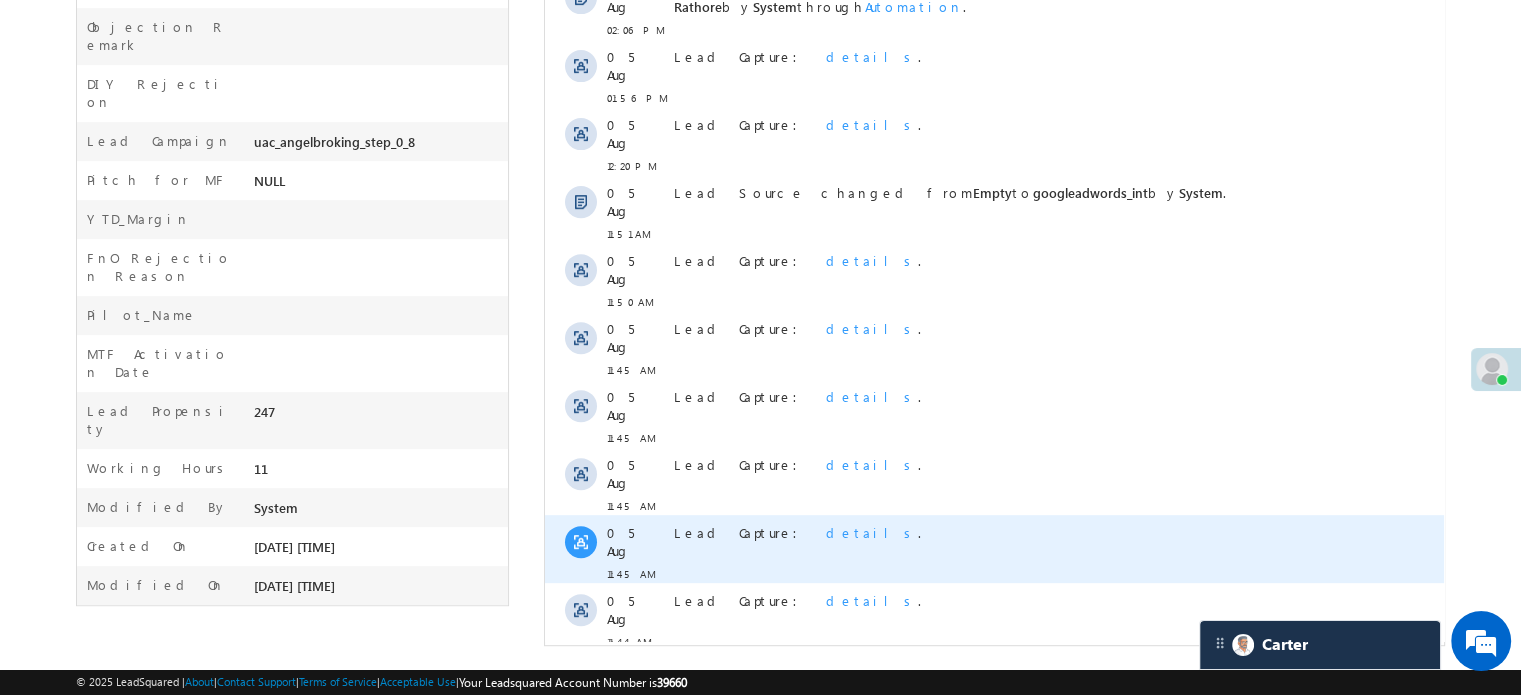 click on "details" at bounding box center [872, 532] 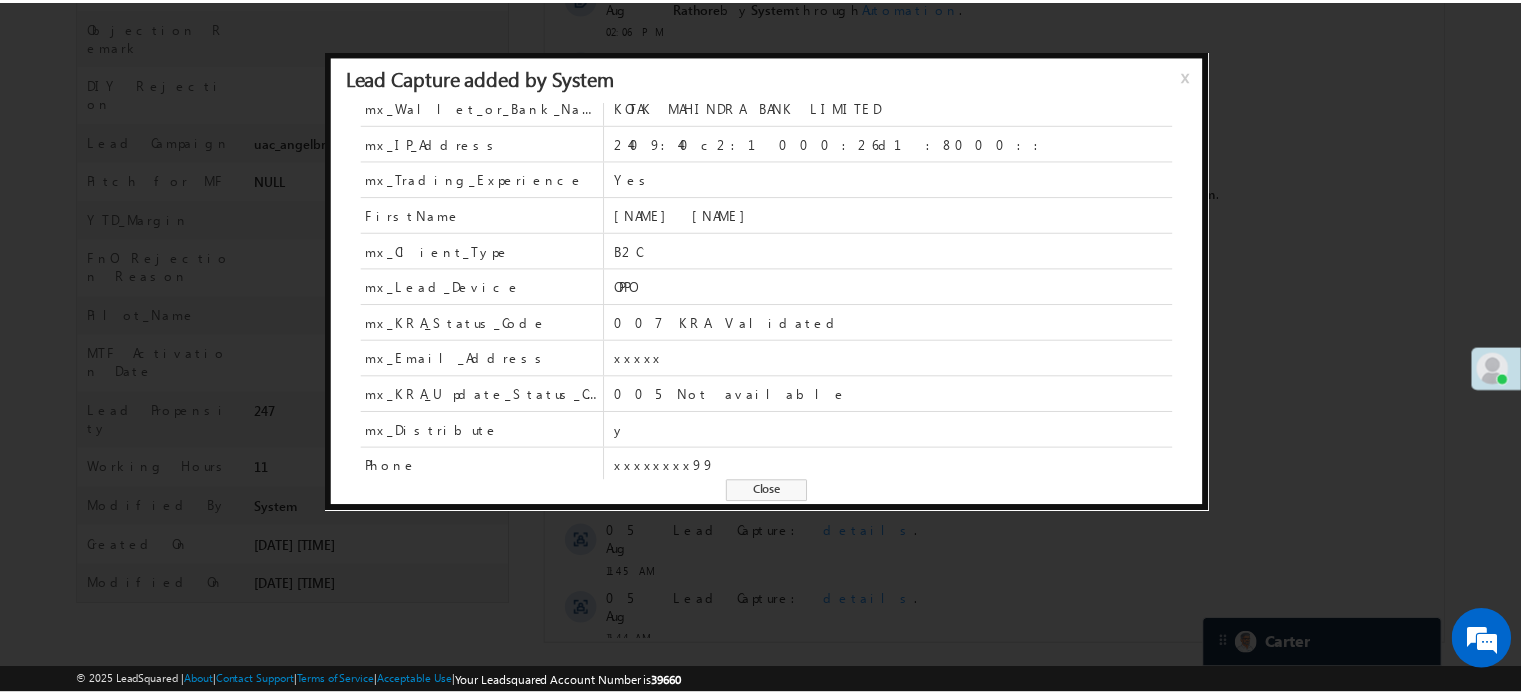 scroll, scrollTop: 0, scrollLeft: 0, axis: both 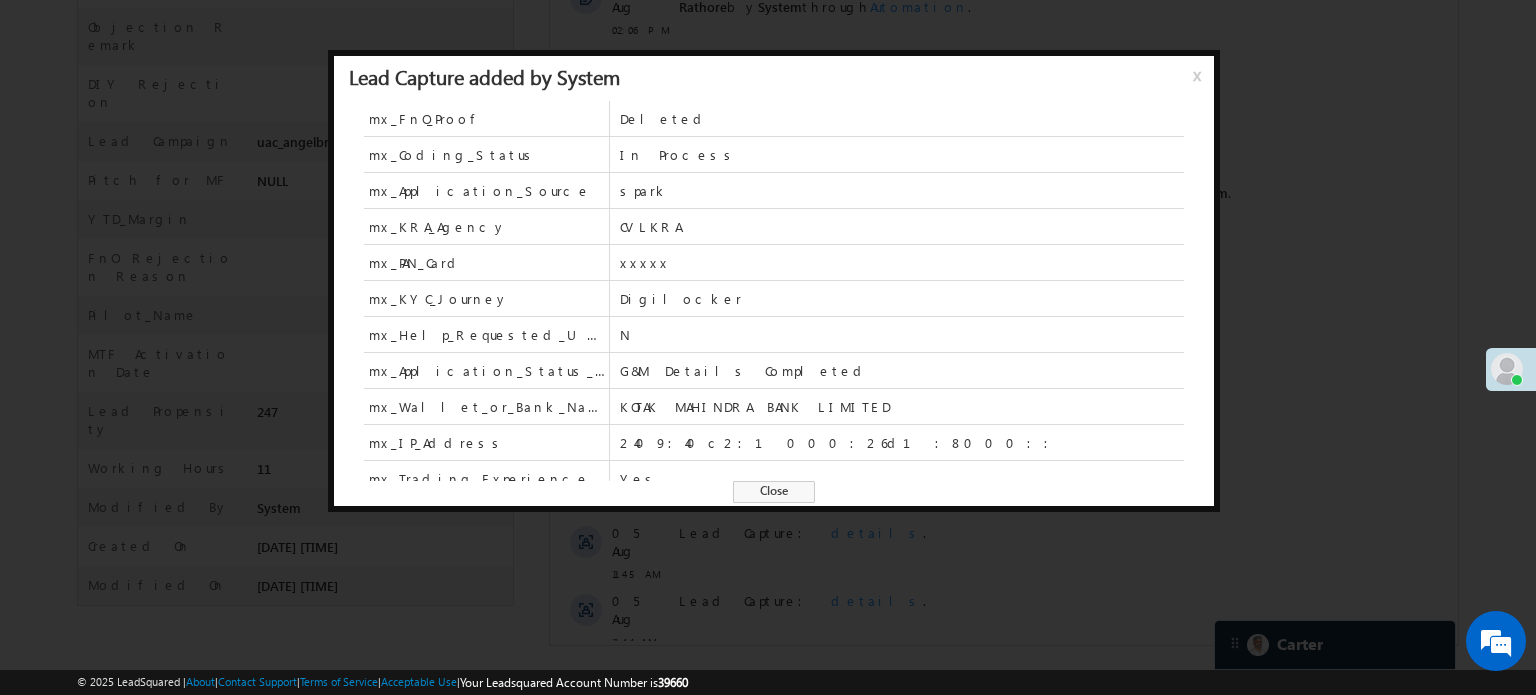 click at bounding box center [768, 347] 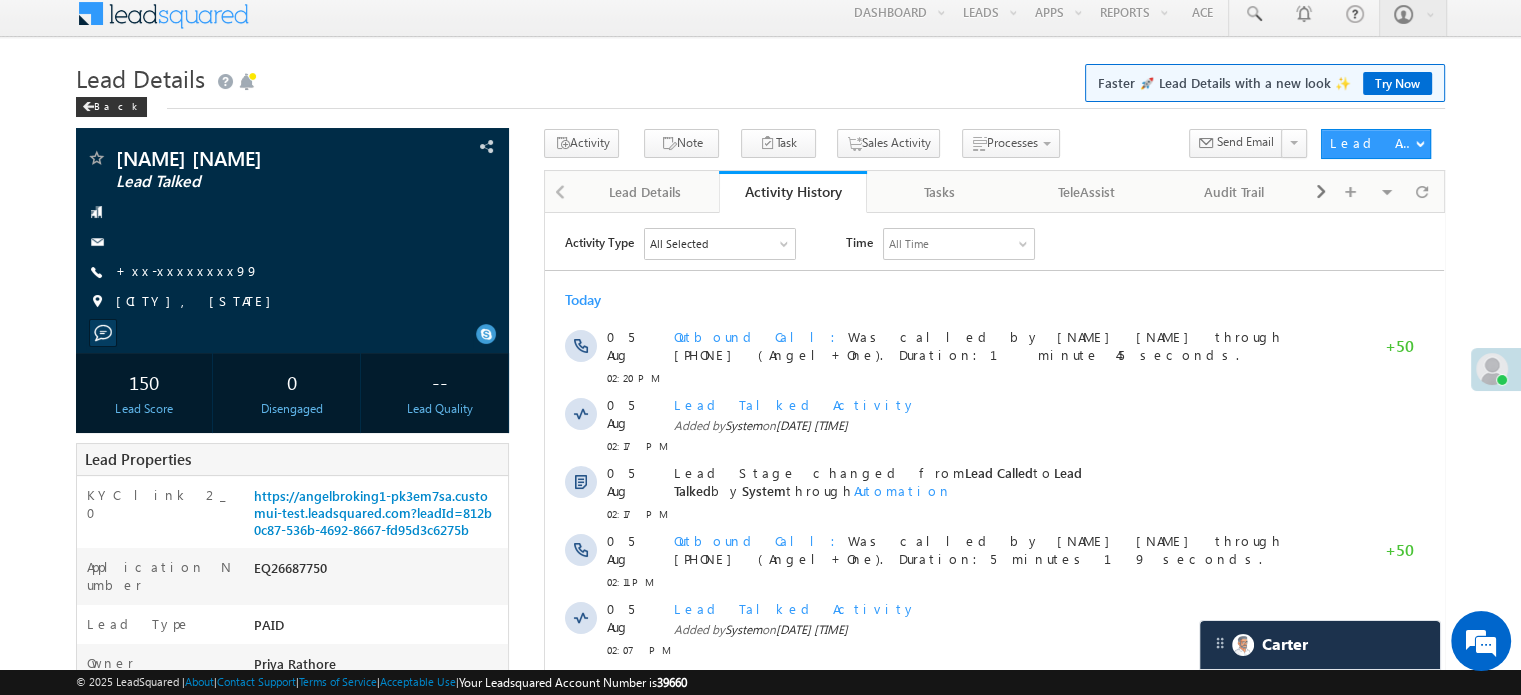 scroll, scrollTop: 0, scrollLeft: 0, axis: both 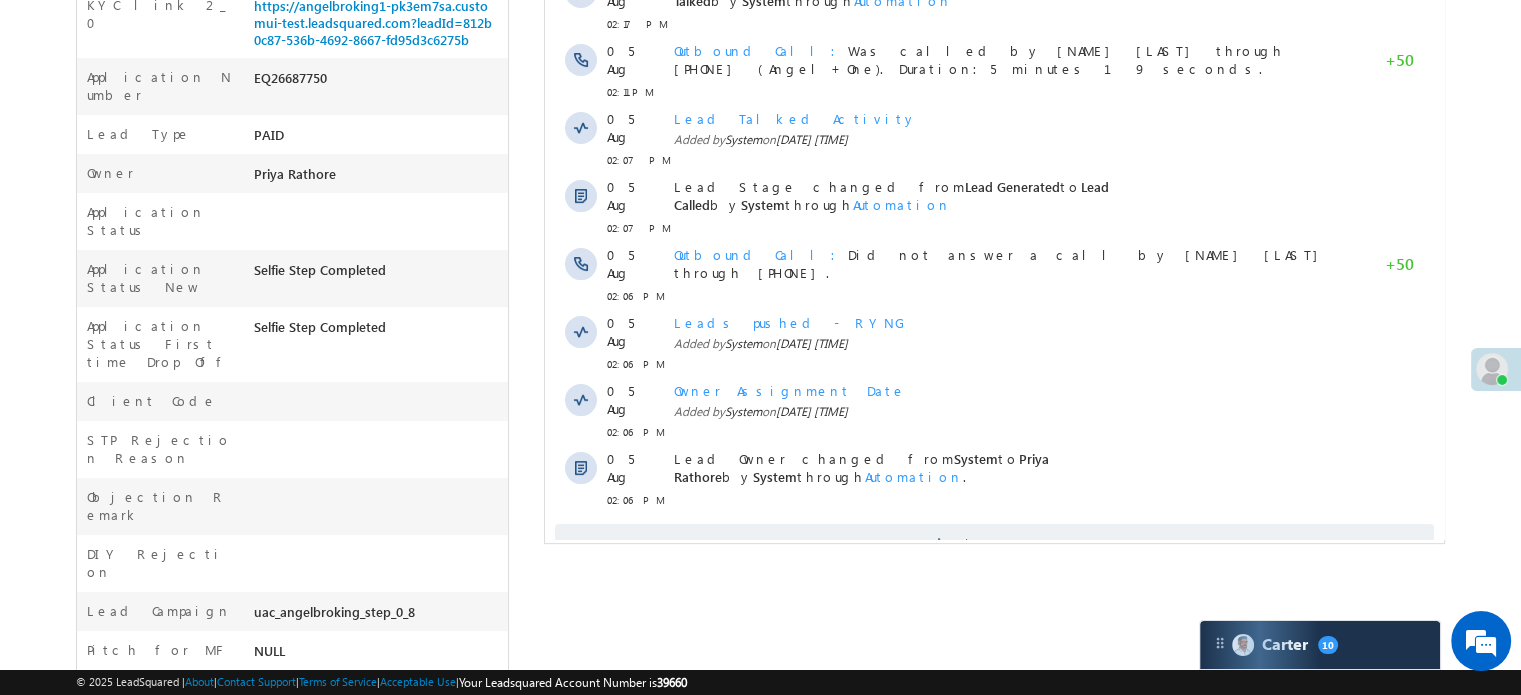 click on "Show More" at bounding box center [994, 536] 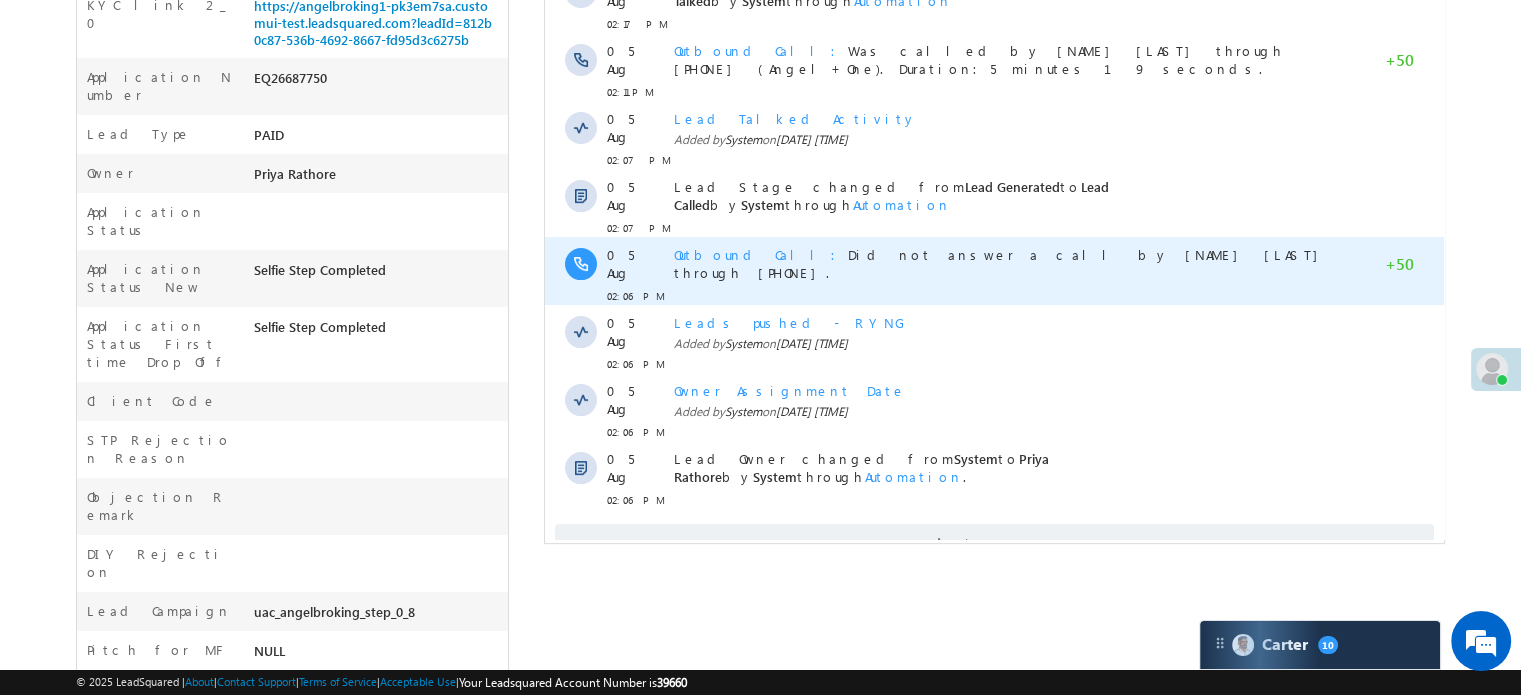 click on "Outbound Call
Did not answer a call by Priya Rathore  through 07949105942." at bounding box center (1001, 263) 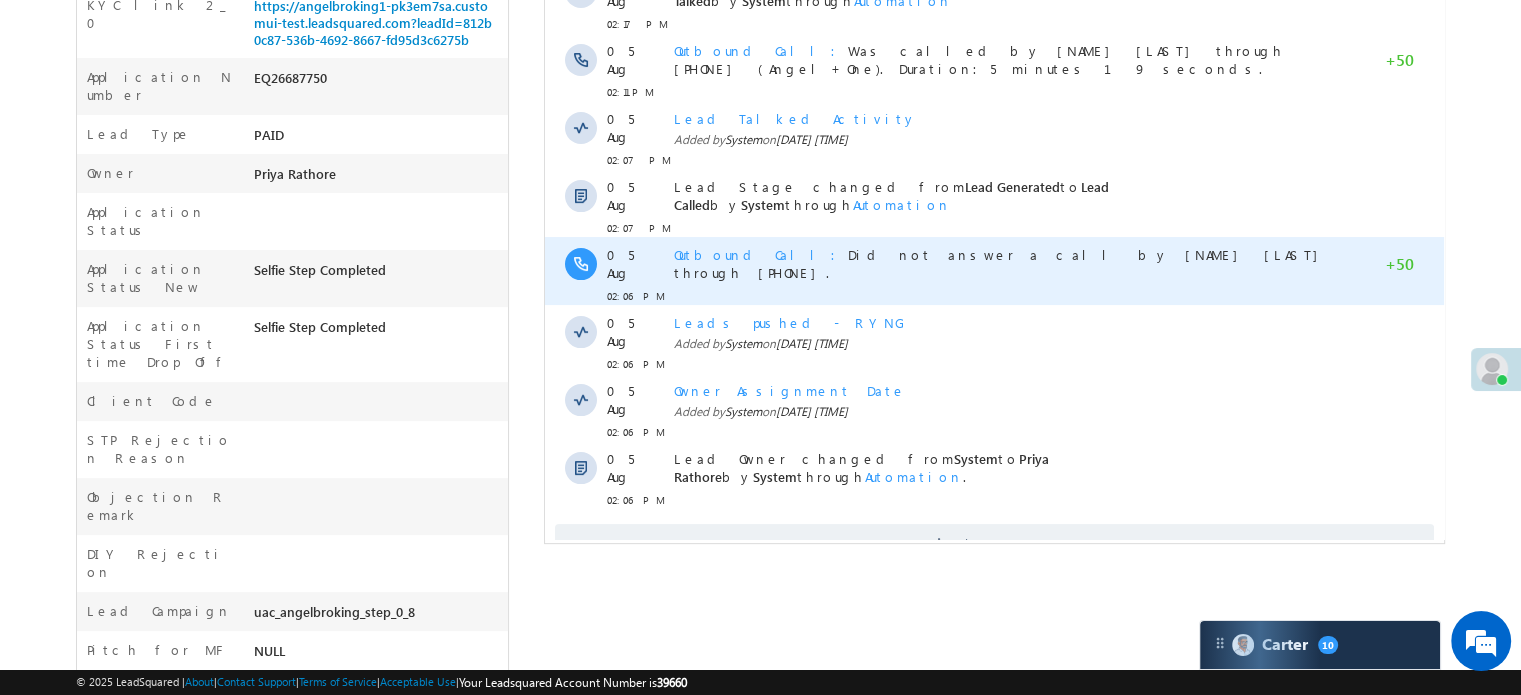 click on "Outbound Call" at bounding box center (761, 254) 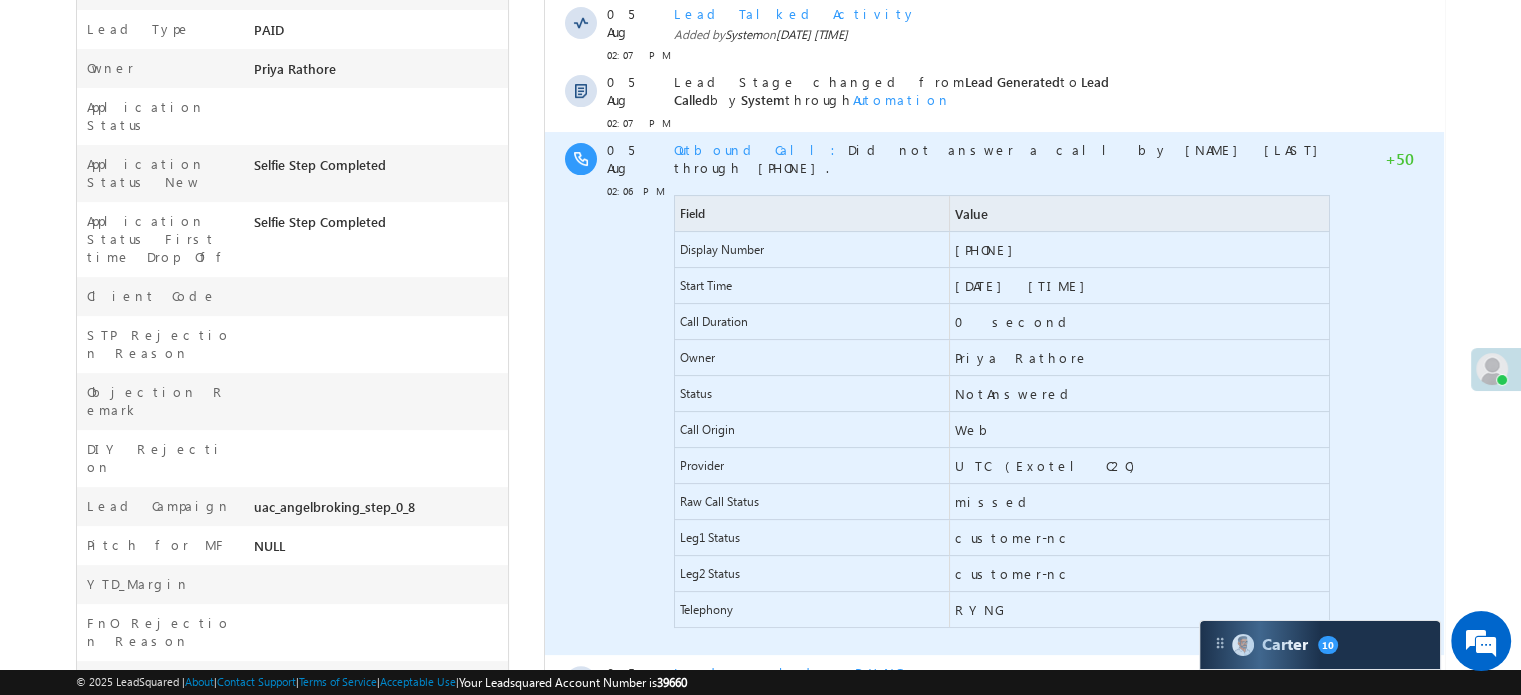 scroll, scrollTop: 700, scrollLeft: 0, axis: vertical 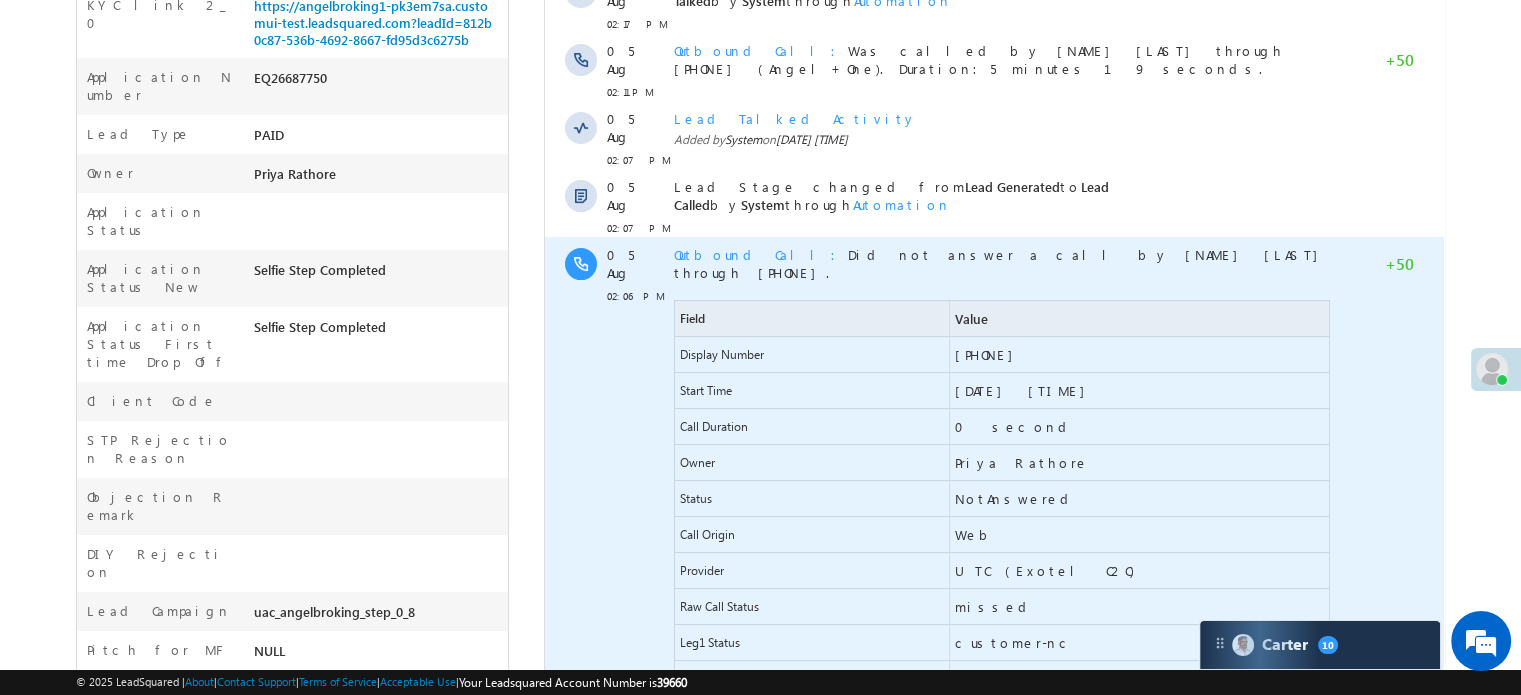 click on "Outbound Call" at bounding box center (761, 254) 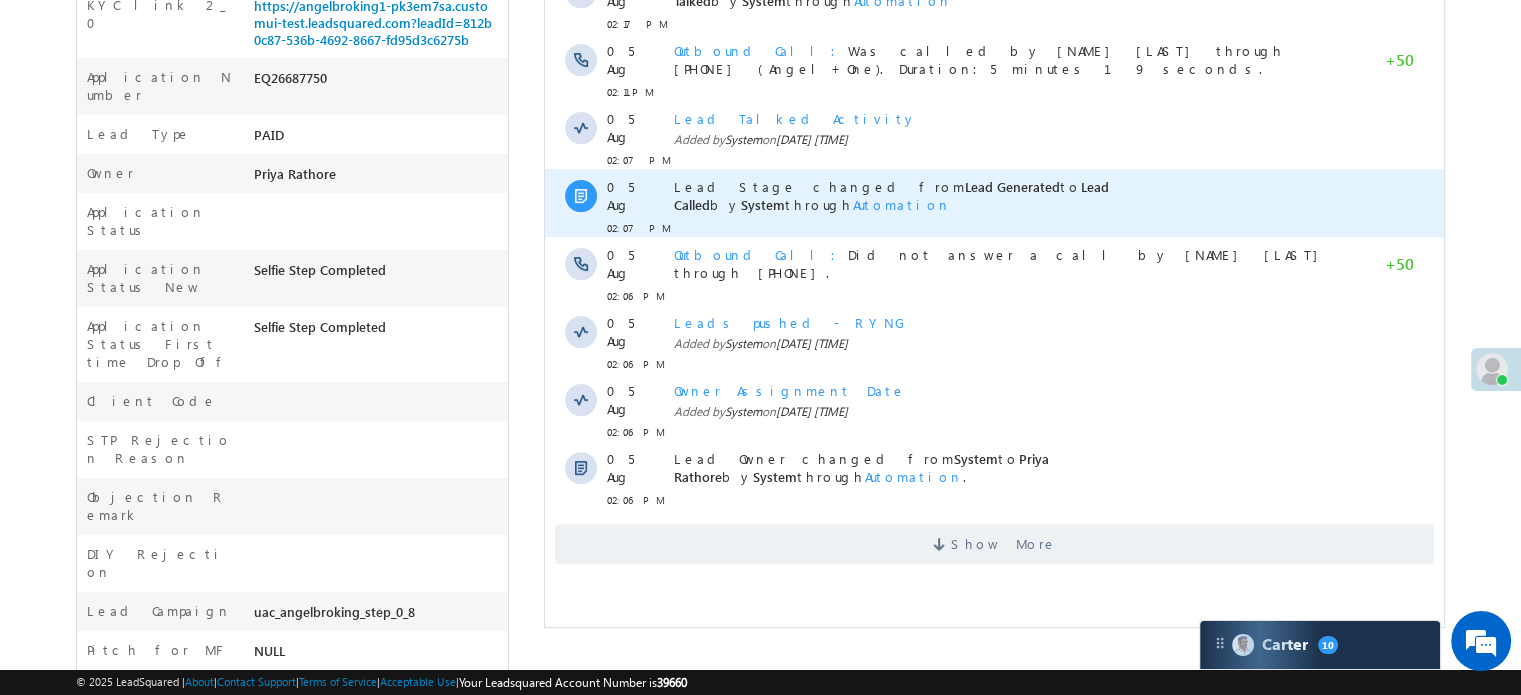 drag, startPoint x: 890, startPoint y: 138, endPoint x: 865, endPoint y: 134, distance: 25.317978 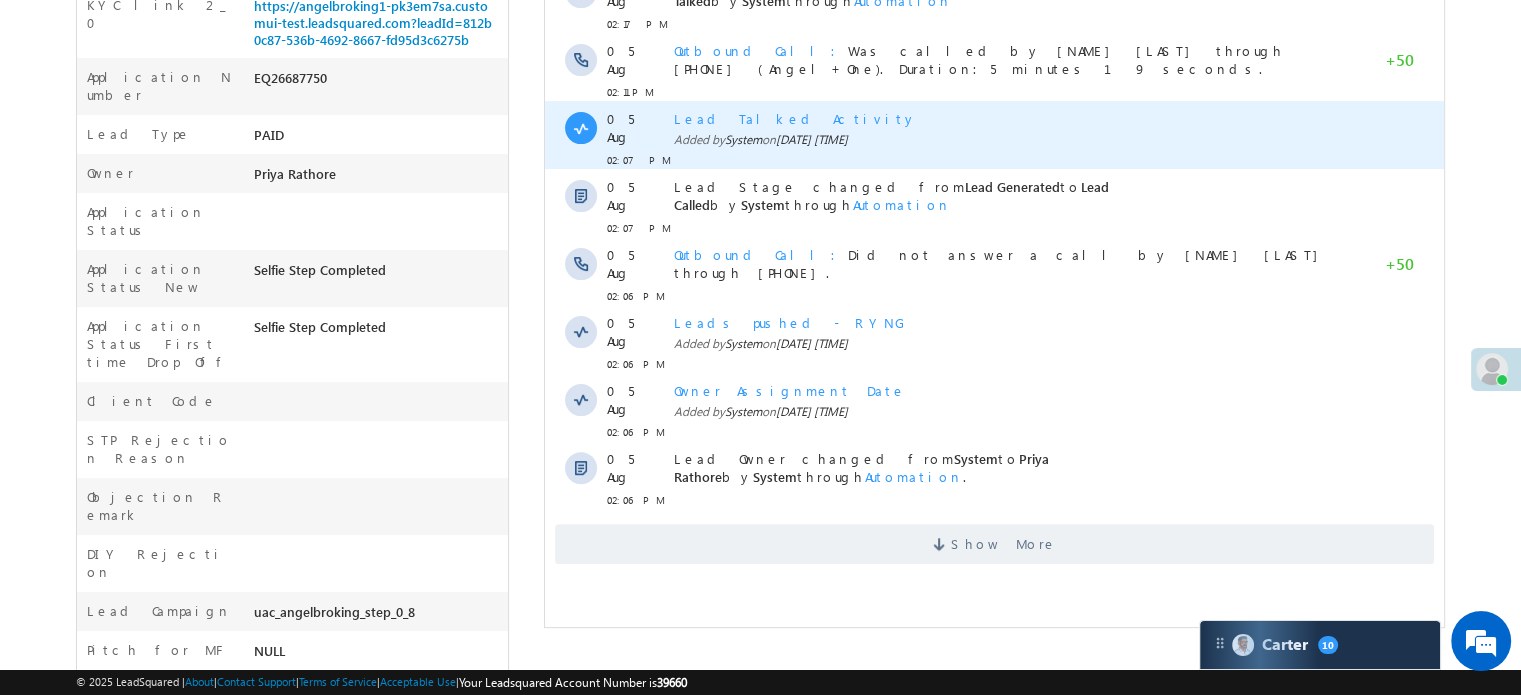 click on "Lead Talked Activity
Added by  System  on  05 Aug 2025 02:07 PM" at bounding box center [1003, 135] 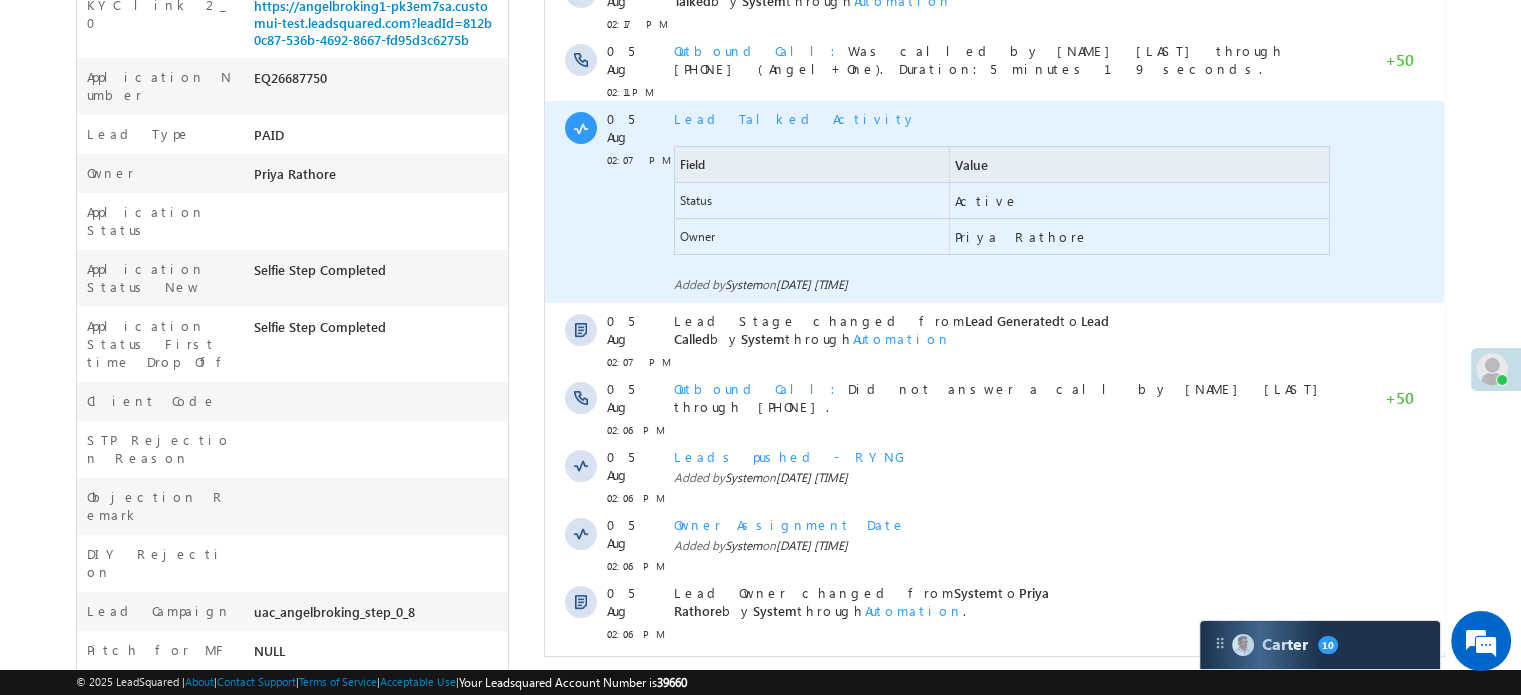 click on "Lead Talked Activity" at bounding box center (795, 118) 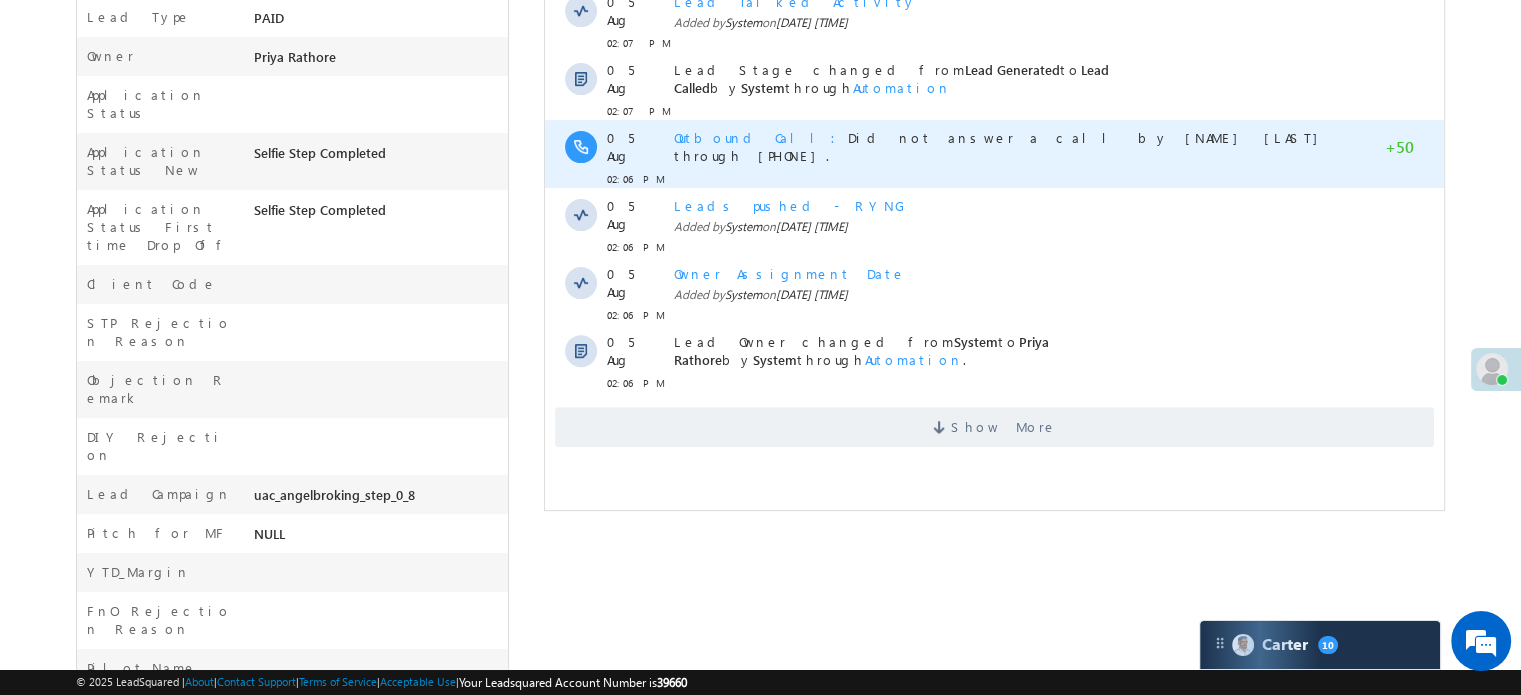 scroll, scrollTop: 761, scrollLeft: 0, axis: vertical 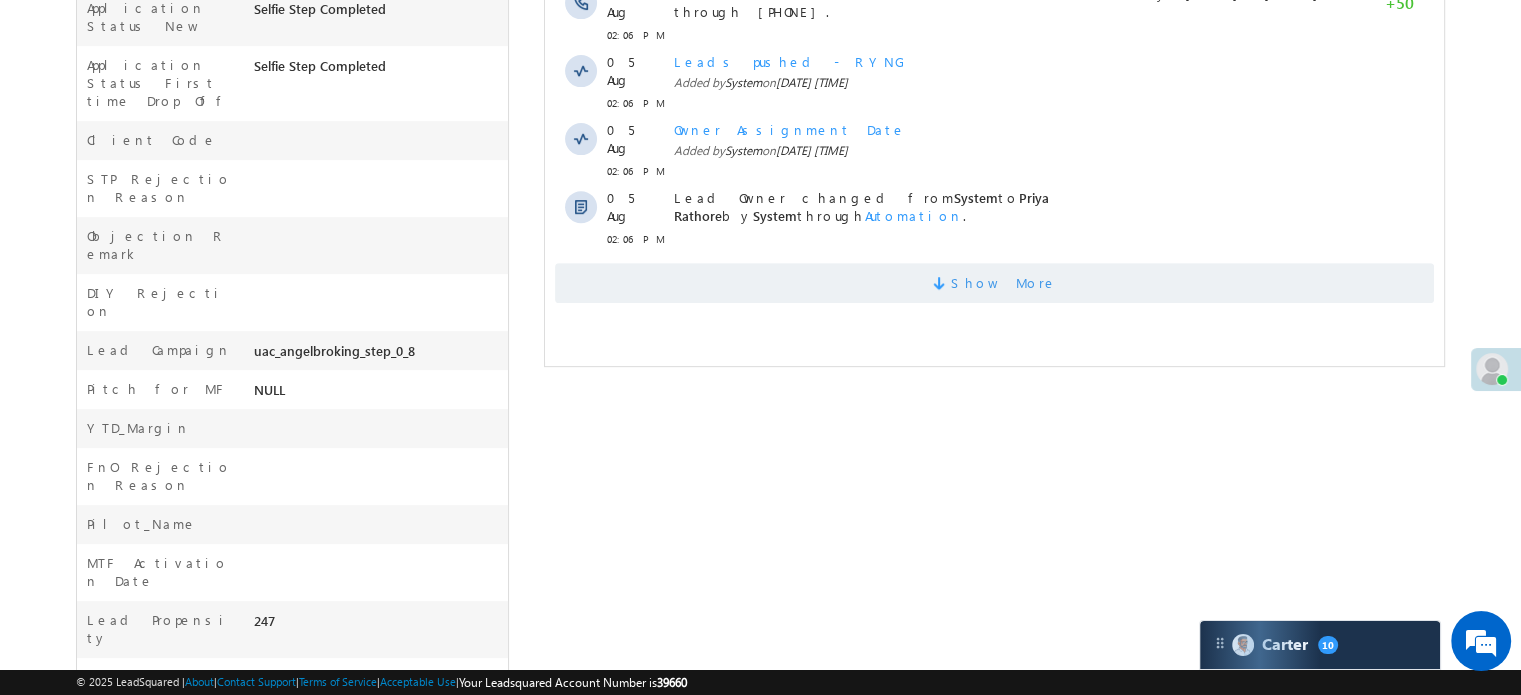 click on "Show More" at bounding box center (994, 283) 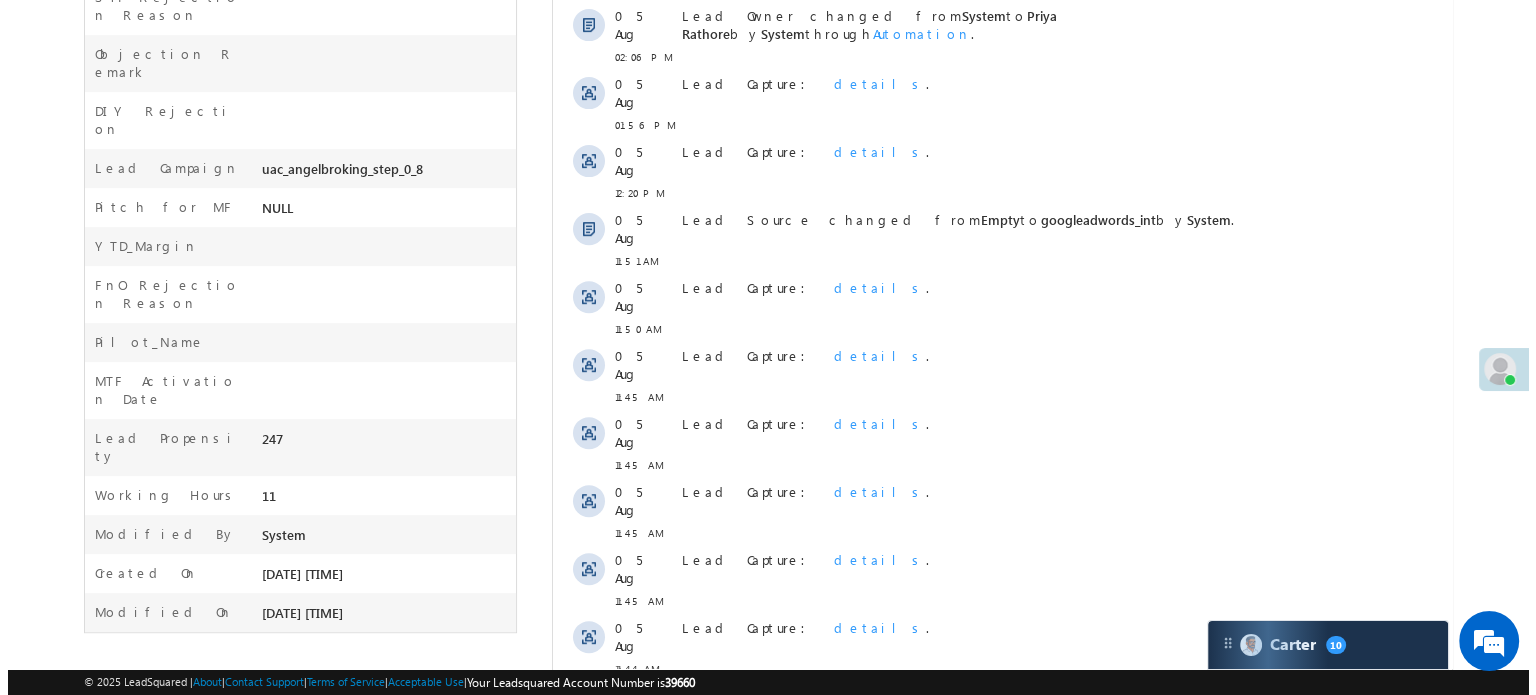 scroll, scrollTop: 970, scrollLeft: 0, axis: vertical 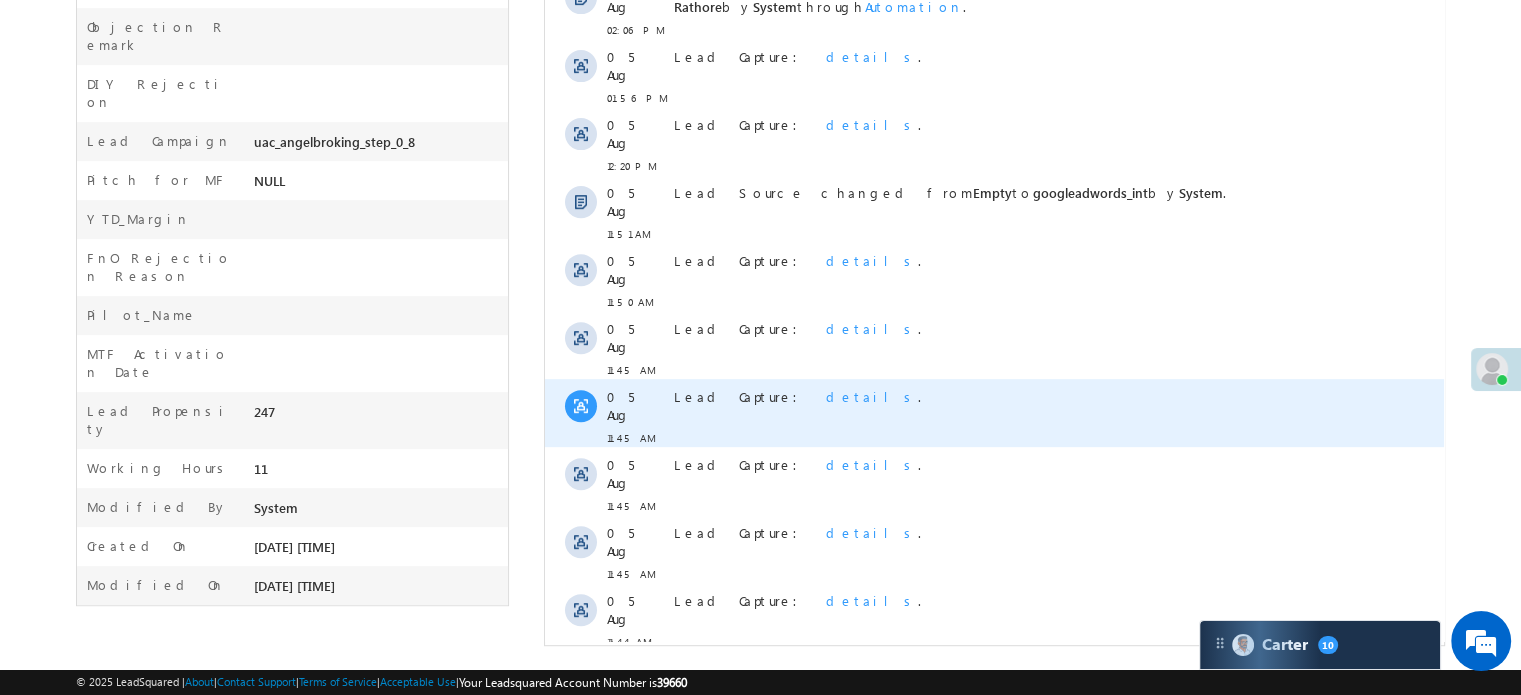 click on "Lead Capture:
details ." at bounding box center (1003, 413) 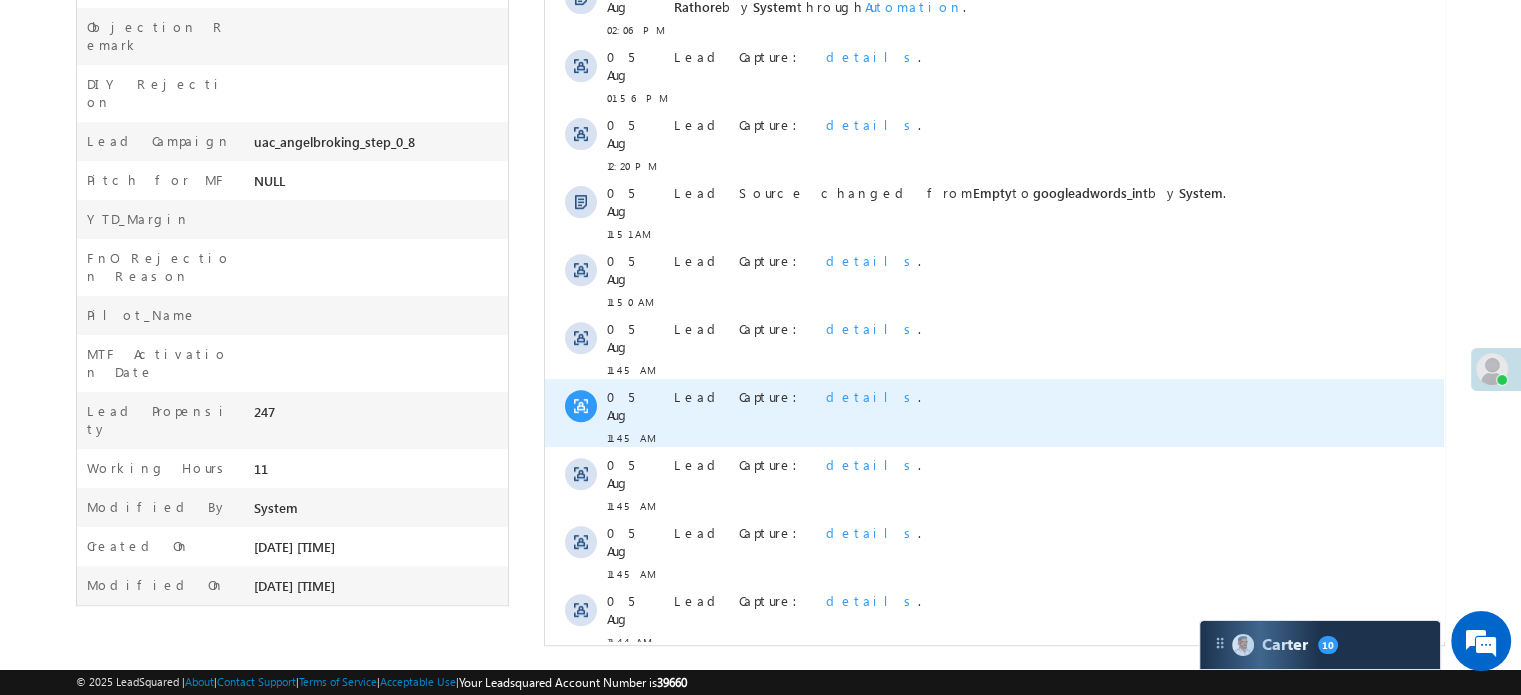click on "details" at bounding box center [872, 396] 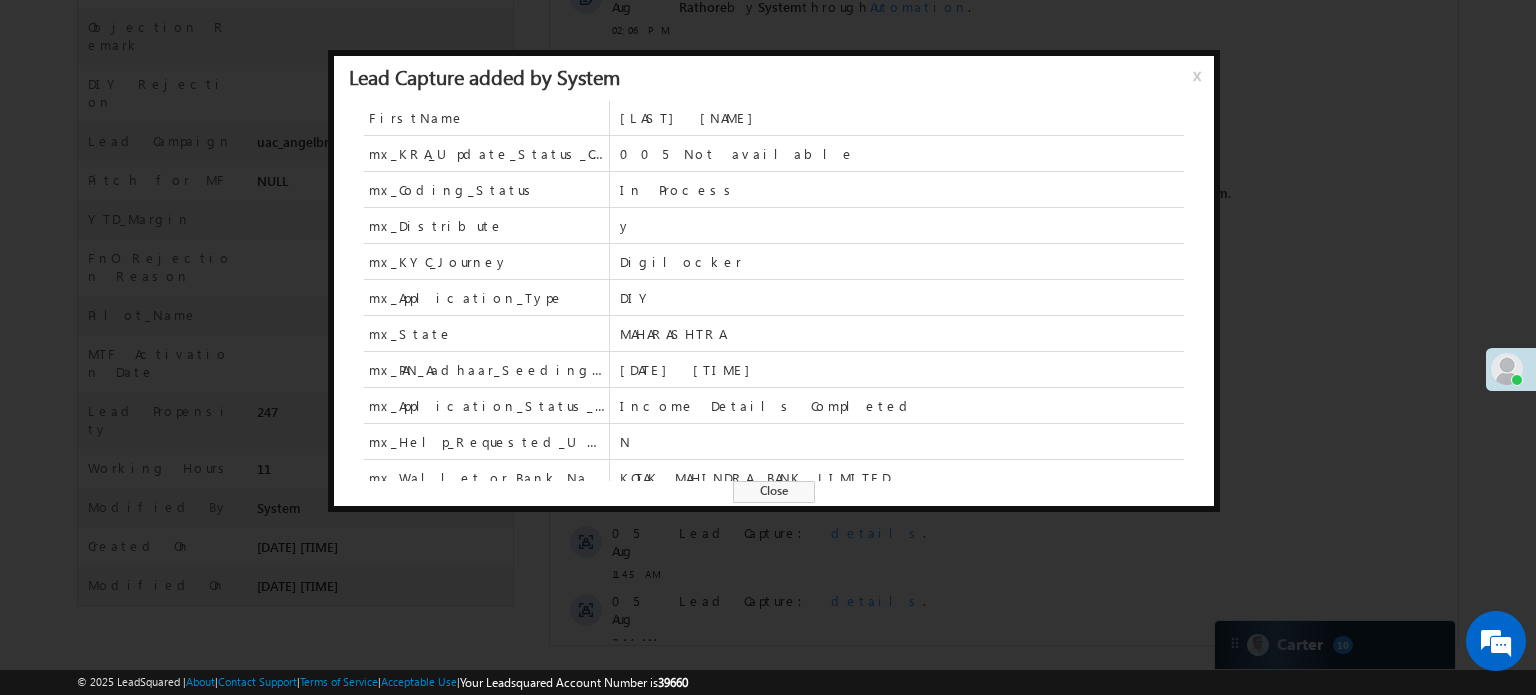 scroll, scrollTop: 0, scrollLeft: 0, axis: both 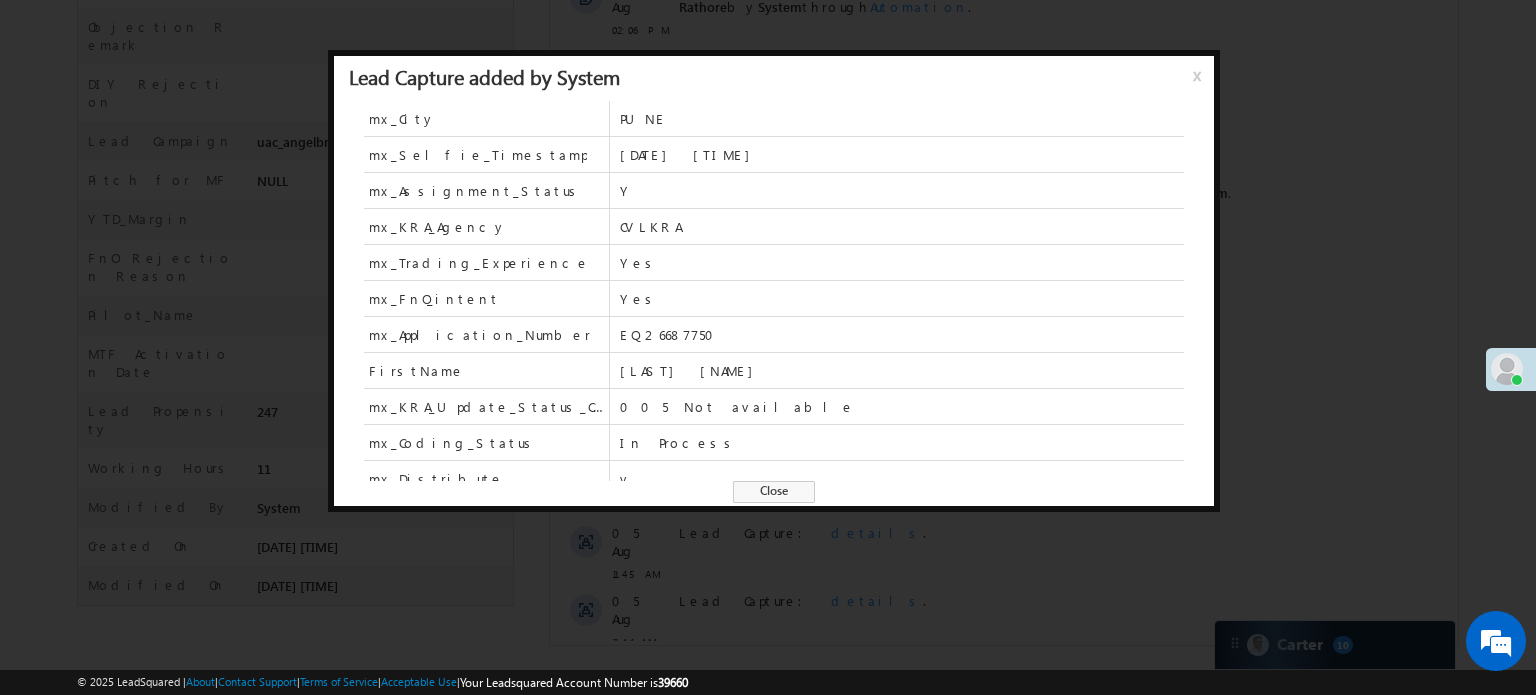click on "Lead Capture added by System
x" at bounding box center (774, 78) 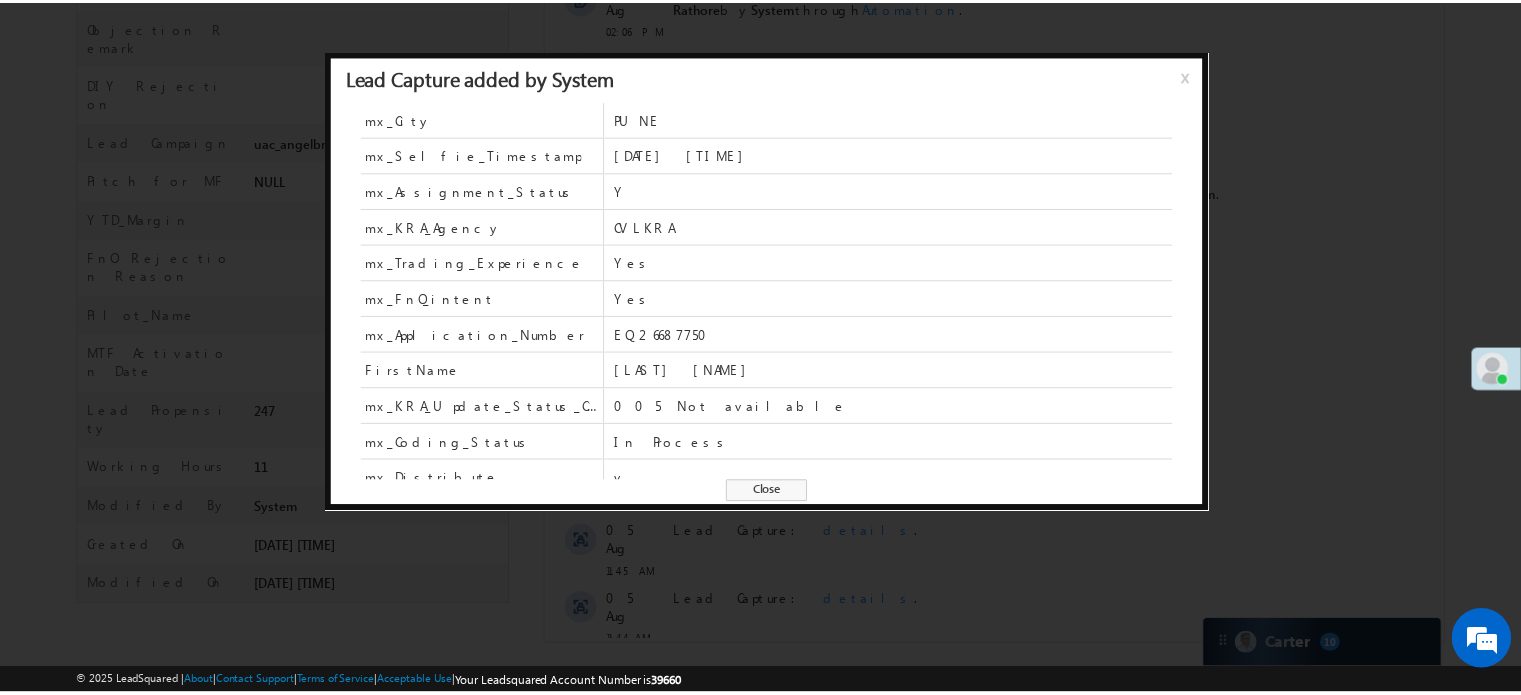 scroll, scrollTop: 0, scrollLeft: 0, axis: both 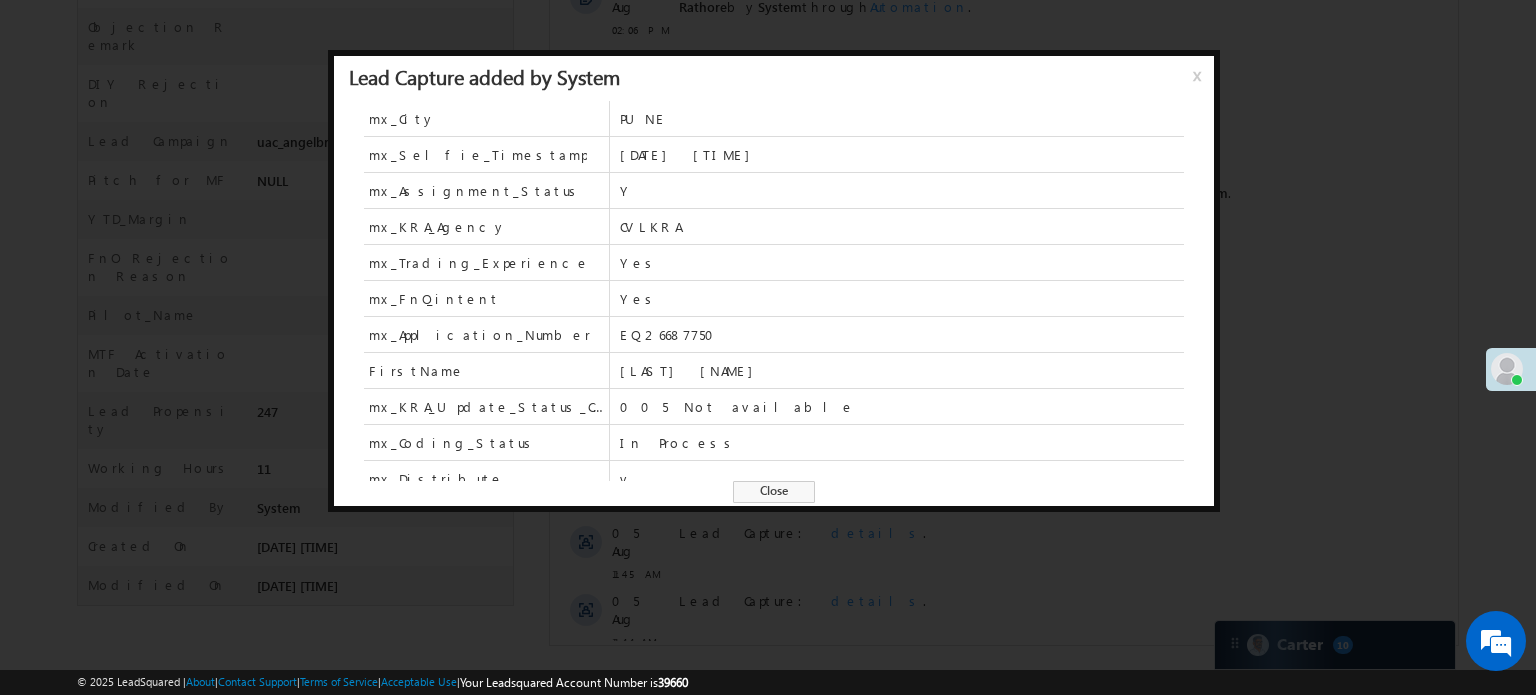 click on "x" at bounding box center (1201, 83) 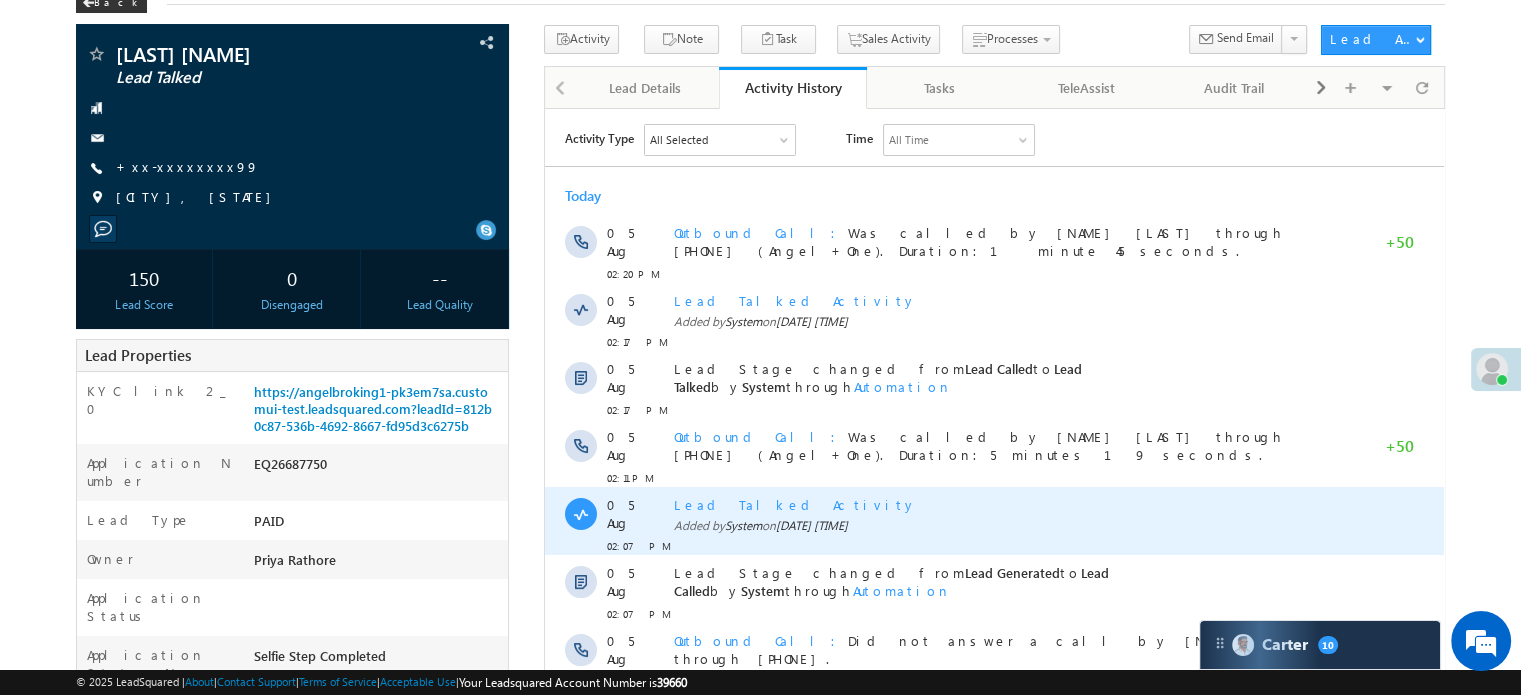 scroll, scrollTop: 0, scrollLeft: 0, axis: both 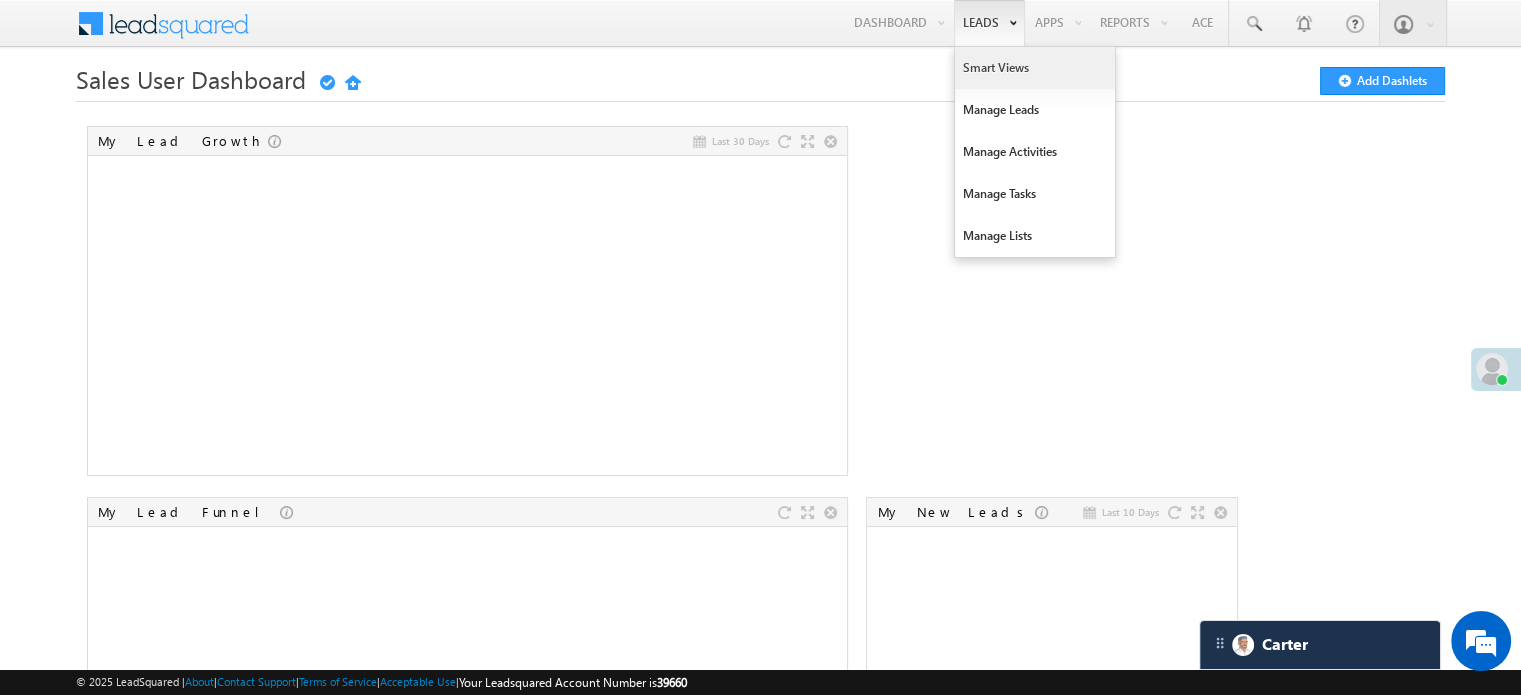 click on "Smart Views" at bounding box center (1035, 68) 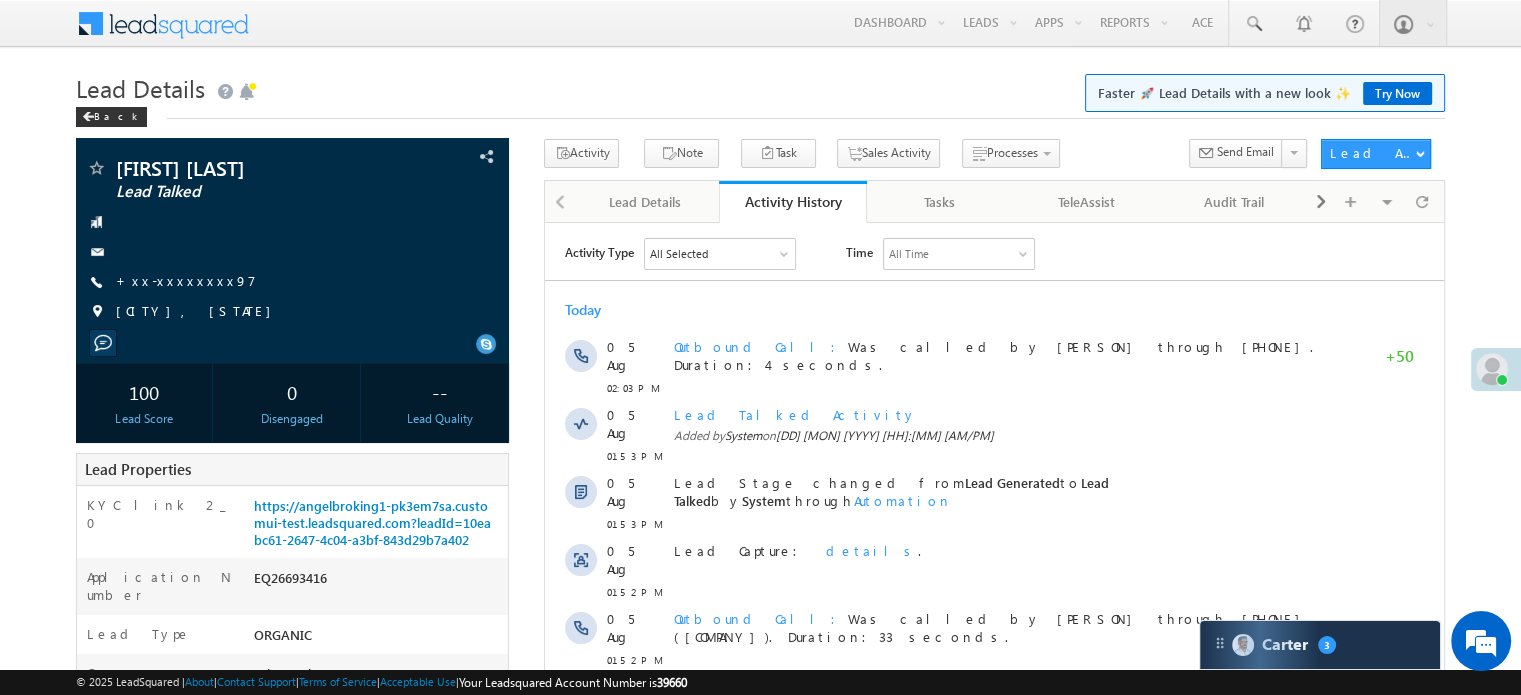 scroll, scrollTop: 0, scrollLeft: 0, axis: both 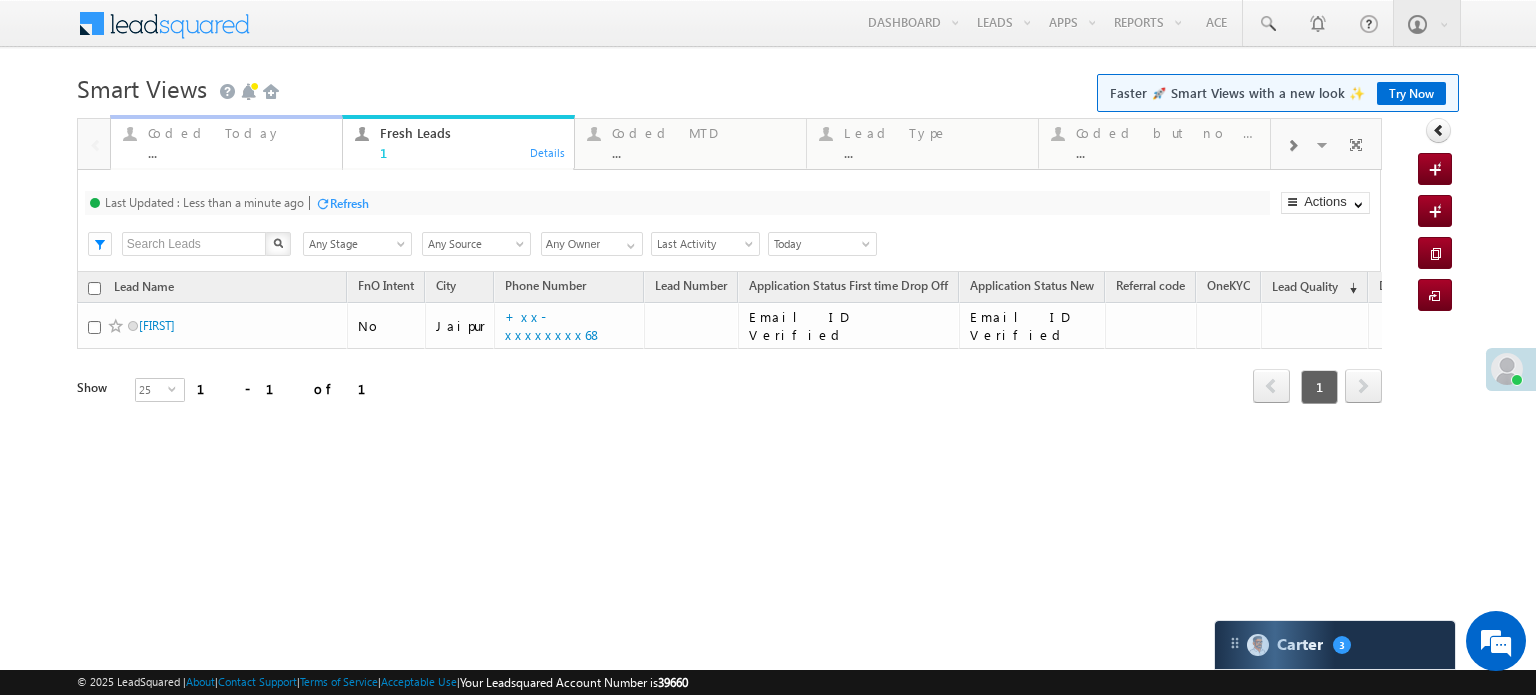 click on "Coded Today ..." at bounding box center [239, 140] 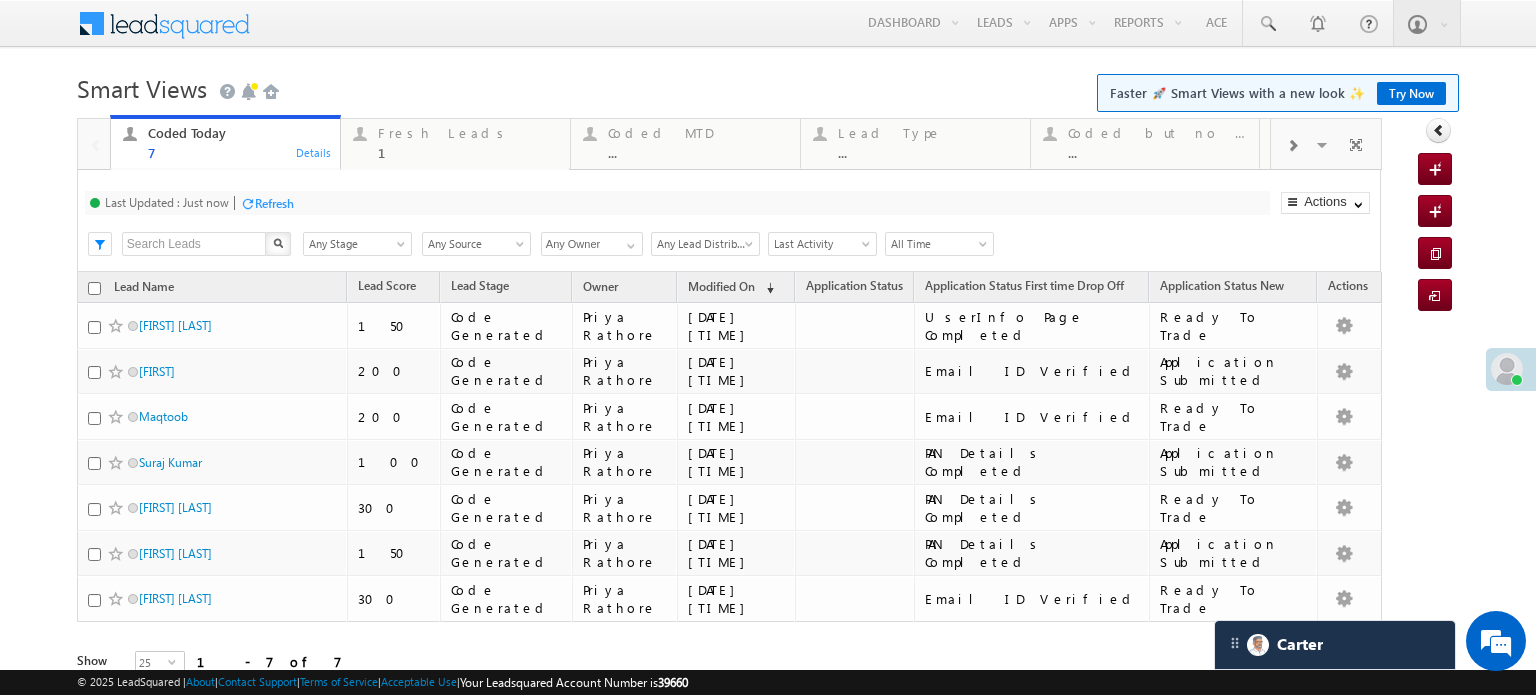 scroll, scrollTop: 0, scrollLeft: 0, axis: both 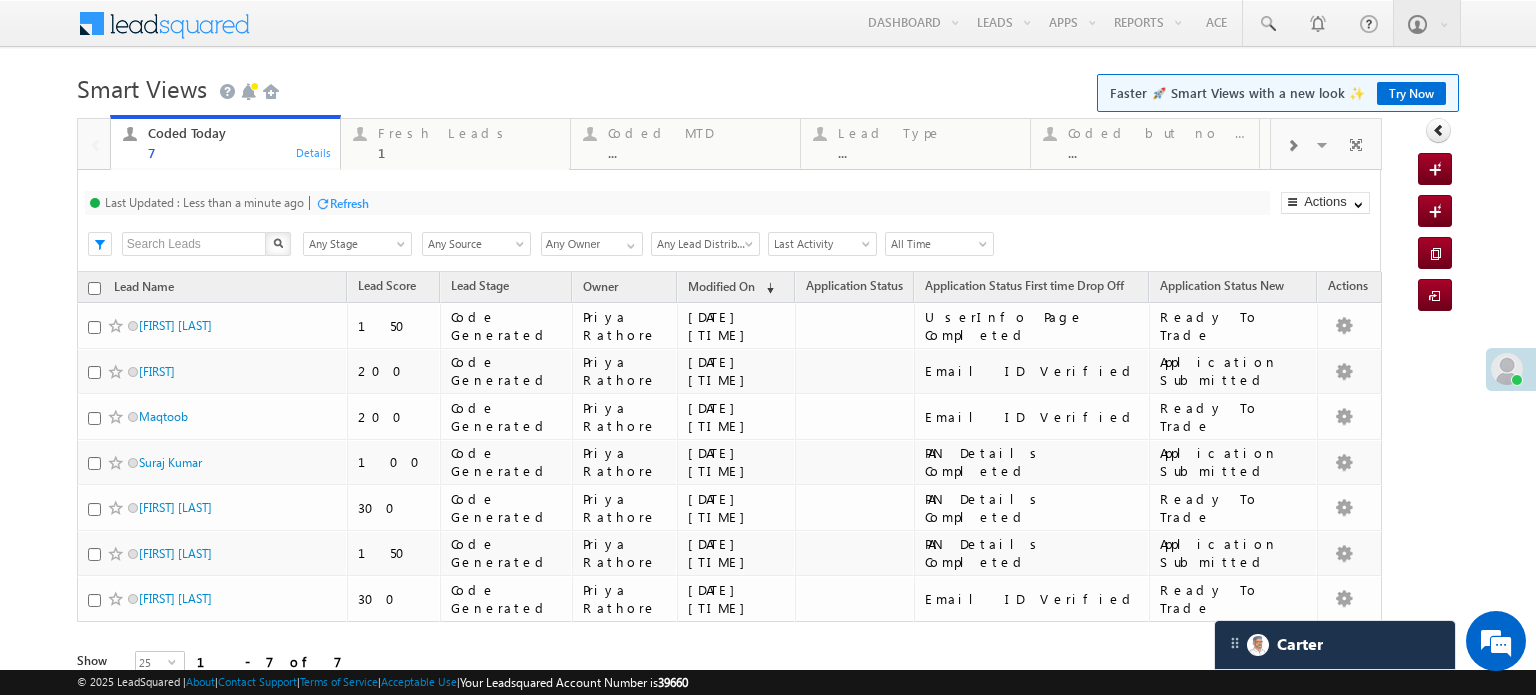 click on "Last Updated : Less than a minute ago Refresh Refreshing...
Search
X
Lead Stage
Any Stage Any Stage
Lead Source
Any Source Any Source
Owner
Any Owner Any Owner Any Owner
Lead Distribution
Any Lead Distribution Online-Organic Online-Paid Referral DRA Any Lead Distribution
Date Range
Go maxdate mindate All Time
Custom
Yesterday
Today
Last Week
This Week
Last Month
This Month
Last Year
This Year
Last 7 Days
Last 30 Days
All Time
Last Activity
Created On" at bounding box center (729, 221) 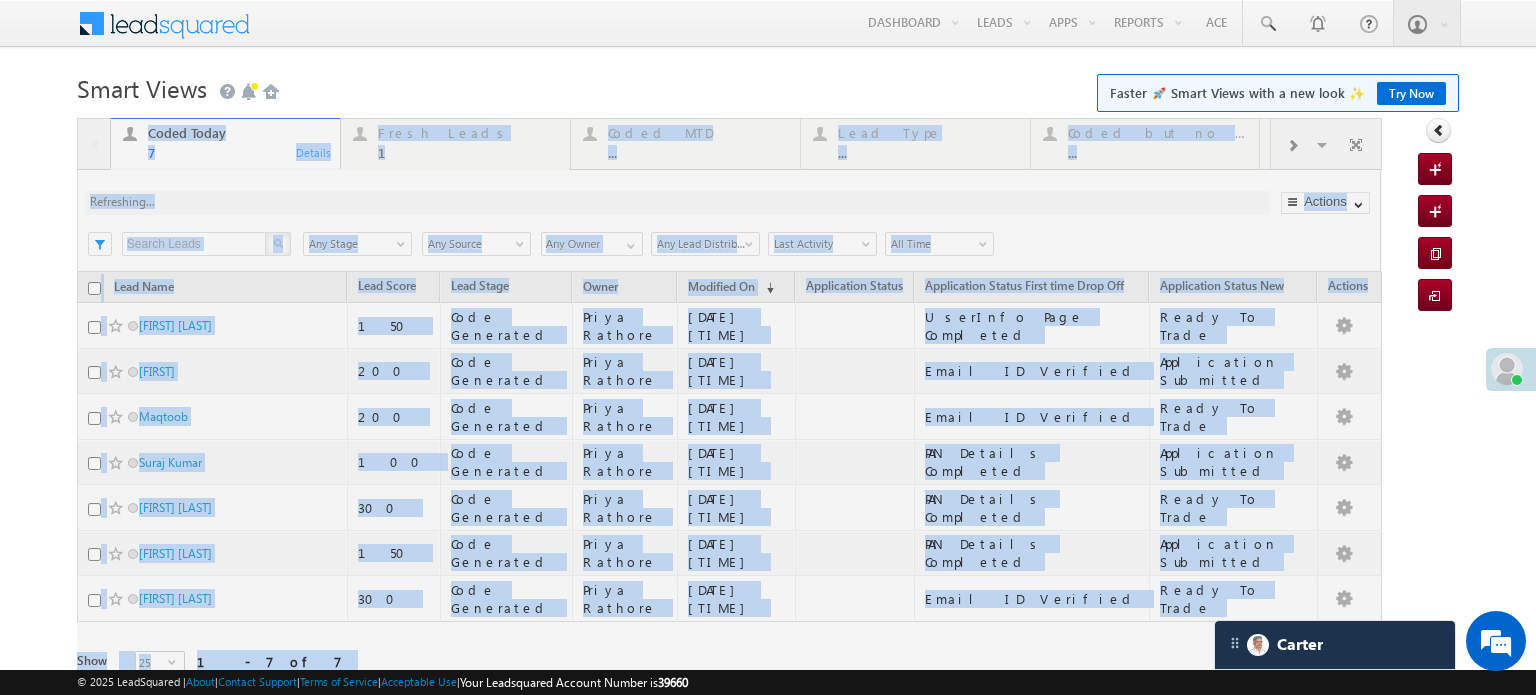 click at bounding box center [729, 425] 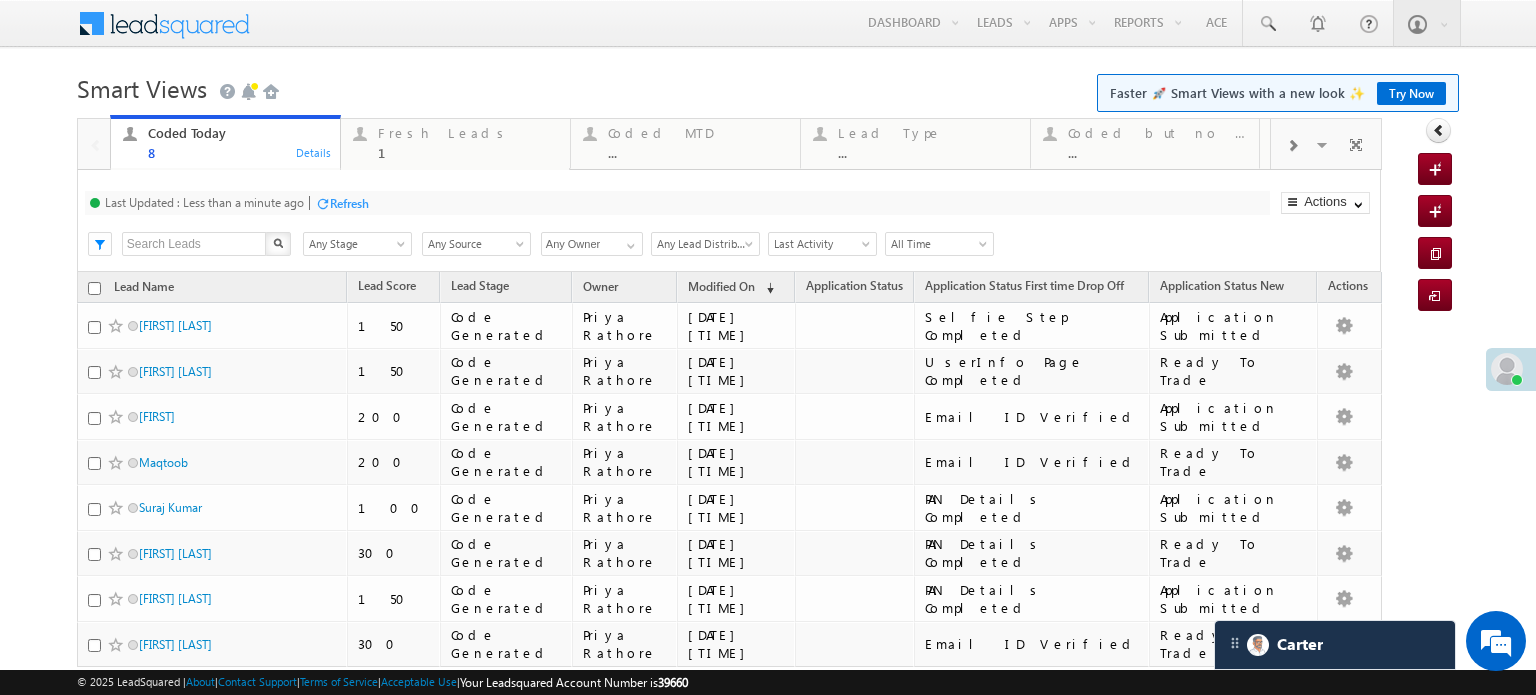 click on "Refresh" at bounding box center (349, 203) 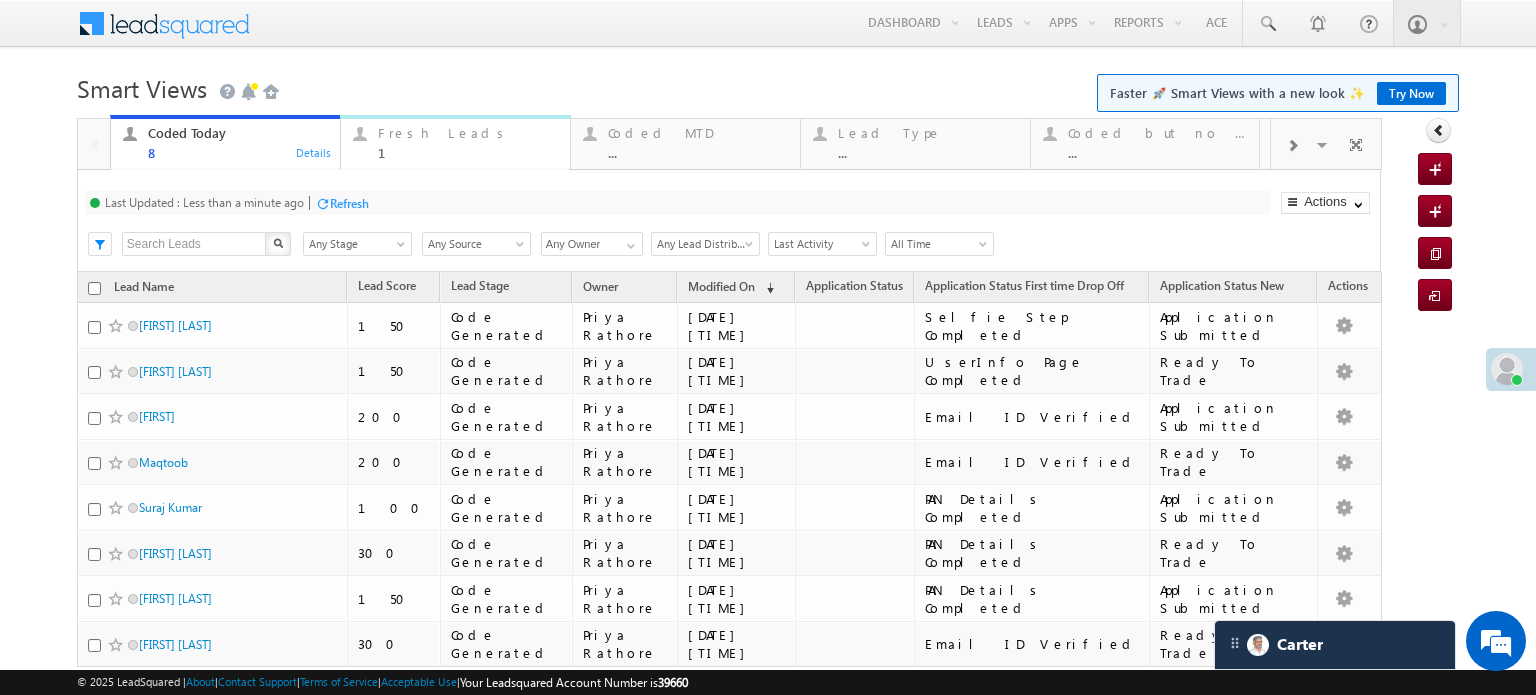click on "1" at bounding box center (468, 152) 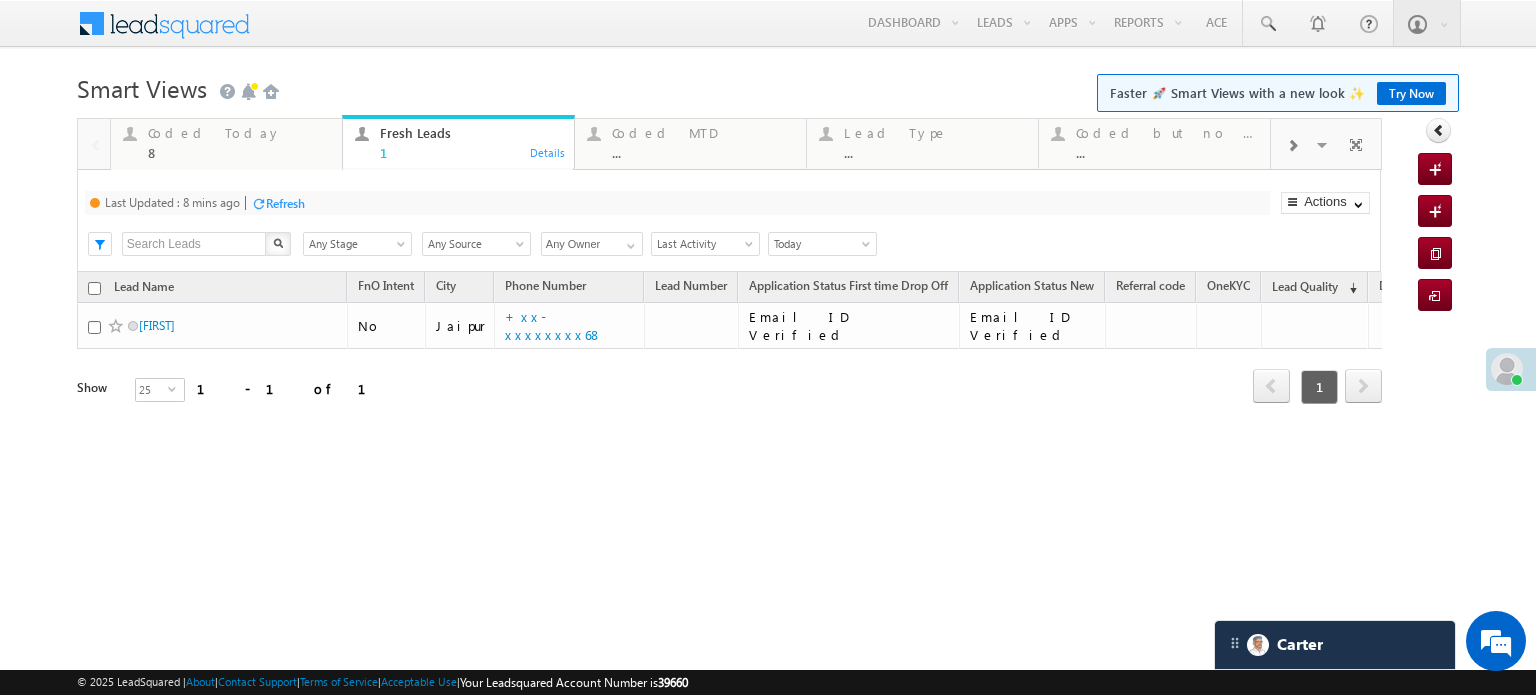 click on "Refresh" at bounding box center [285, 203] 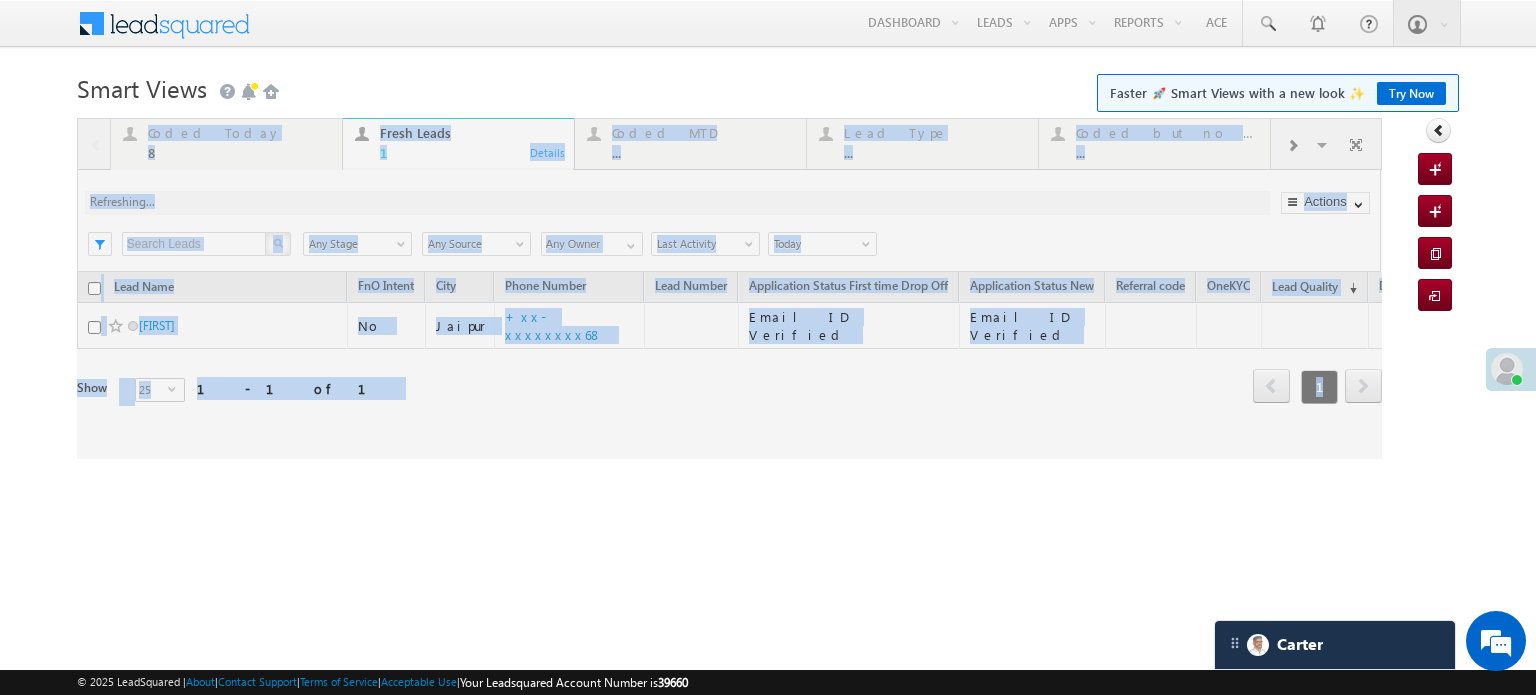 click at bounding box center (729, 288) 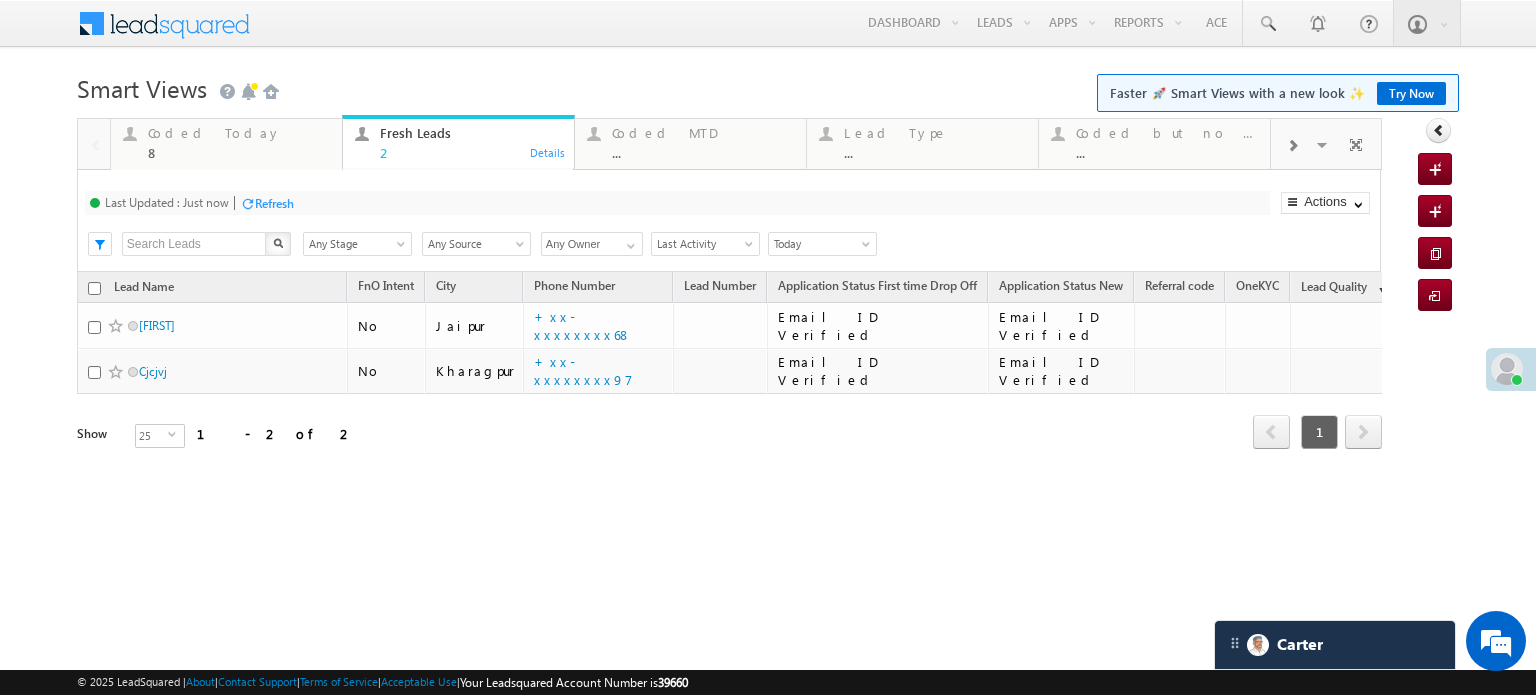 click on "Refresh" at bounding box center (267, 202) 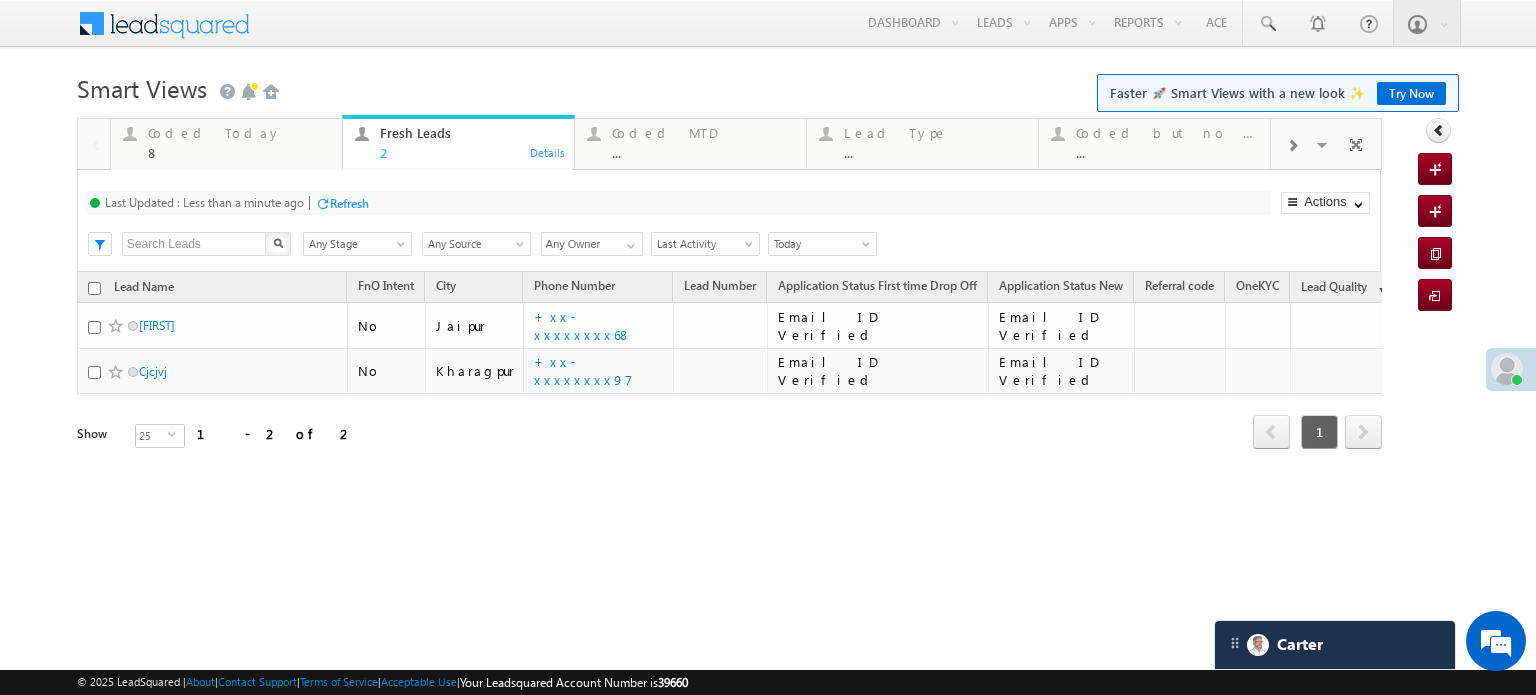 click on "Last Updated : Less than a minute ago Refresh Refreshing..." at bounding box center (677, 203) 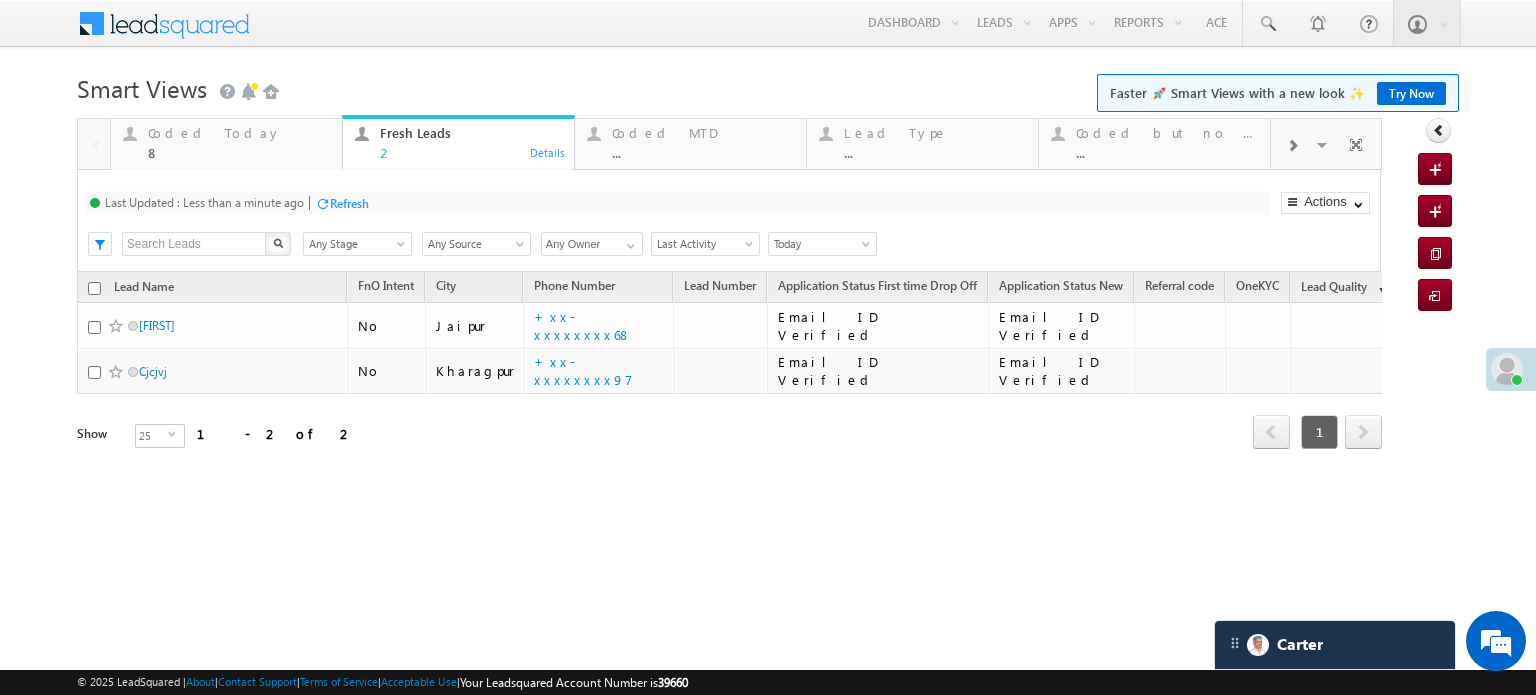 click on "Refresh" at bounding box center [349, 203] 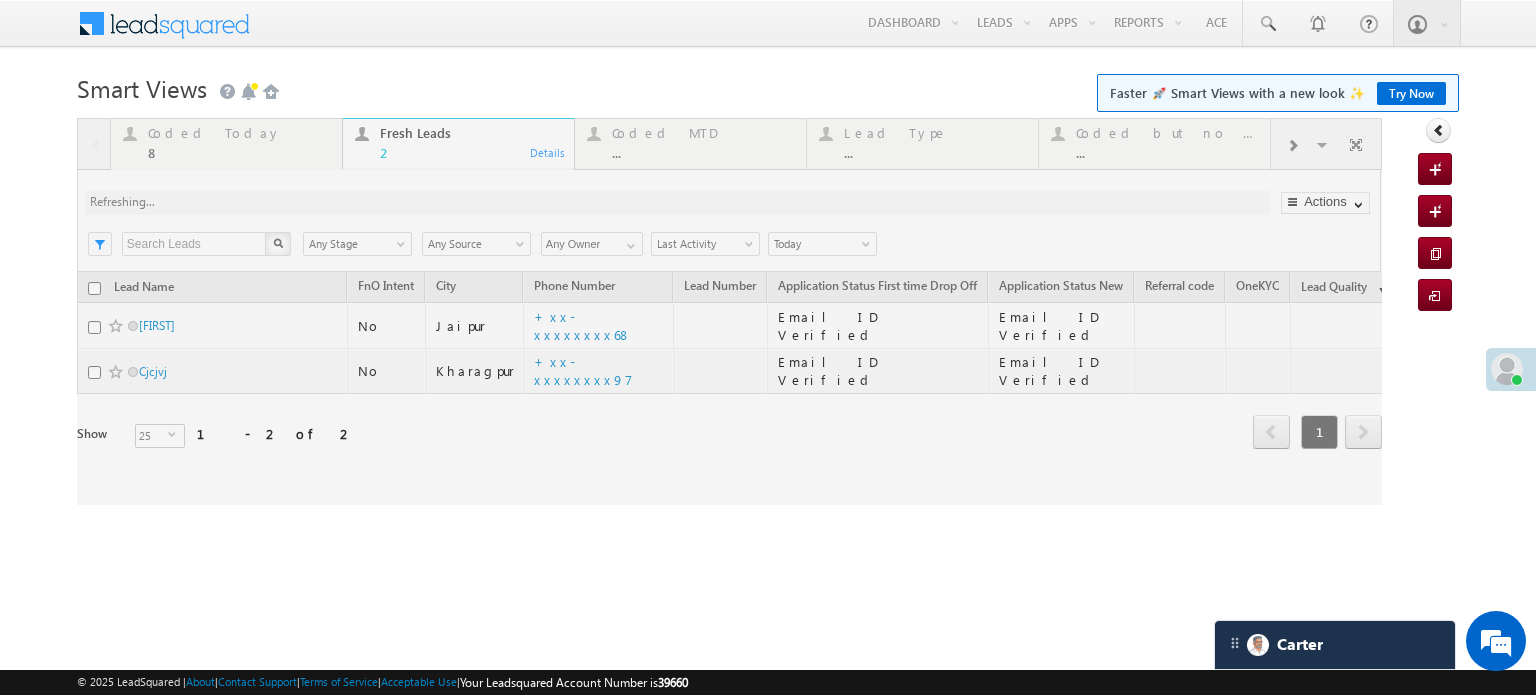 click at bounding box center (729, 311) 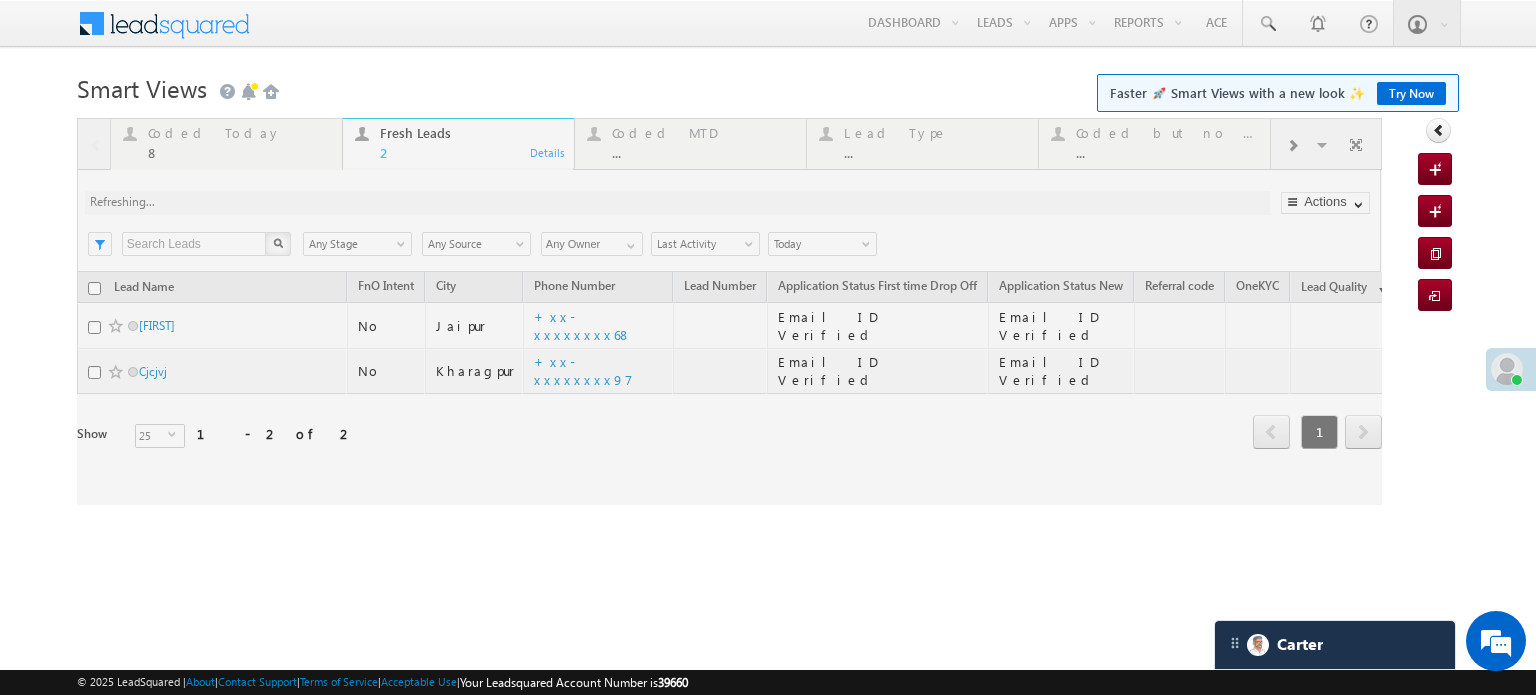 click at bounding box center (729, 311) 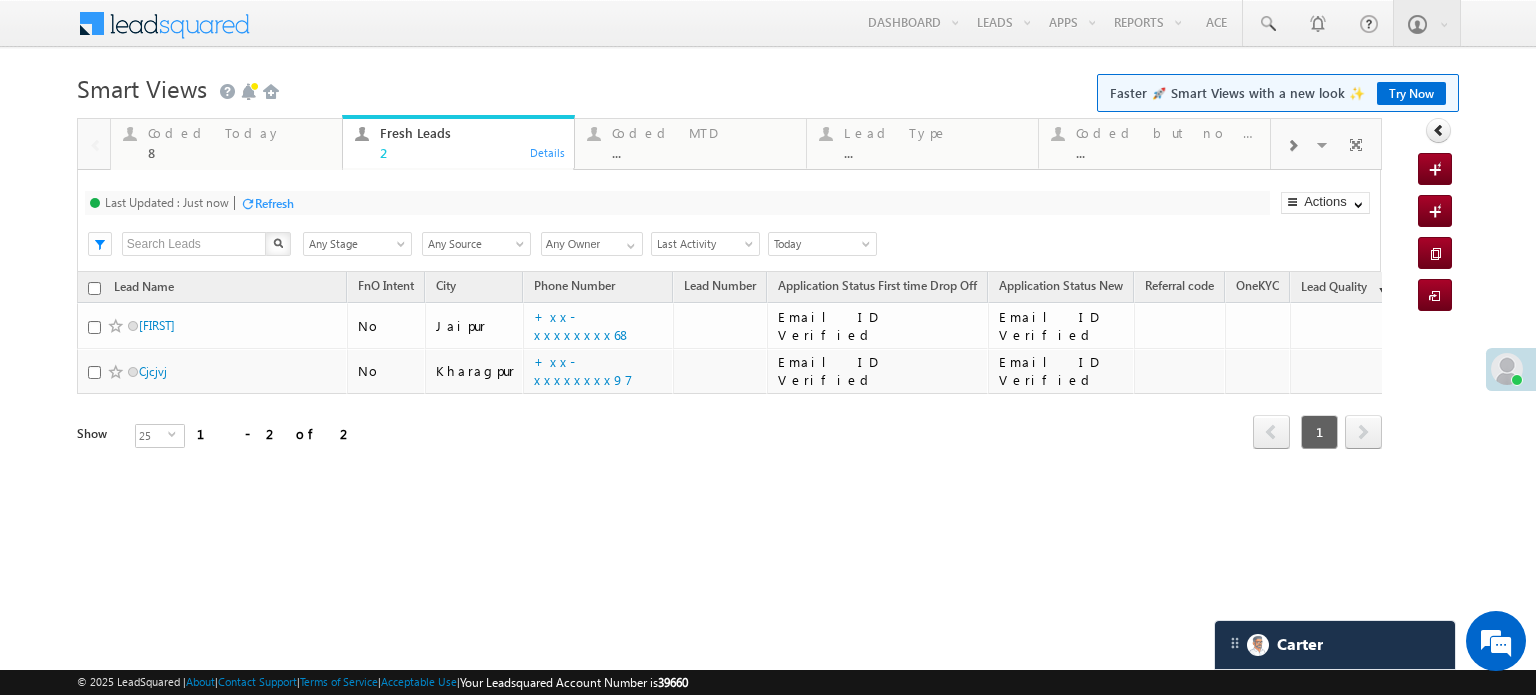 click on "Refresh" at bounding box center [274, 203] 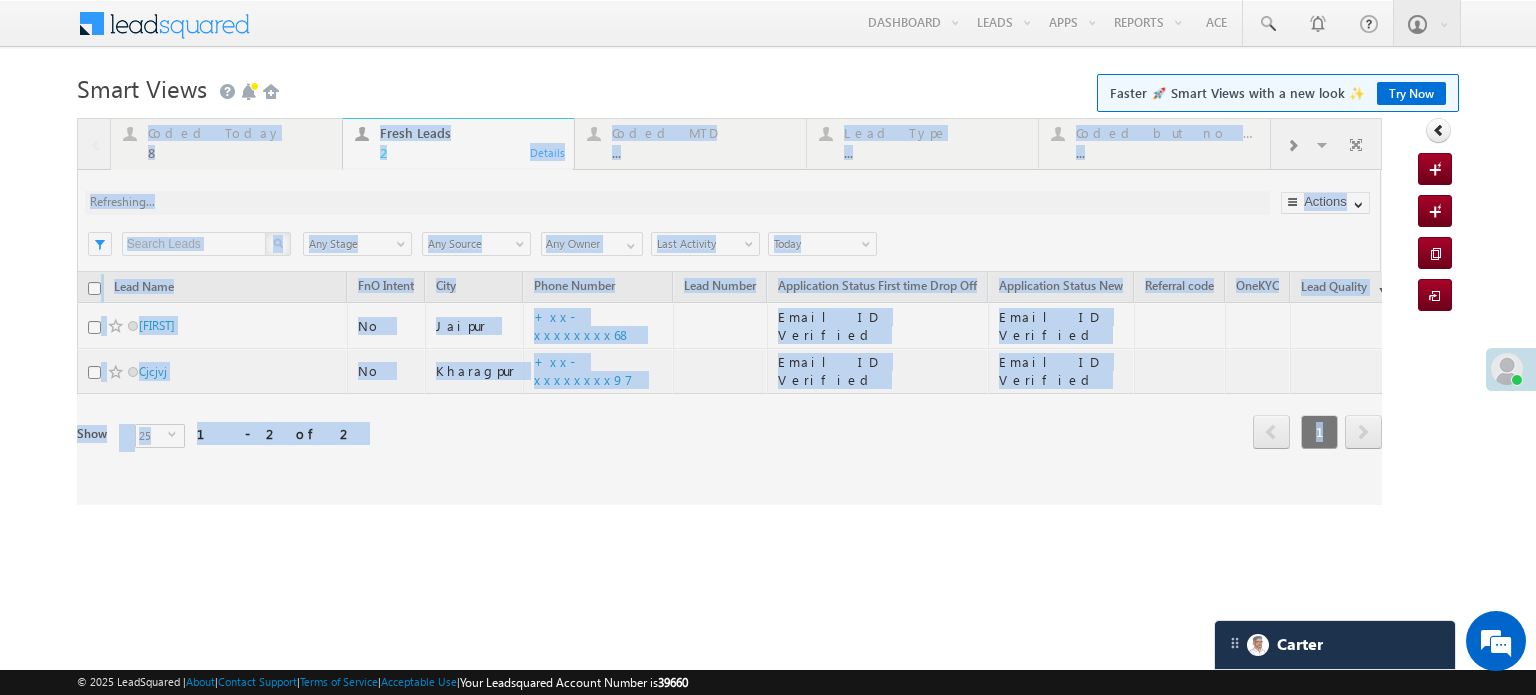 click at bounding box center [729, 311] 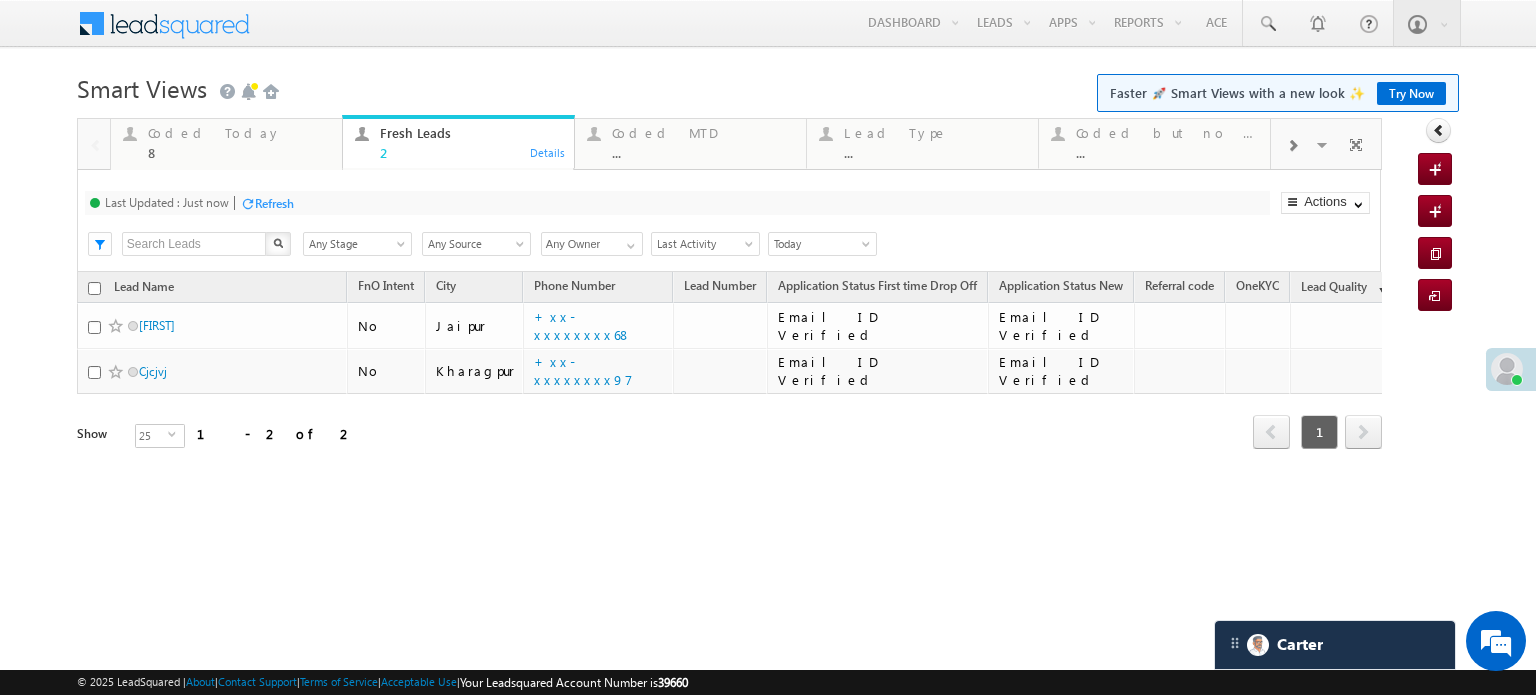 click on "Refresh" at bounding box center [274, 203] 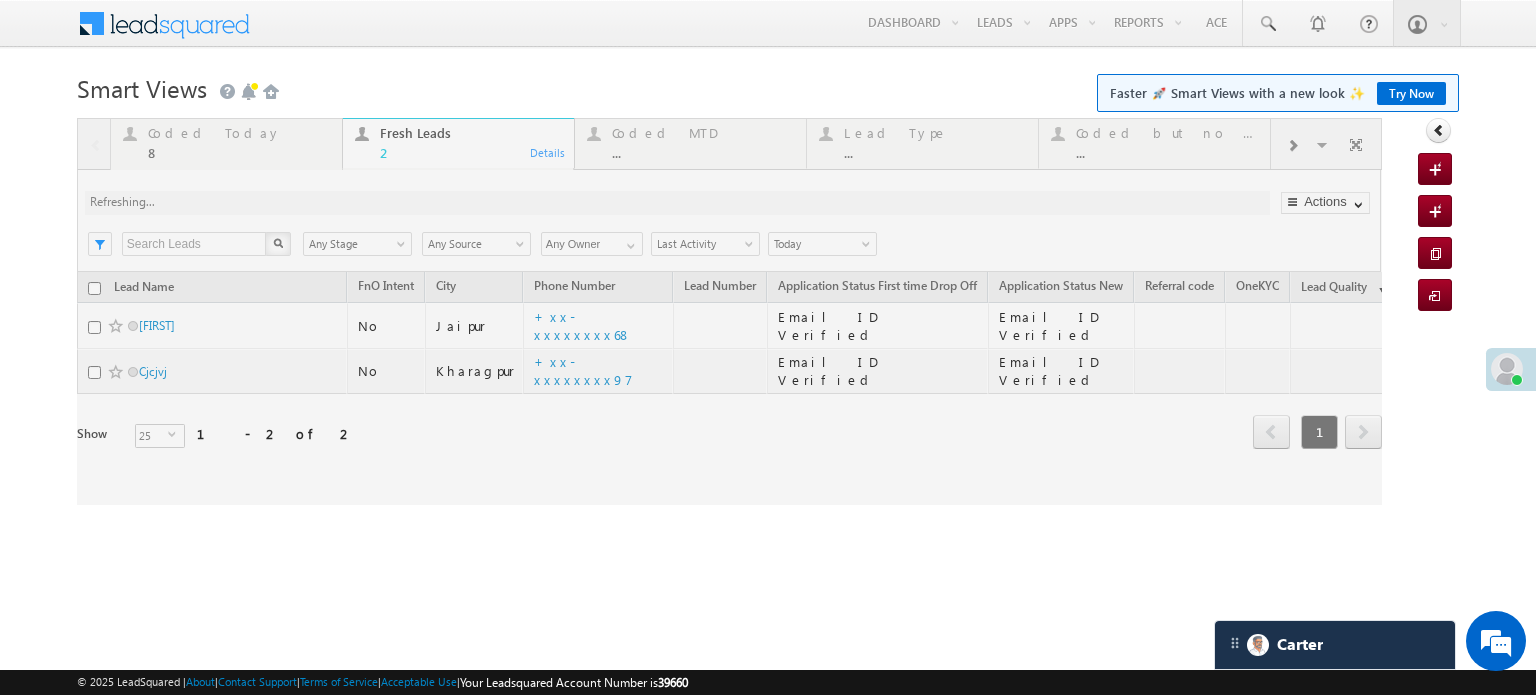 click at bounding box center [729, 311] 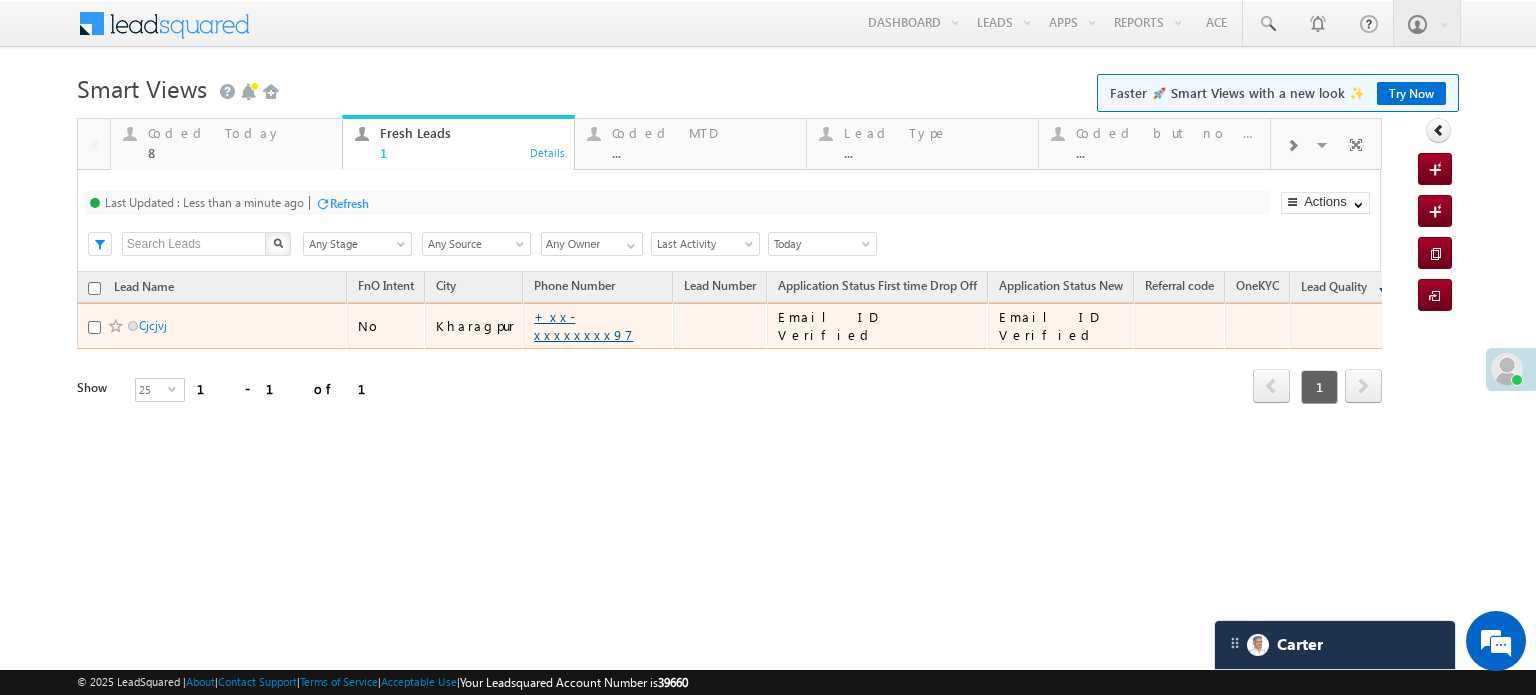 click on "+xx-xxxxxxxx97" at bounding box center (583, 325) 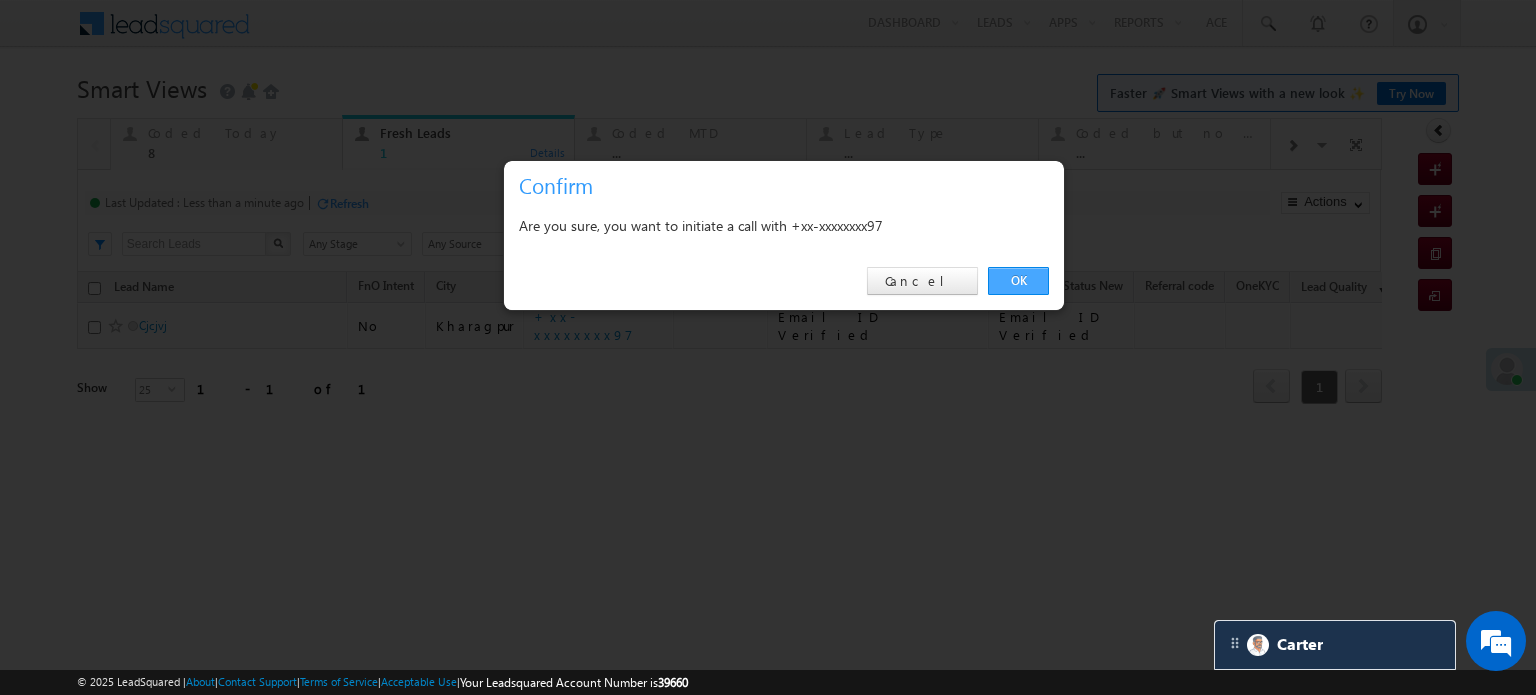 click on "OK" at bounding box center [1018, 281] 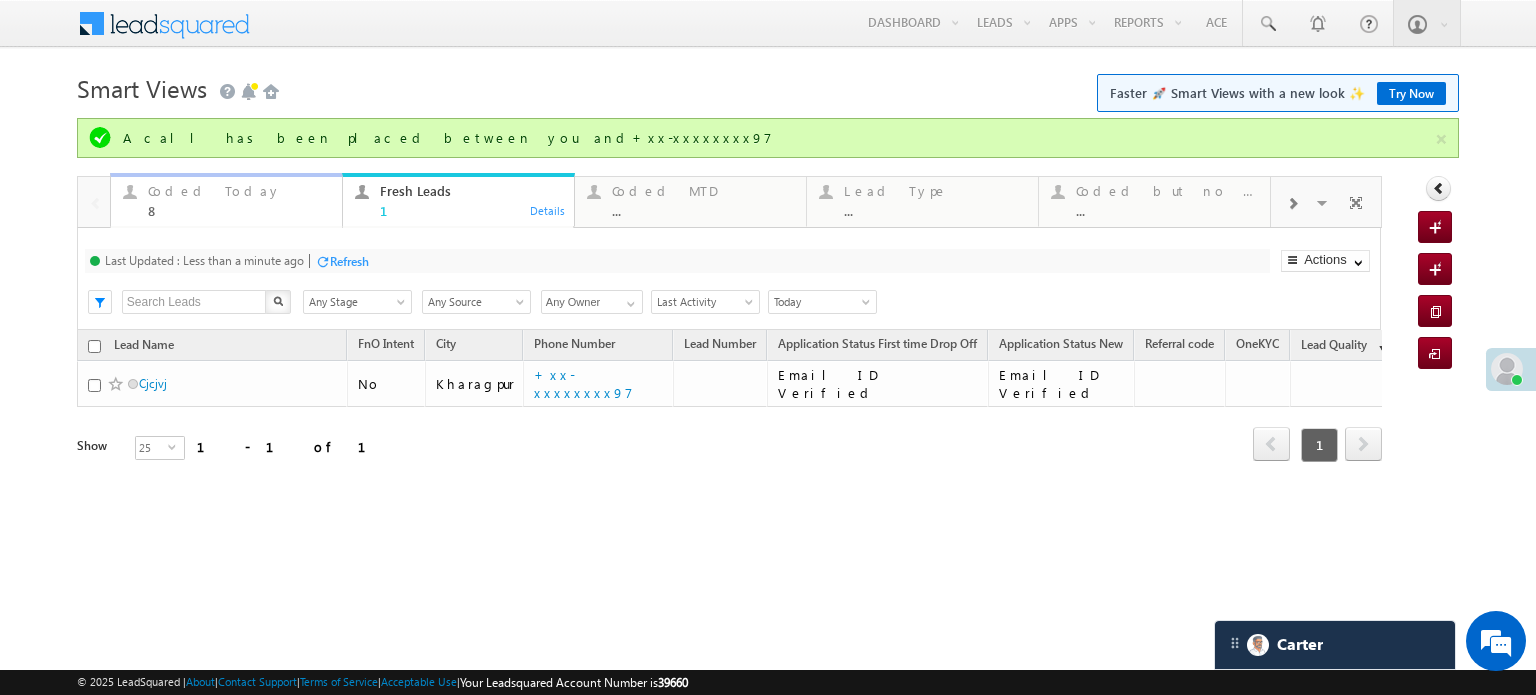 click on "Coded Today" at bounding box center (239, 191) 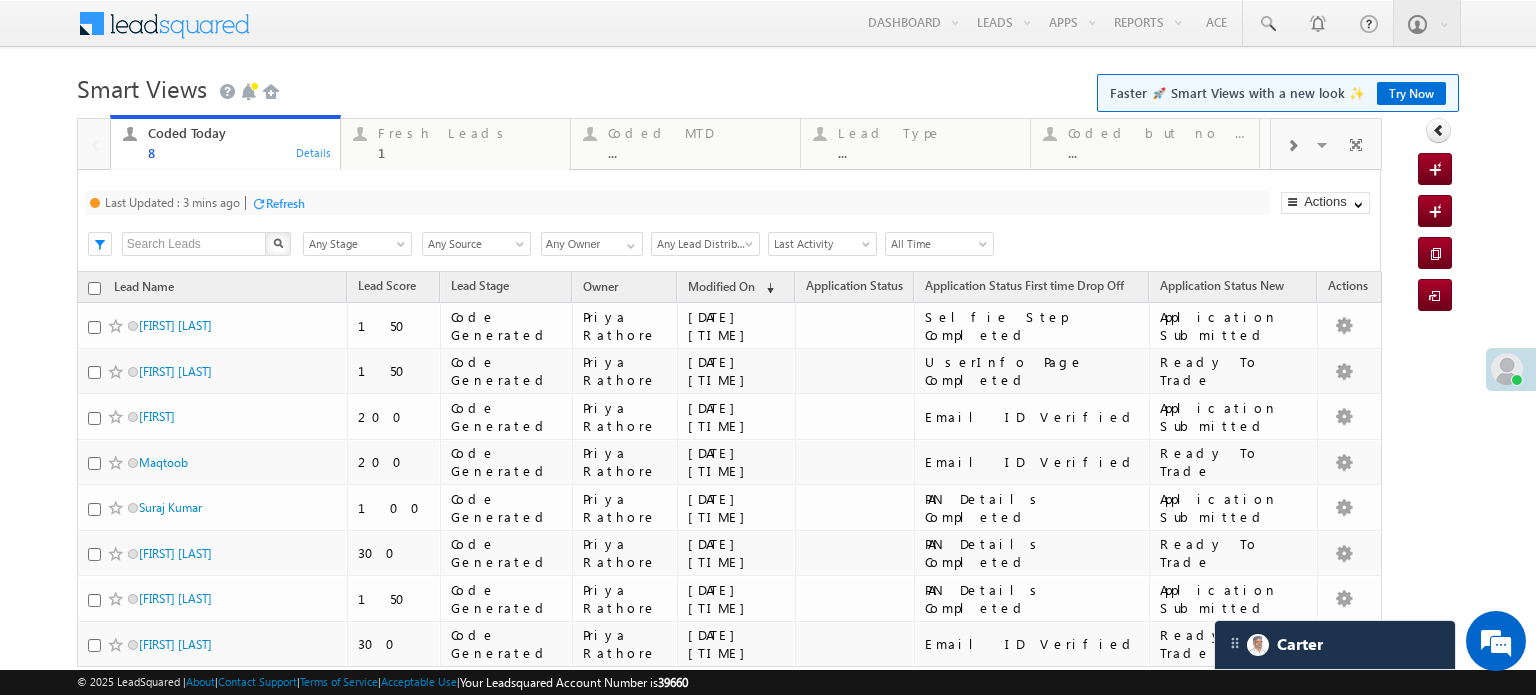 click on "Refresh" at bounding box center [285, 203] 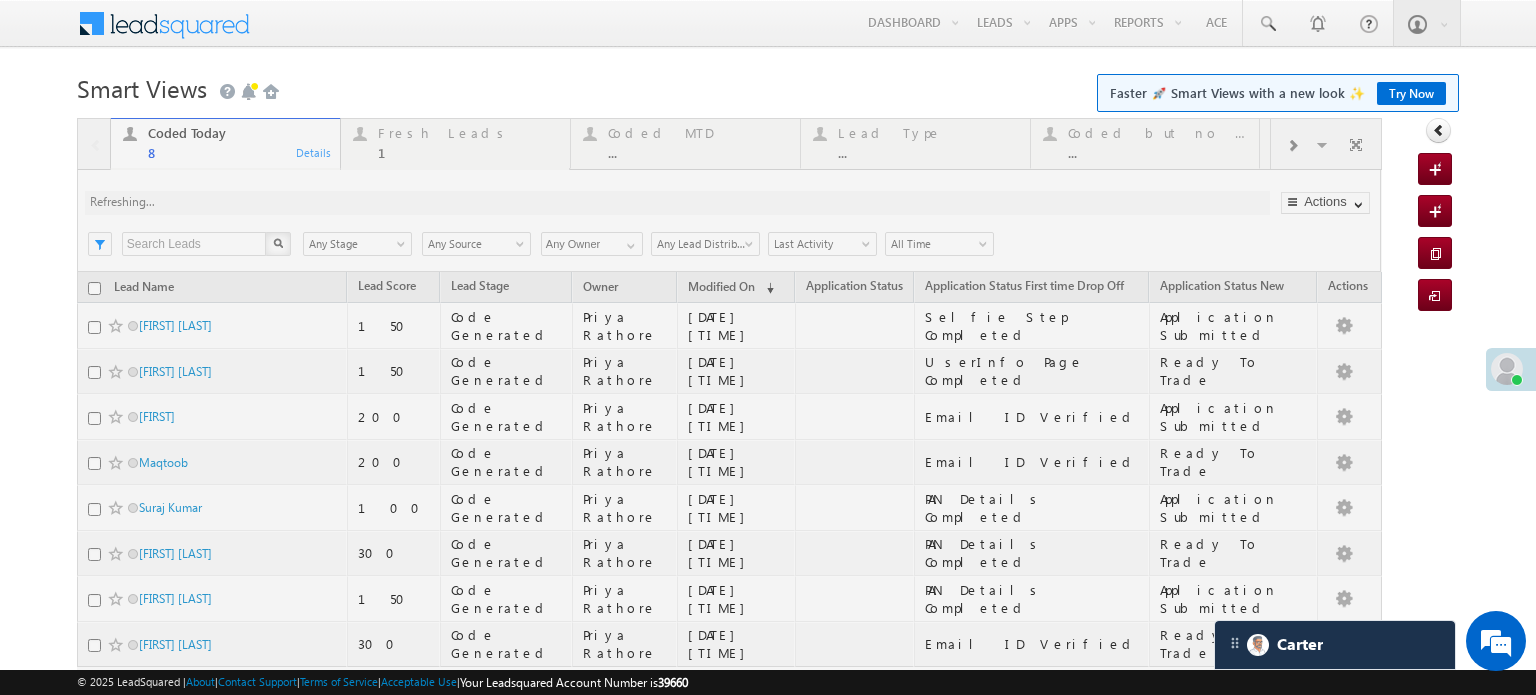click at bounding box center (729, 448) 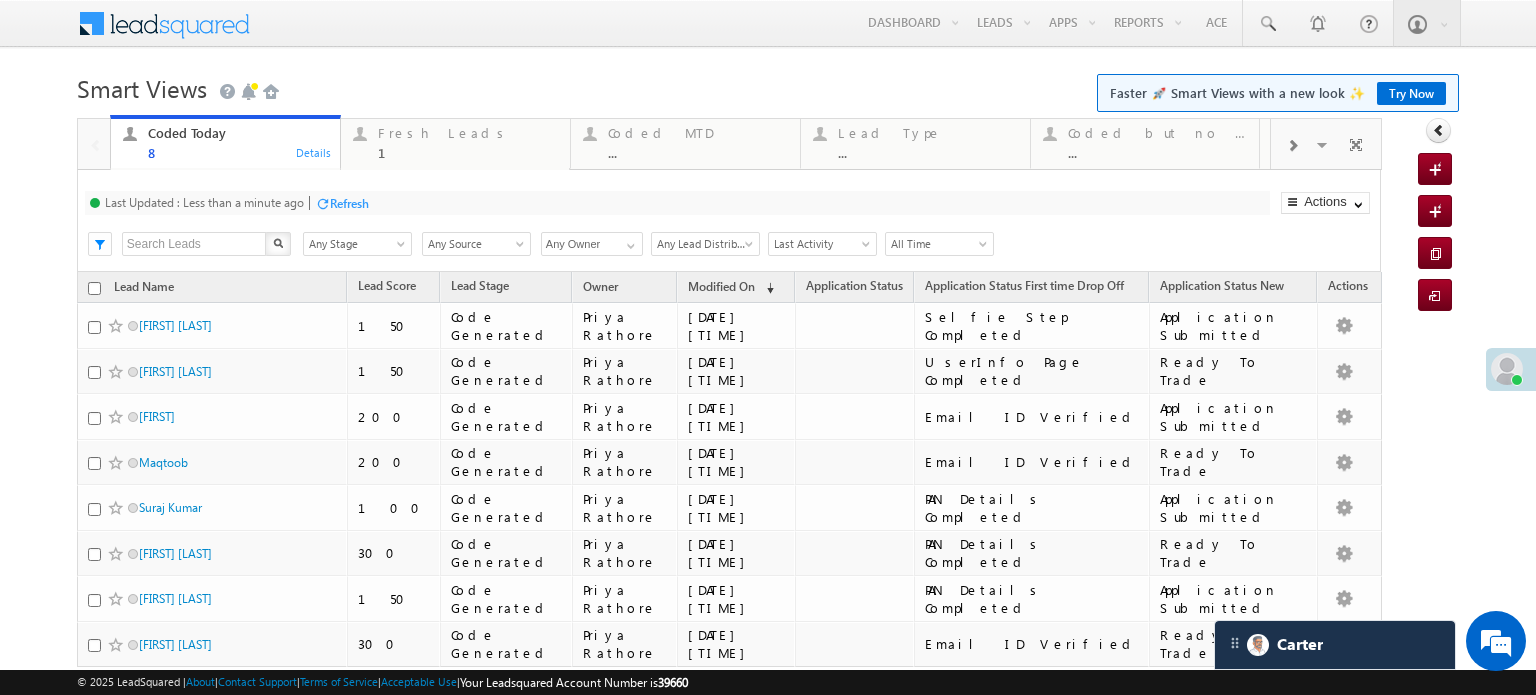 click on "Refresh" at bounding box center [349, 203] 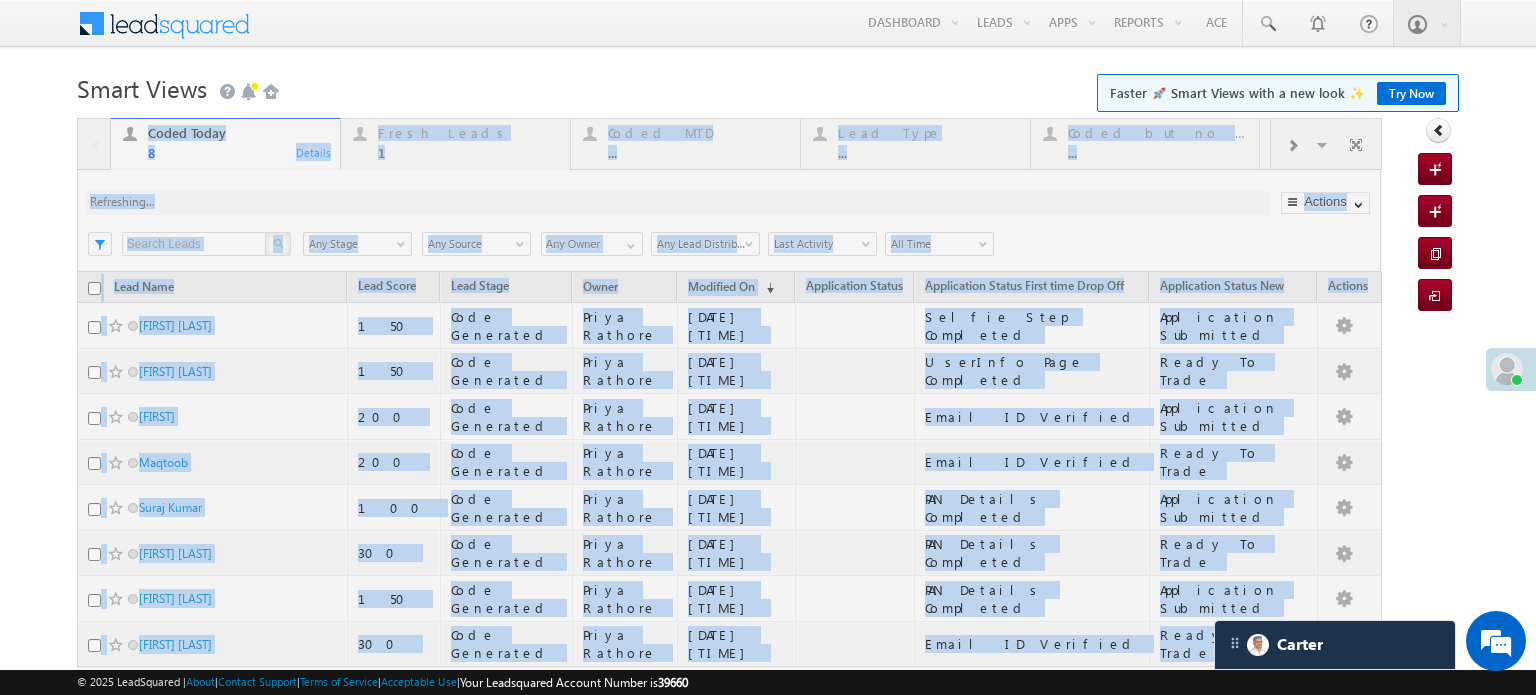 click at bounding box center (729, 448) 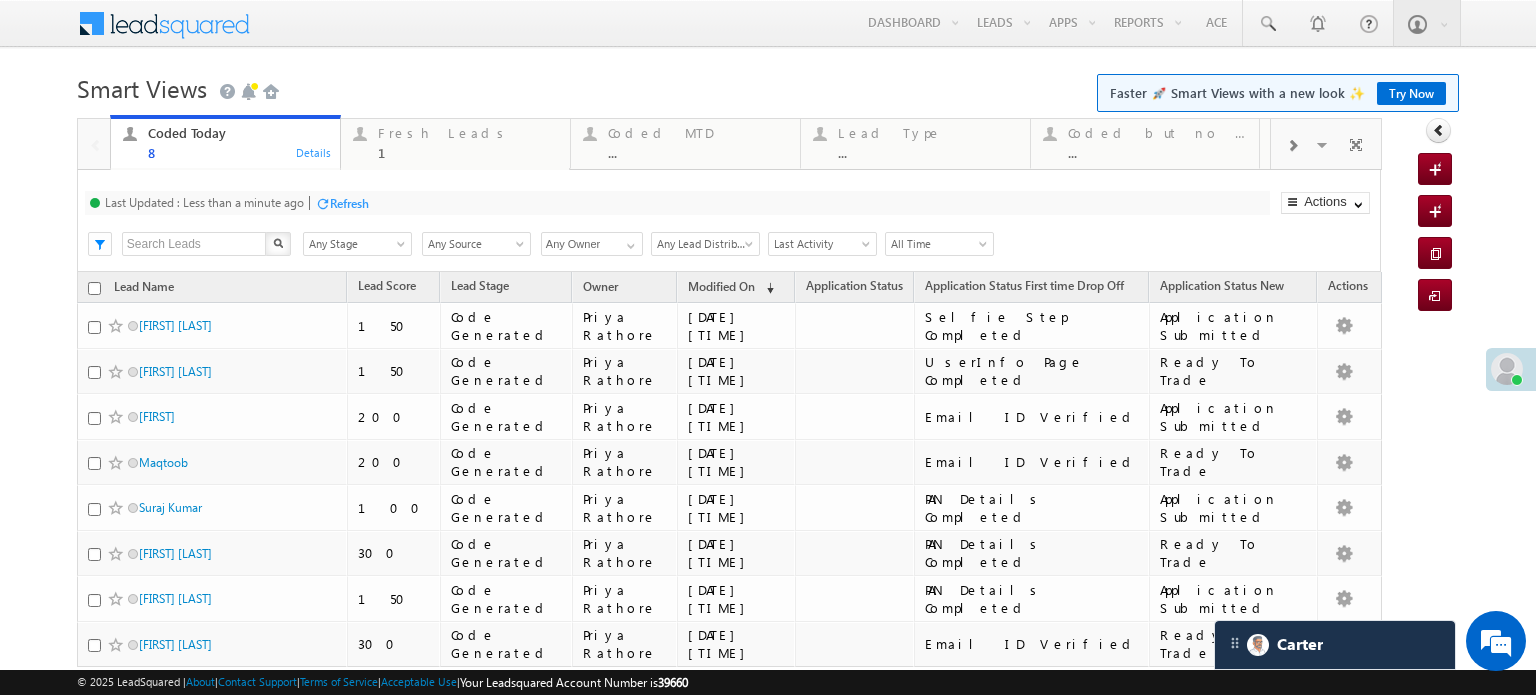 click on "Refresh" at bounding box center [349, 203] 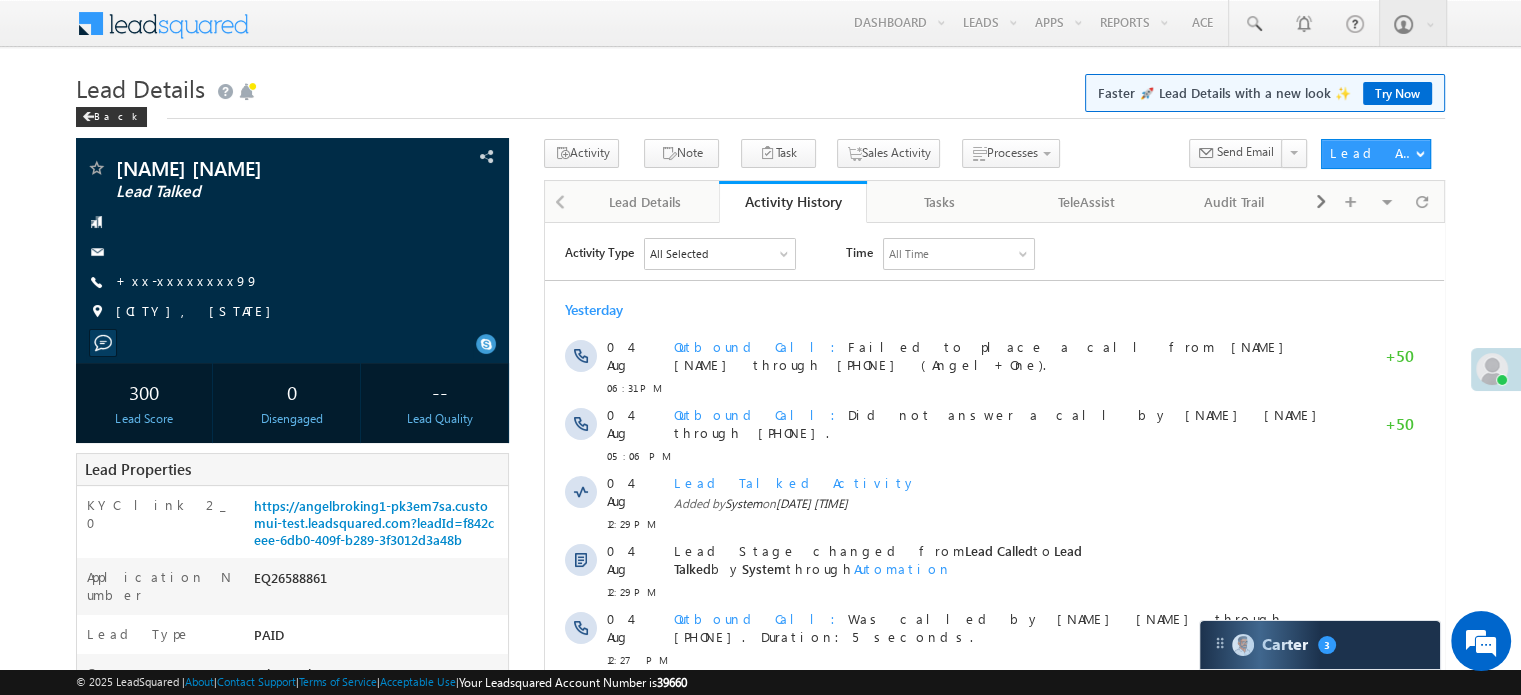 scroll, scrollTop: 0, scrollLeft: 0, axis: both 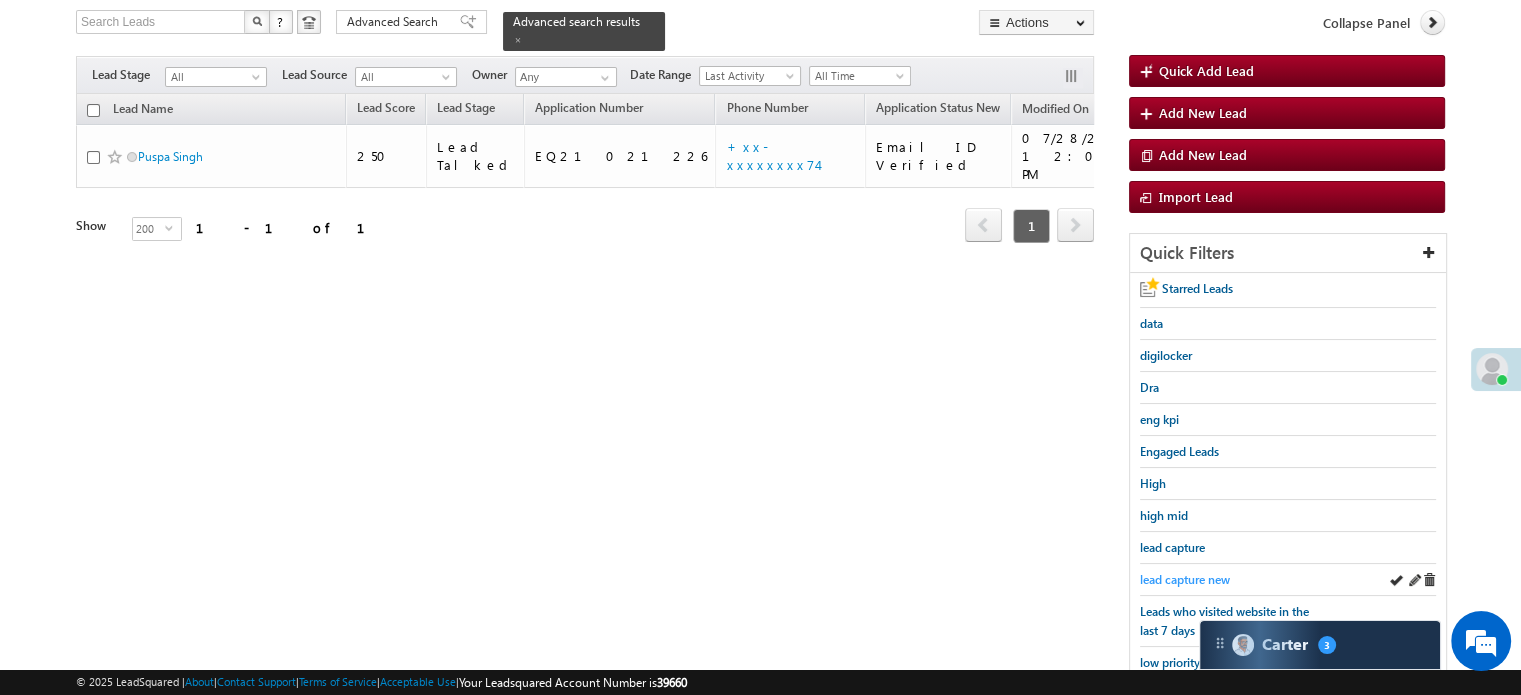 click on "lead capture new" at bounding box center [1185, 579] 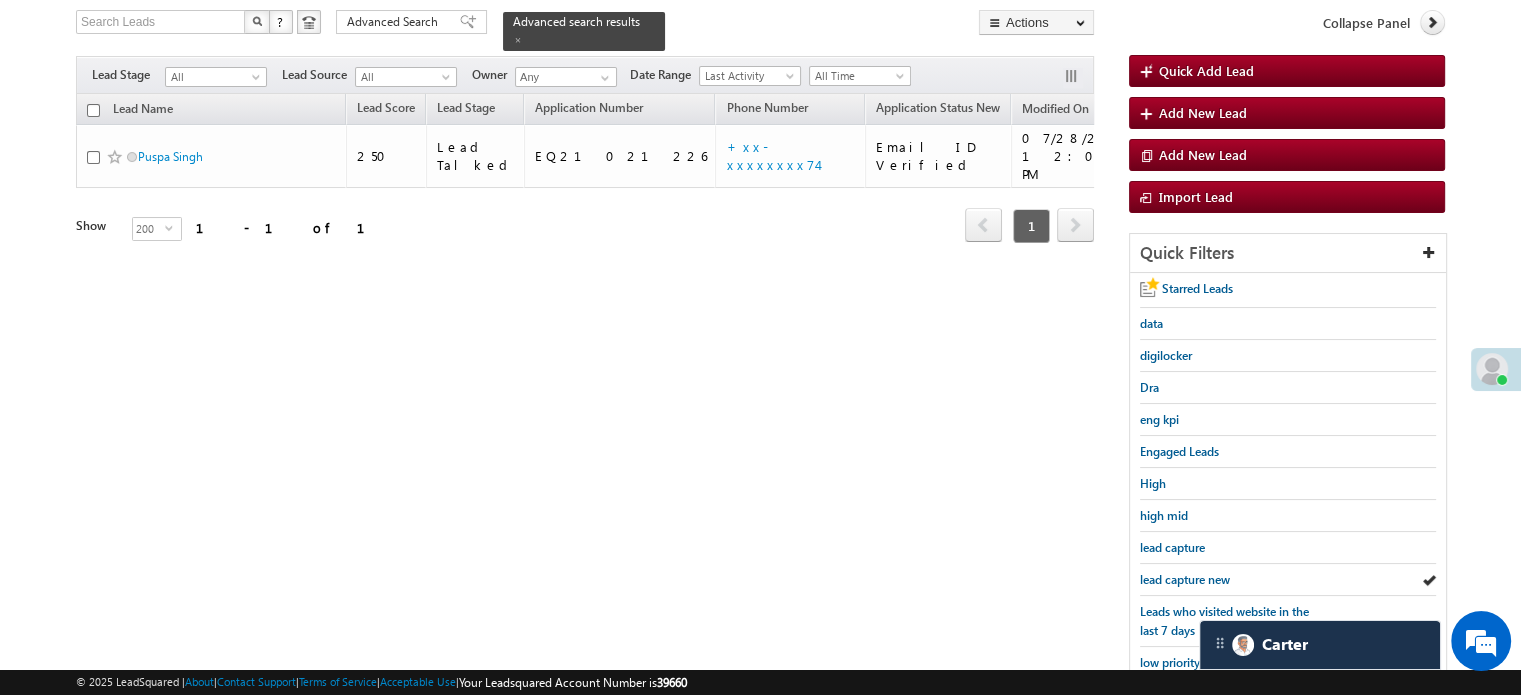 scroll, scrollTop: 0, scrollLeft: 0, axis: both 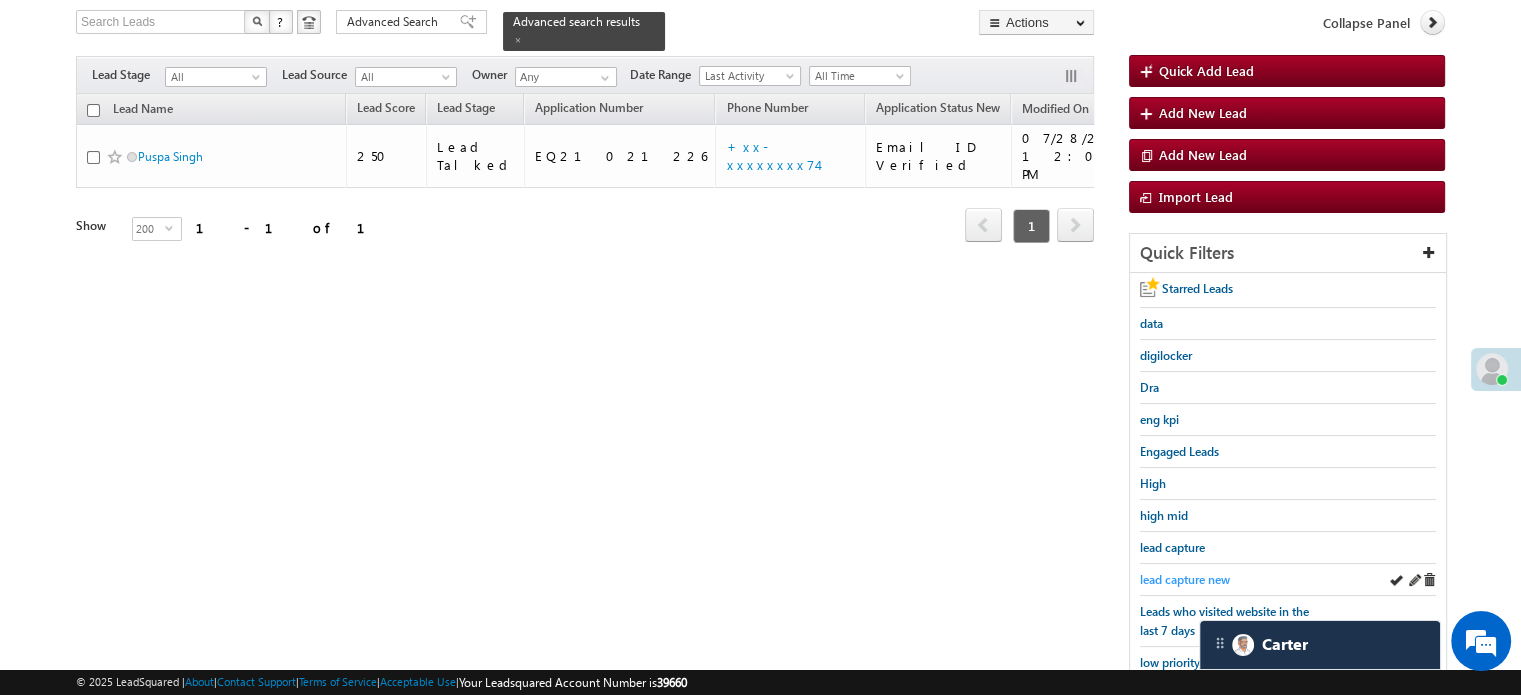 click on "lead capture new" at bounding box center [1185, 579] 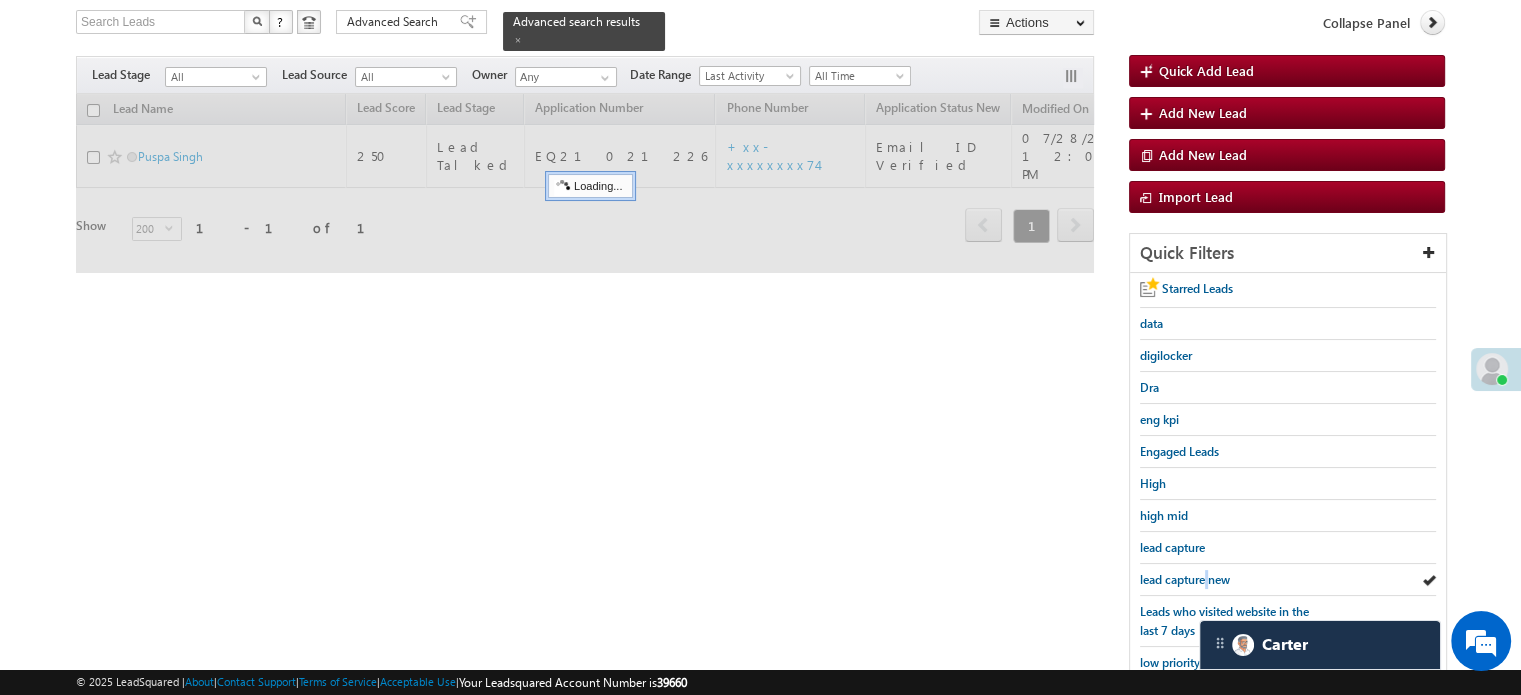 click on "lead capture new" at bounding box center [1185, 579] 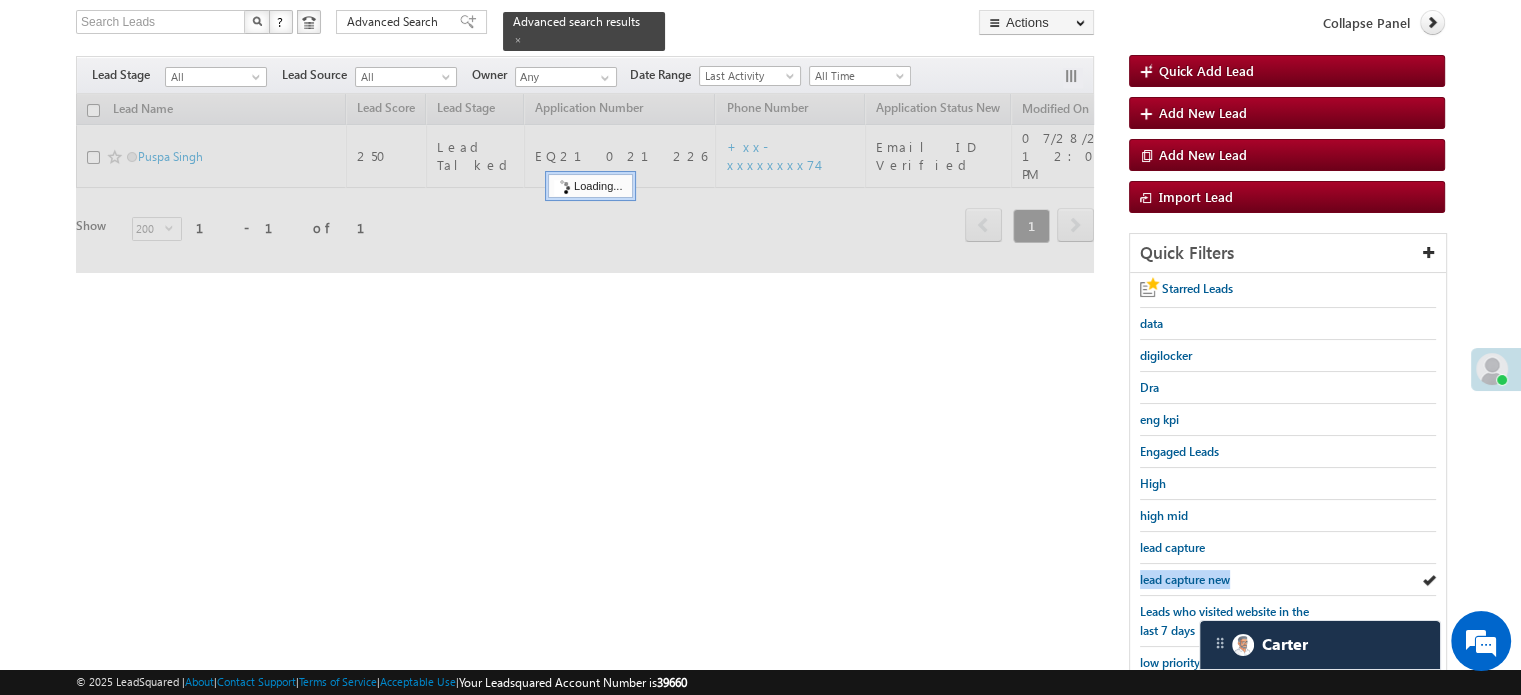 click on "lead capture new" at bounding box center (1185, 579) 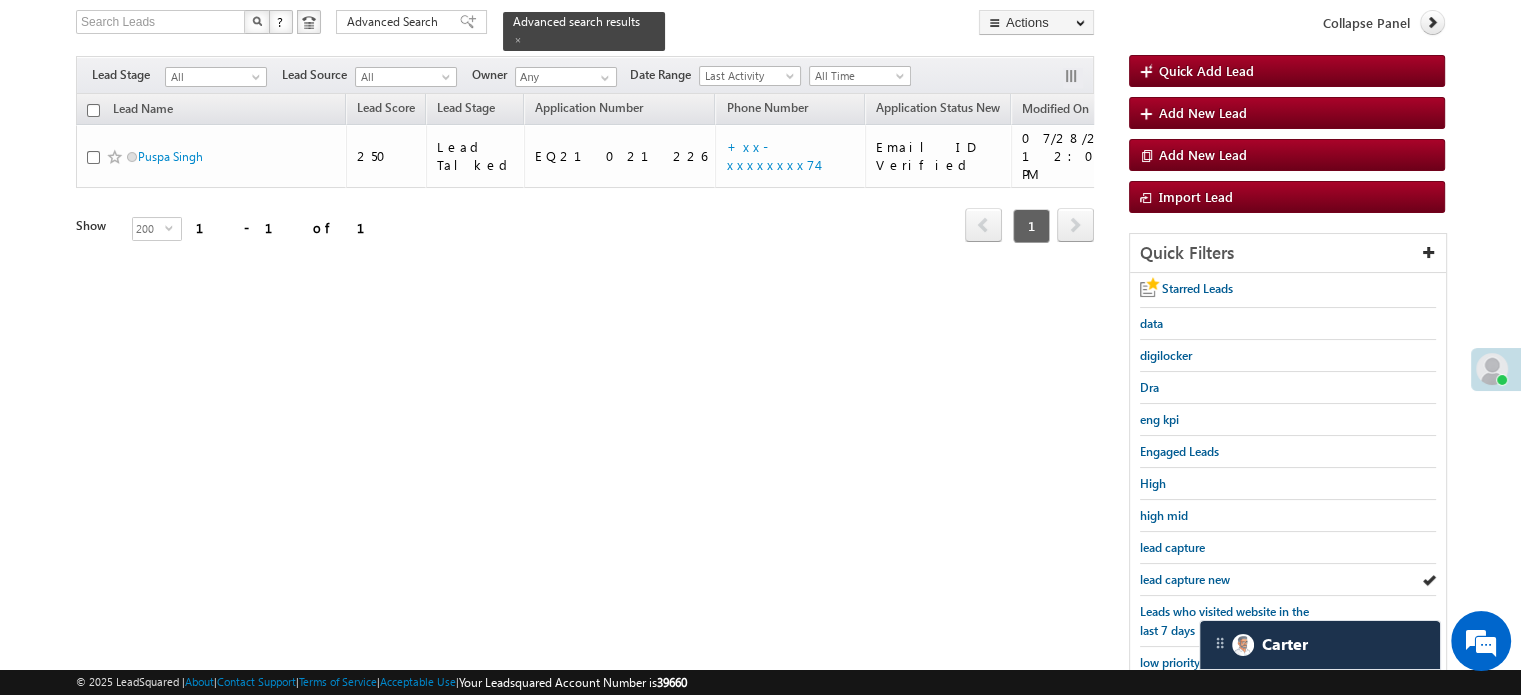 click on "lead capture new" at bounding box center (1185, 579) 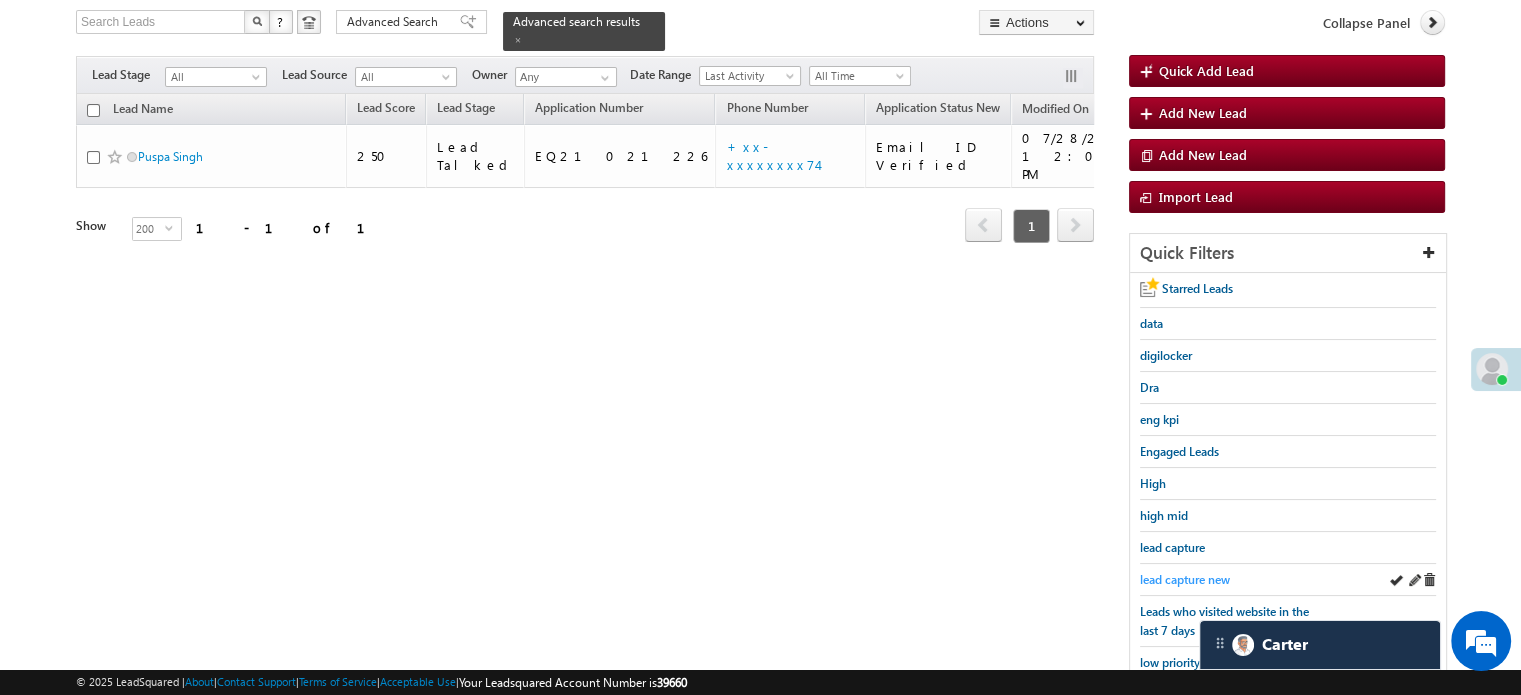 click on "lead capture new" at bounding box center [1185, 579] 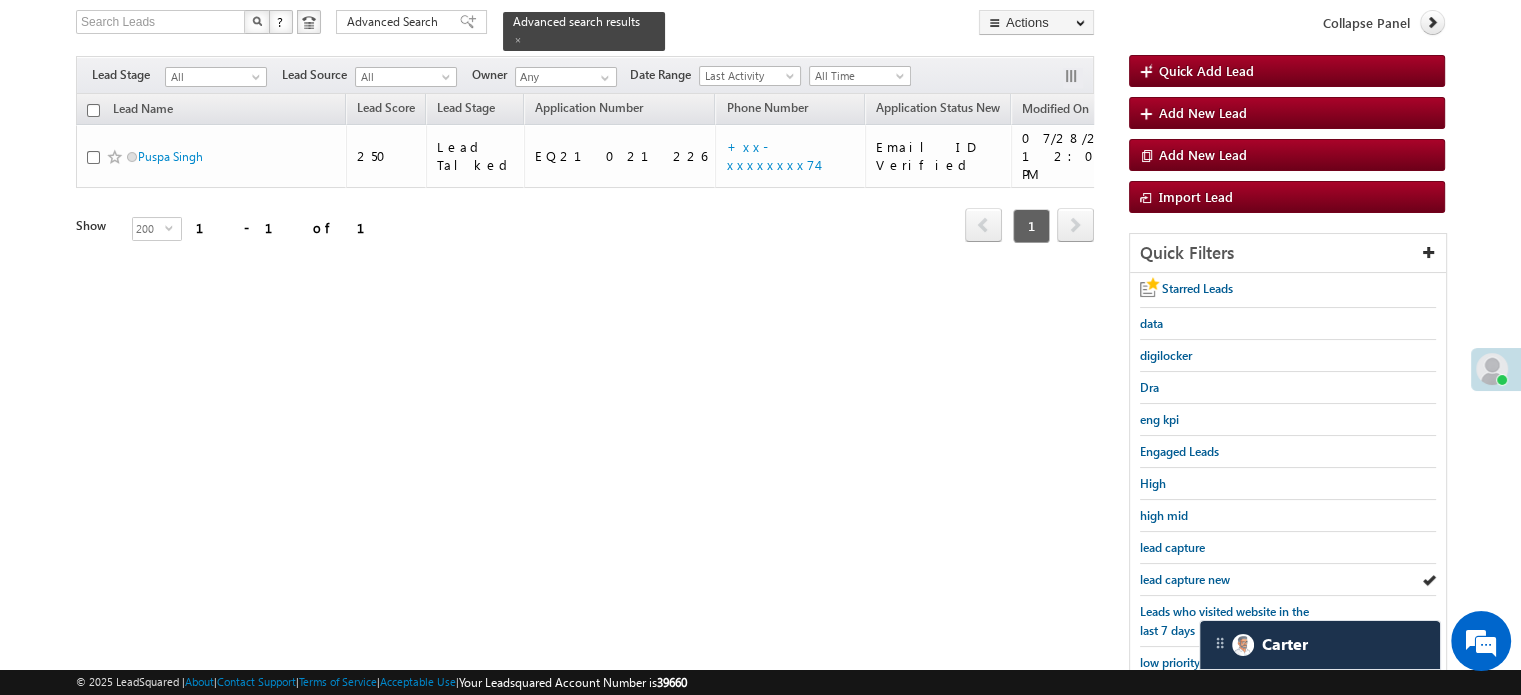 click on "lead capture new" at bounding box center [1185, 579] 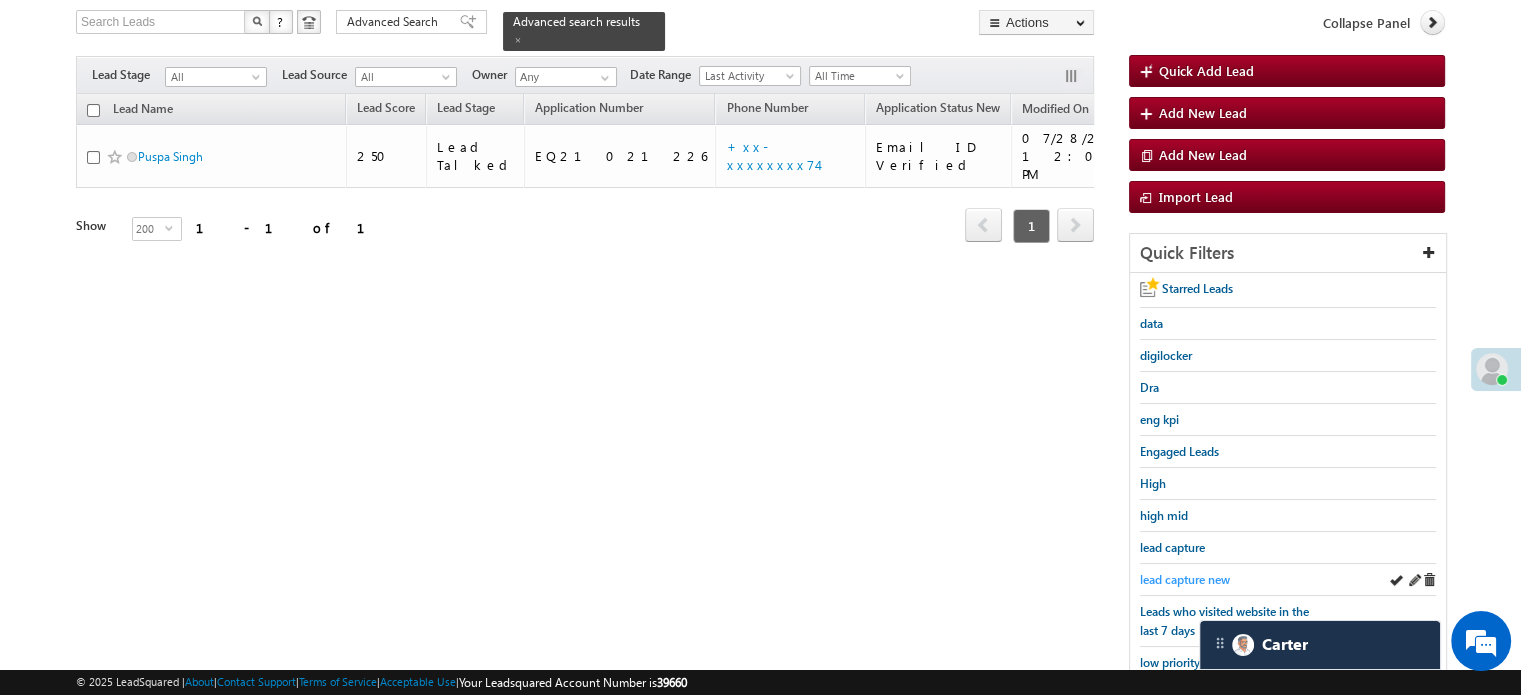 click on "lead capture new" at bounding box center [1185, 579] 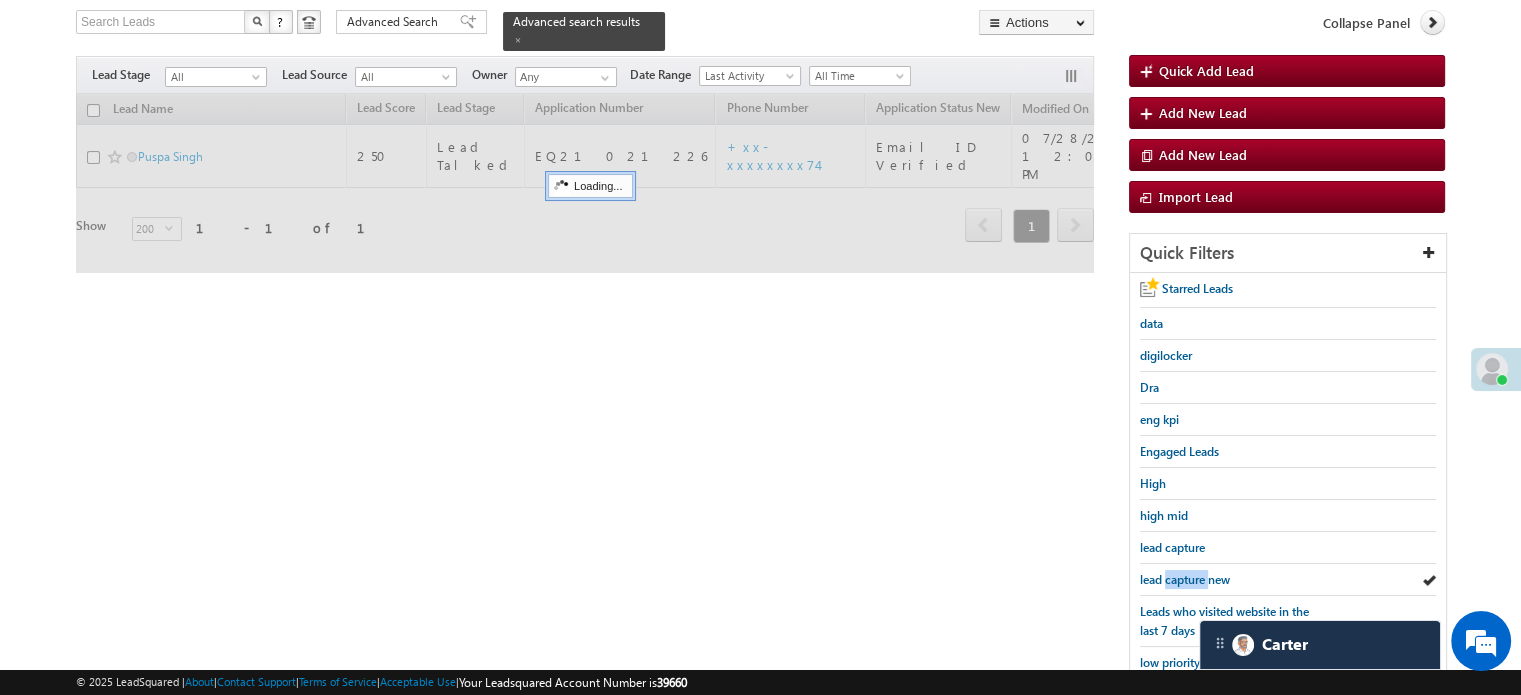 click on "lead capture new" at bounding box center [1185, 579] 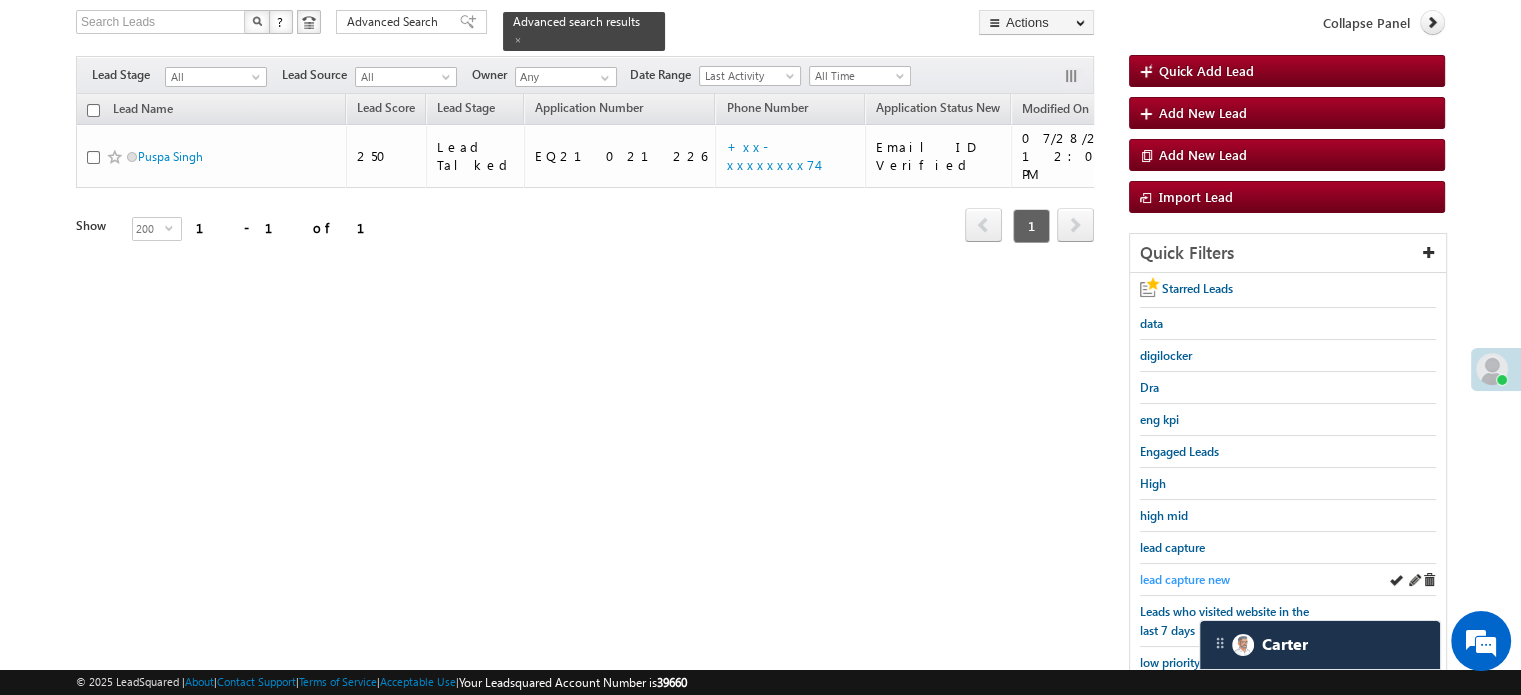 click on "lead capture new" at bounding box center (1185, 579) 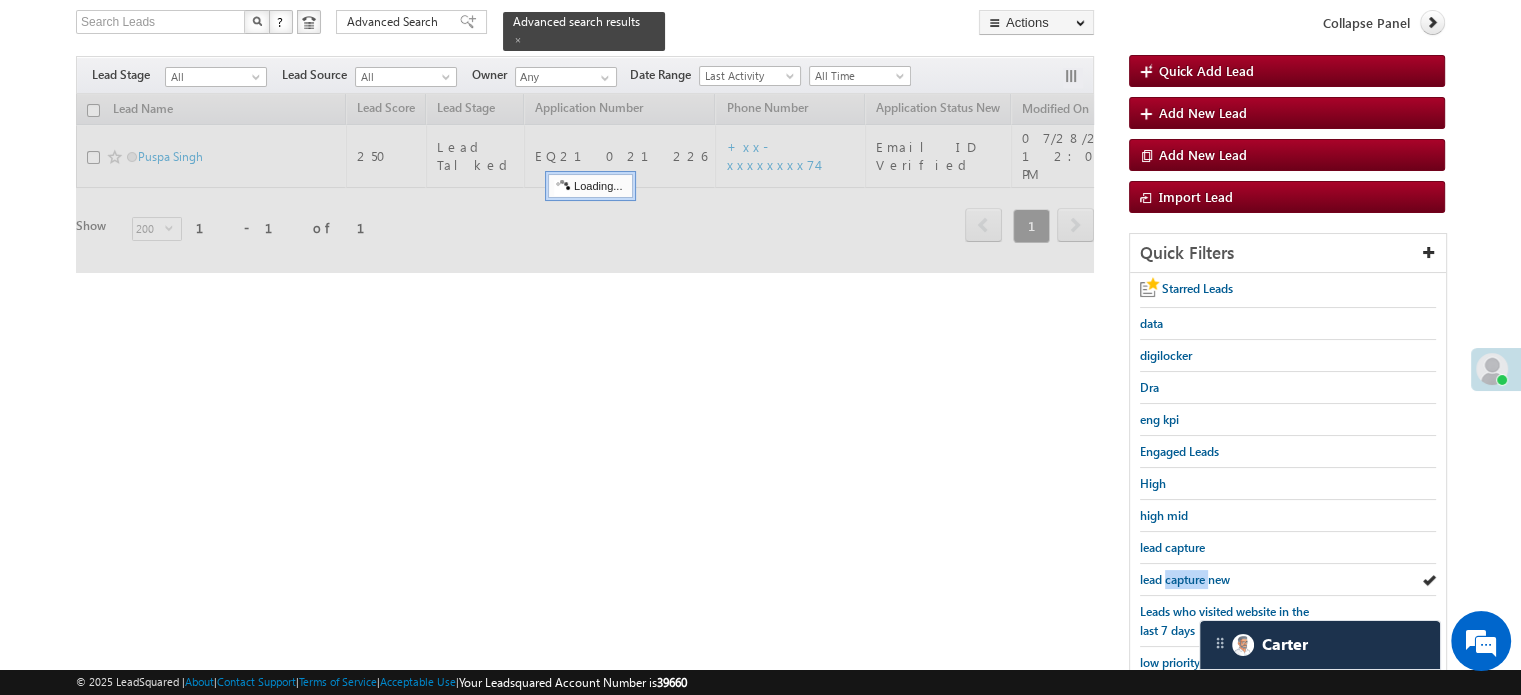 click on "lead capture new" at bounding box center [1185, 579] 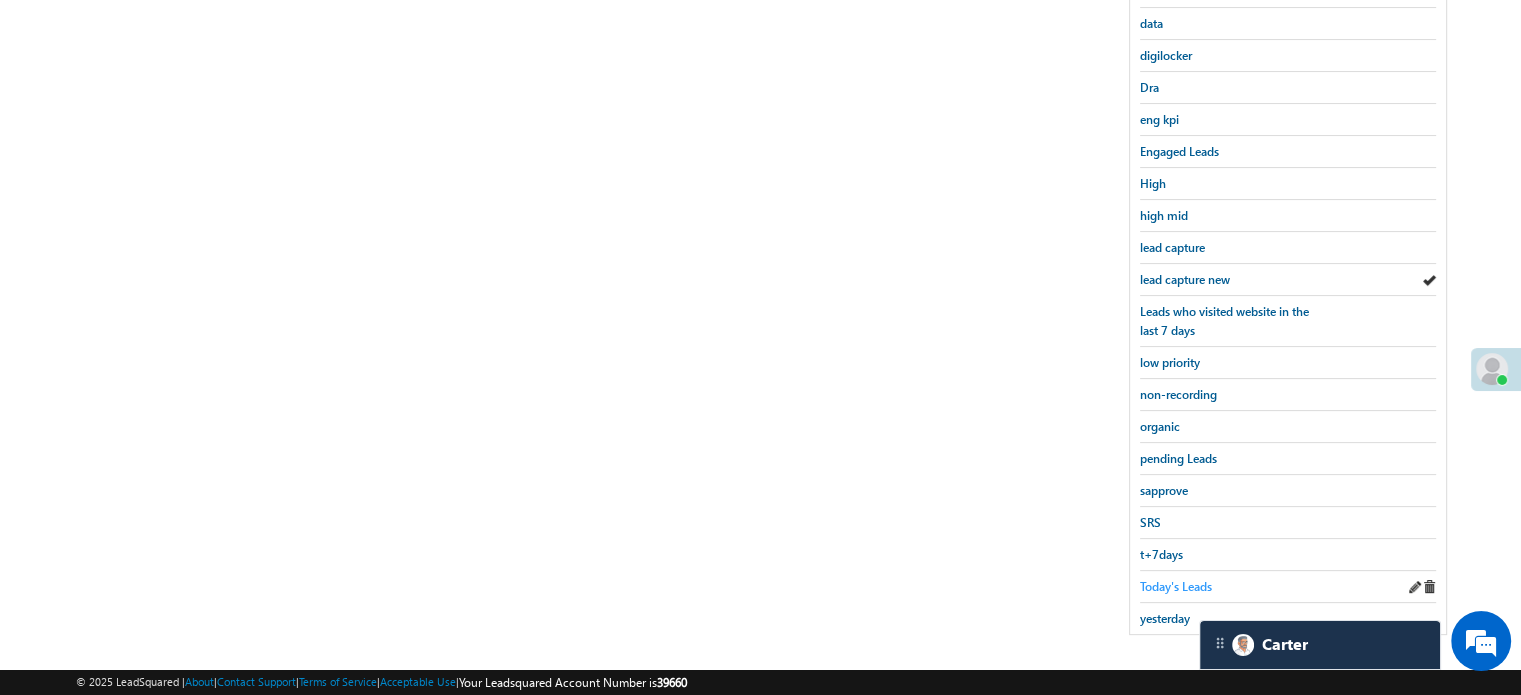 click on "Today's Leads" at bounding box center (1176, 586) 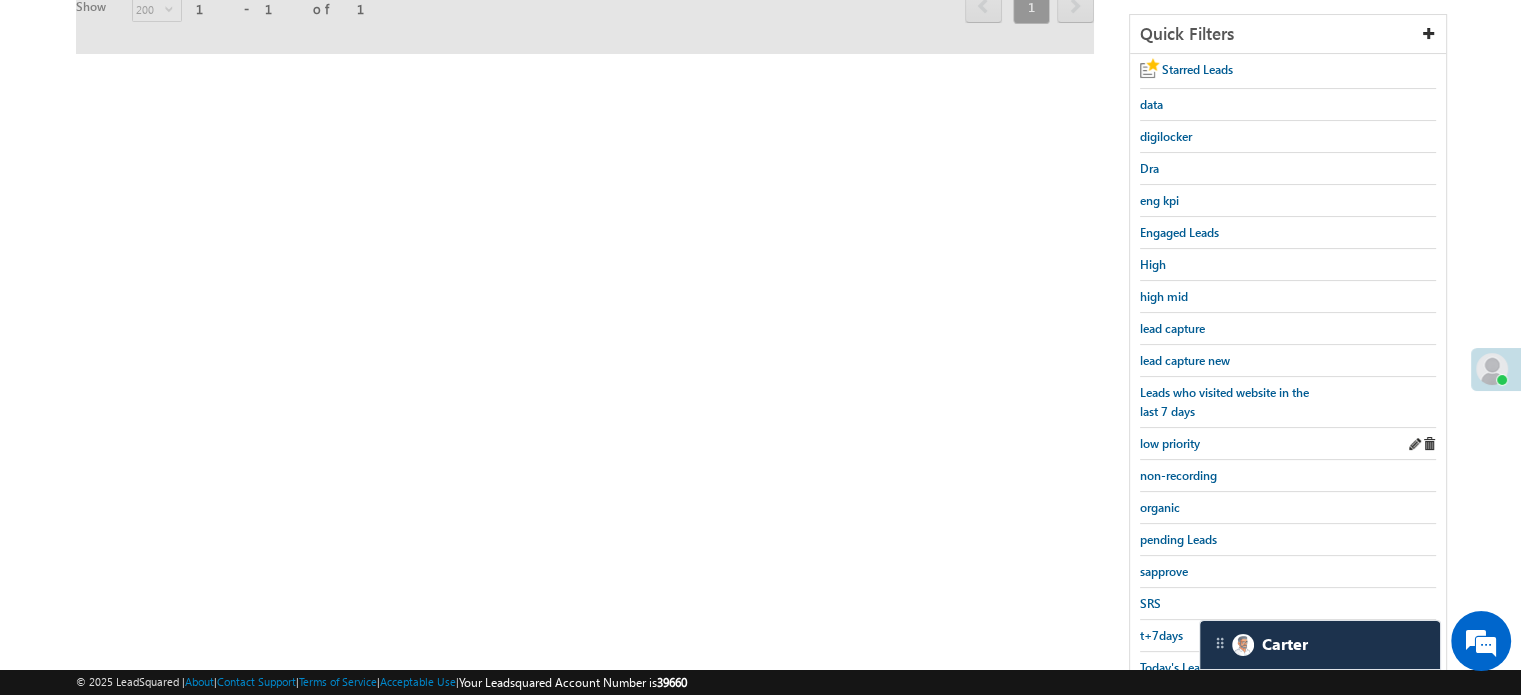 scroll, scrollTop: 229, scrollLeft: 0, axis: vertical 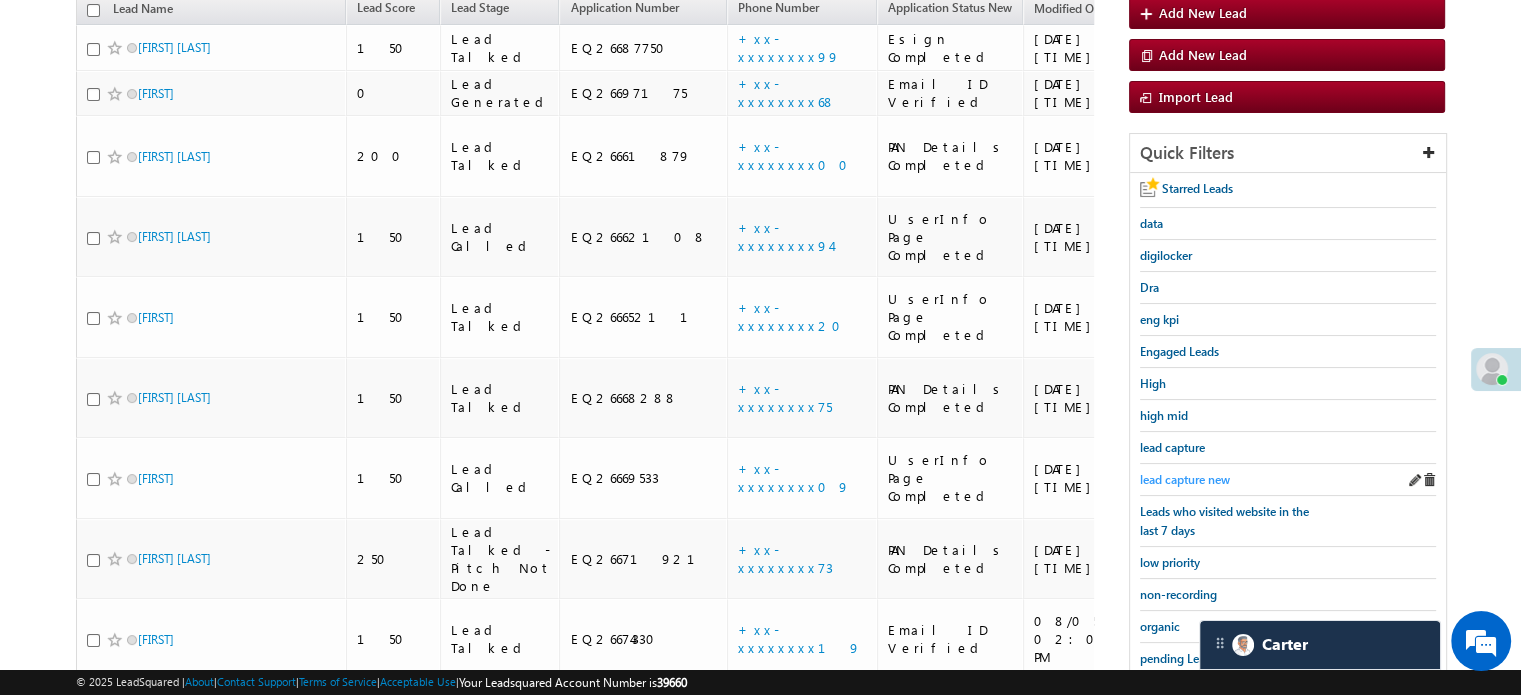 click on "lead capture new" at bounding box center [1185, 479] 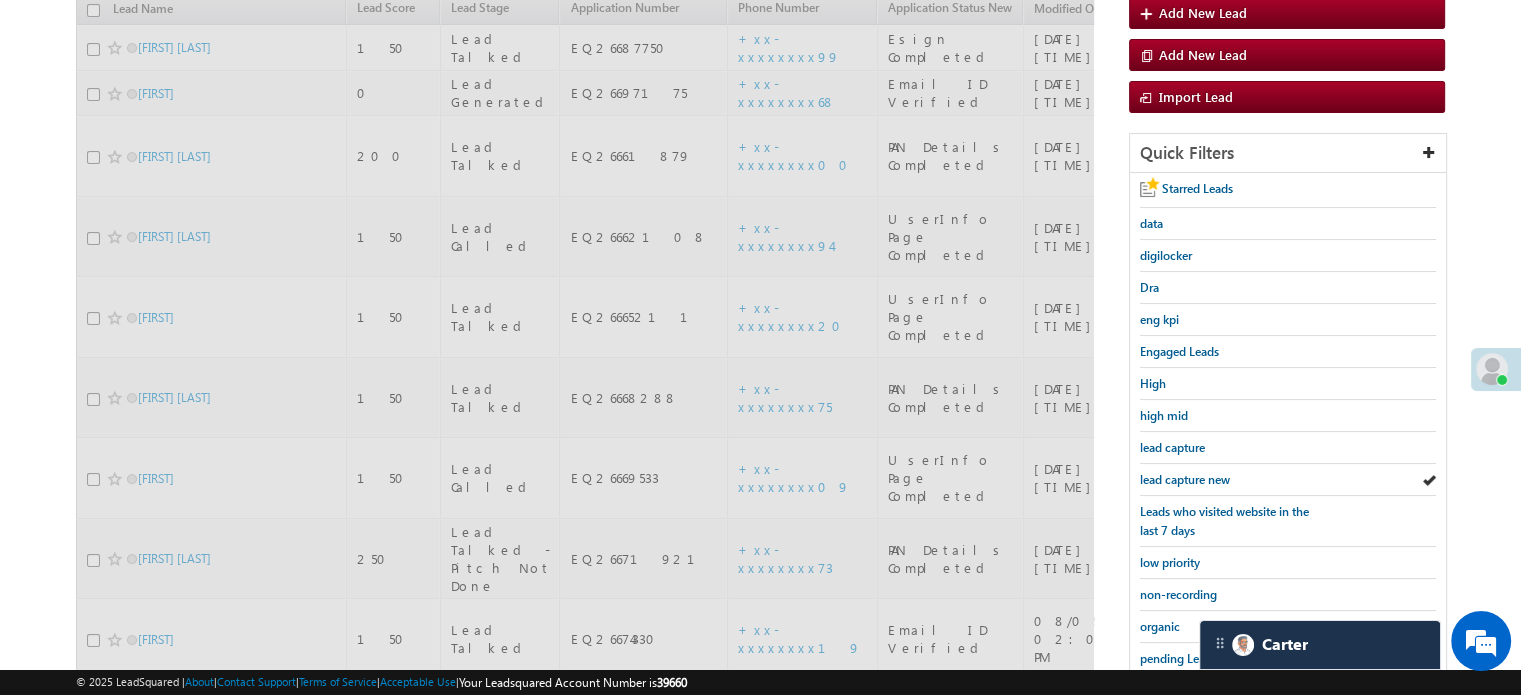 click on "lead capture new" at bounding box center [1185, 479] 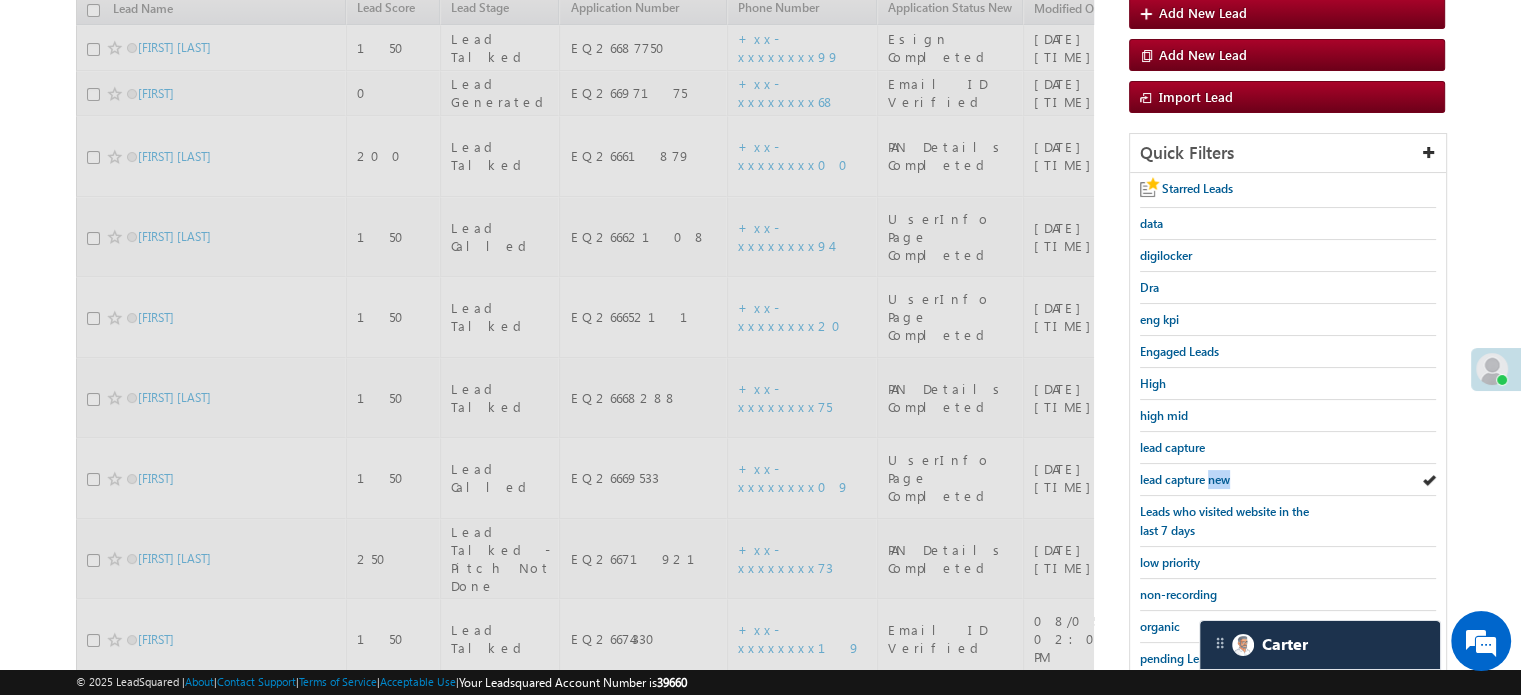 click on "lead capture new" at bounding box center (1185, 479) 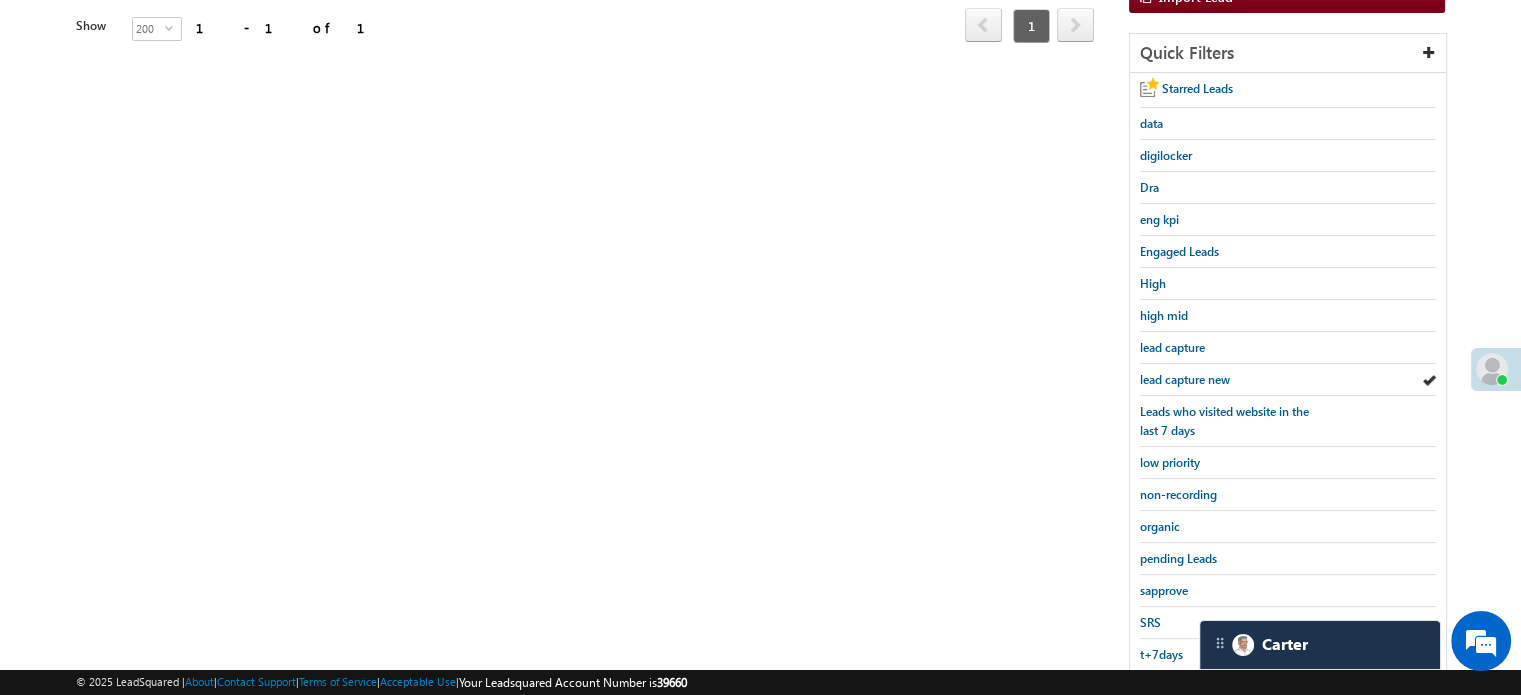 scroll, scrollTop: 328, scrollLeft: 0, axis: vertical 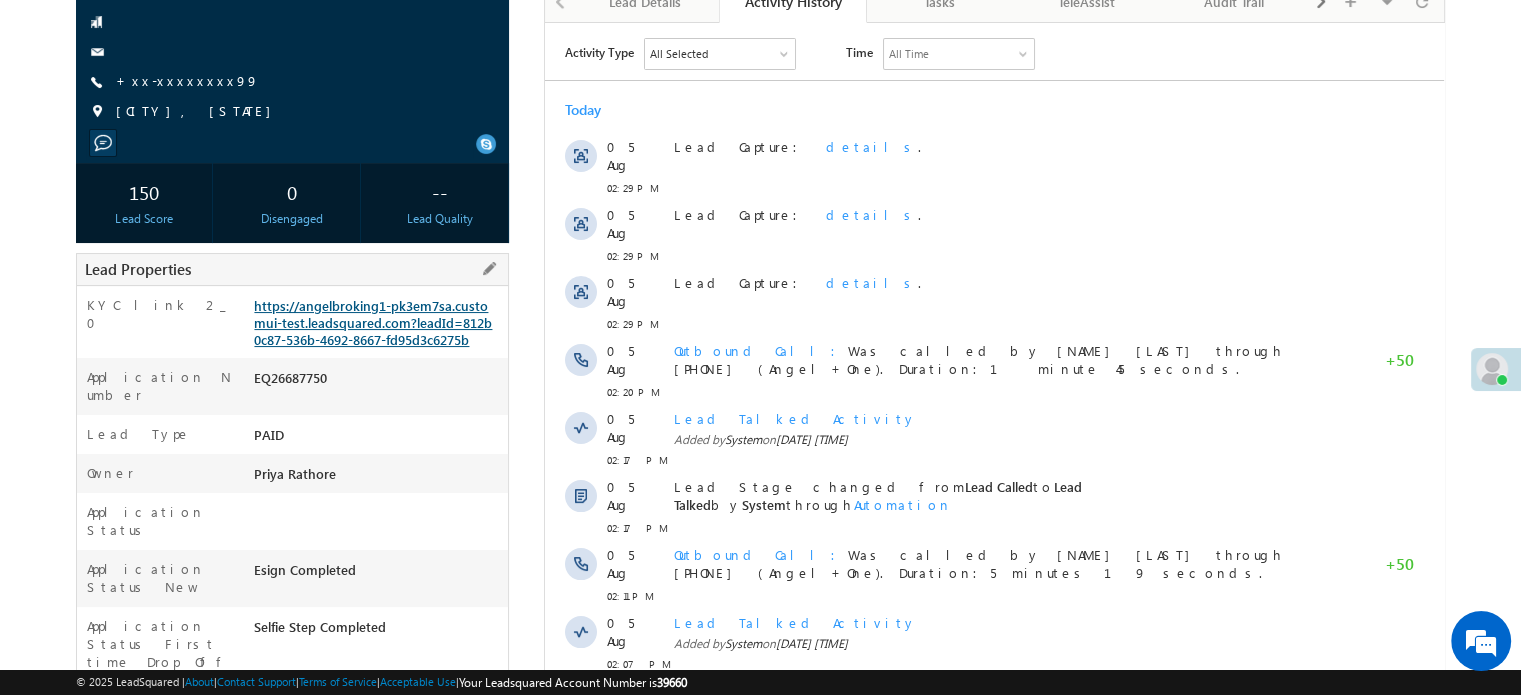 click on "https://angelbroking1-pk3em7sa.customui-test.leadsquared.com?leadId=812b0c87-536b-4692-8667-fd95d3c6275b" at bounding box center (373, 322) 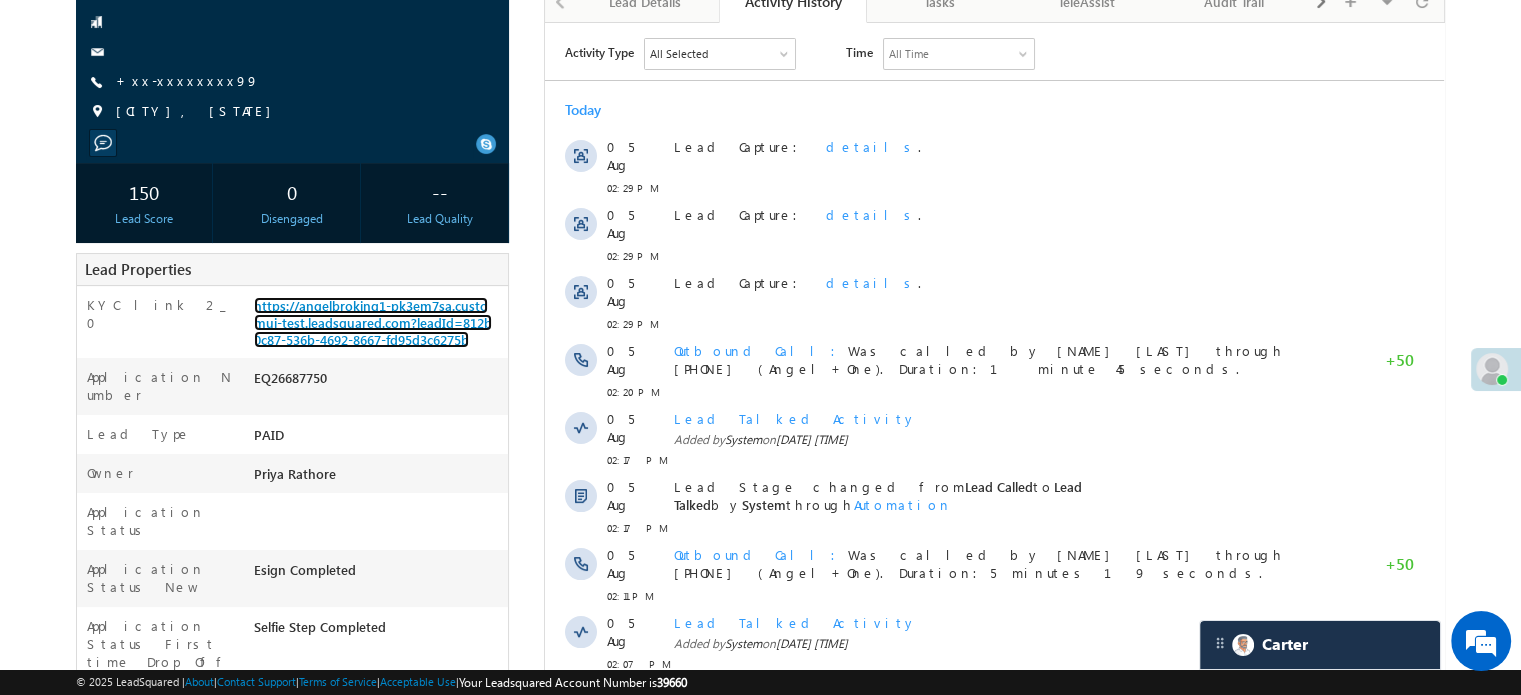 scroll, scrollTop: 0, scrollLeft: 0, axis: both 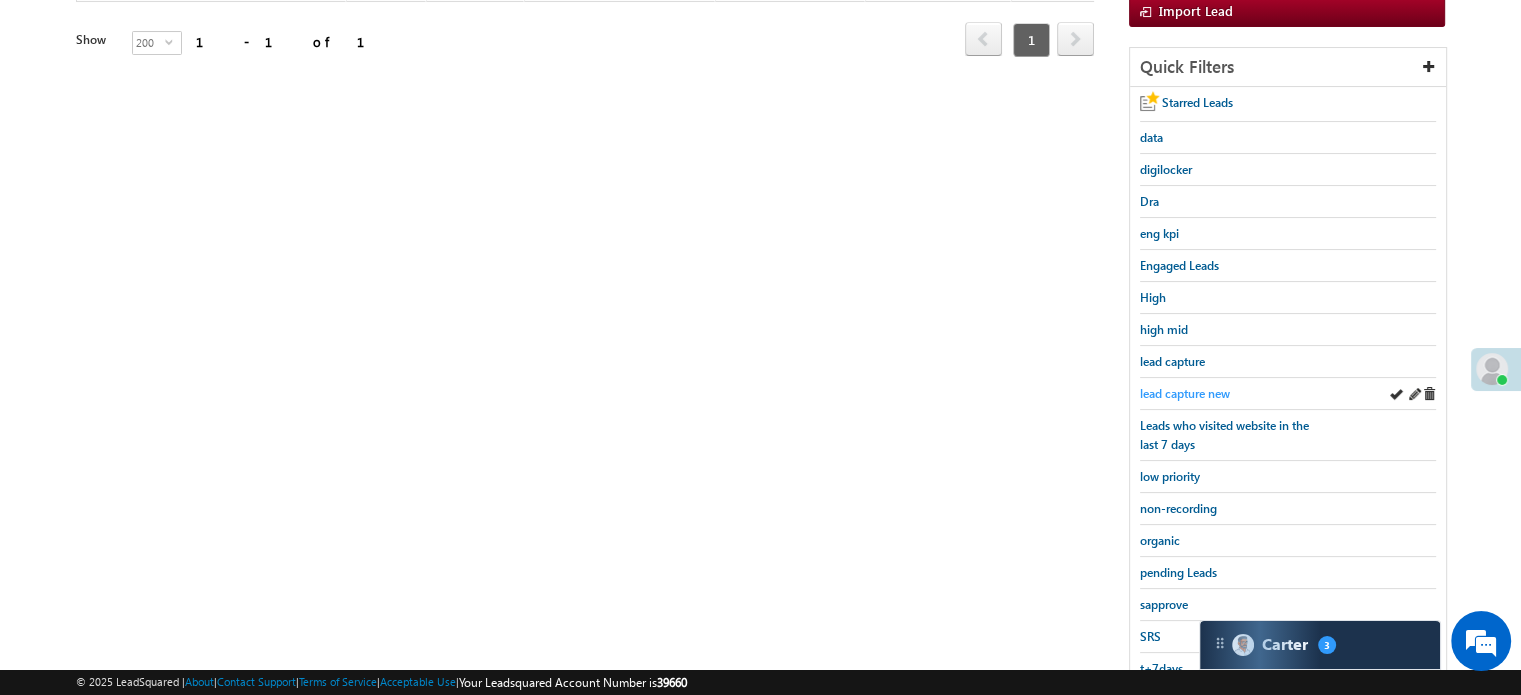 click on "lead capture new" at bounding box center [1185, 393] 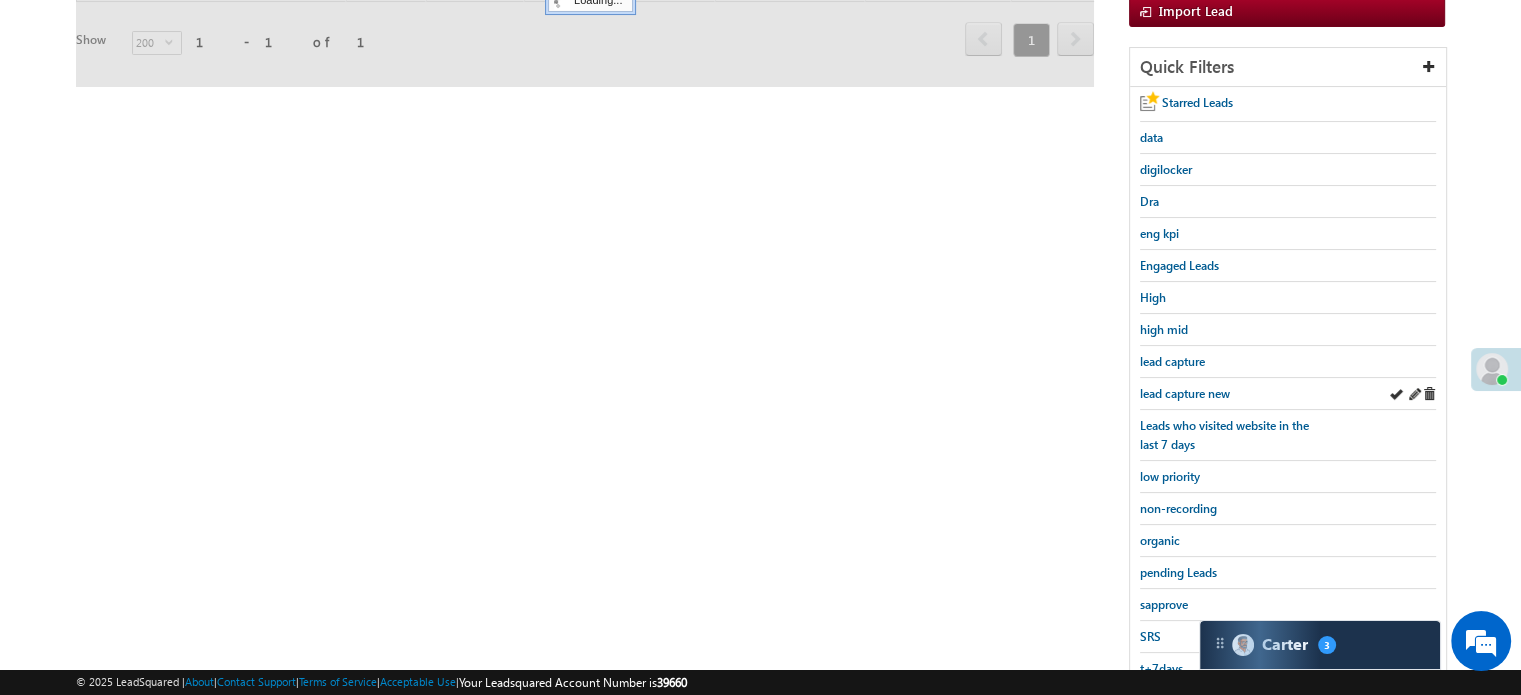 click on "lead capture new" at bounding box center (1288, 394) 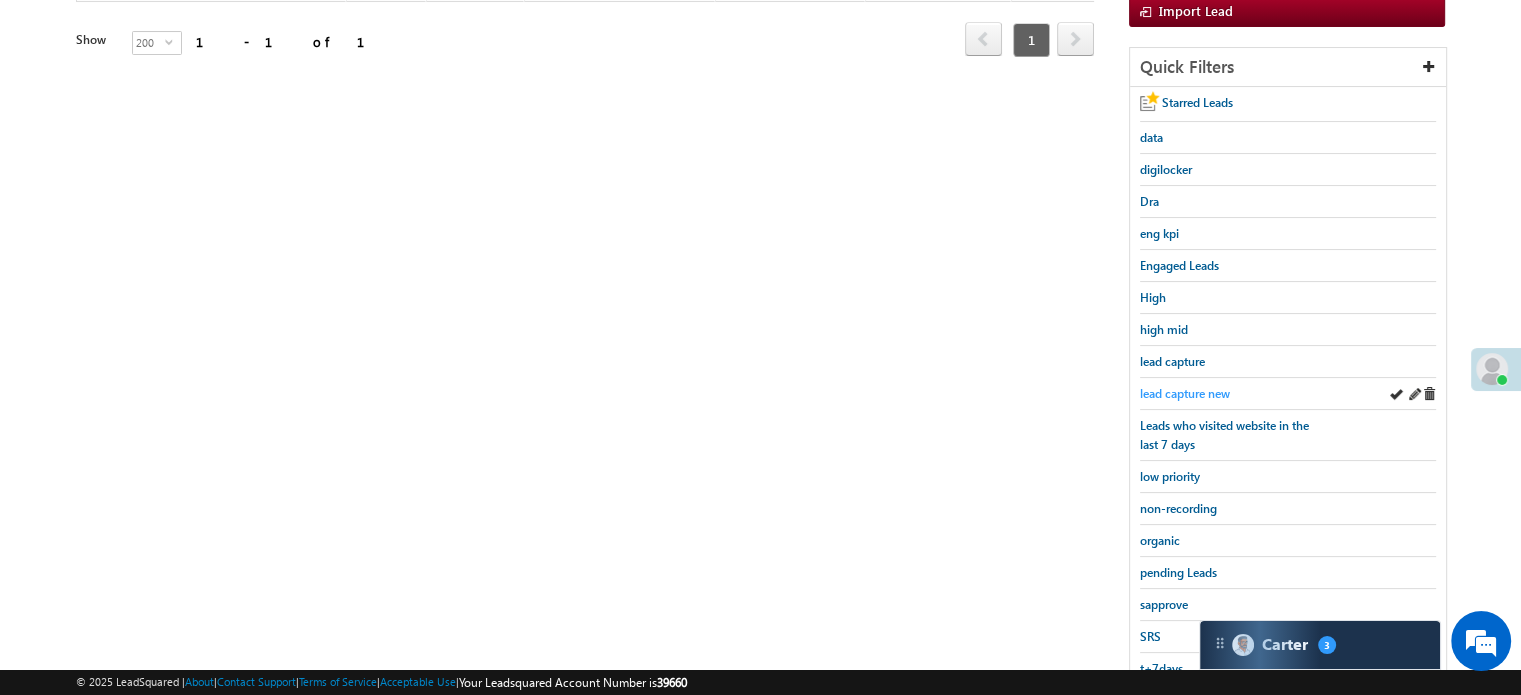 click on "lead capture new" at bounding box center (1185, 393) 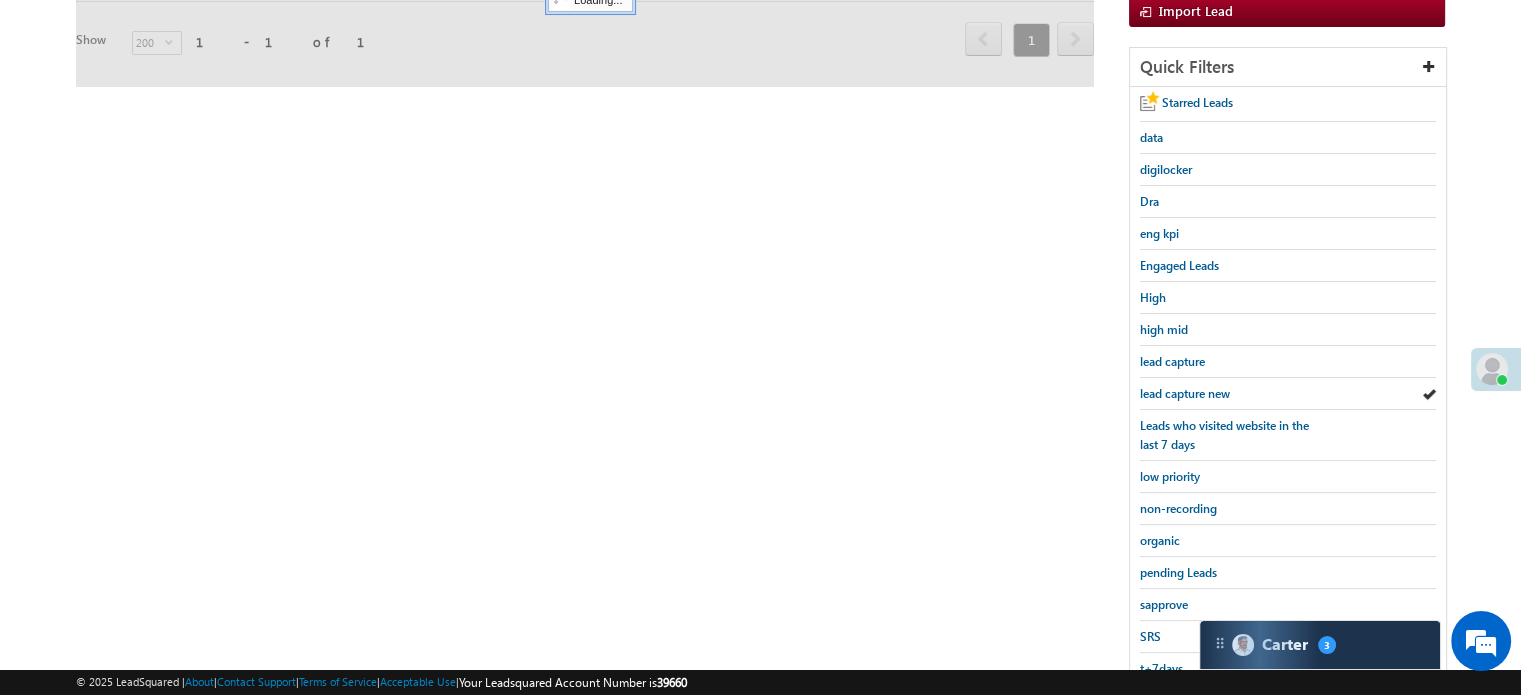 click on "lead capture new" at bounding box center (1185, 393) 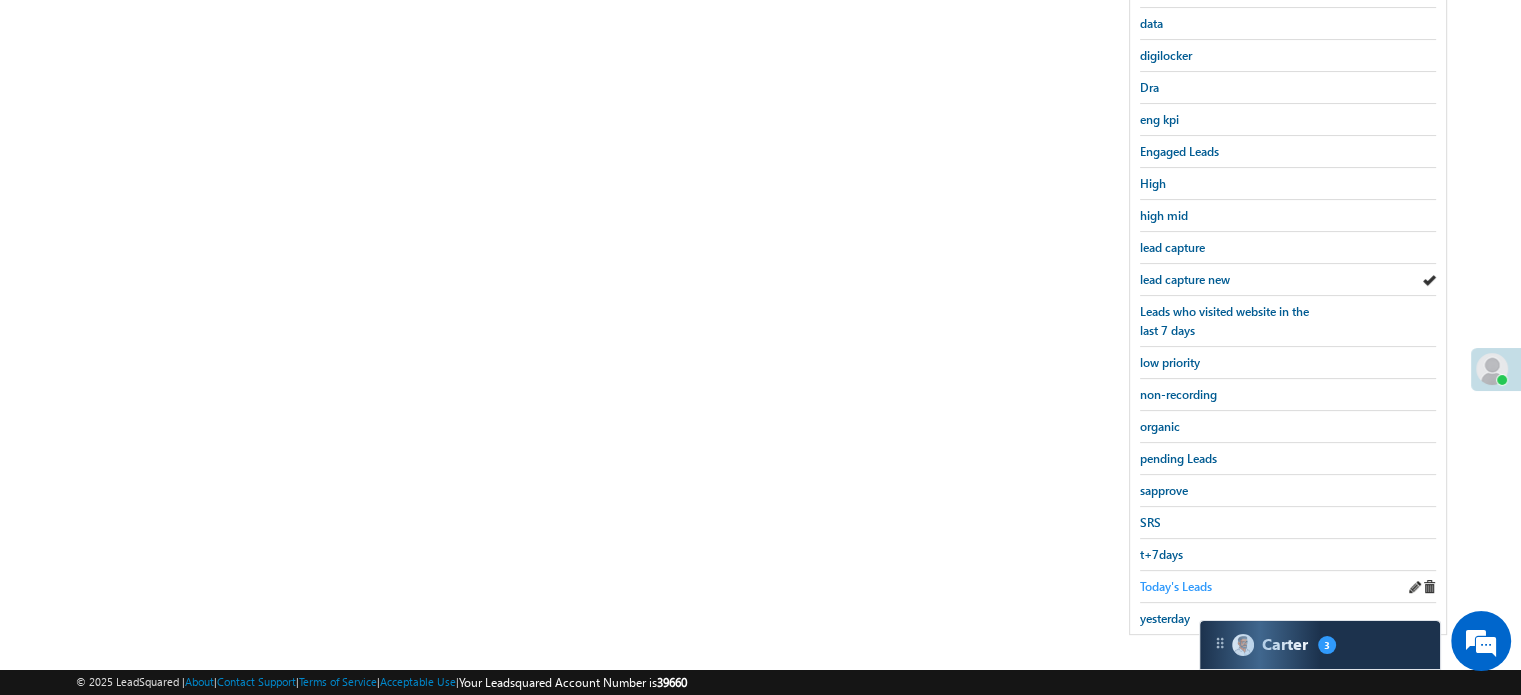 click on "Today's Leads" at bounding box center (1176, 586) 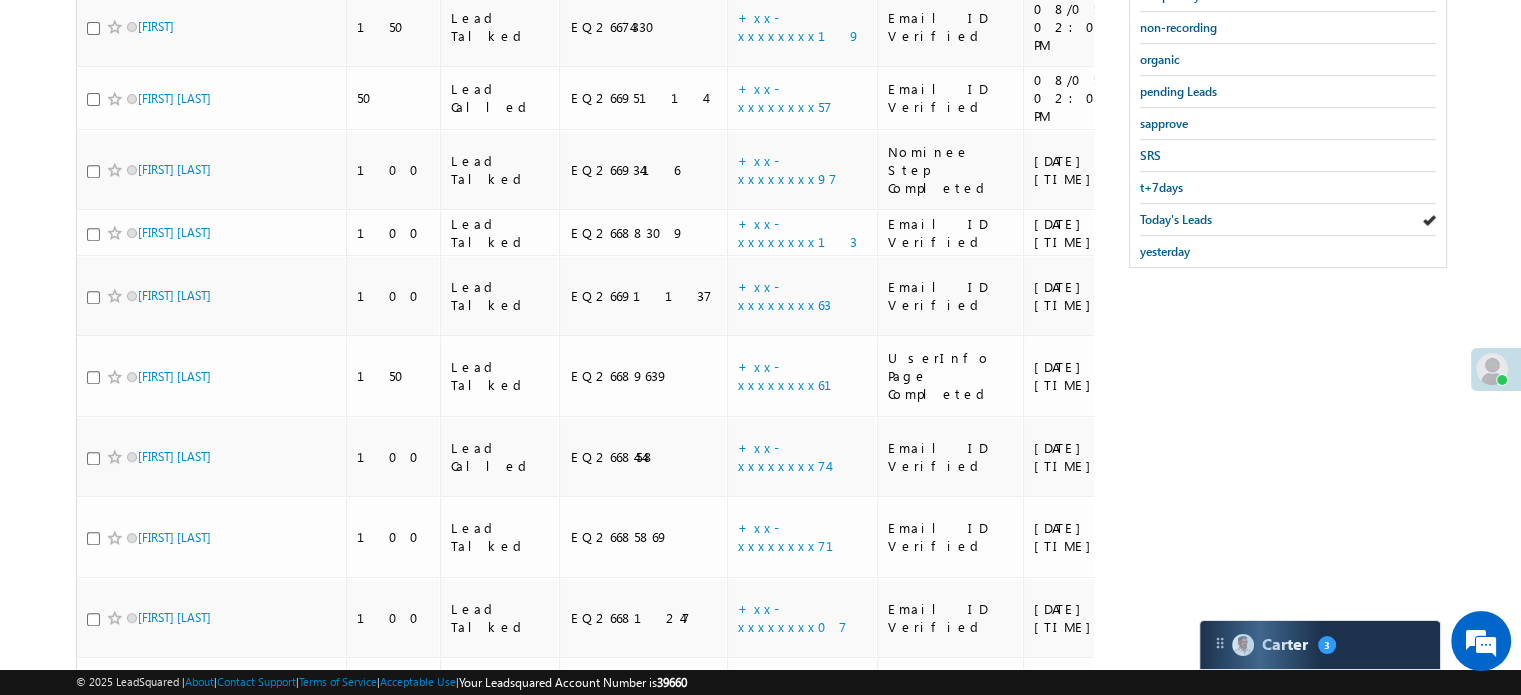 scroll, scrollTop: 829, scrollLeft: 0, axis: vertical 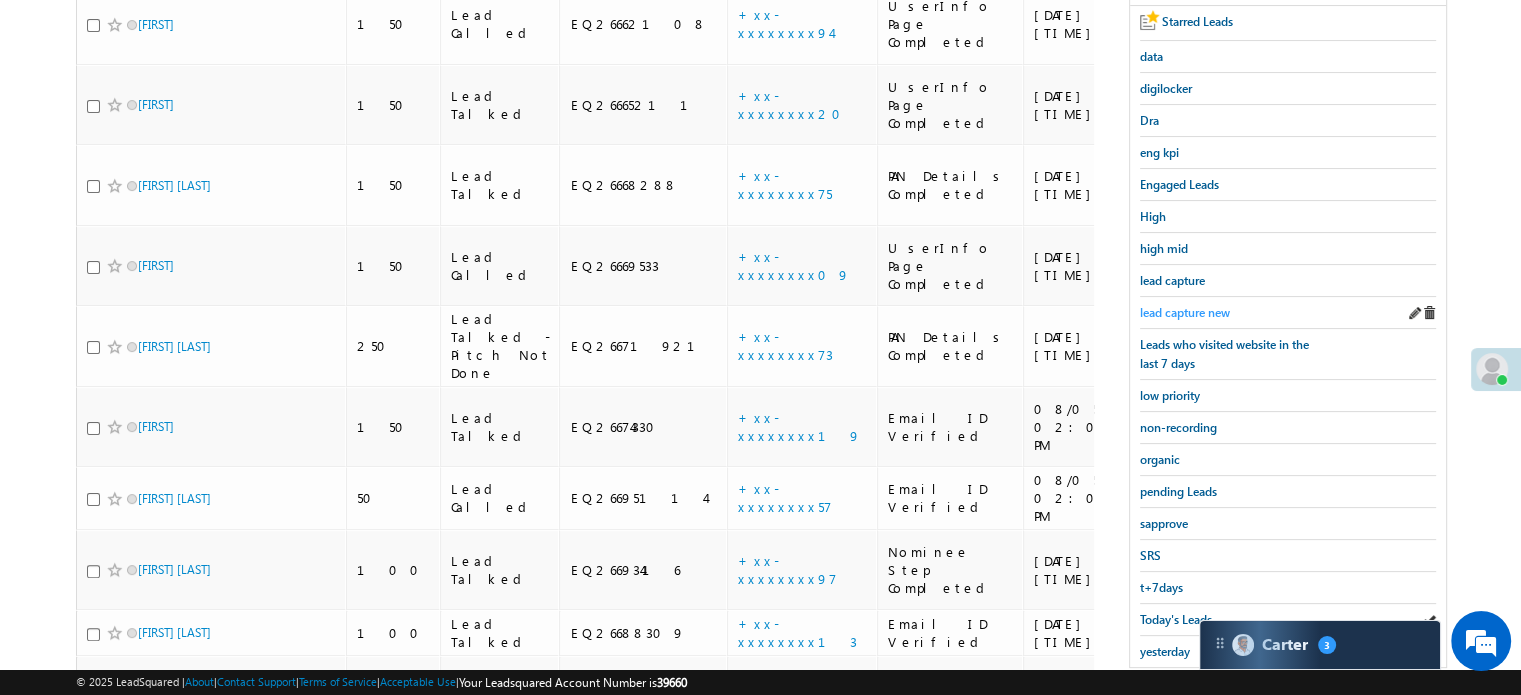 click on "lead capture new" at bounding box center (1185, 312) 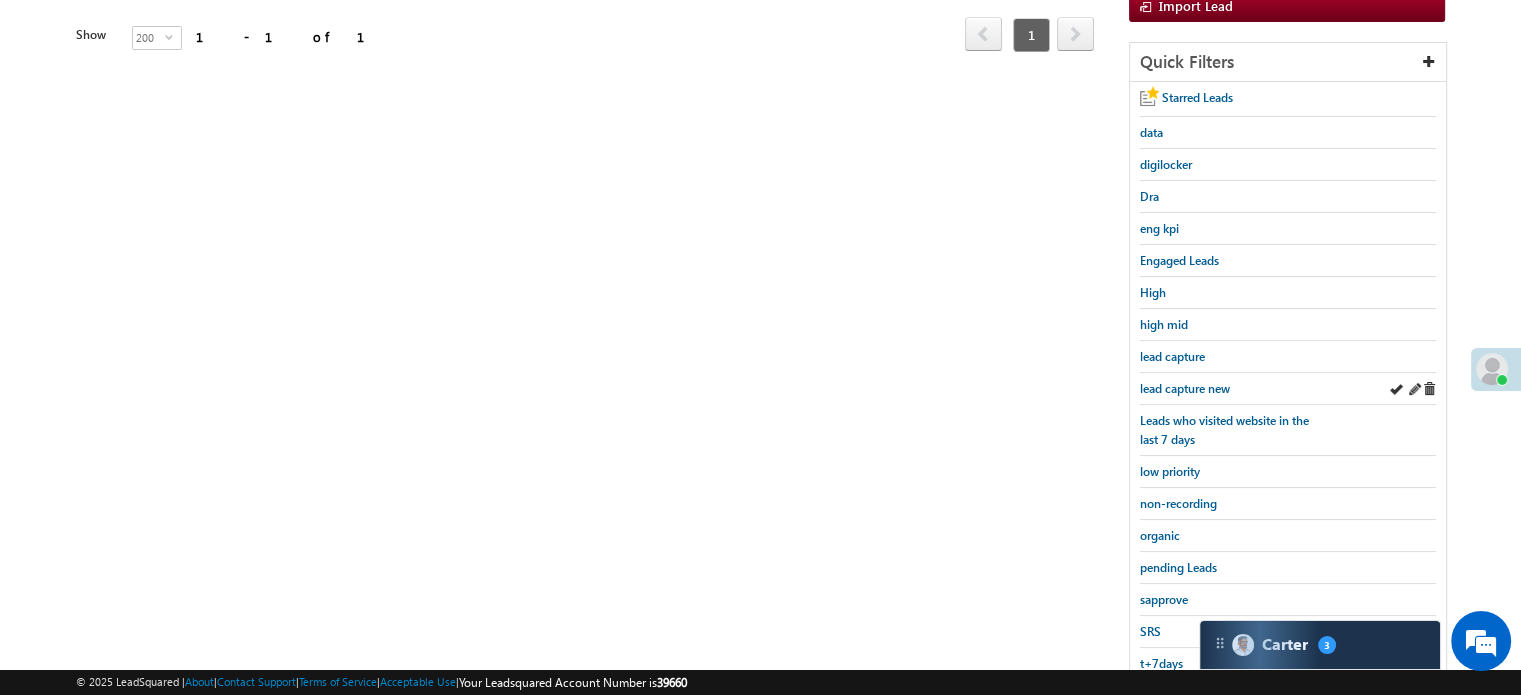 scroll, scrollTop: 196, scrollLeft: 0, axis: vertical 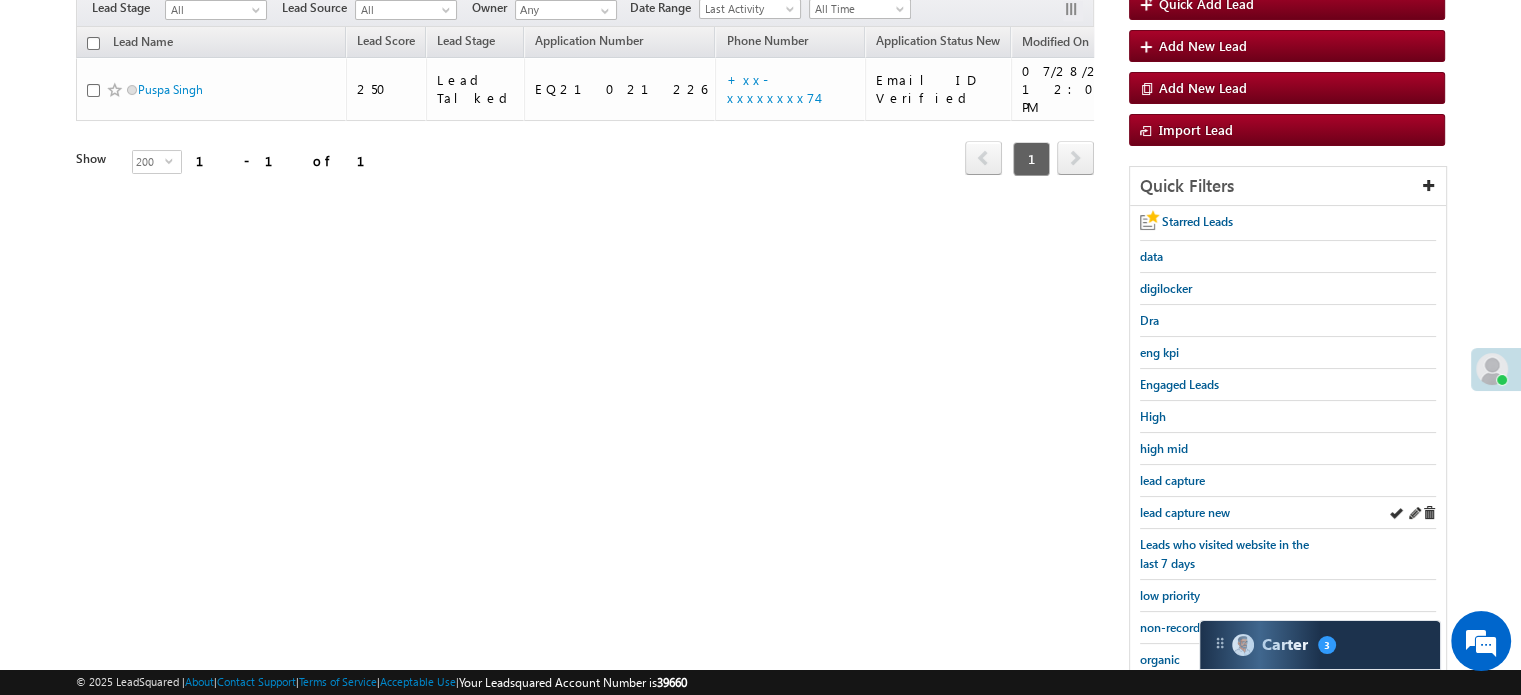 click on "lead capture new" at bounding box center (1288, 513) 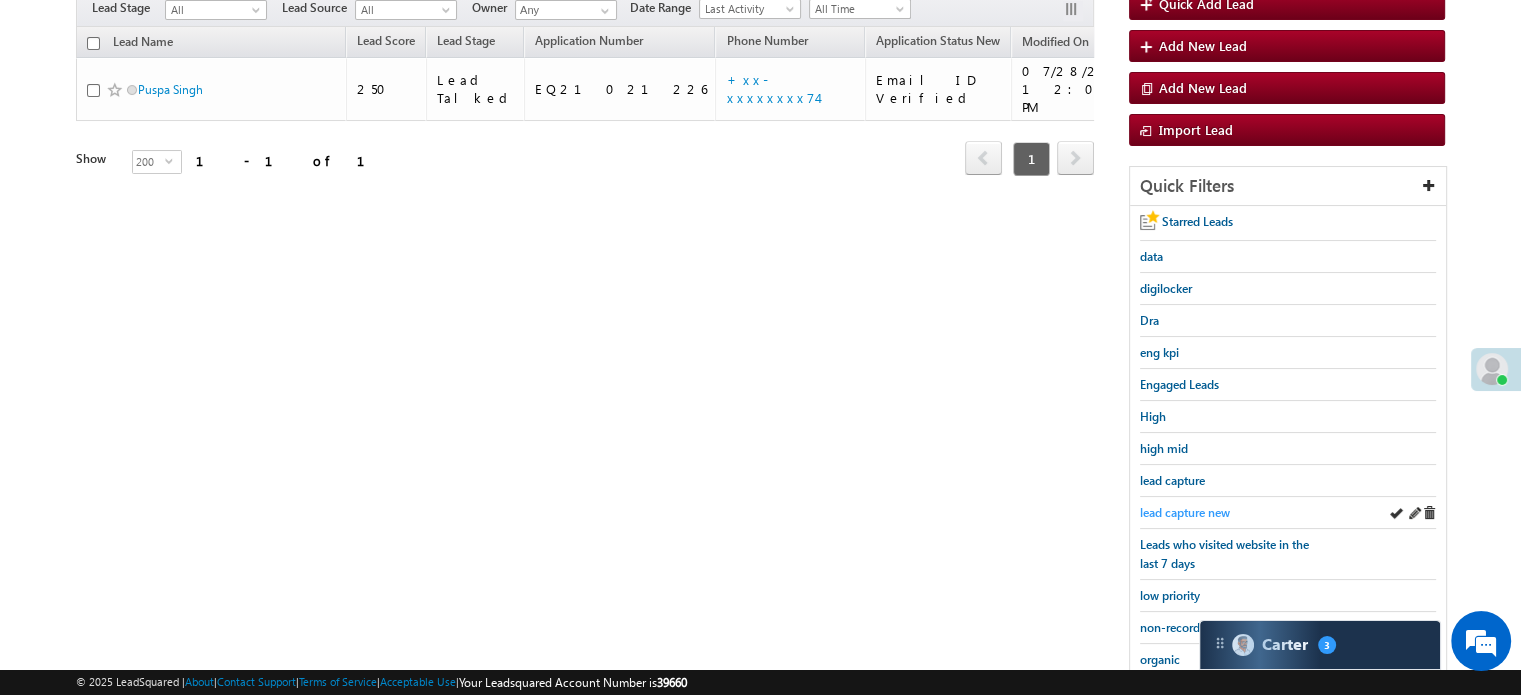 click on "lead capture new" at bounding box center [1185, 512] 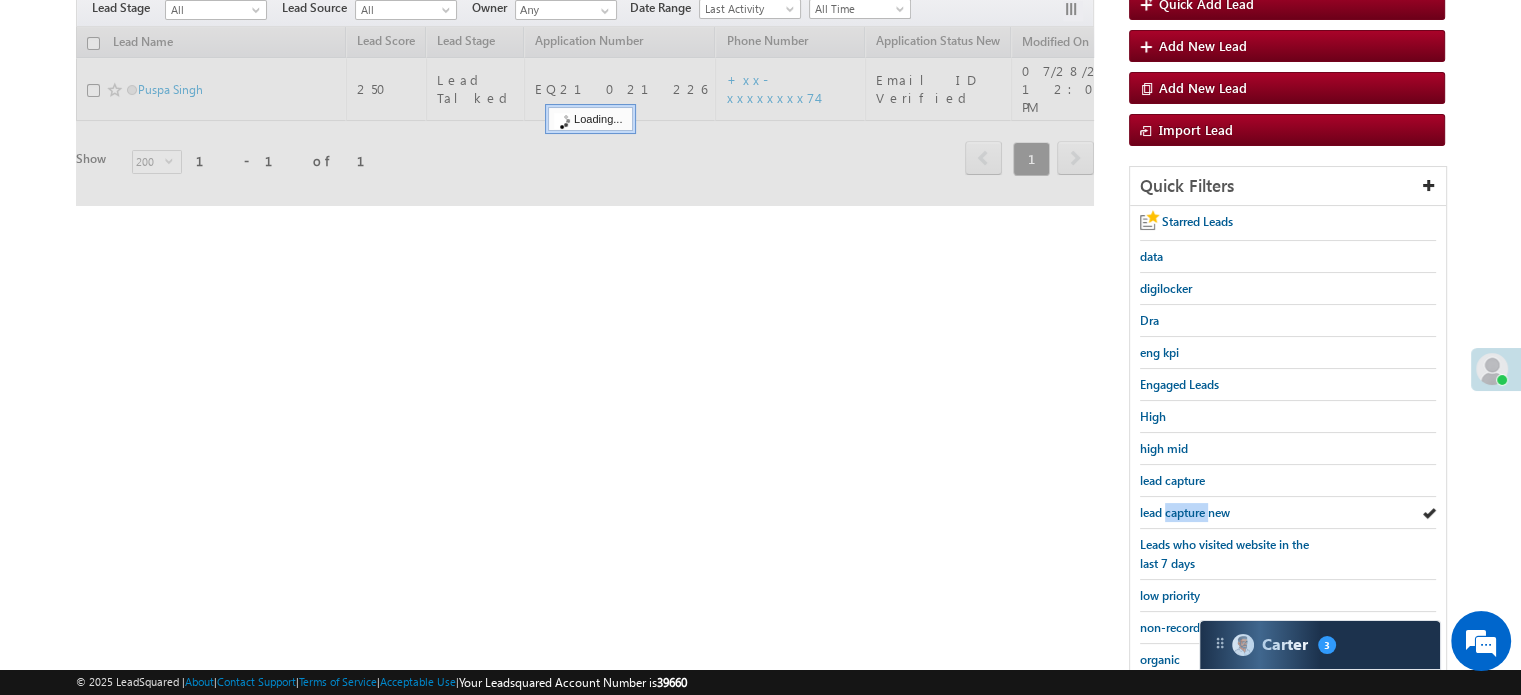 click on "lead capture new" at bounding box center [1185, 512] 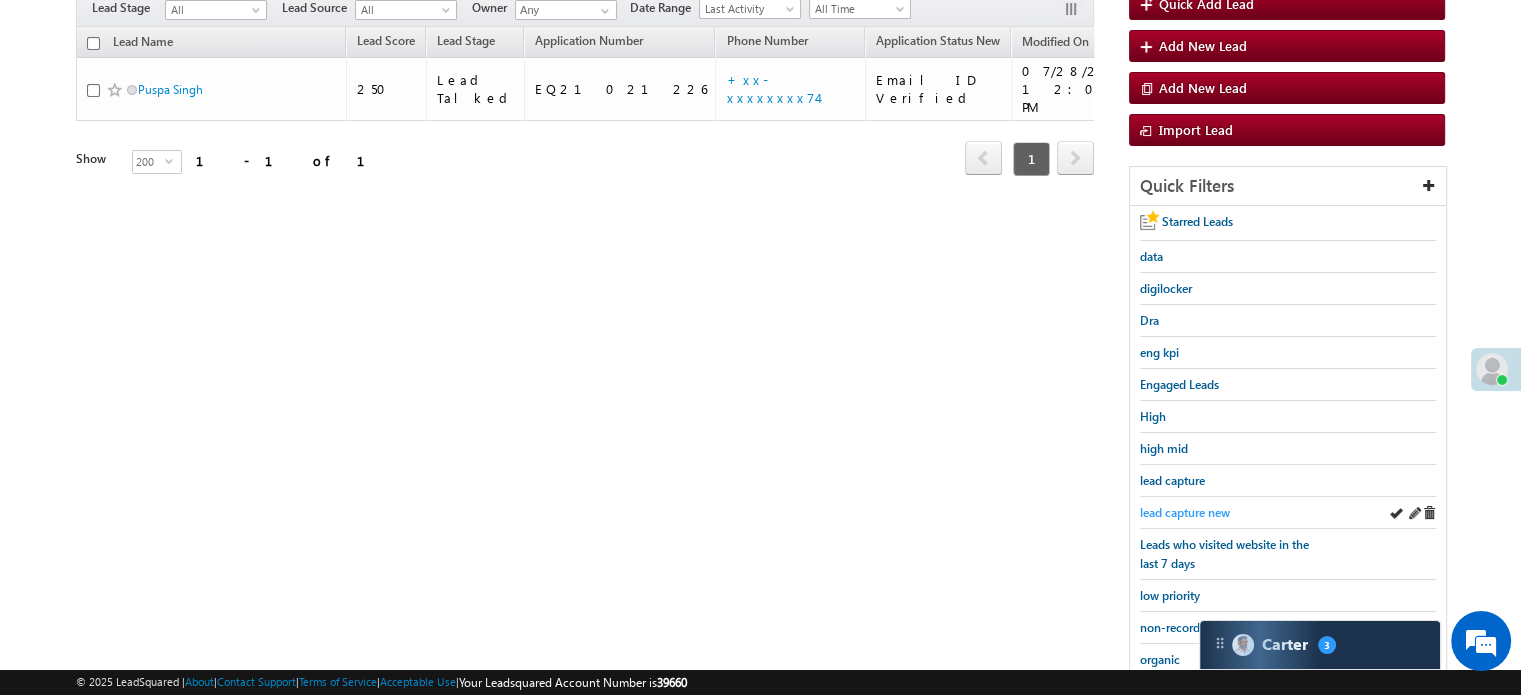 click on "lead capture new" at bounding box center [1185, 512] 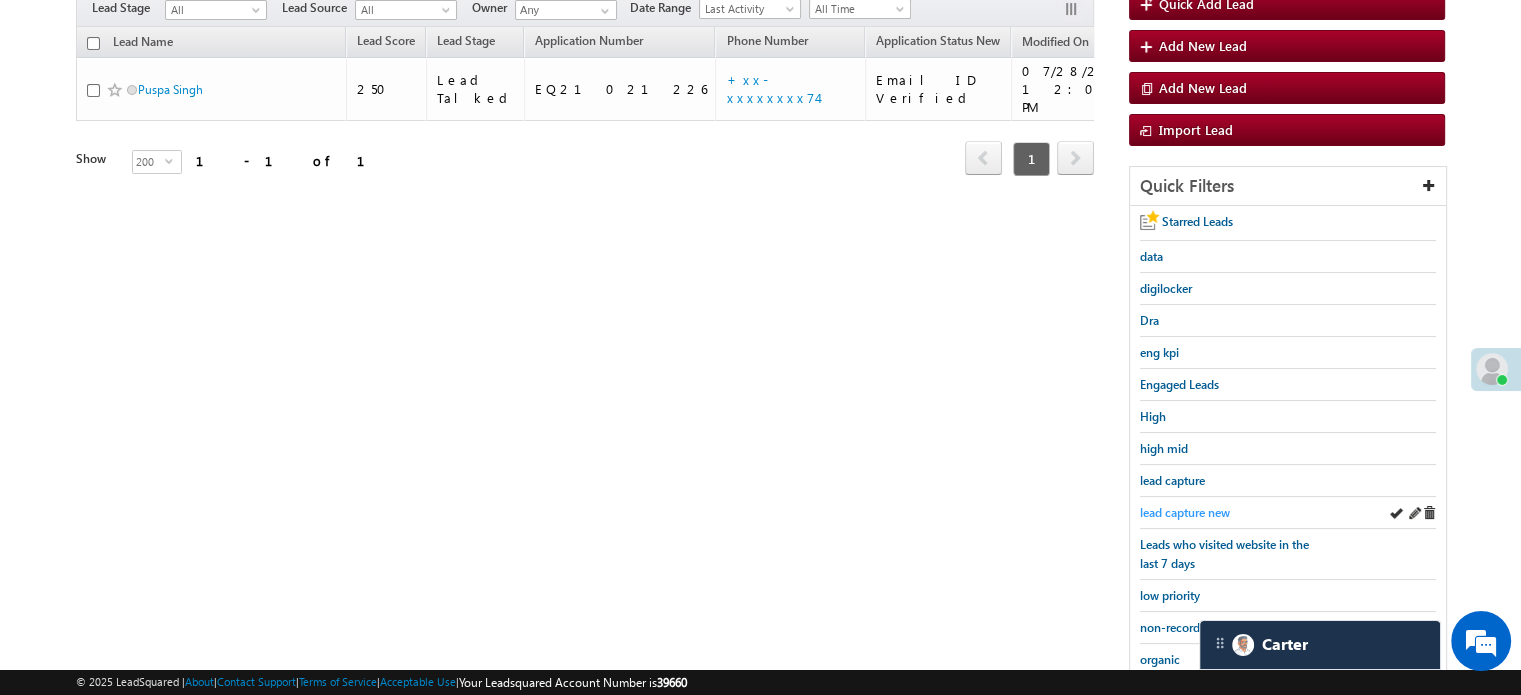 click on "lead capture new" at bounding box center (1185, 512) 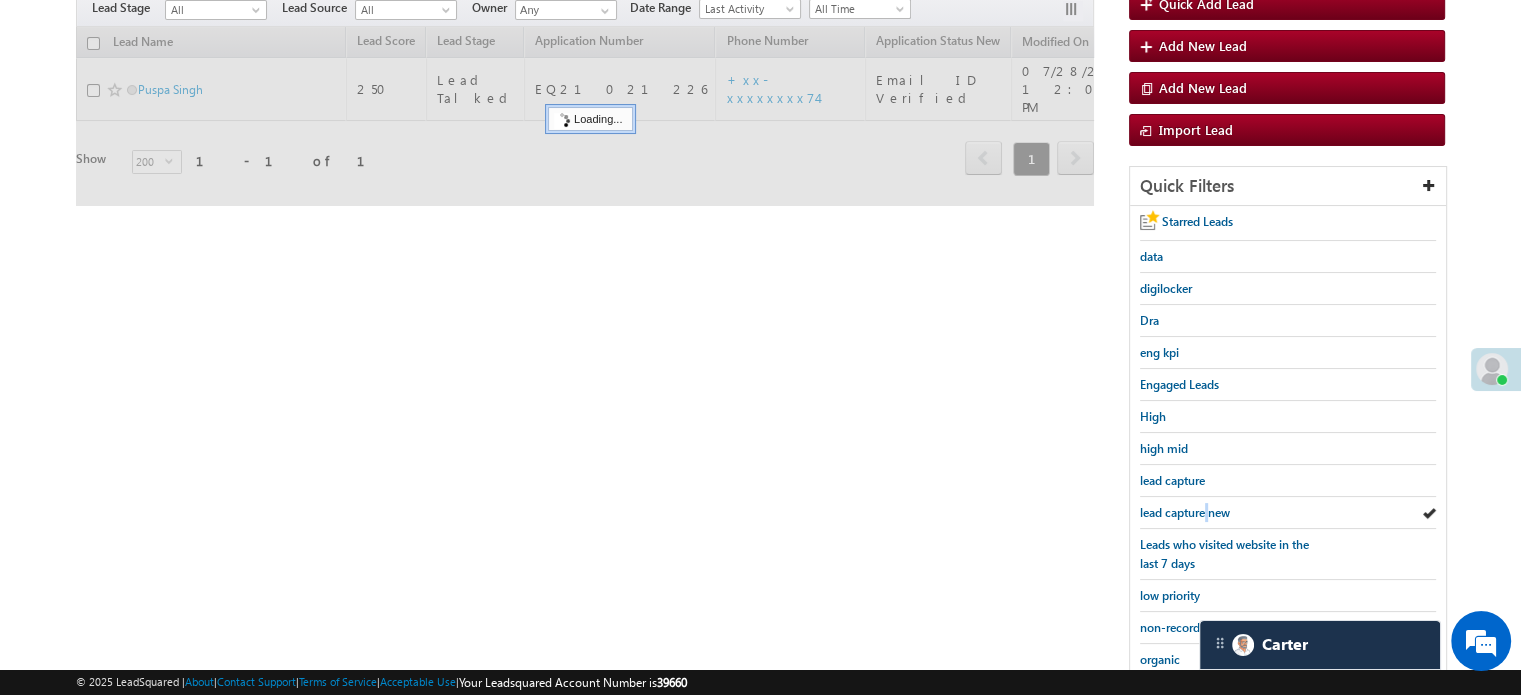 click on "lead capture new" at bounding box center [1185, 512] 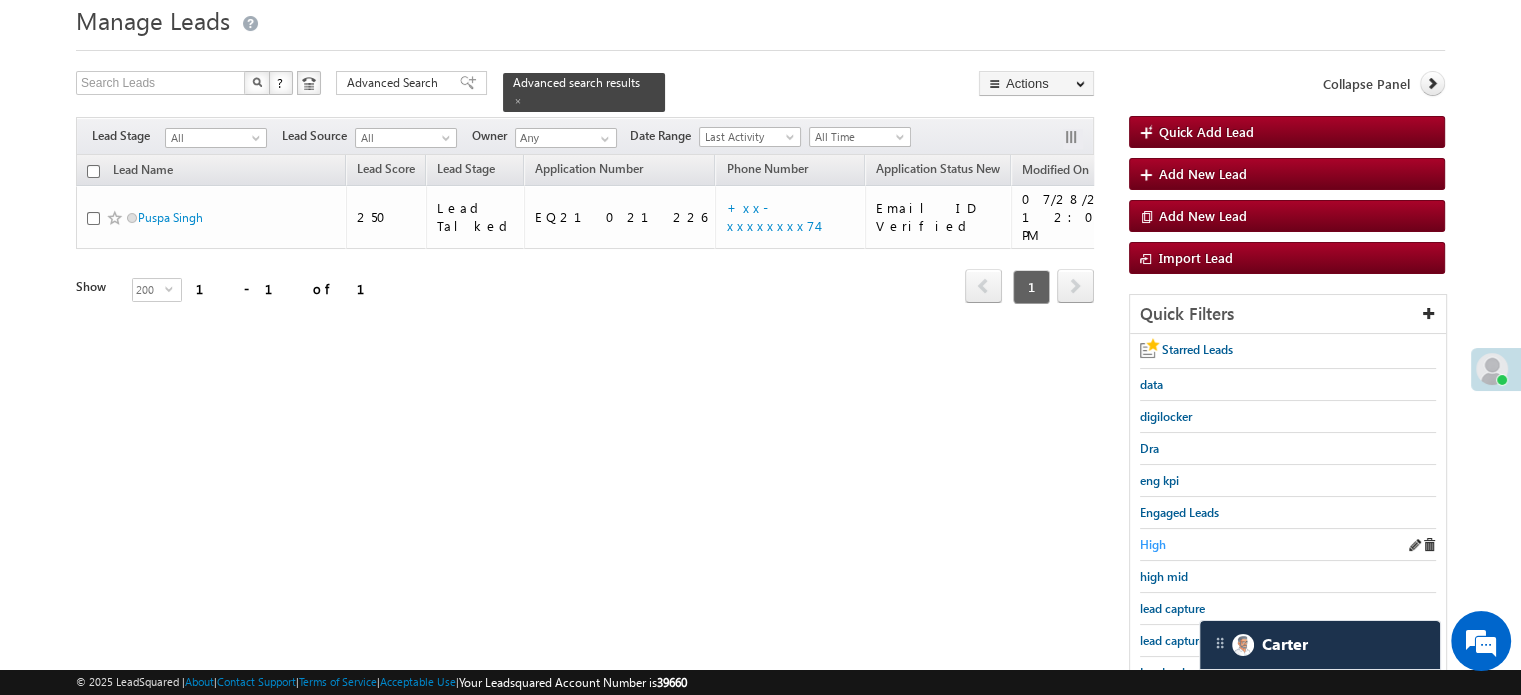 scroll, scrollTop: 100, scrollLeft: 0, axis: vertical 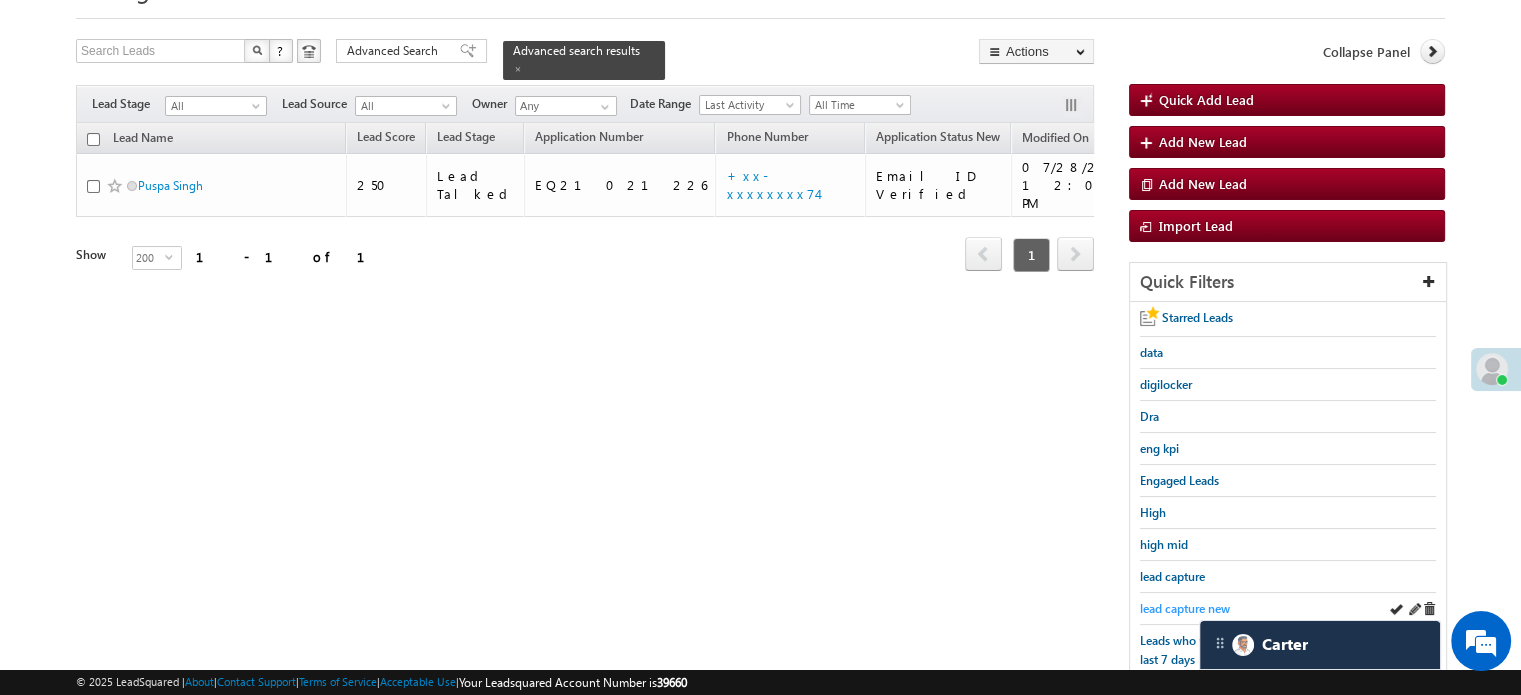 click on "lead capture new" at bounding box center (1185, 608) 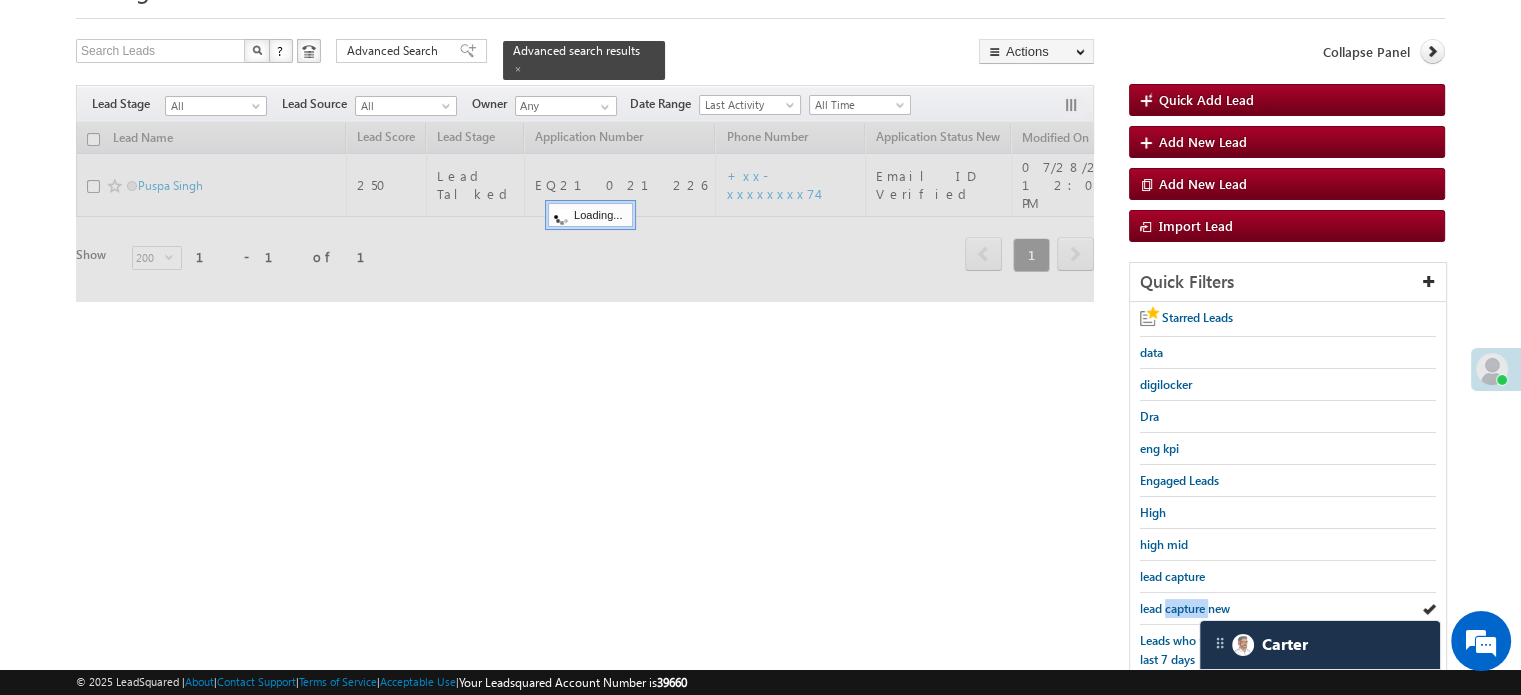 click on "lead capture new" at bounding box center (1185, 608) 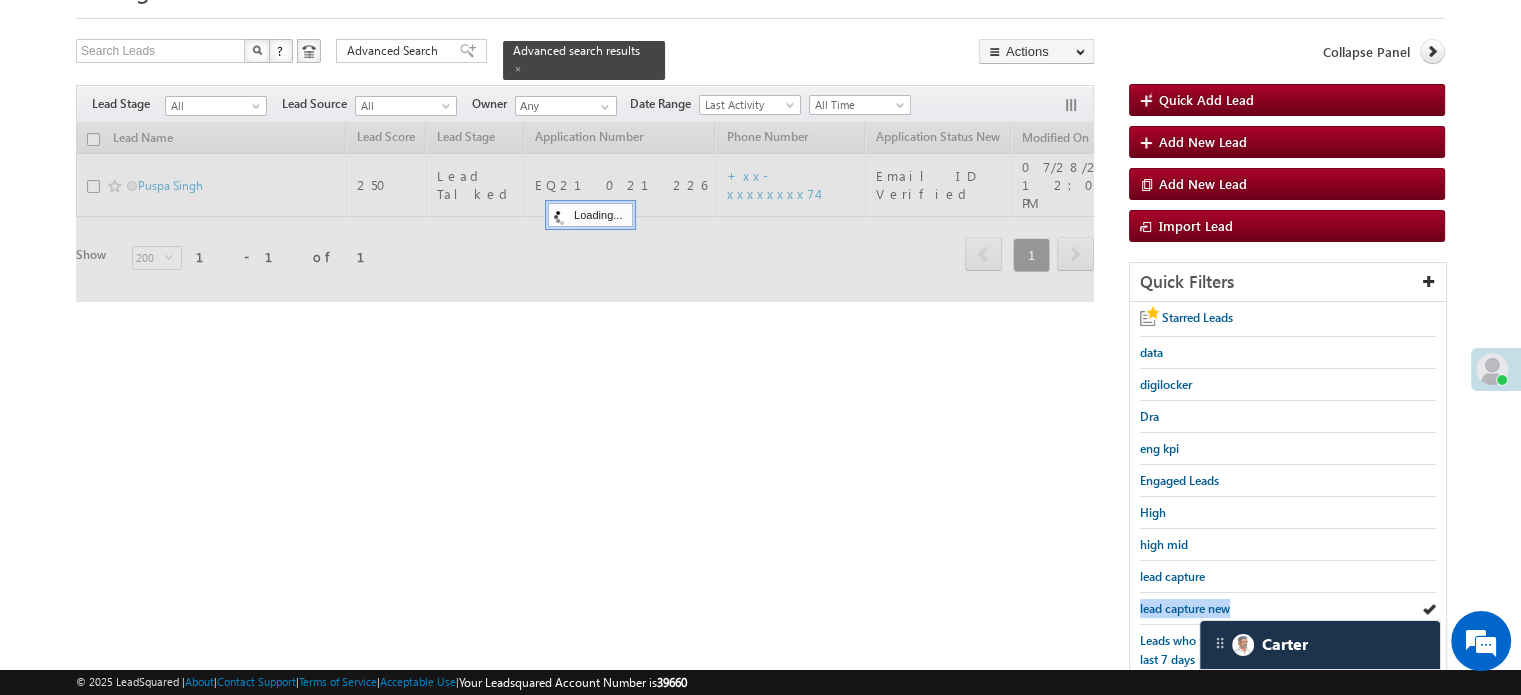 click on "lead capture new" at bounding box center (1185, 608) 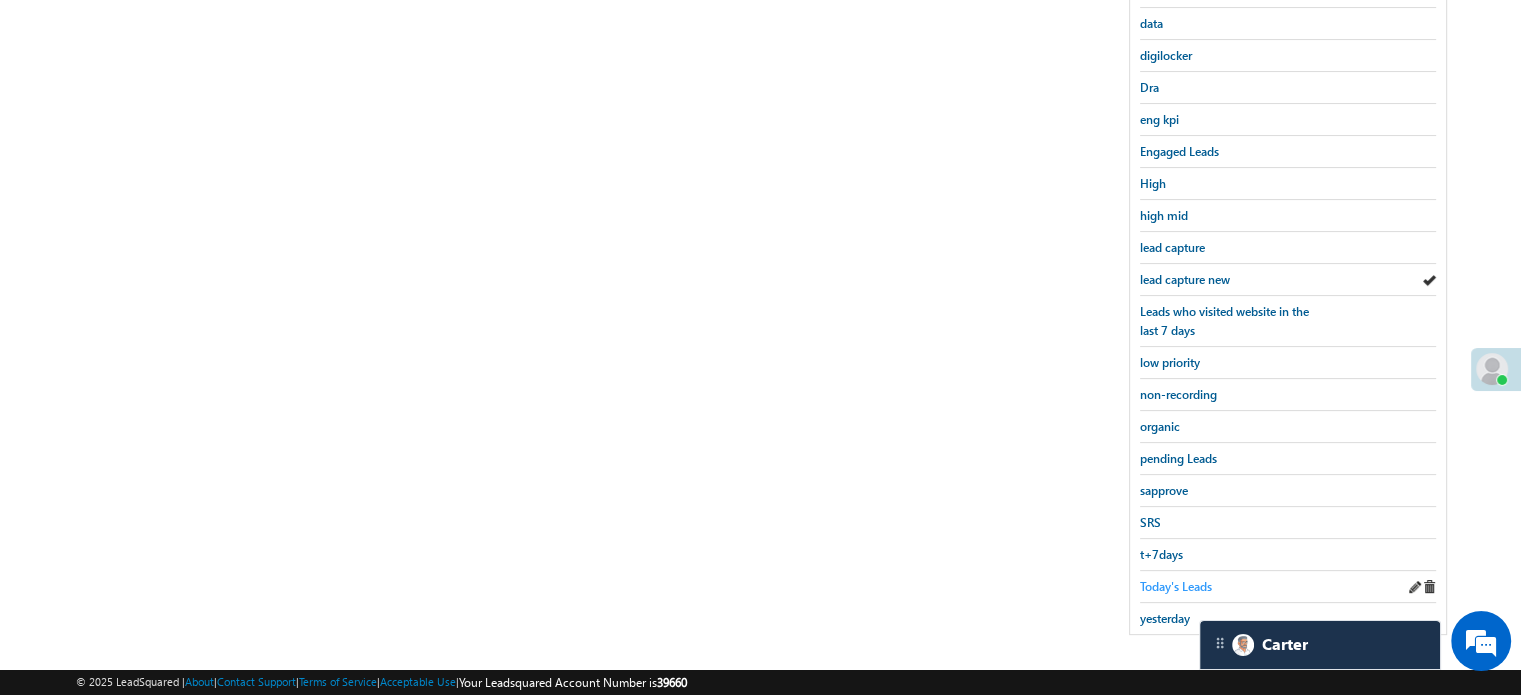click on "Today's Leads" at bounding box center [1176, 586] 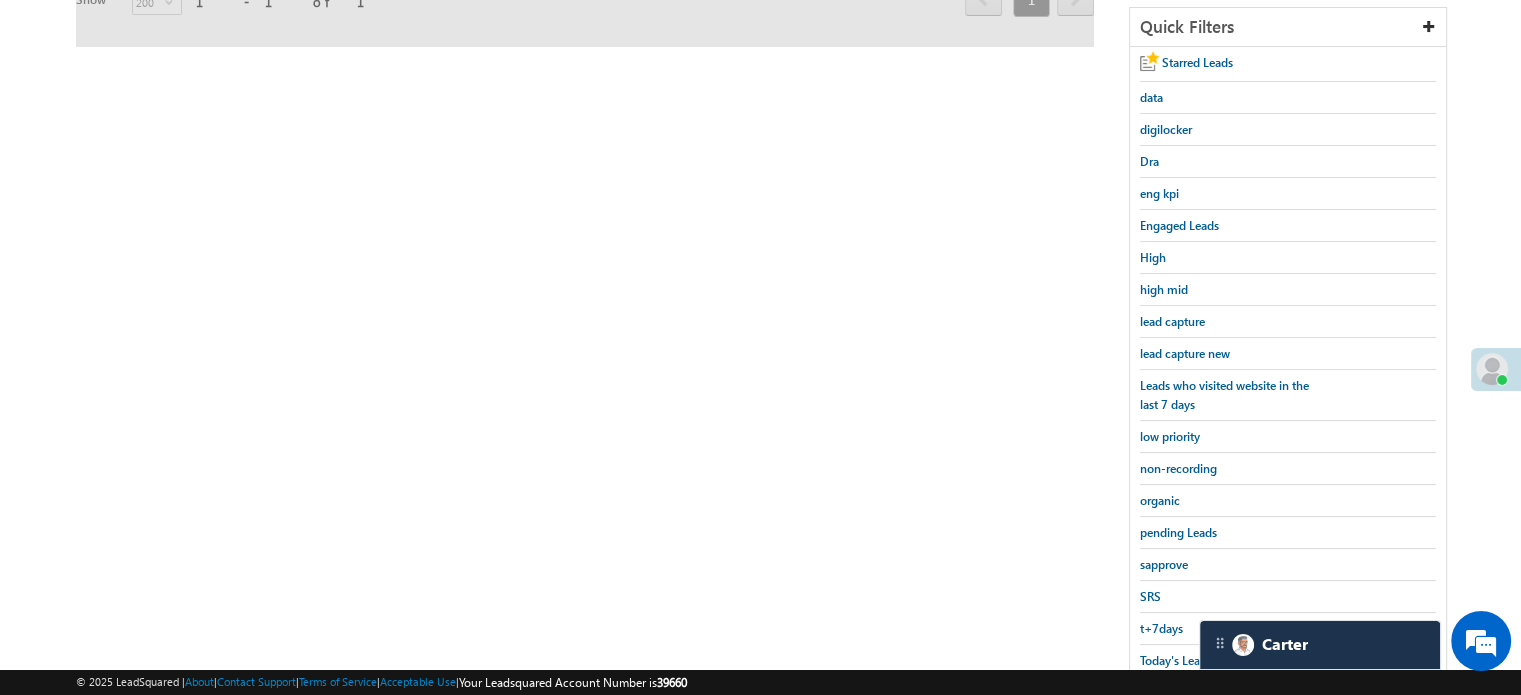 scroll, scrollTop: 129, scrollLeft: 0, axis: vertical 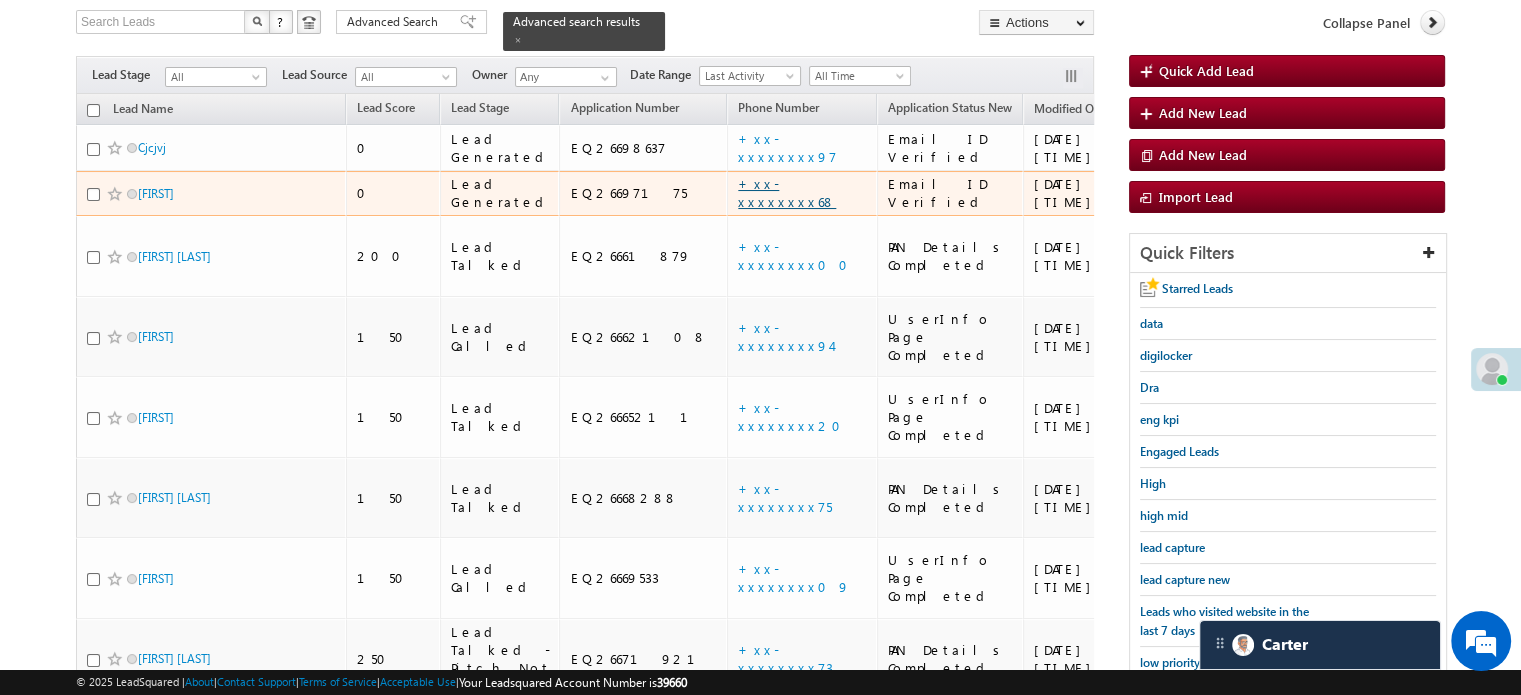 click on "+xx-xxxxxxxx68" at bounding box center (787, 192) 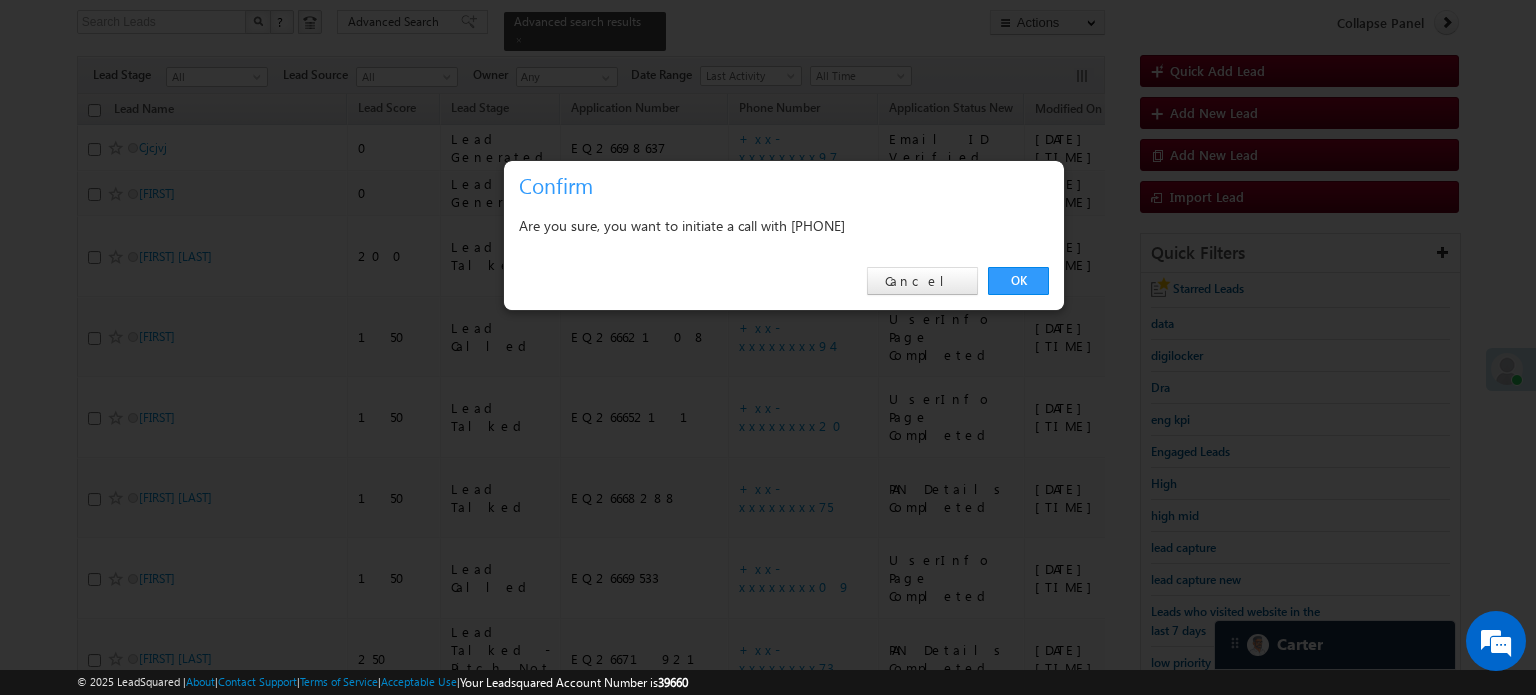 click on "OK Cancel" at bounding box center [784, 281] 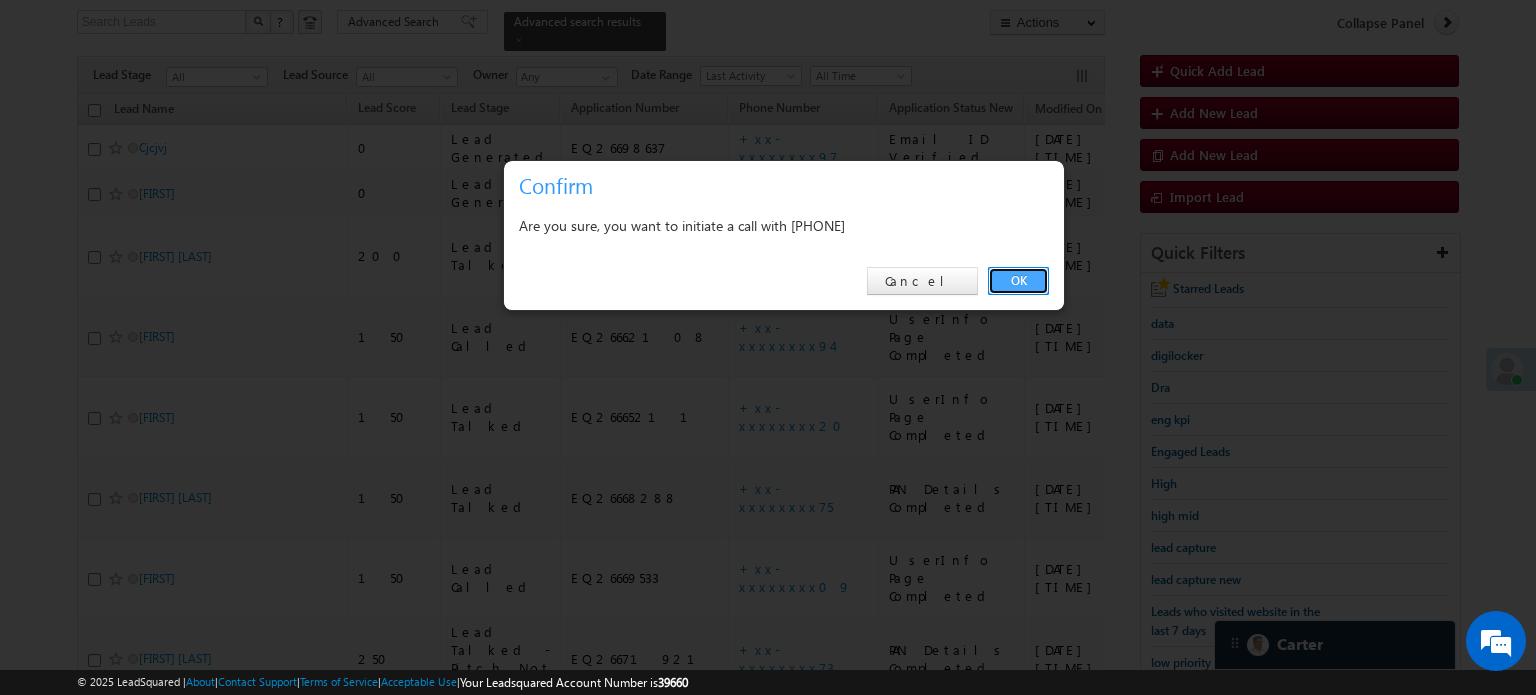 click on "OK" at bounding box center (1018, 281) 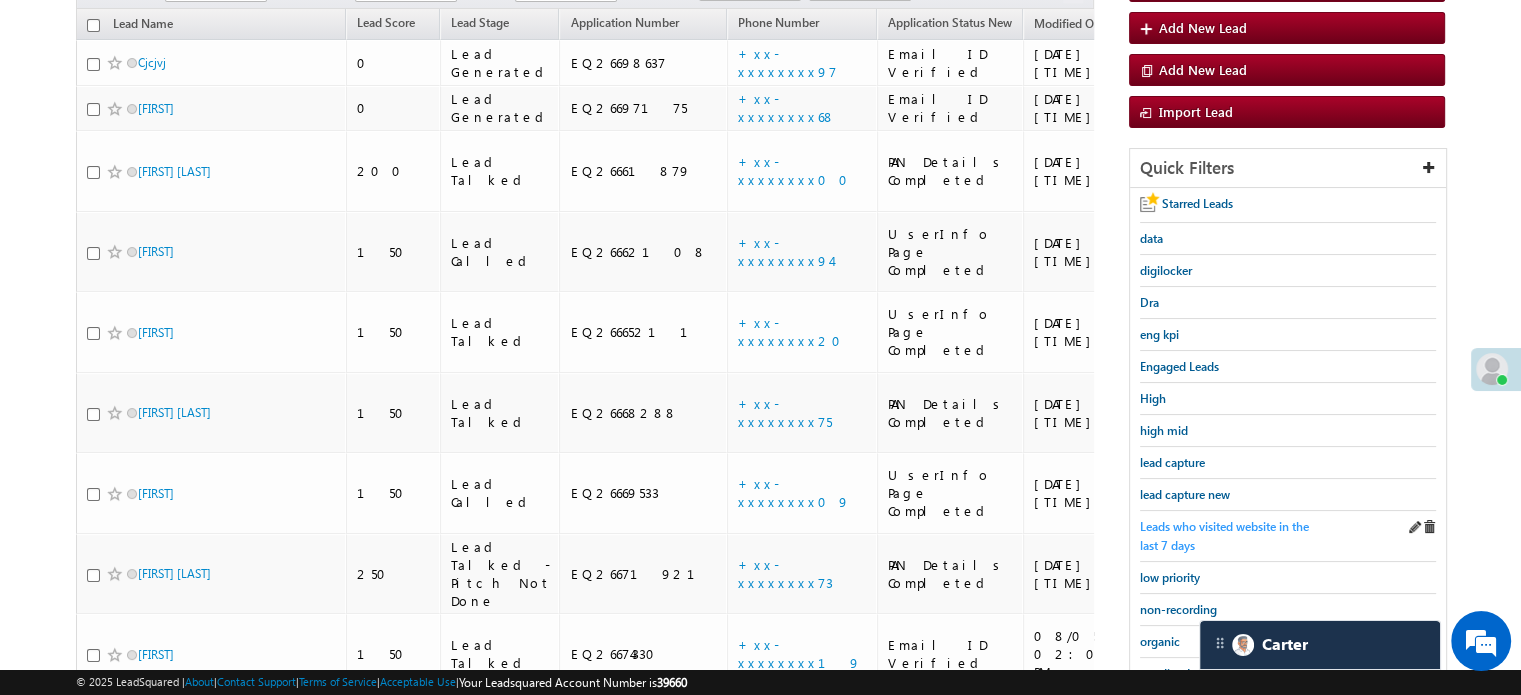 scroll, scrollTop: 429, scrollLeft: 0, axis: vertical 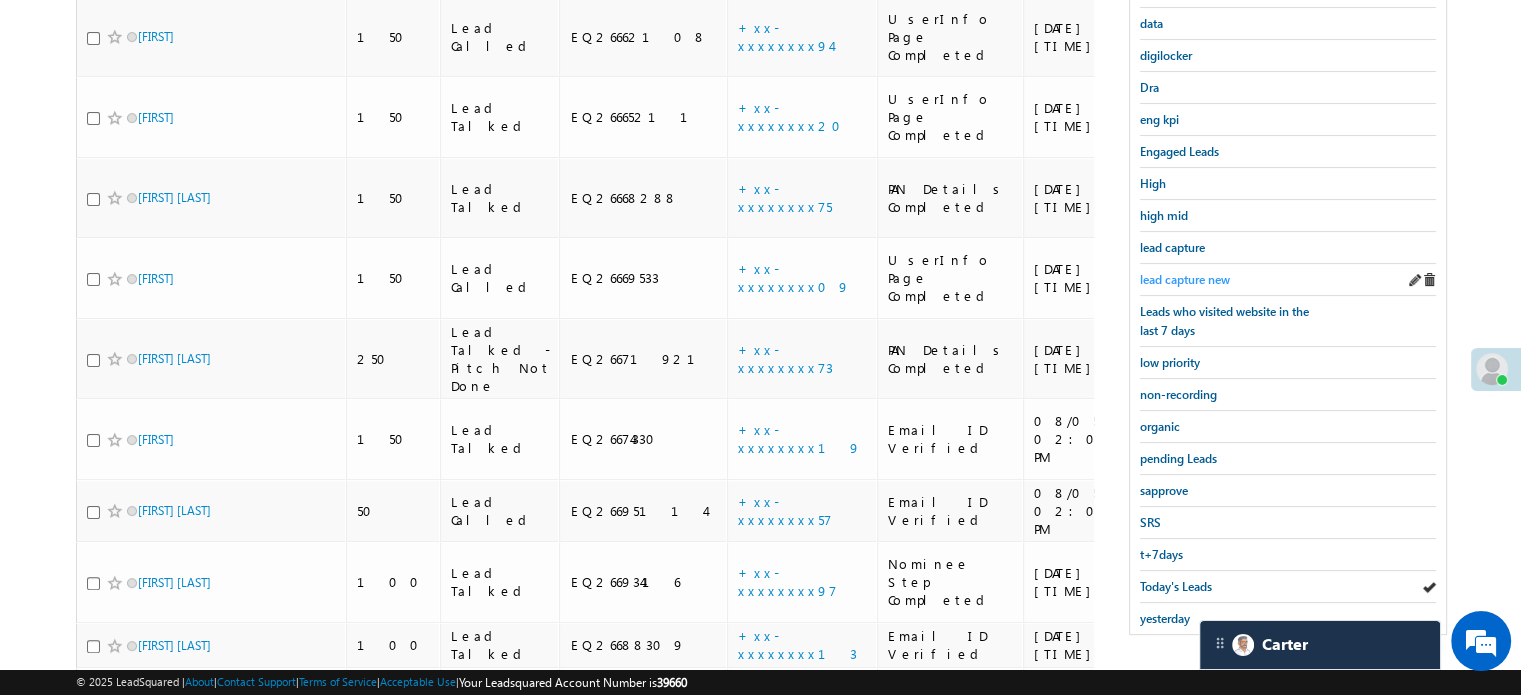 click on "lead capture new" at bounding box center [1185, 279] 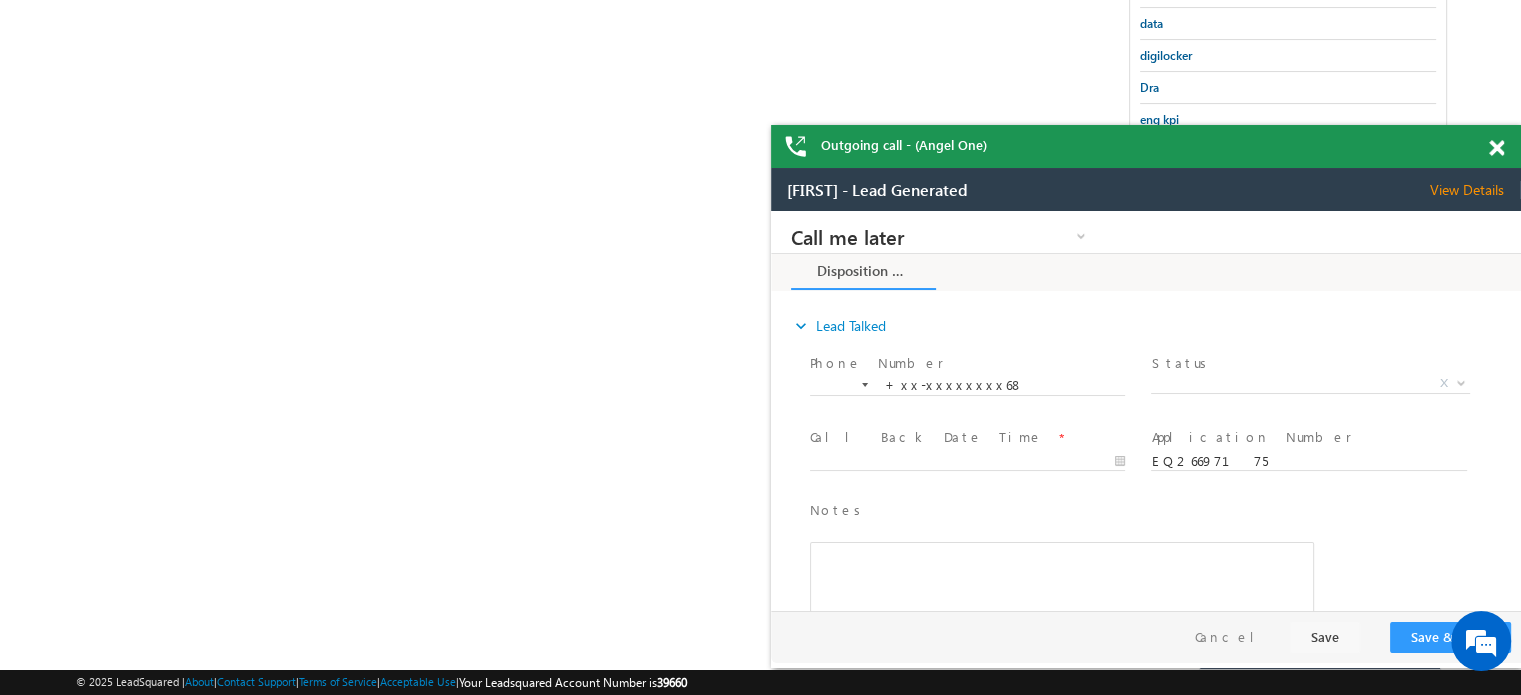 scroll, scrollTop: 0, scrollLeft: 0, axis: both 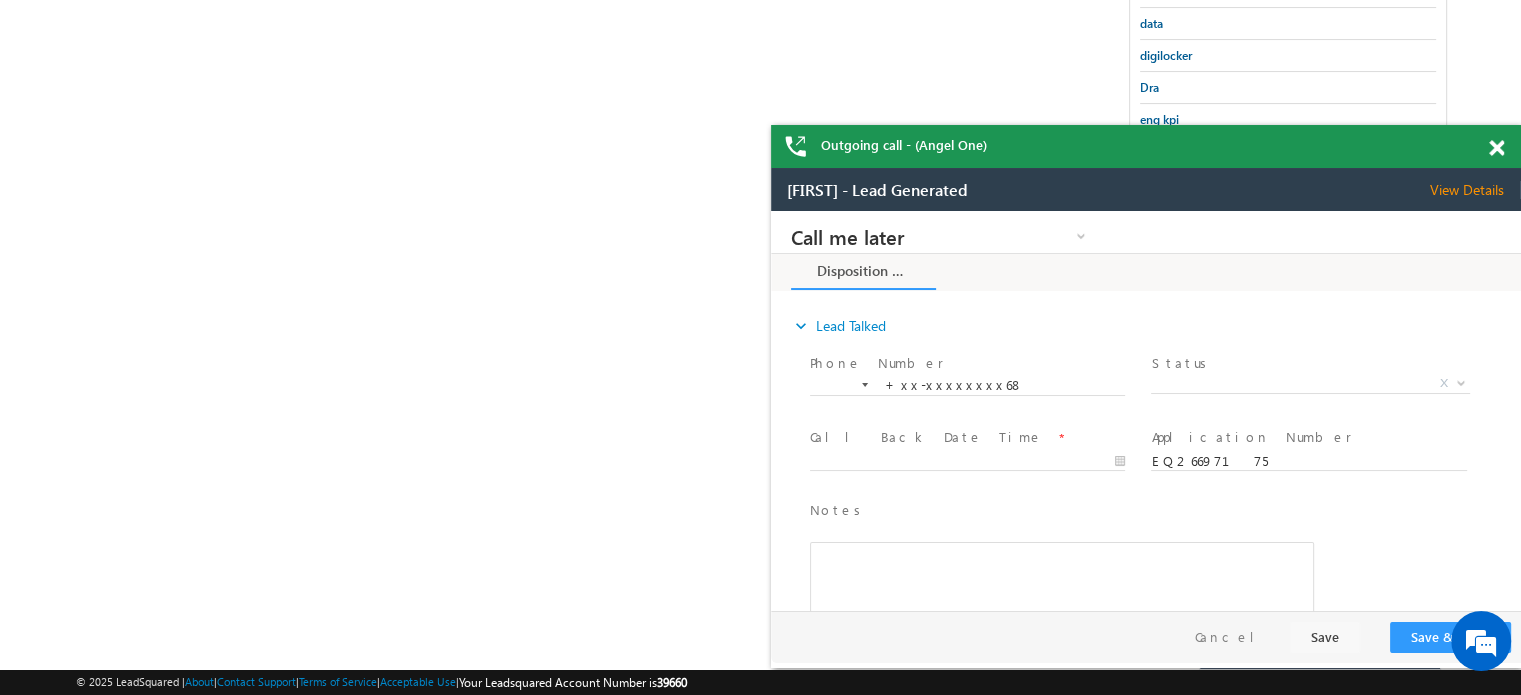 click at bounding box center (1496, 148) 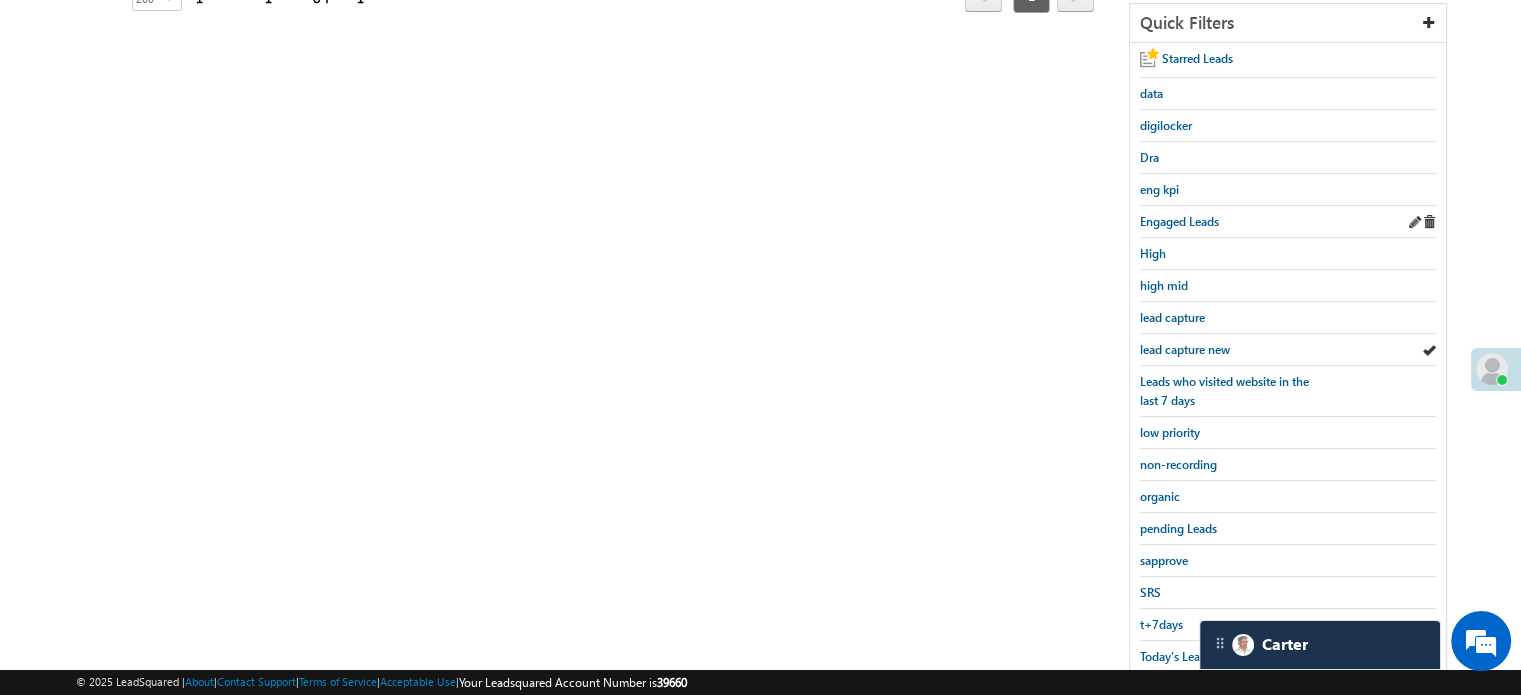 scroll, scrollTop: 383, scrollLeft: 0, axis: vertical 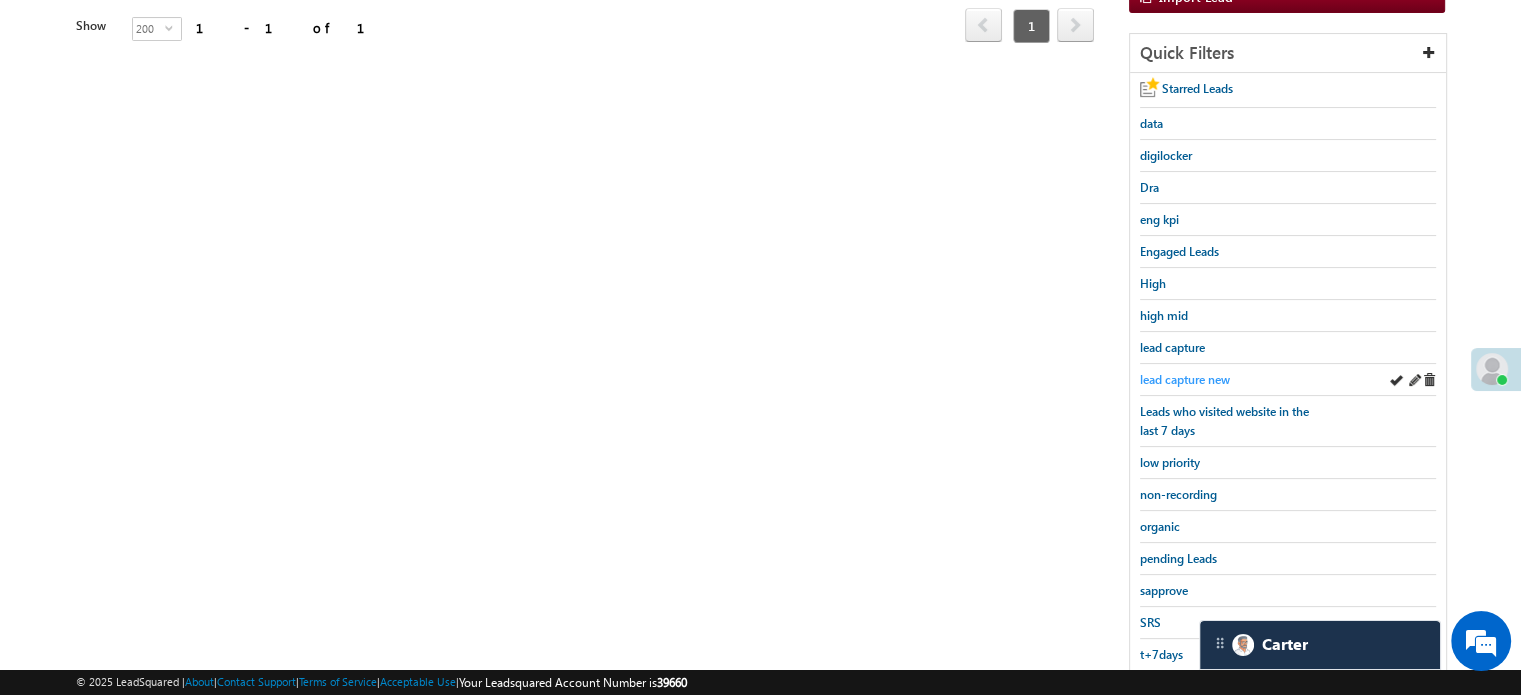 click on "lead capture new" at bounding box center (1185, 379) 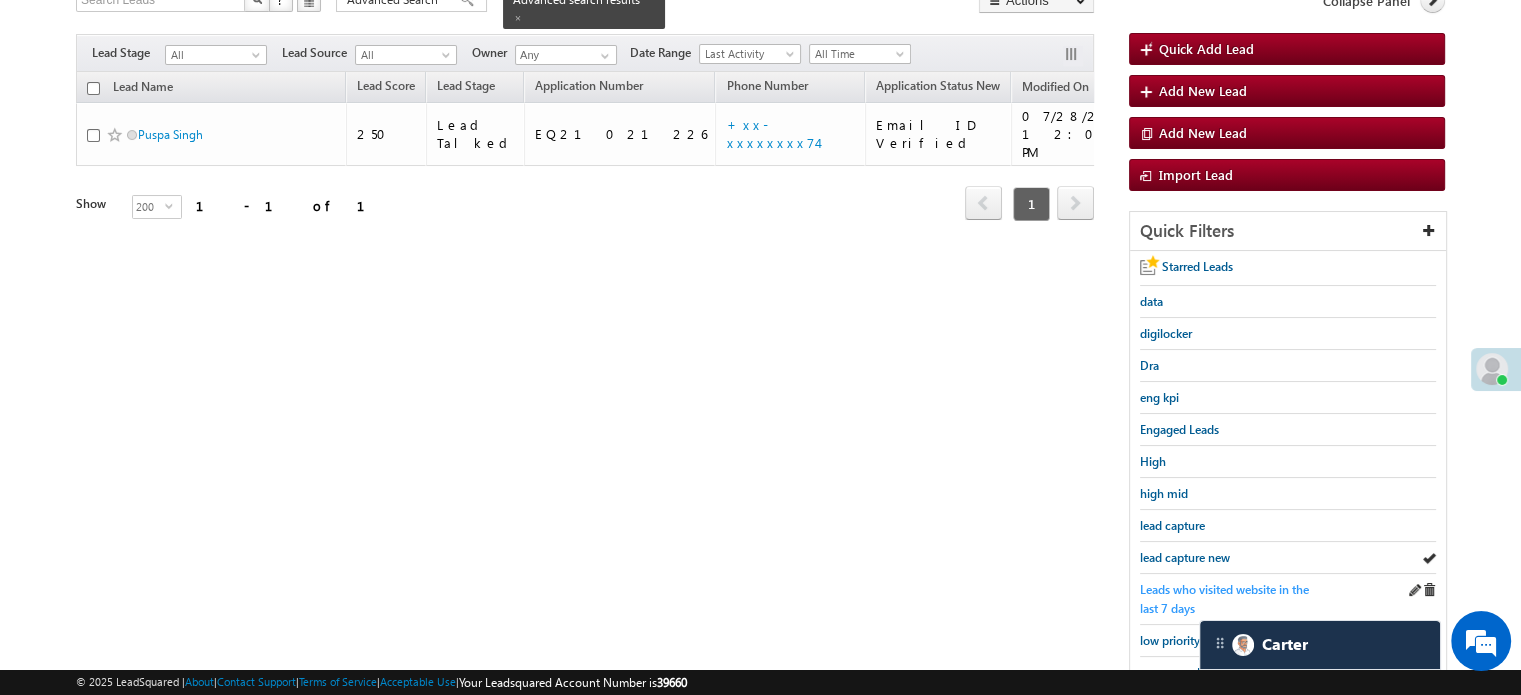 scroll, scrollTop: 183, scrollLeft: 0, axis: vertical 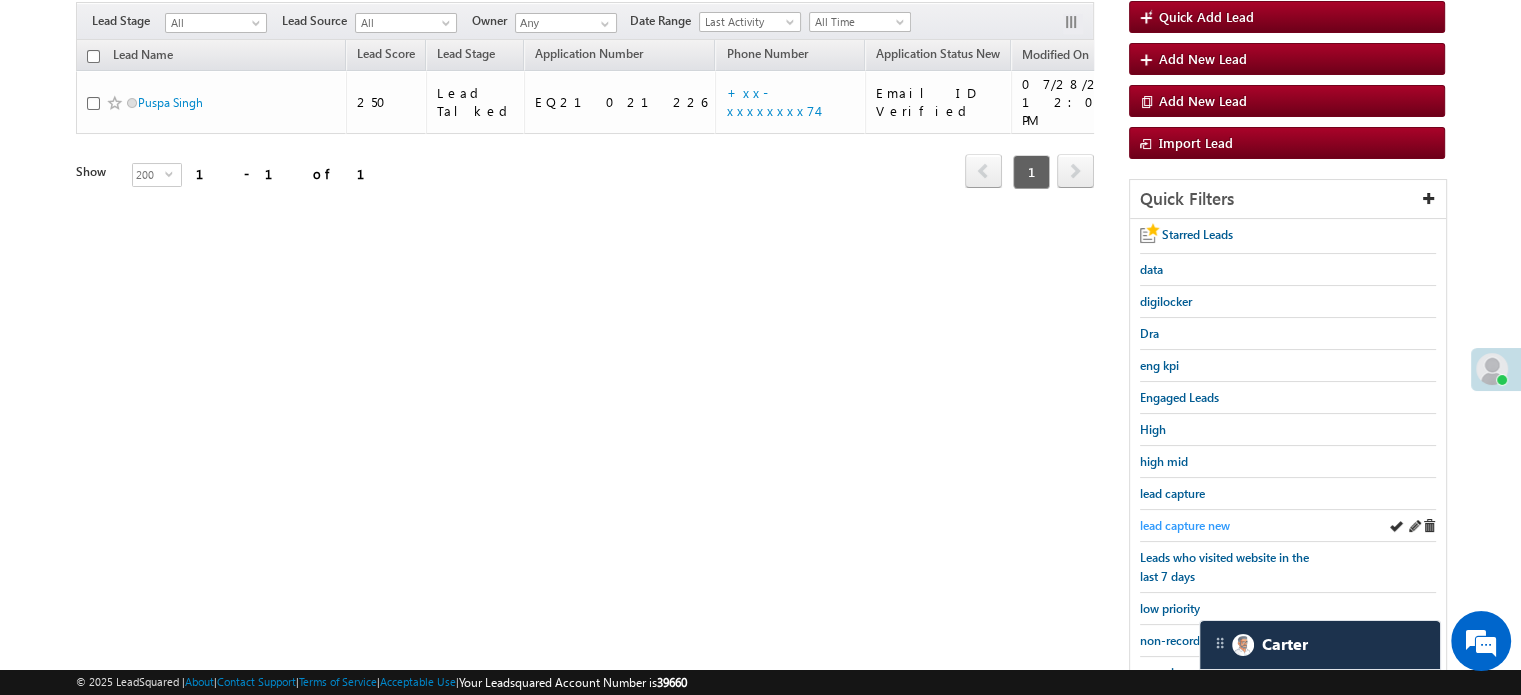 click on "lead capture new" at bounding box center [1185, 525] 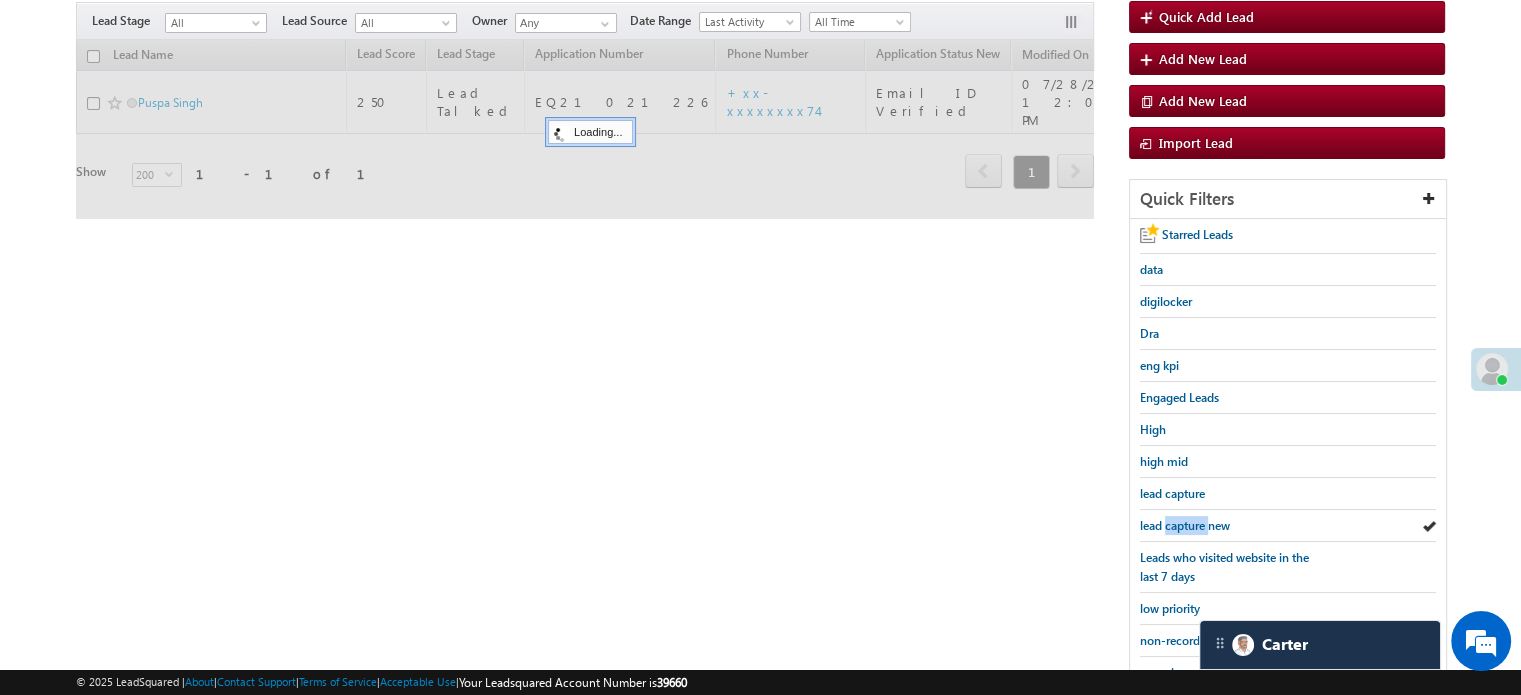 click on "lead capture new" at bounding box center [1185, 525] 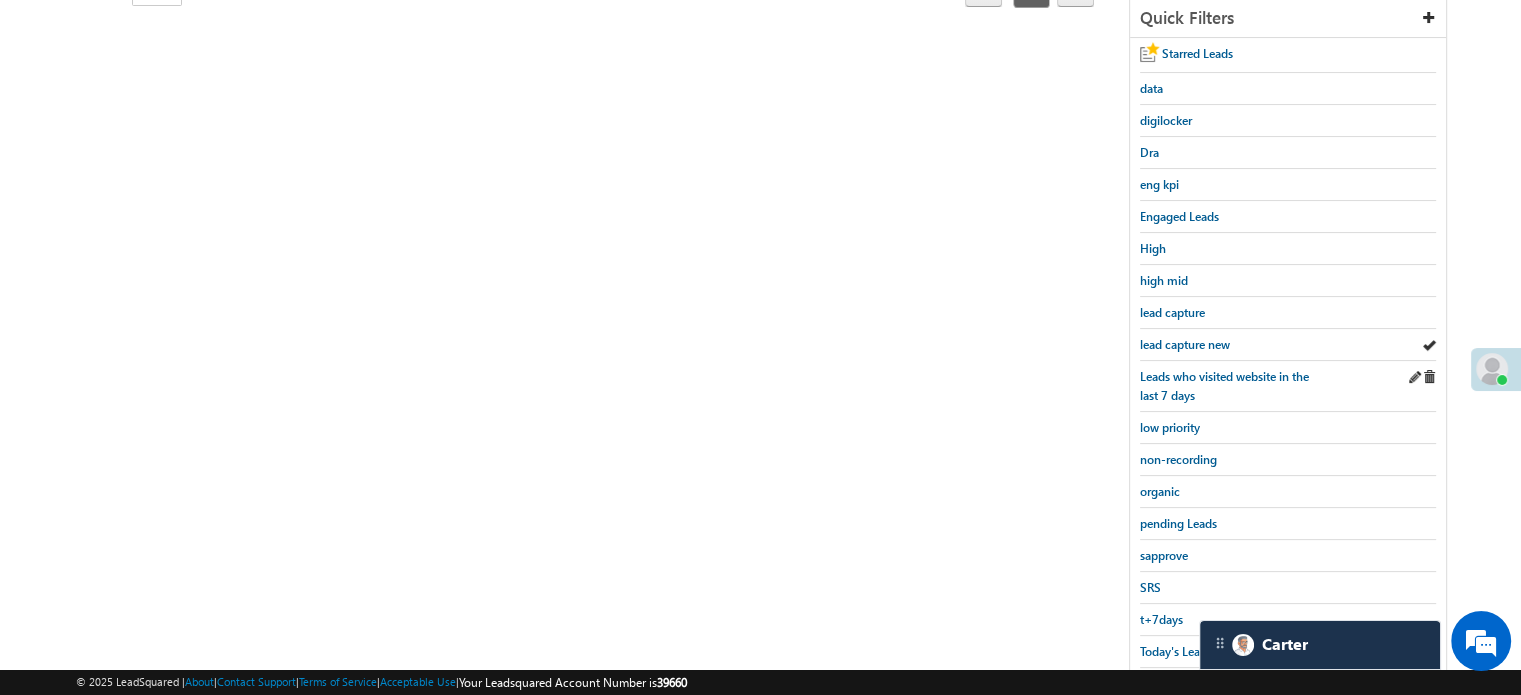 scroll, scrollTop: 429, scrollLeft: 0, axis: vertical 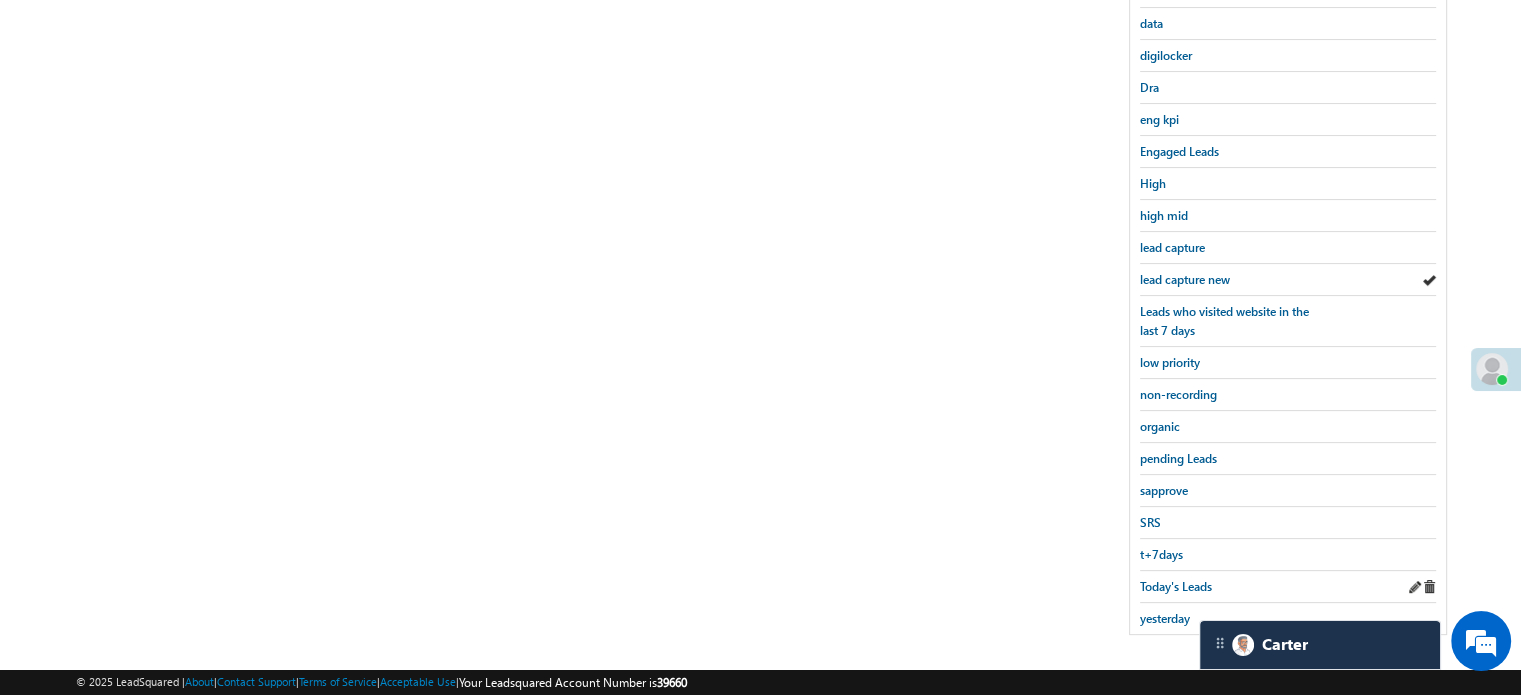 click on "Today's Leads" at bounding box center [1288, 587] 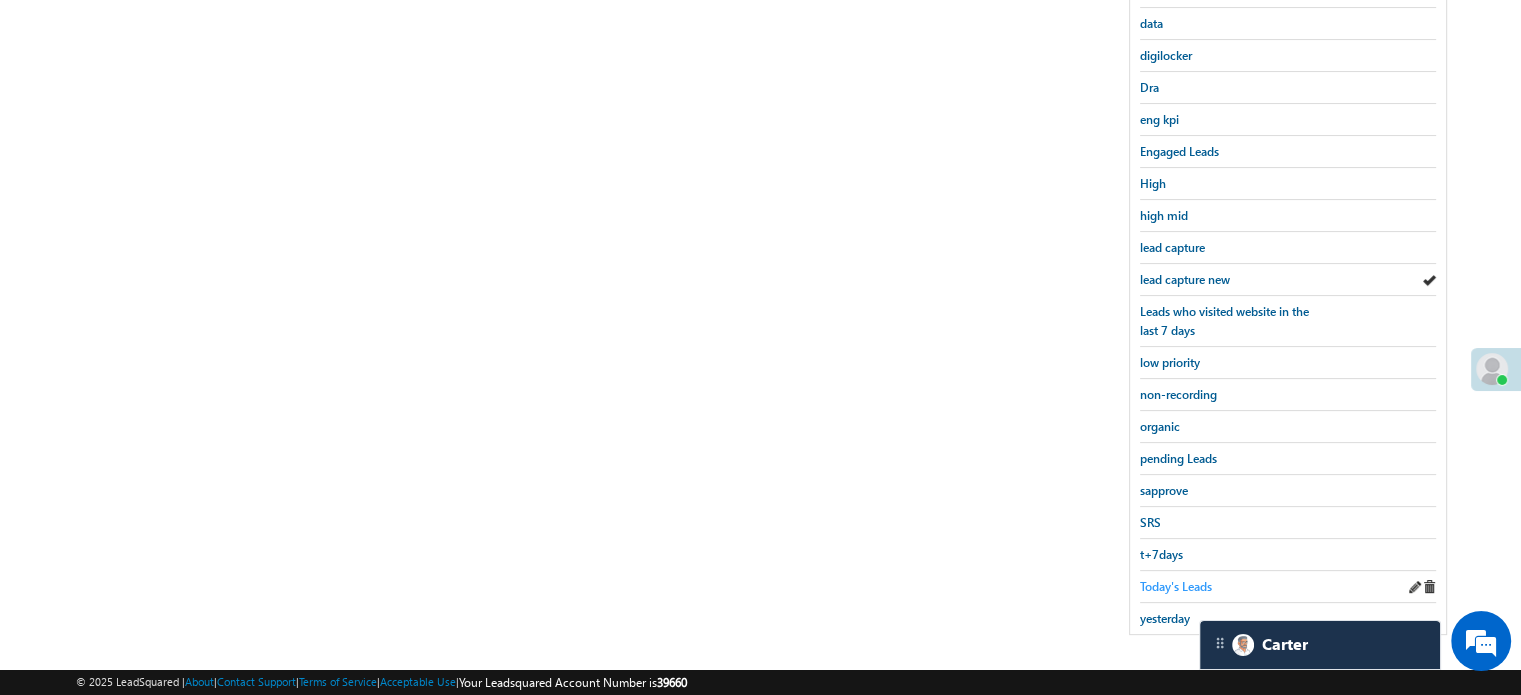 click on "Today's Leads" at bounding box center [1176, 586] 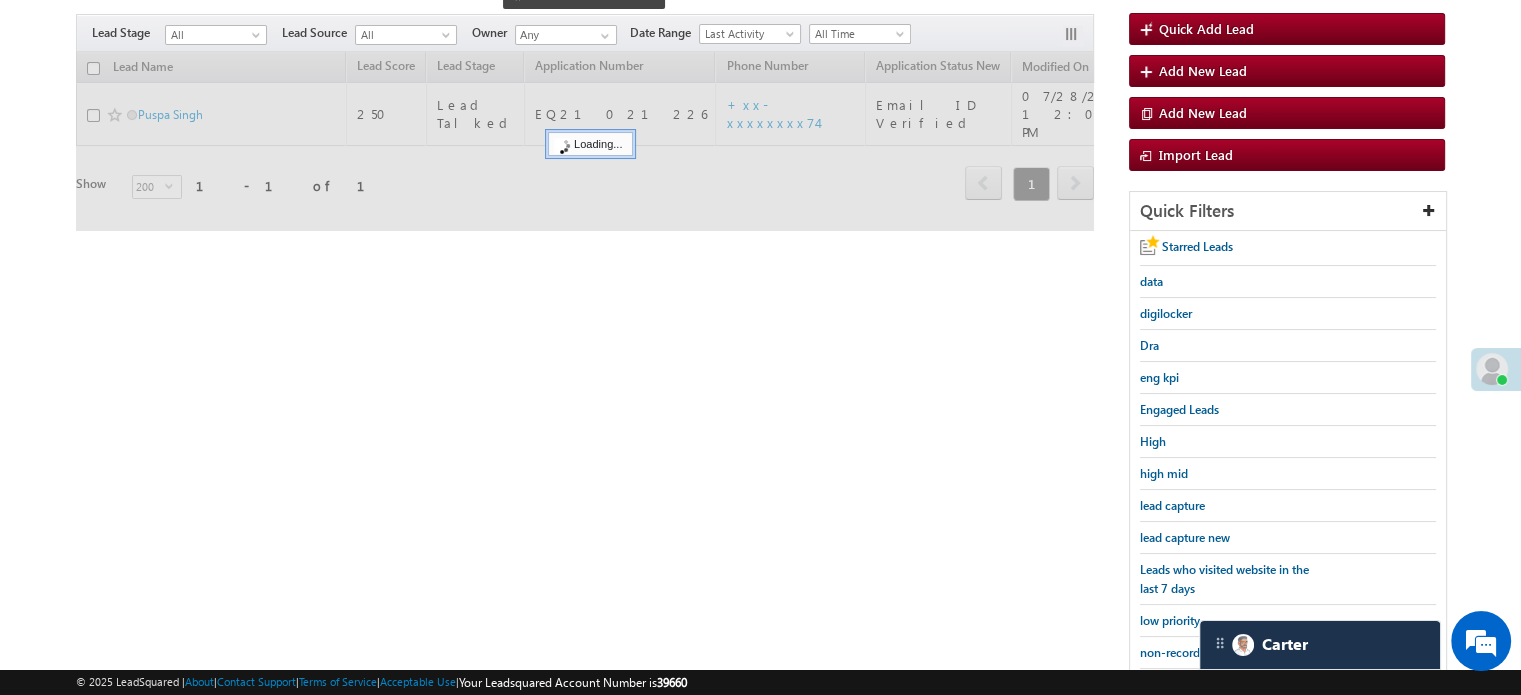scroll, scrollTop: 129, scrollLeft: 0, axis: vertical 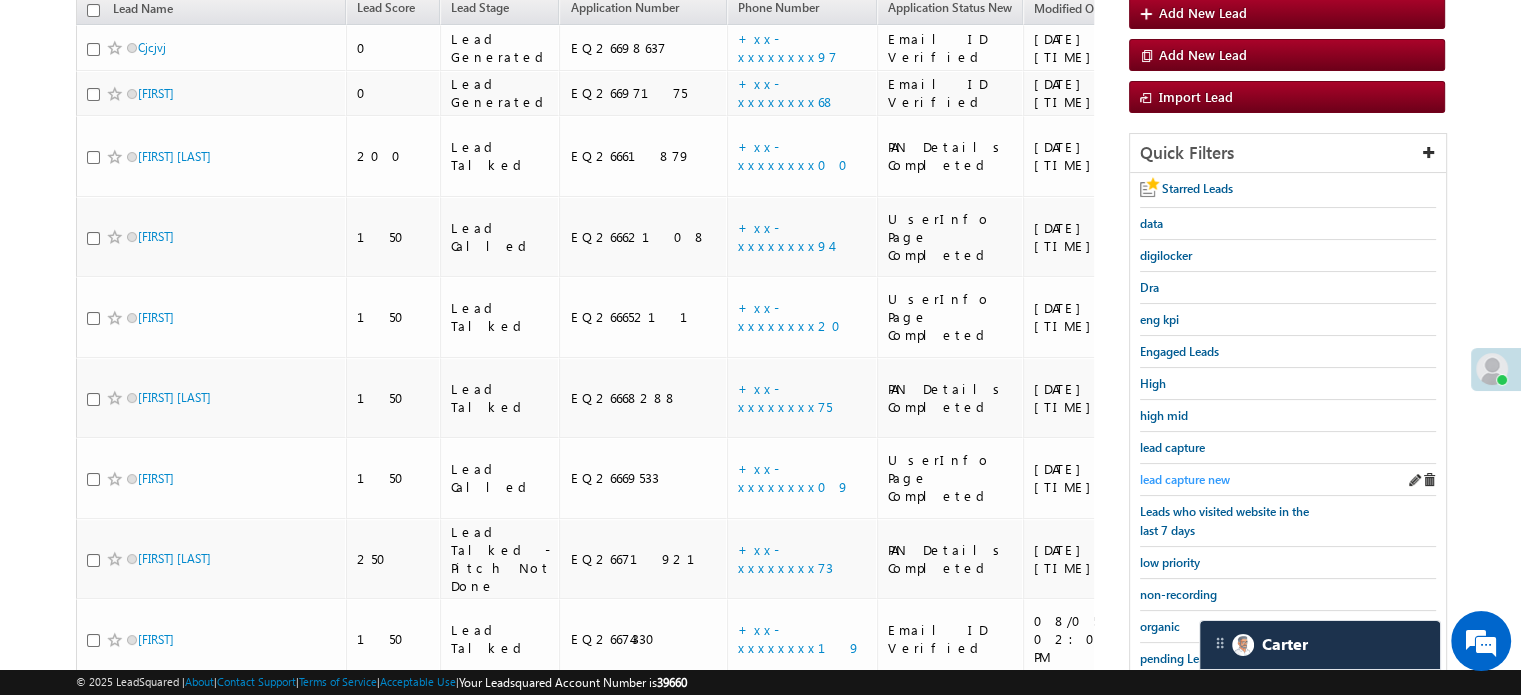 click on "lead capture new" at bounding box center (1185, 479) 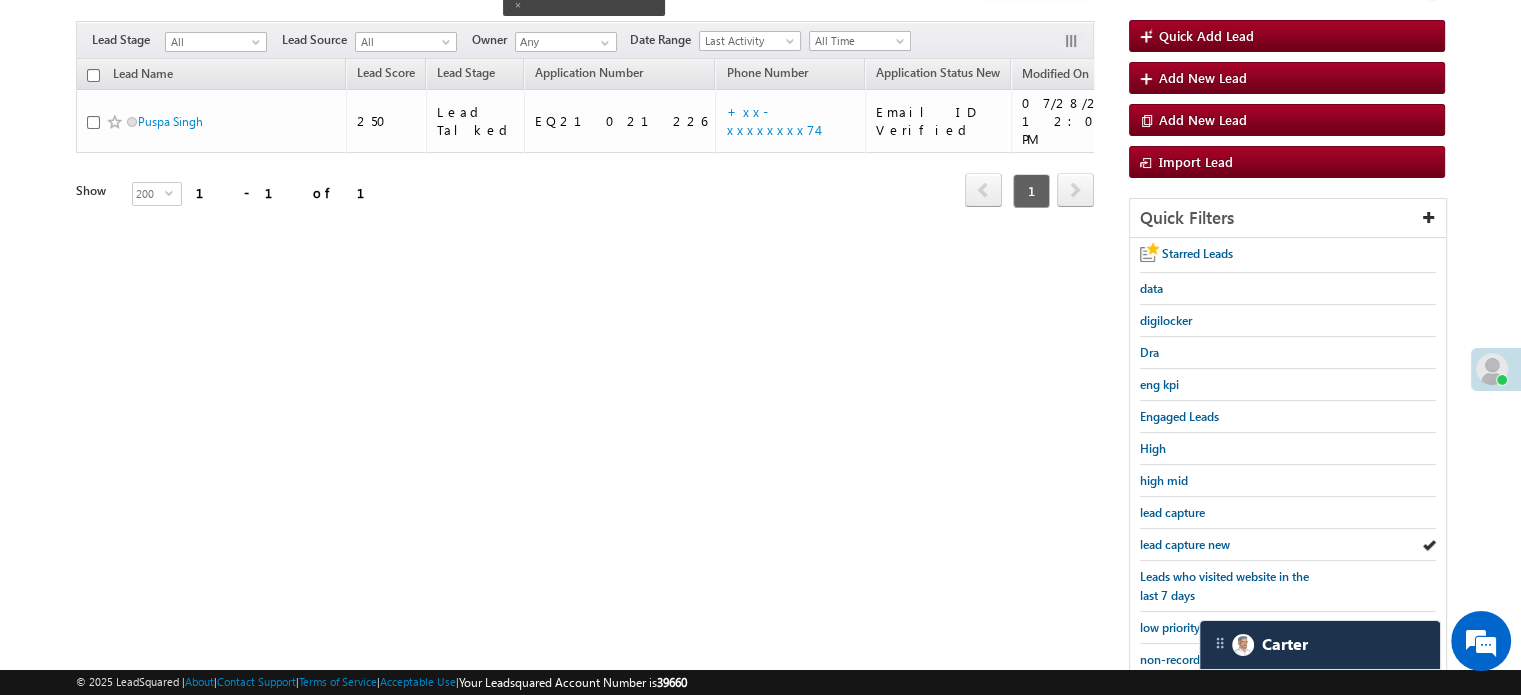 scroll, scrollTop: 129, scrollLeft: 0, axis: vertical 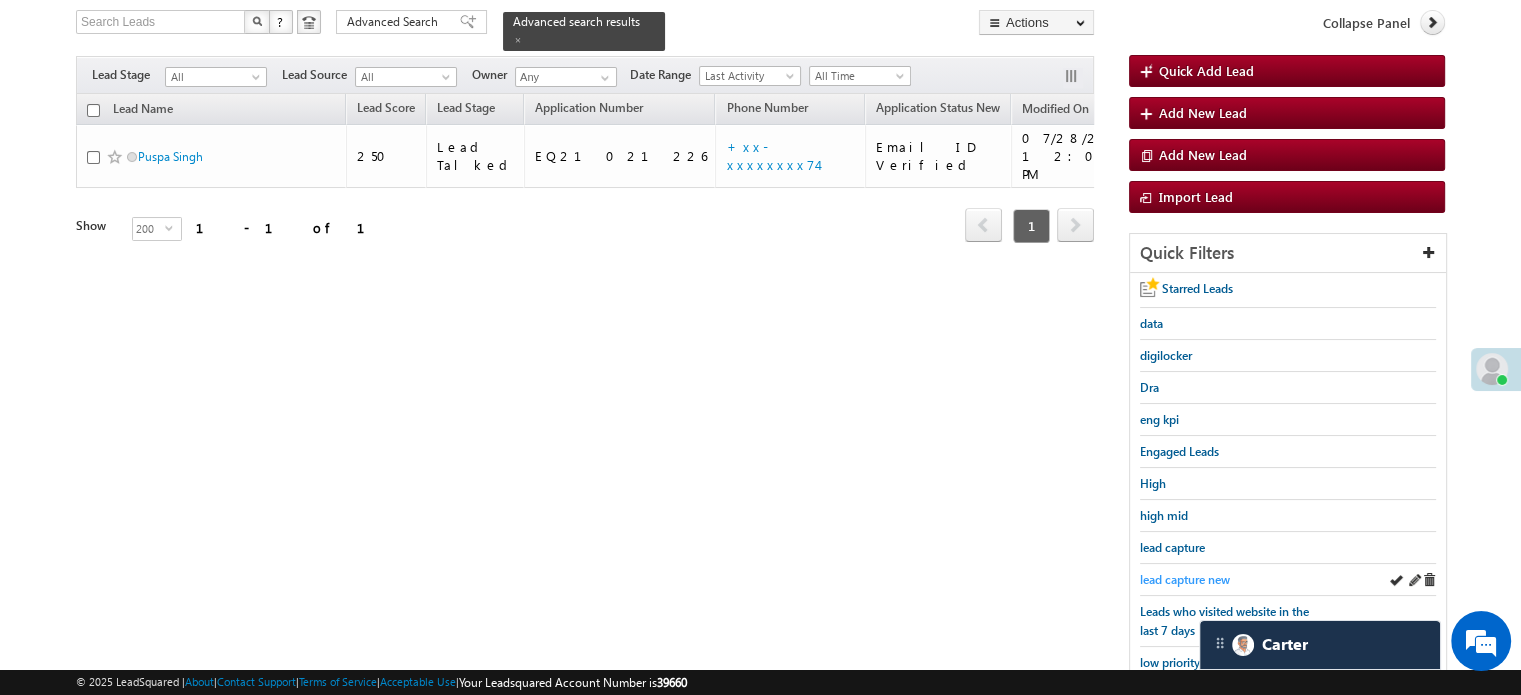 click on "lead capture new" at bounding box center [1185, 579] 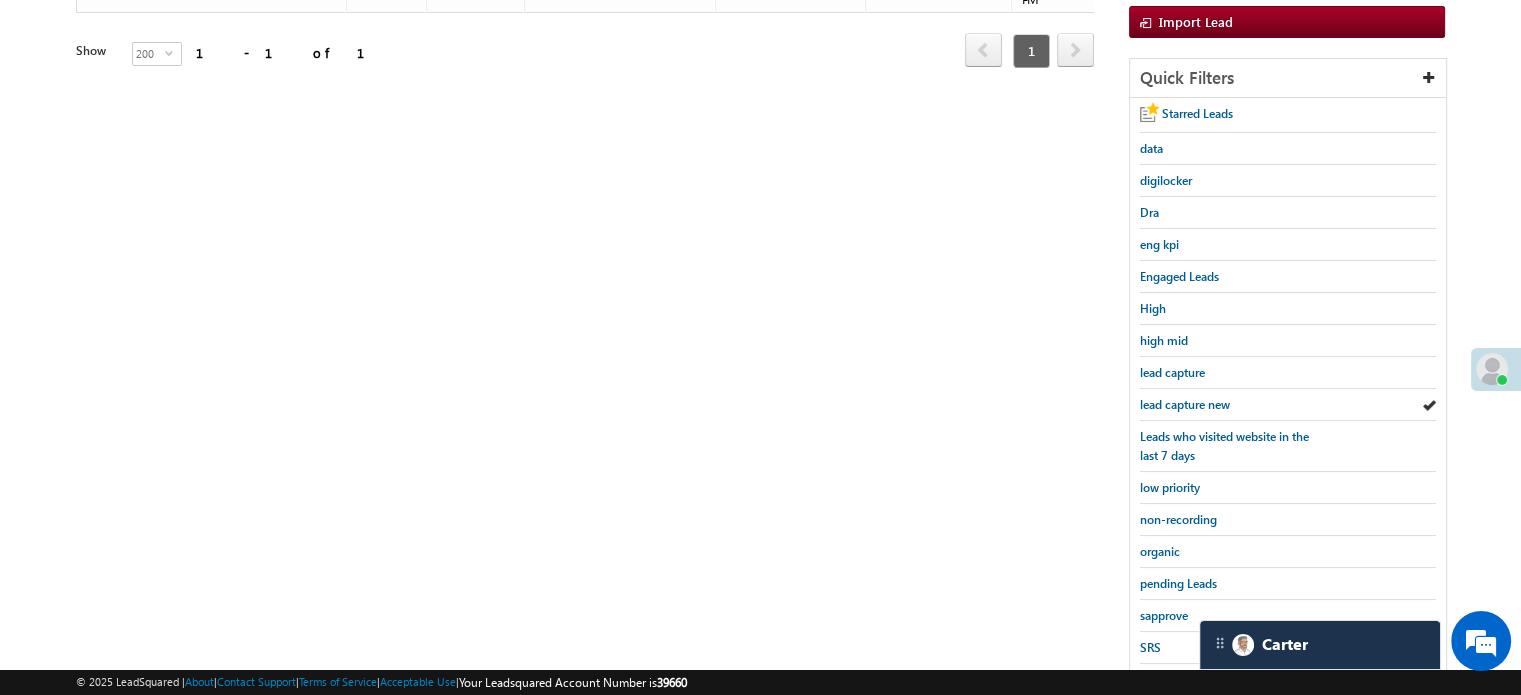 scroll, scrollTop: 429, scrollLeft: 0, axis: vertical 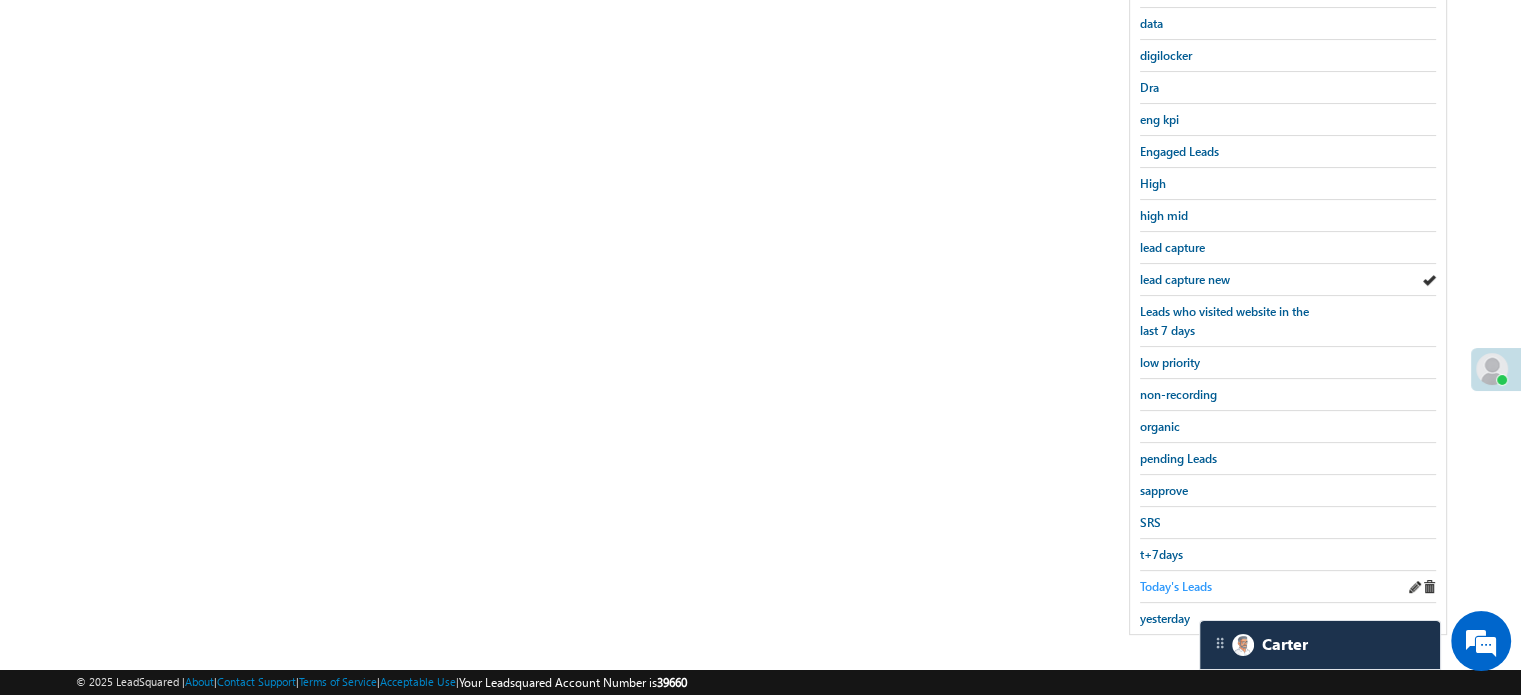 click on "Today's Leads" at bounding box center (1176, 586) 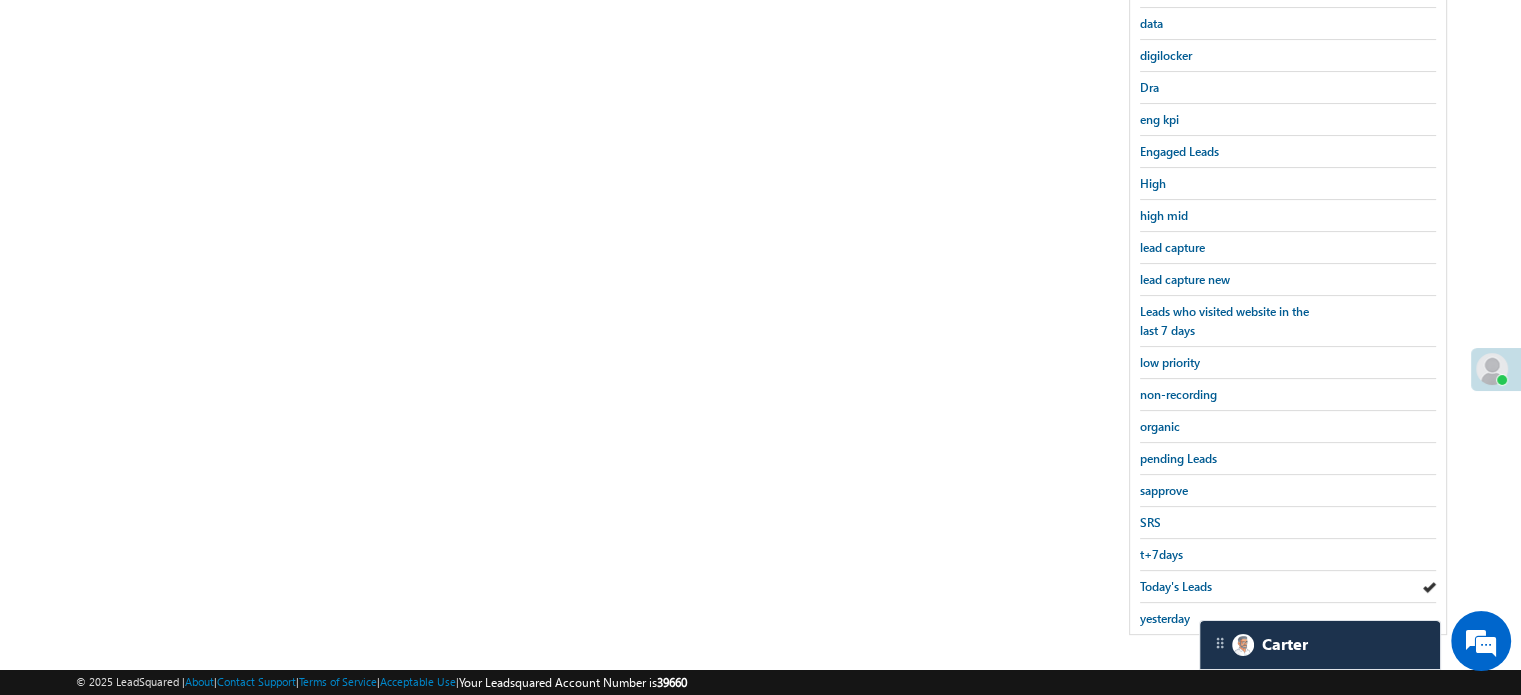 click on "Today's Leads" at bounding box center (1176, 586) 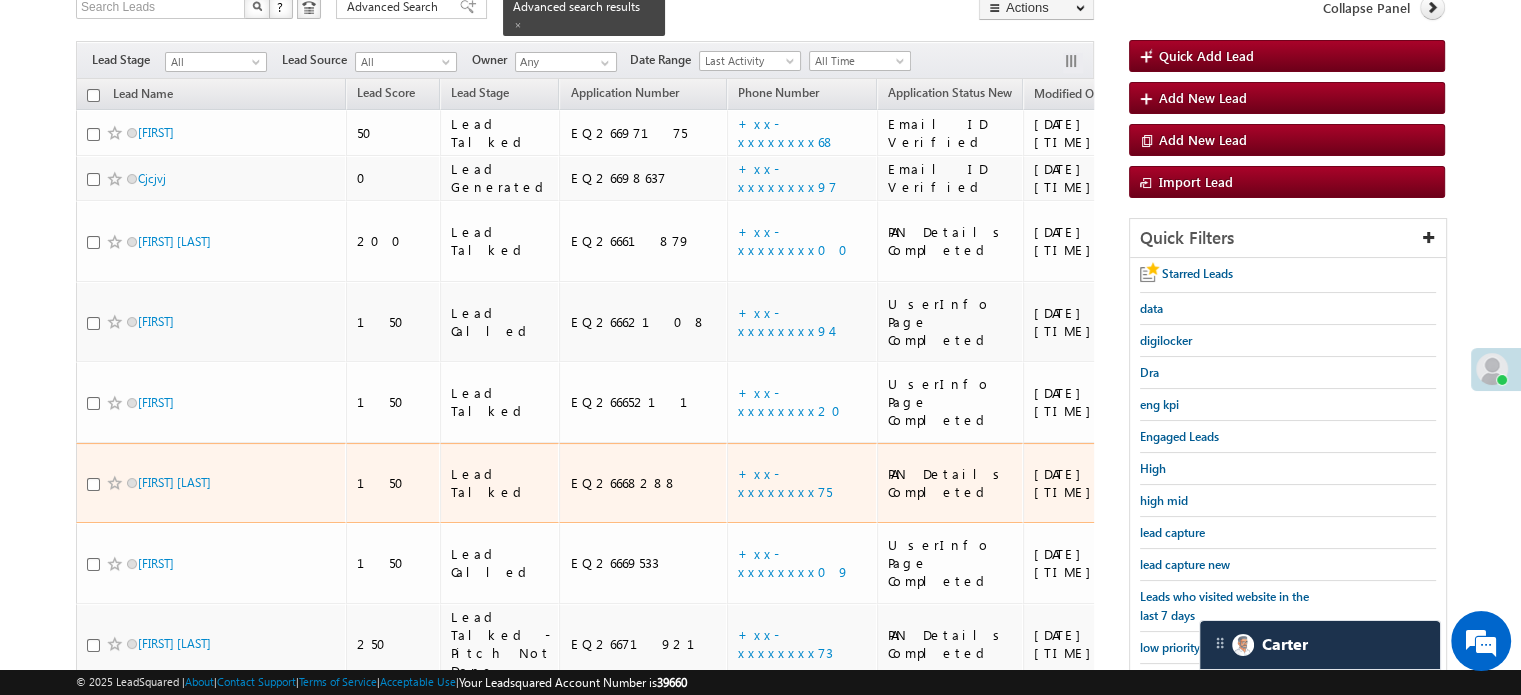 scroll, scrollTop: 29, scrollLeft: 0, axis: vertical 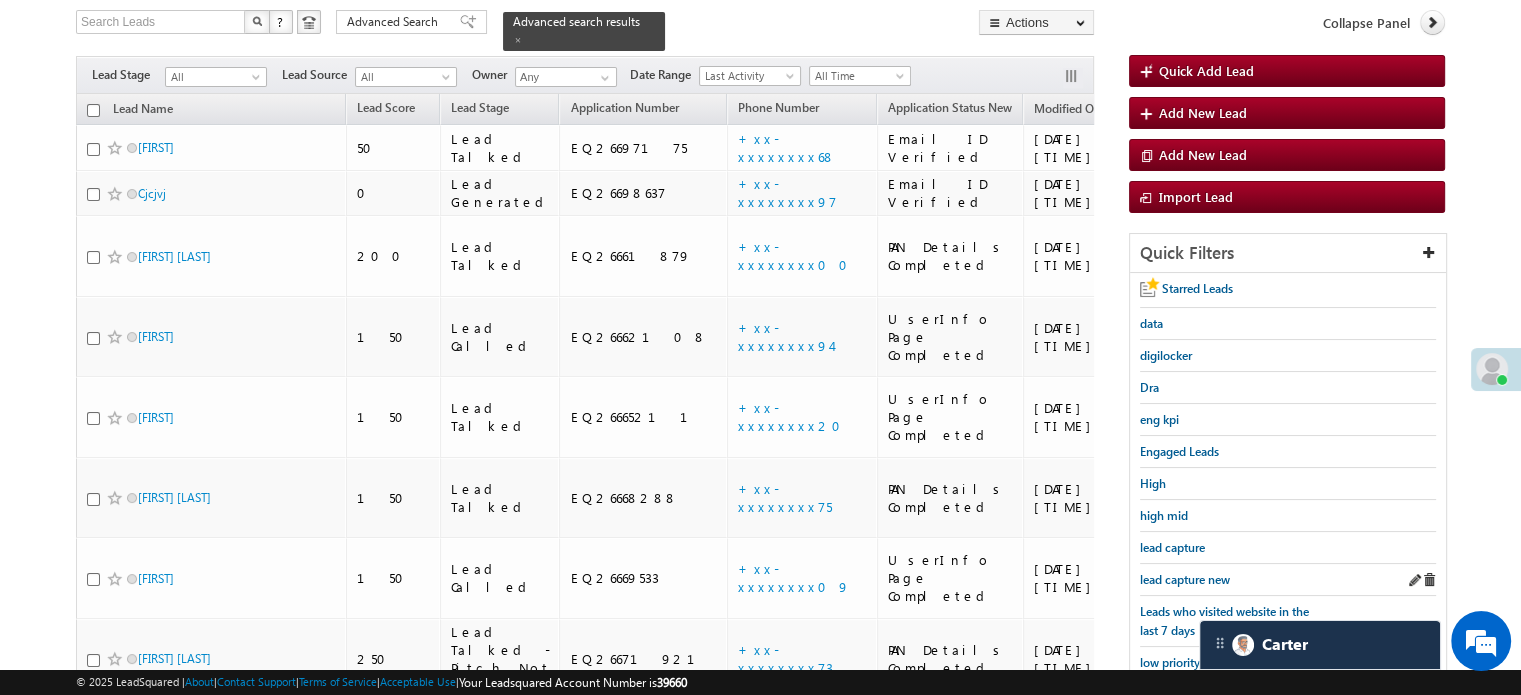 click on "lead capture new" at bounding box center (1288, 580) 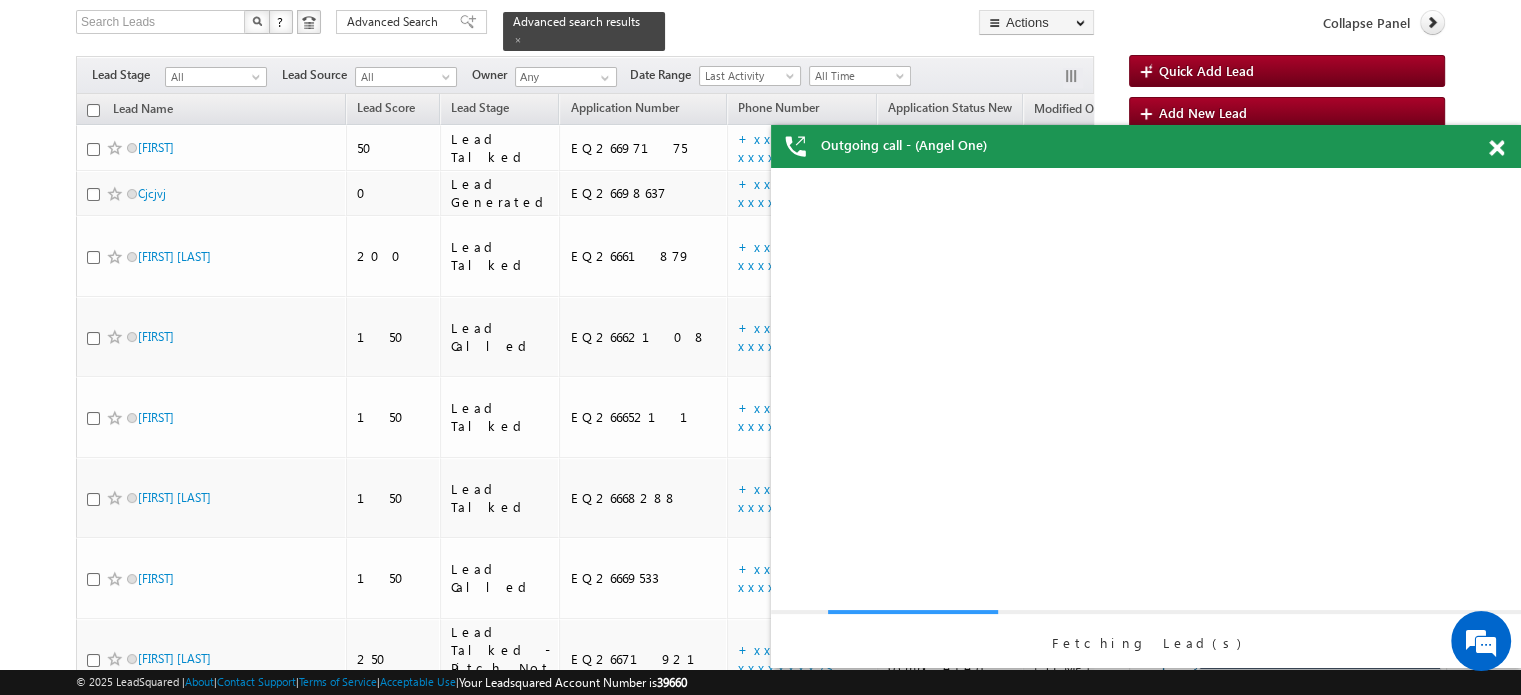 scroll, scrollTop: 0, scrollLeft: 0, axis: both 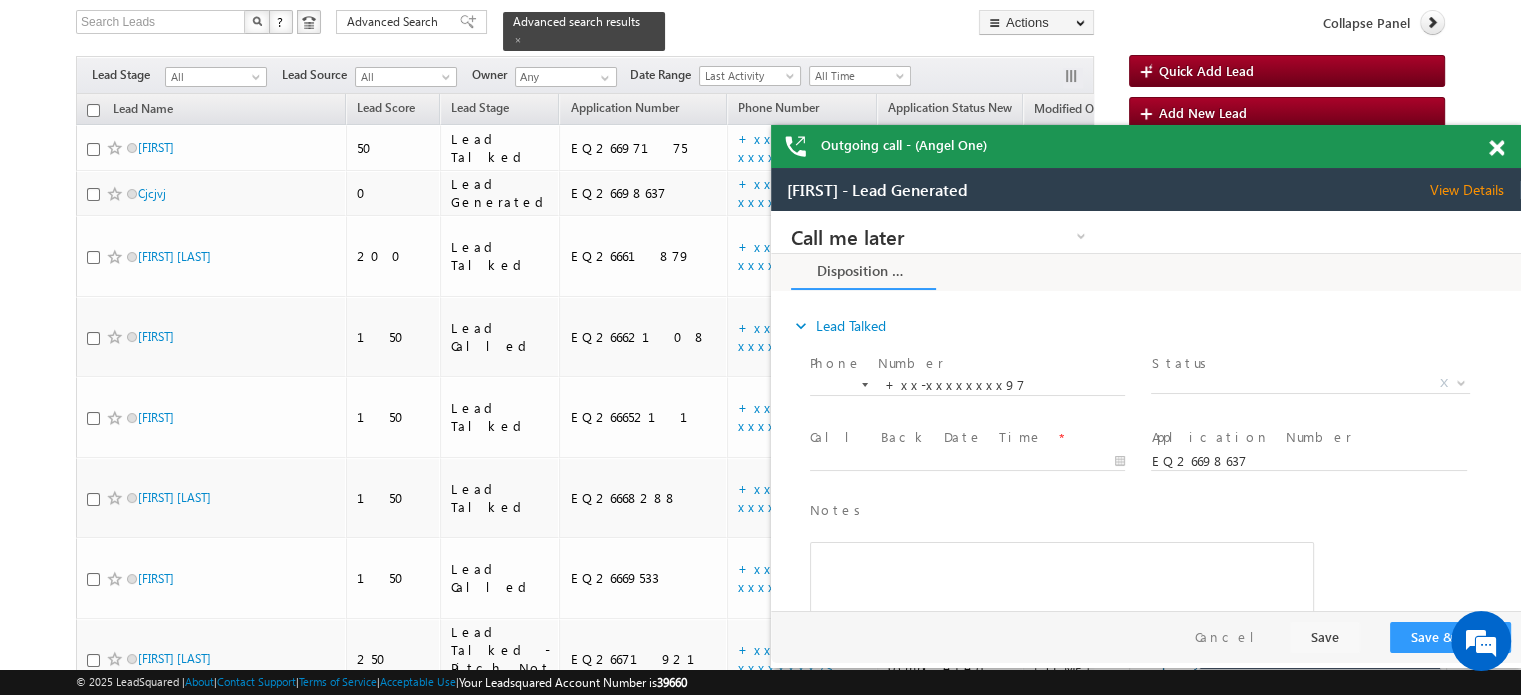 click at bounding box center [1496, 148] 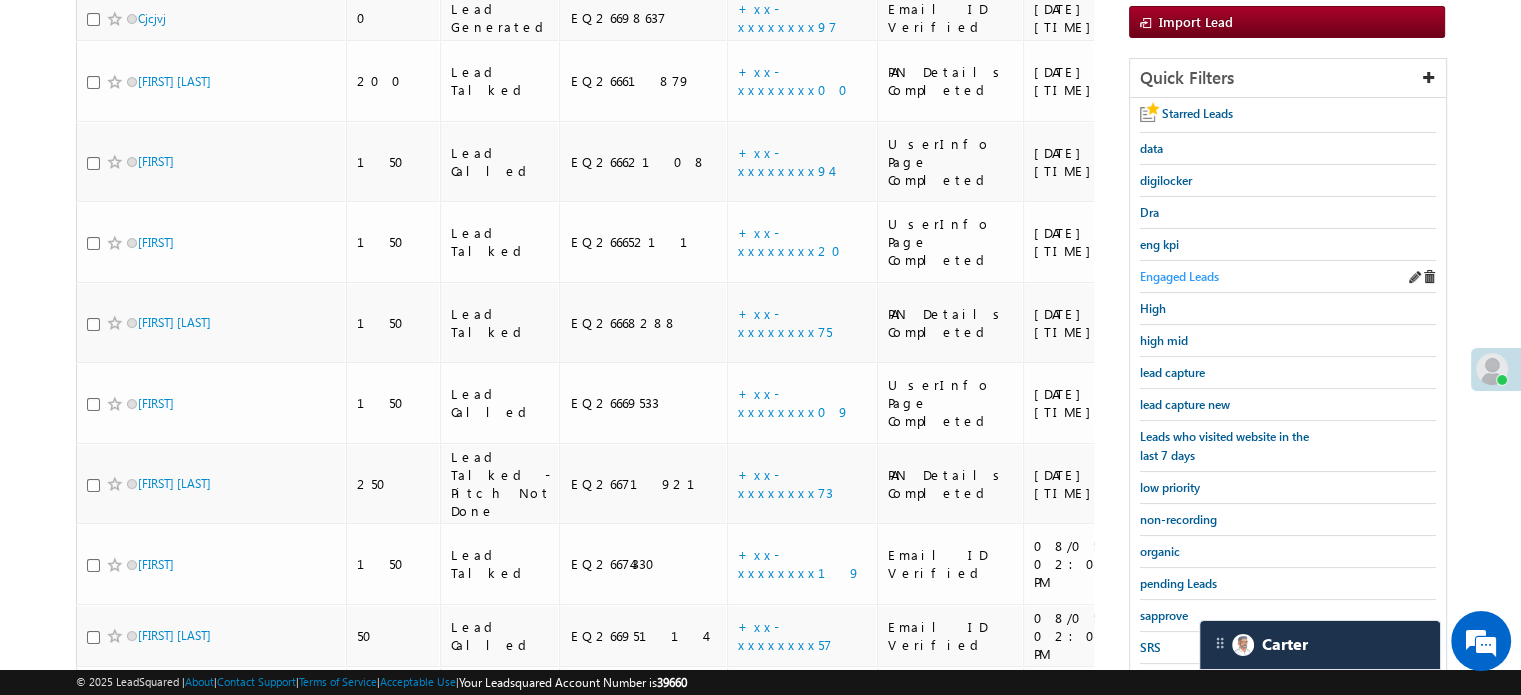 scroll, scrollTop: 429, scrollLeft: 0, axis: vertical 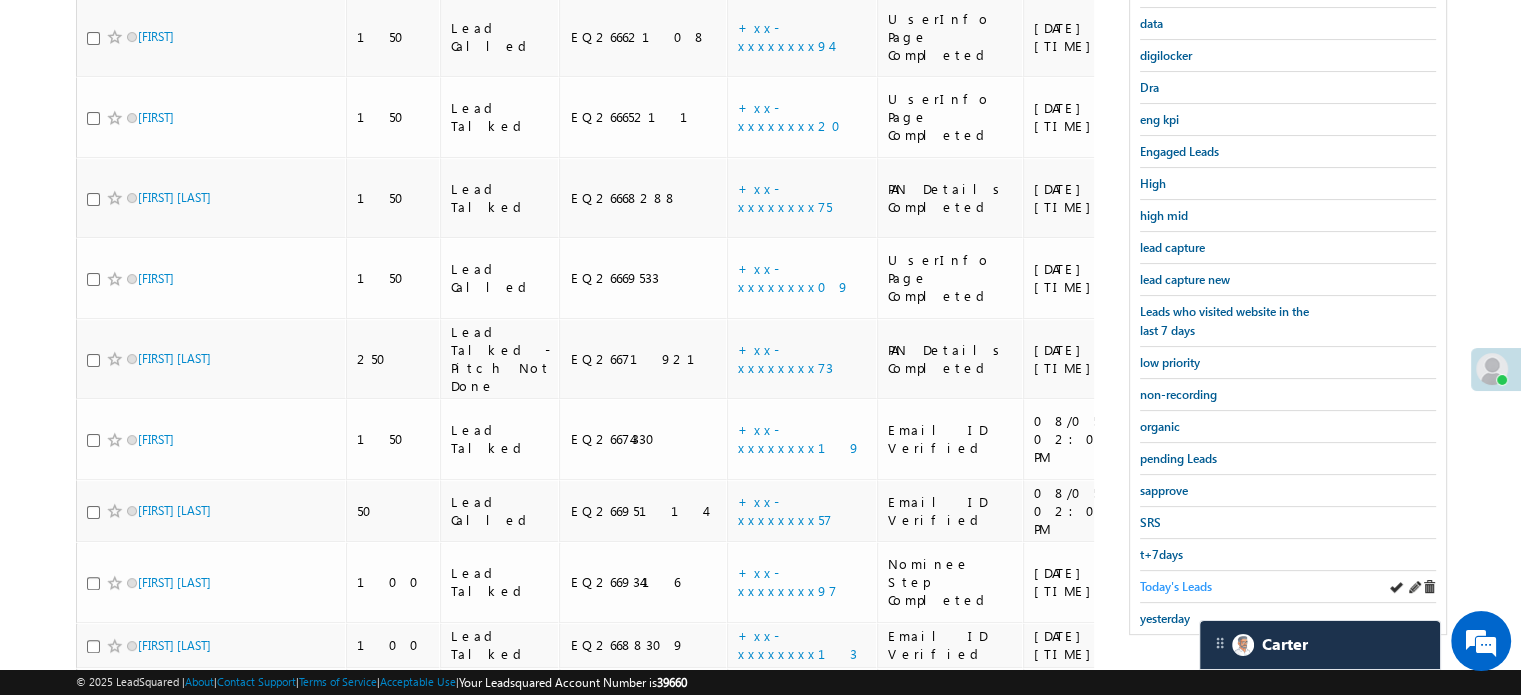 click on "Today's Leads" at bounding box center (1176, 586) 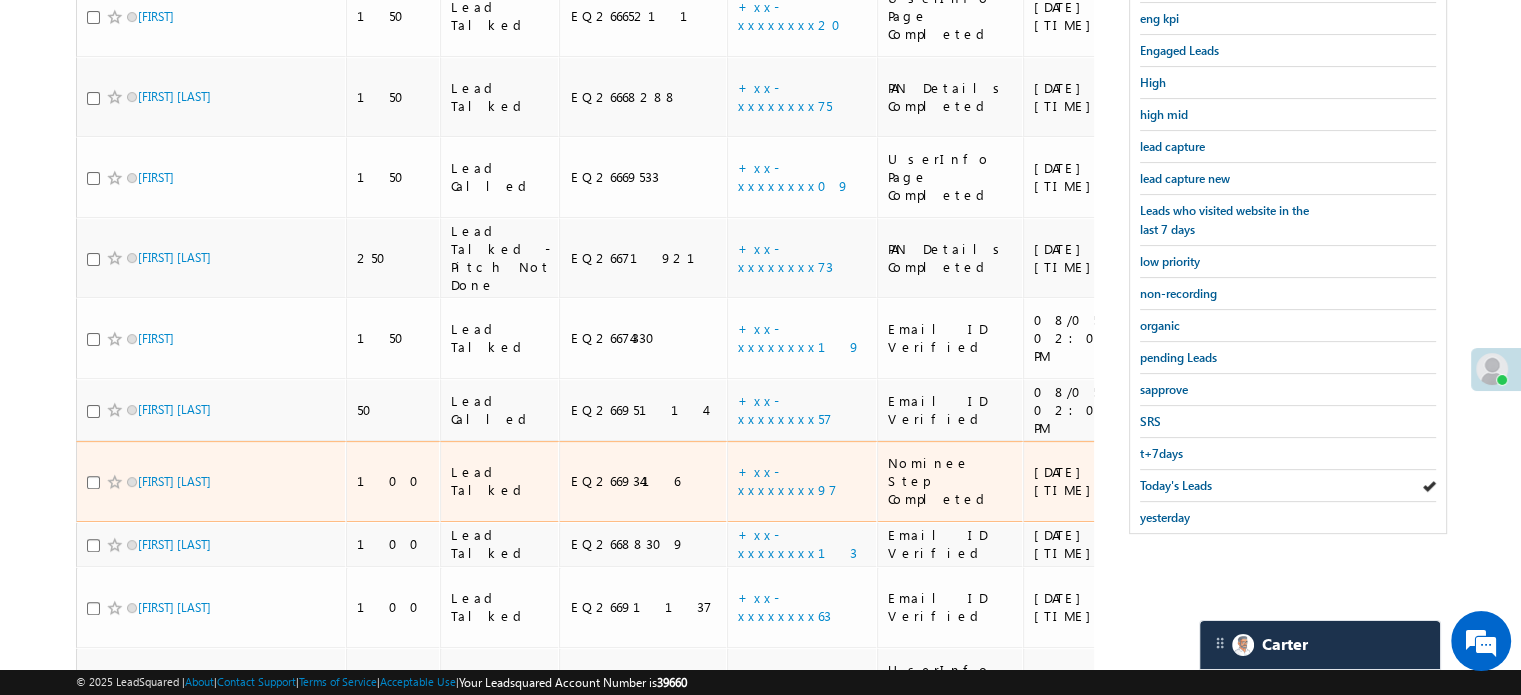 scroll, scrollTop: 641, scrollLeft: 0, axis: vertical 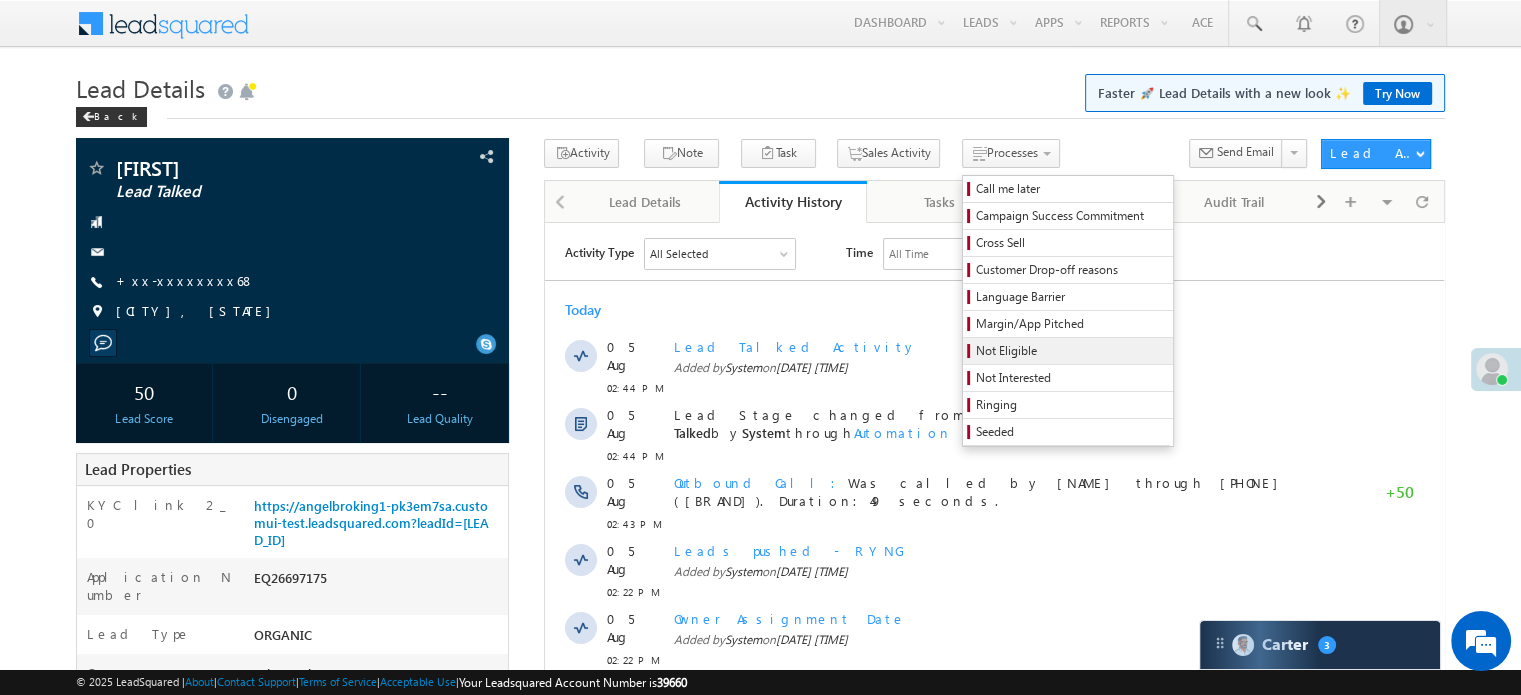 click on "Not Eligible" at bounding box center (1071, 351) 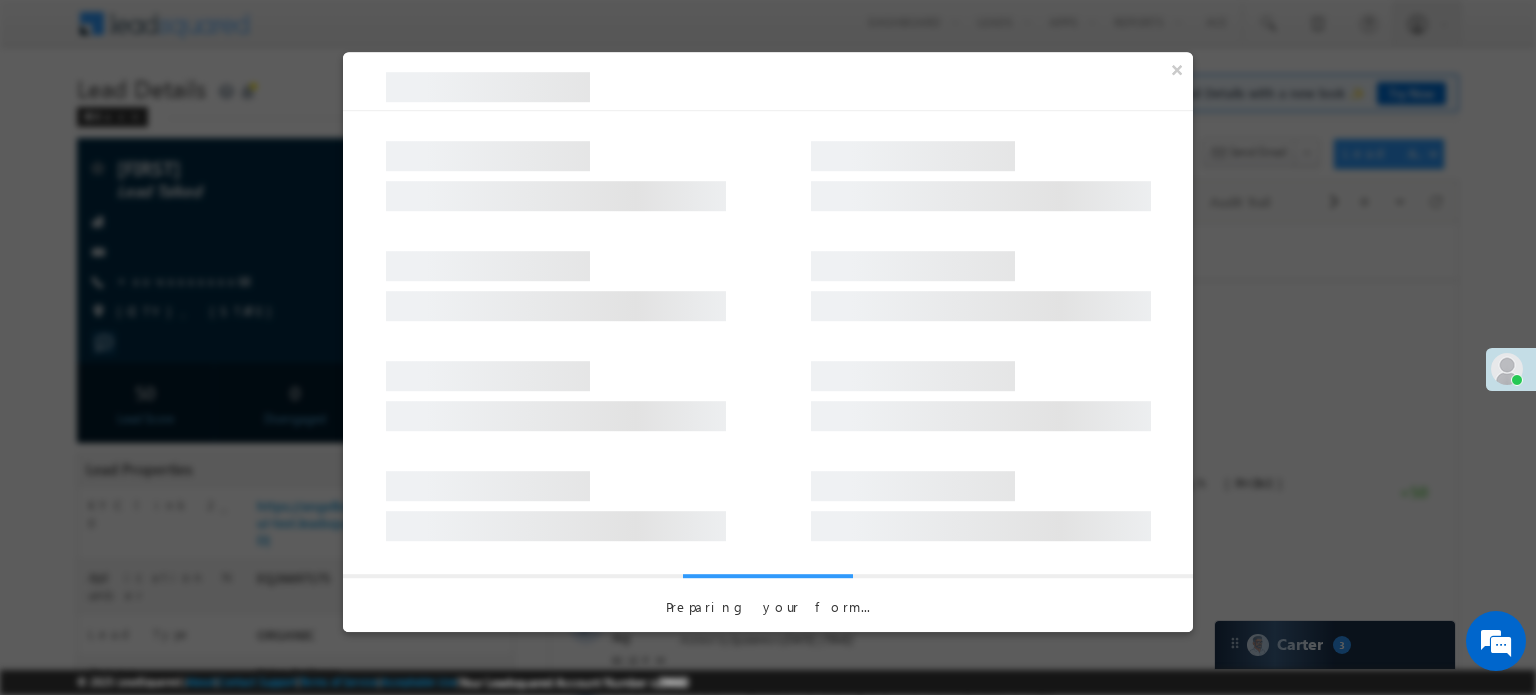 click at bounding box center (768, 276) 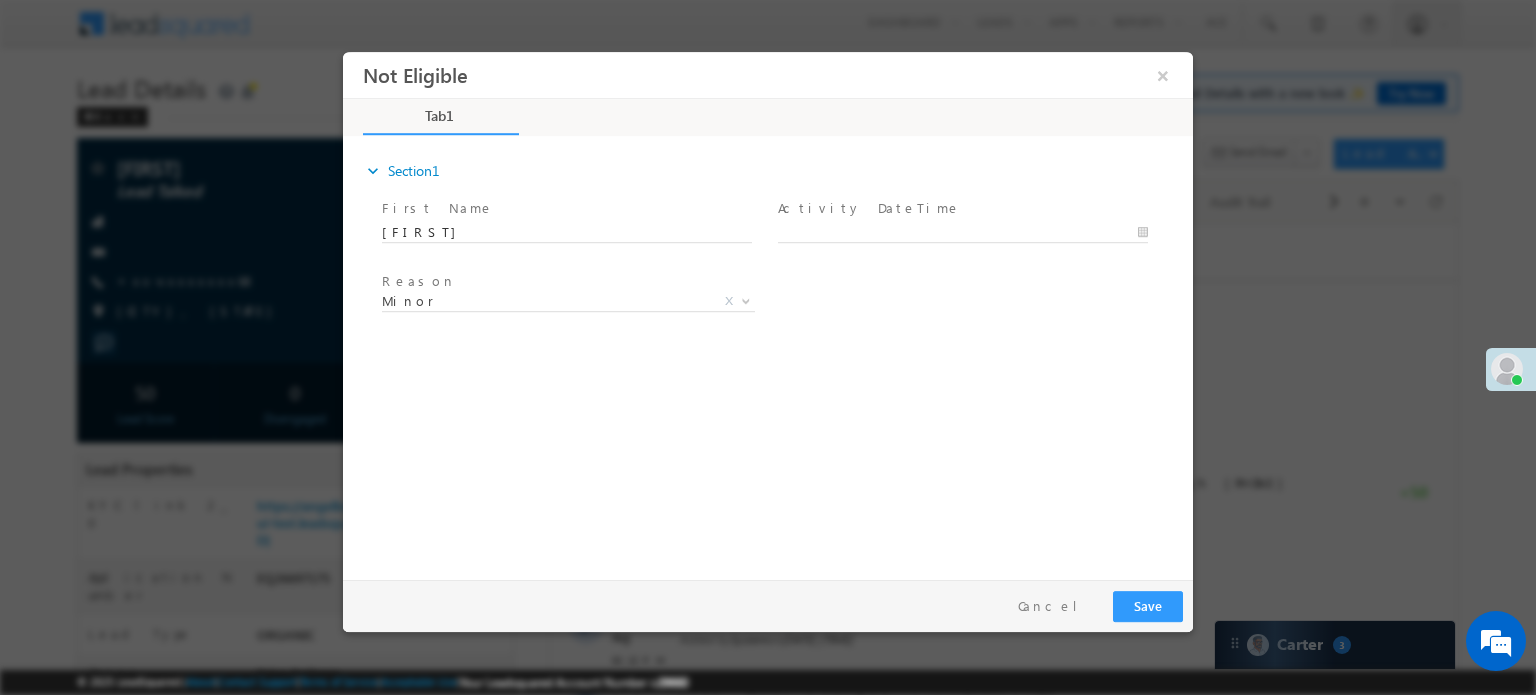 click on "Not Eligible
×
Tab1 67% Completed *" at bounding box center [768, 310] 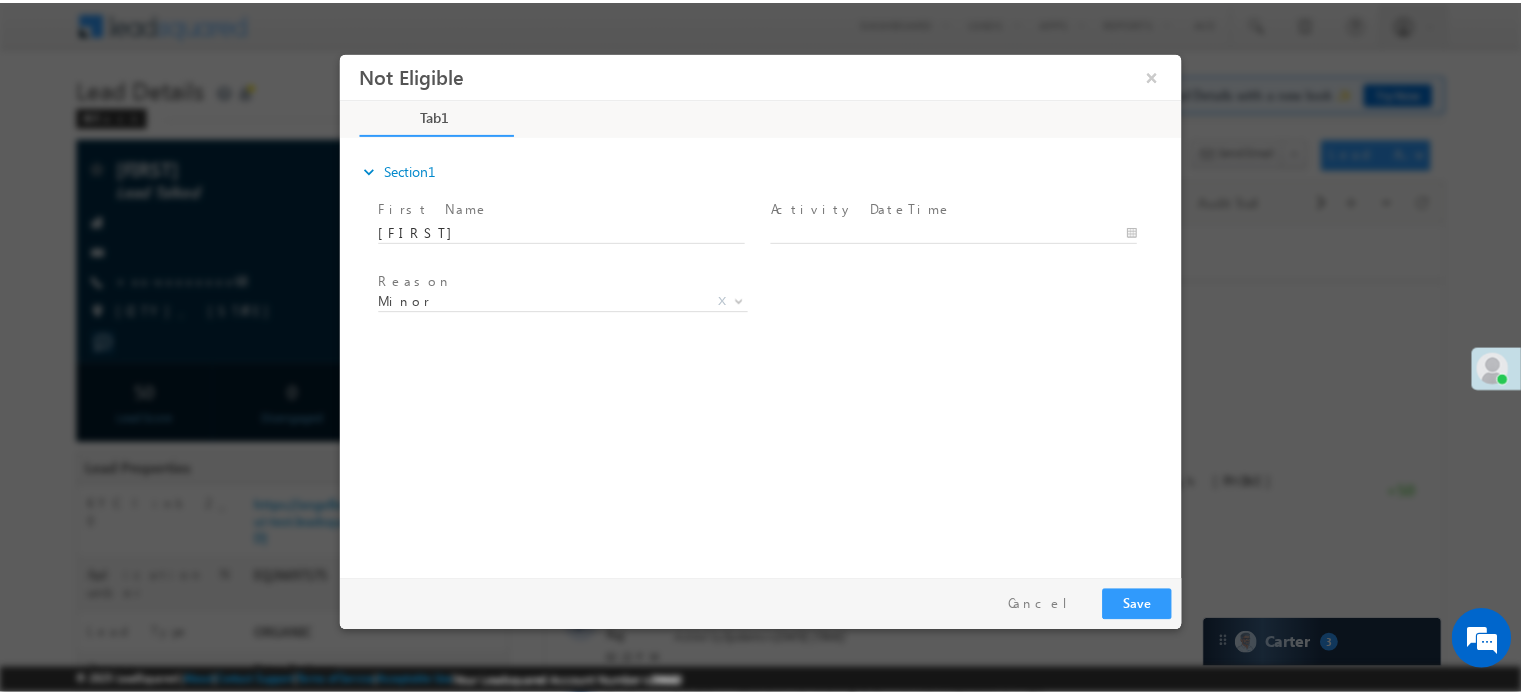 scroll, scrollTop: 0, scrollLeft: 0, axis: both 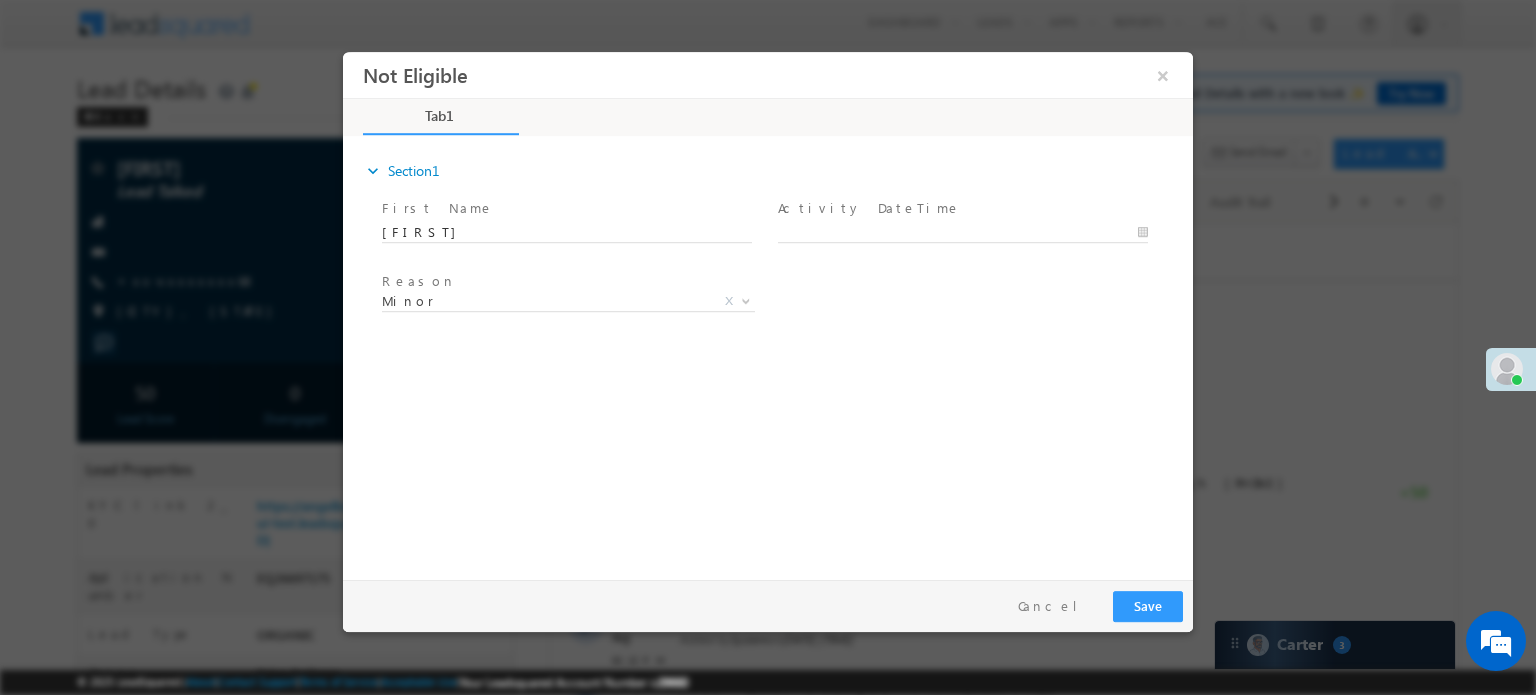 click at bounding box center (972, 232) 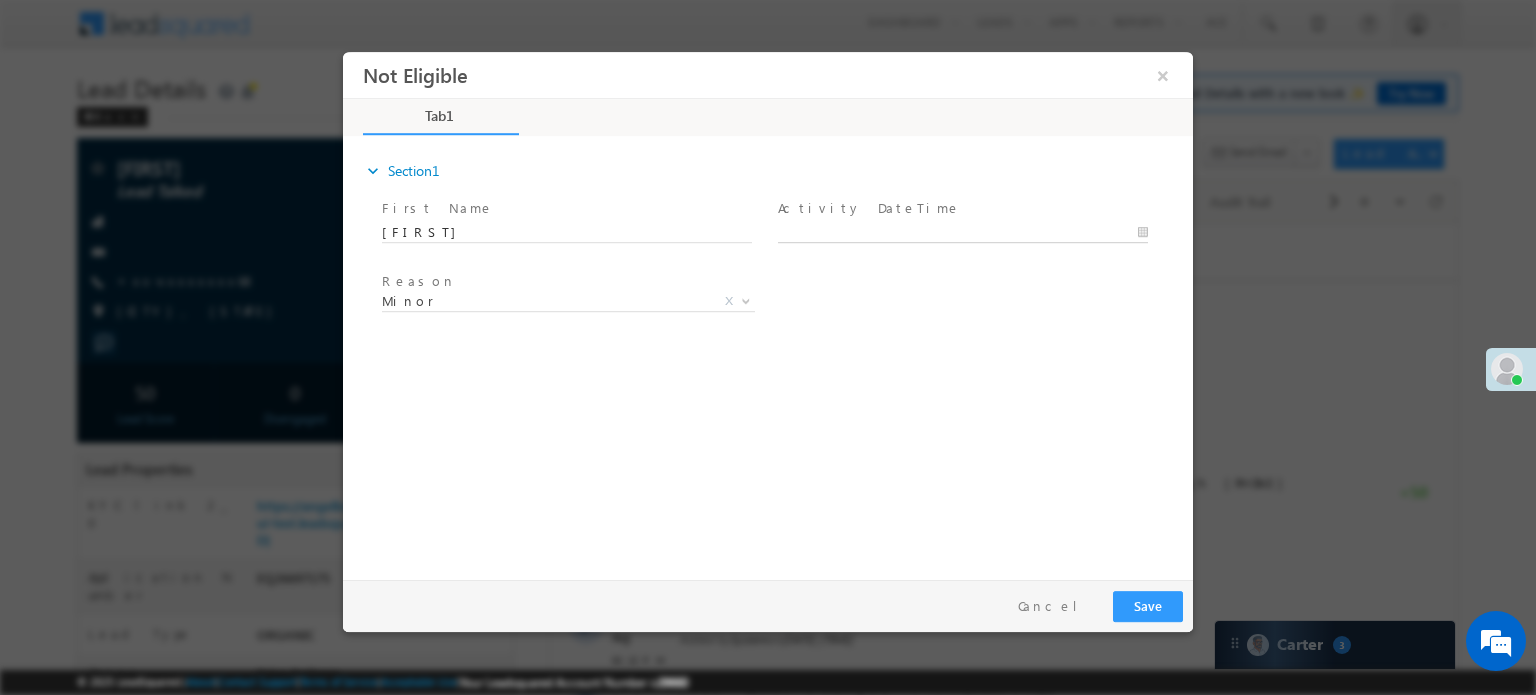 type on "08/05/25 2:45 PM" 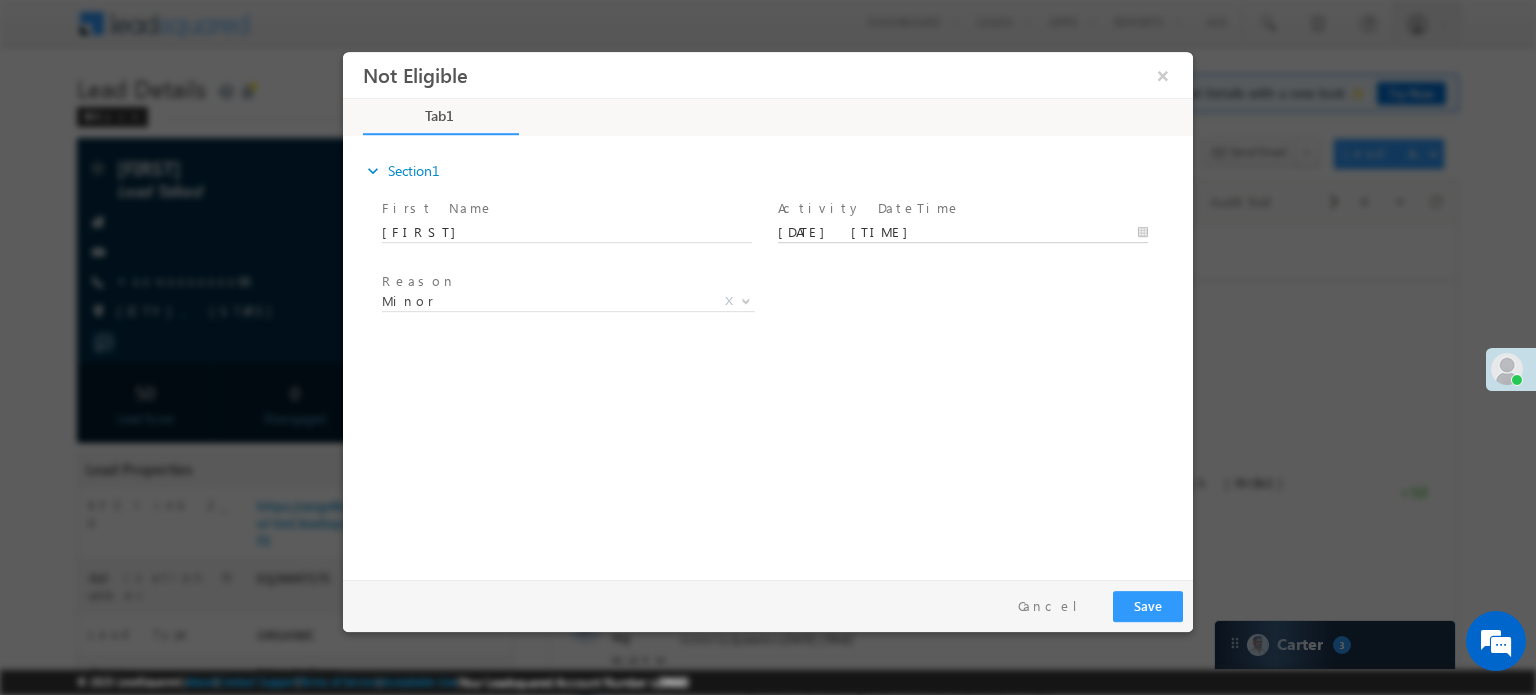 click on "08/05/25 2:45 PM" at bounding box center (963, 232) 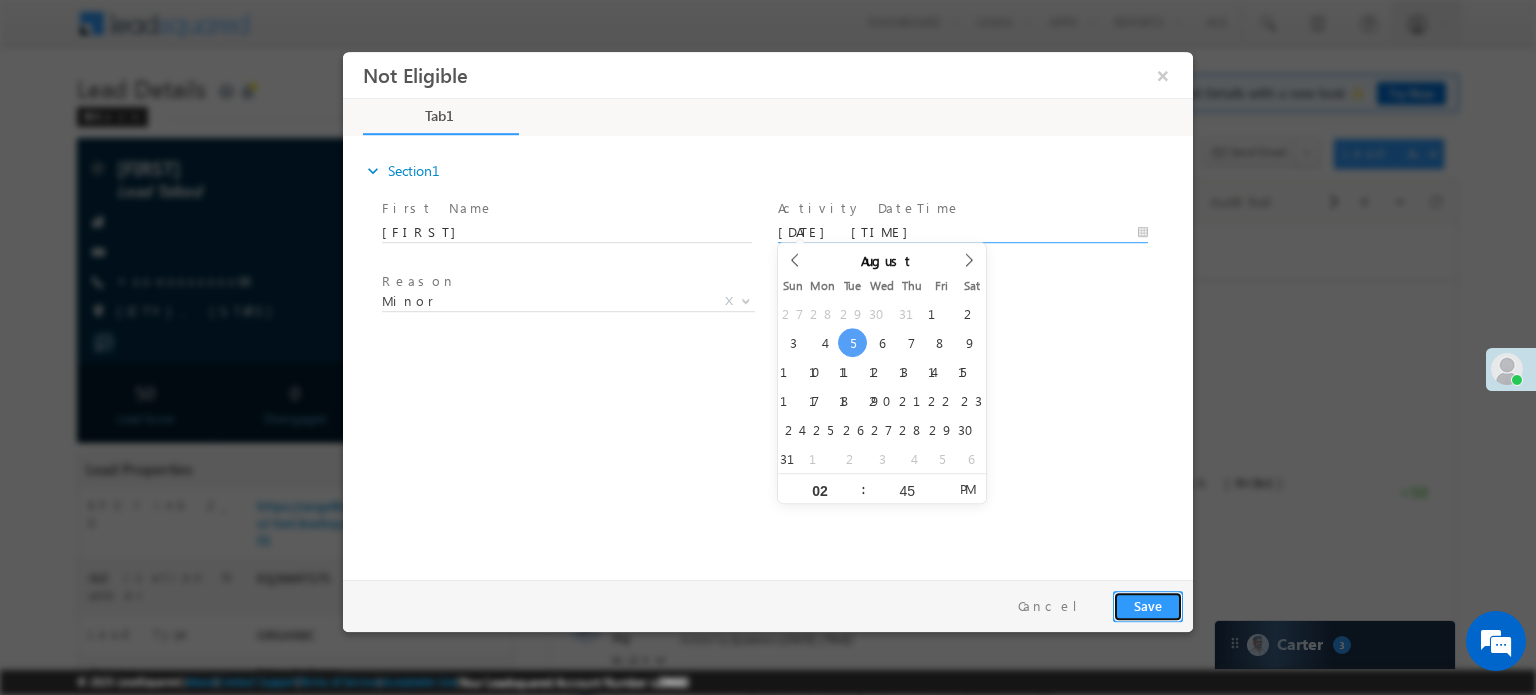 click on "Save" at bounding box center (1148, 605) 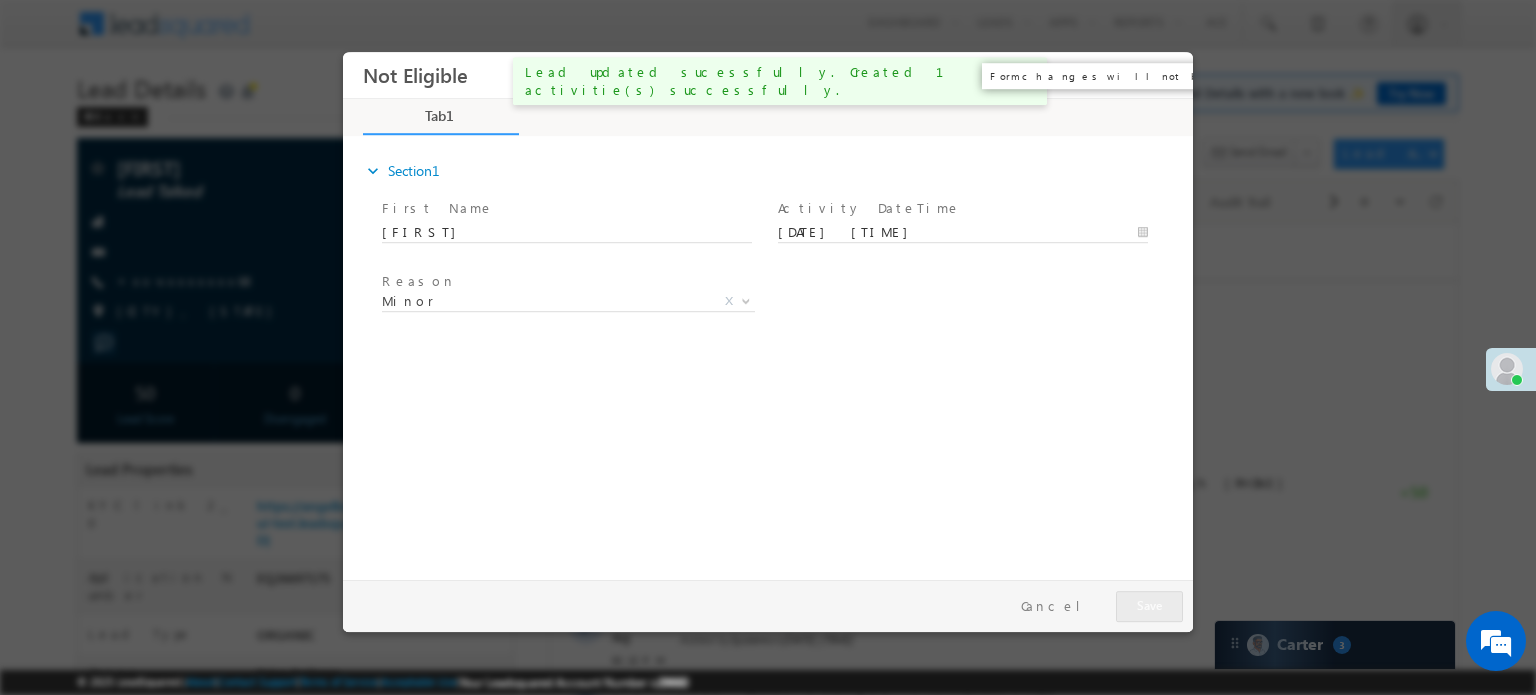 click on "×" at bounding box center (1163, 74) 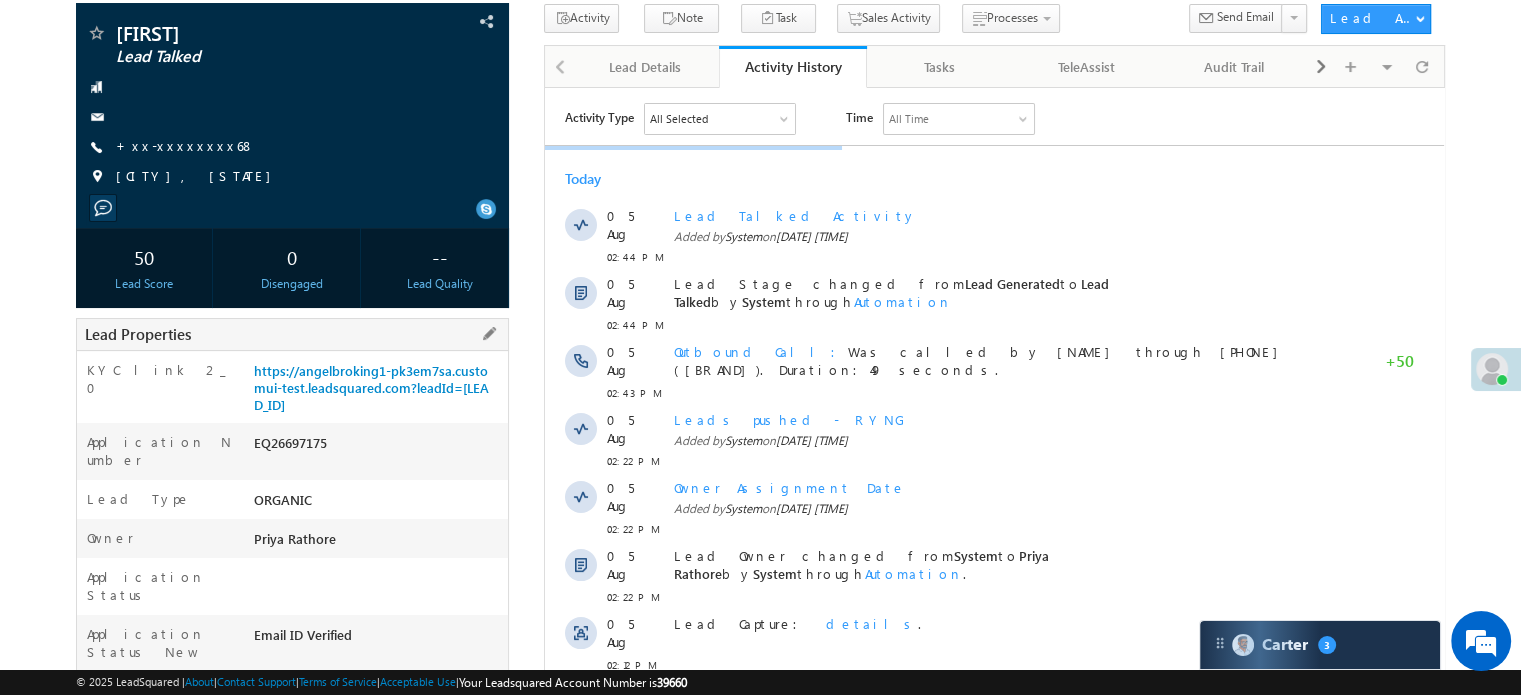 scroll, scrollTop: 300, scrollLeft: 0, axis: vertical 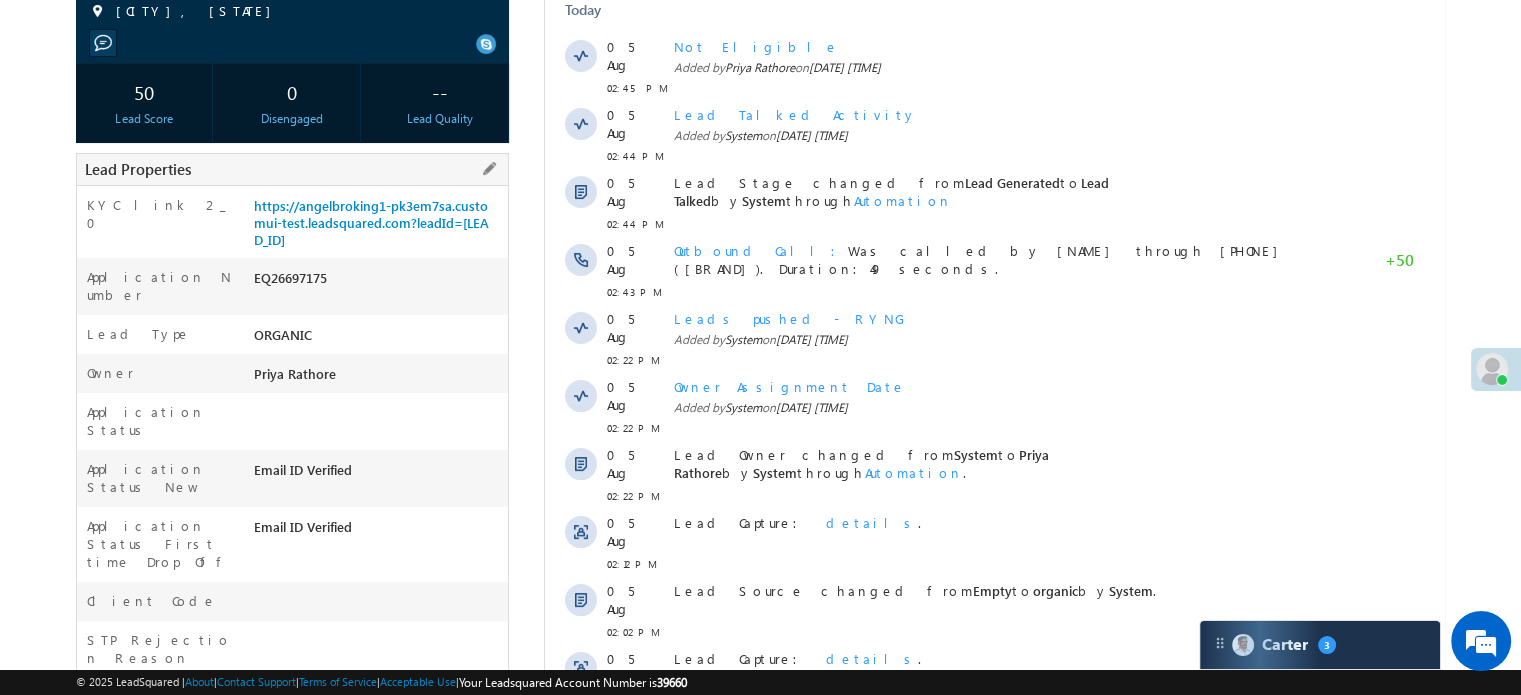 click on "EQ26697175" at bounding box center [378, 282] 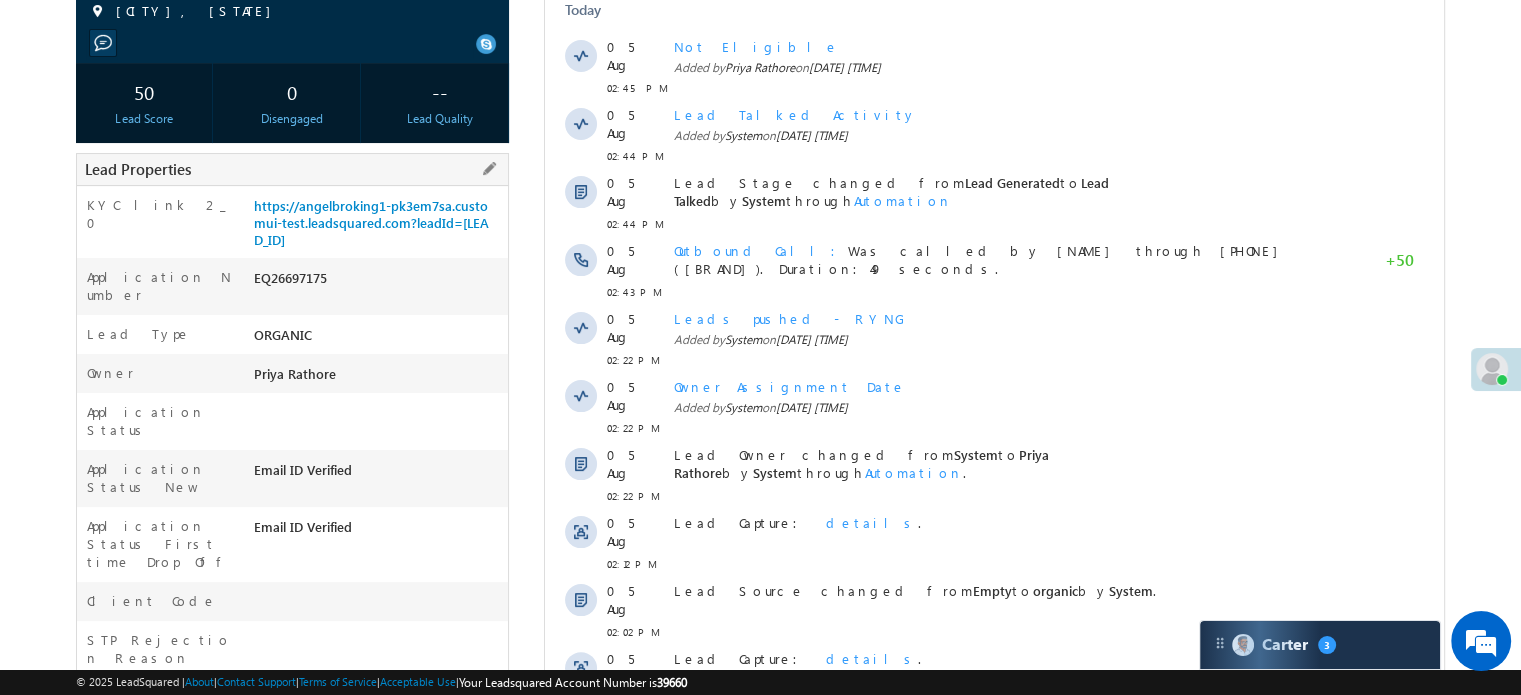 click on "EQ26697175" at bounding box center [378, 282] 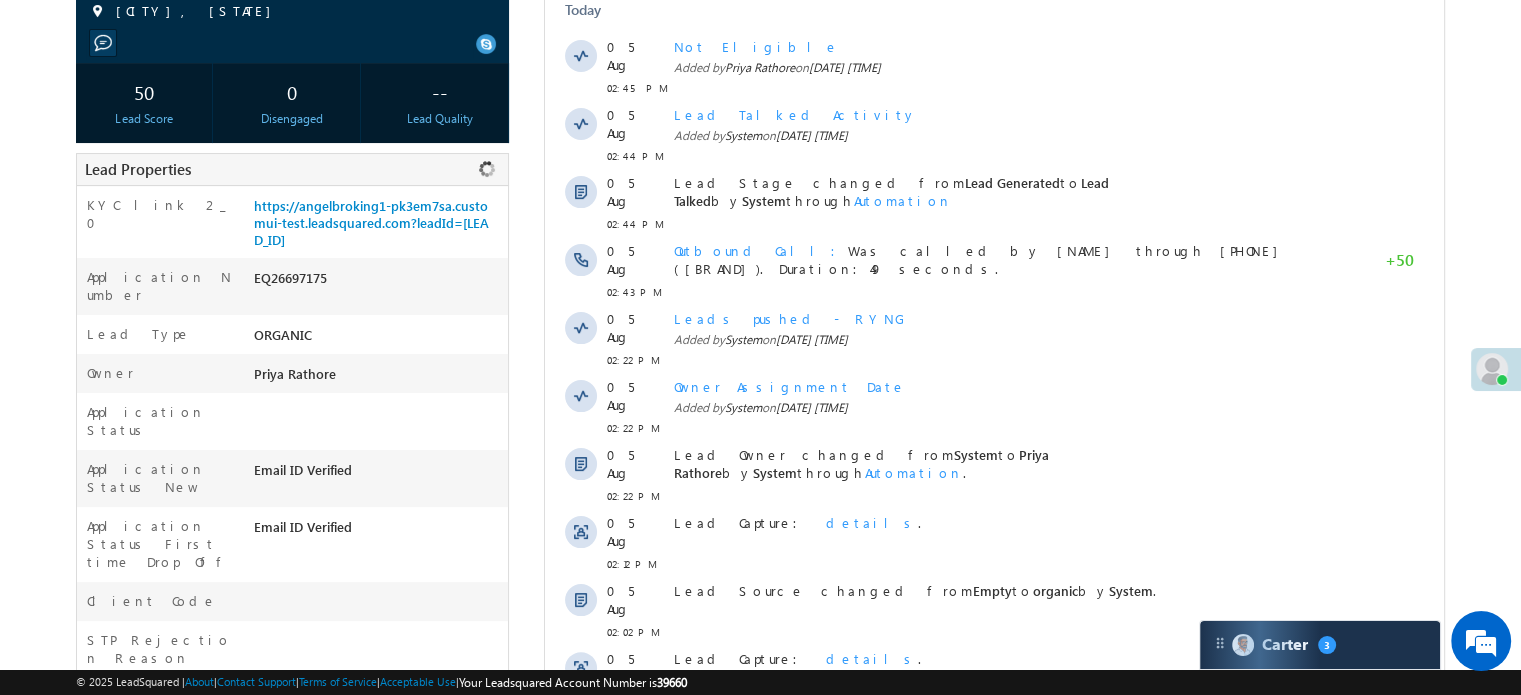 scroll, scrollTop: 0, scrollLeft: 0, axis: both 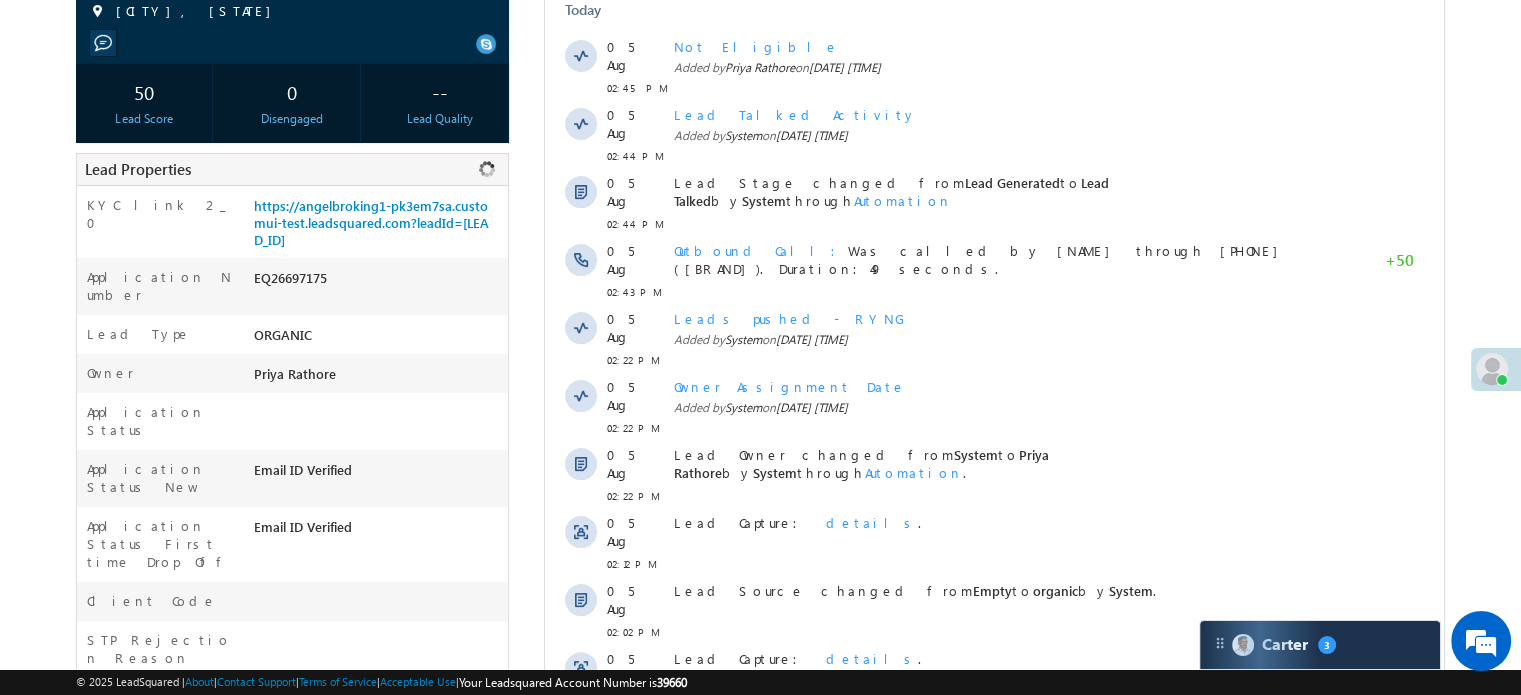 copy on "EQ26697175" 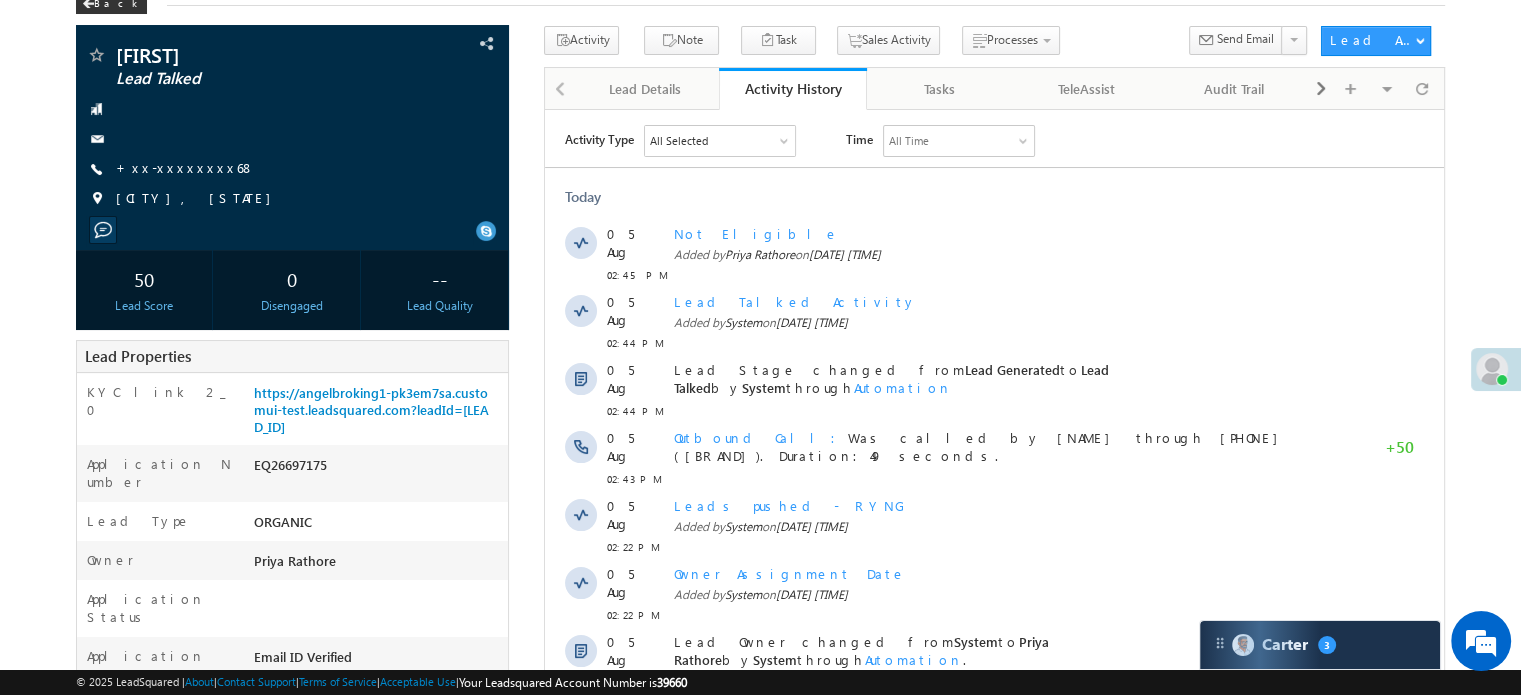 scroll, scrollTop: 0, scrollLeft: 0, axis: both 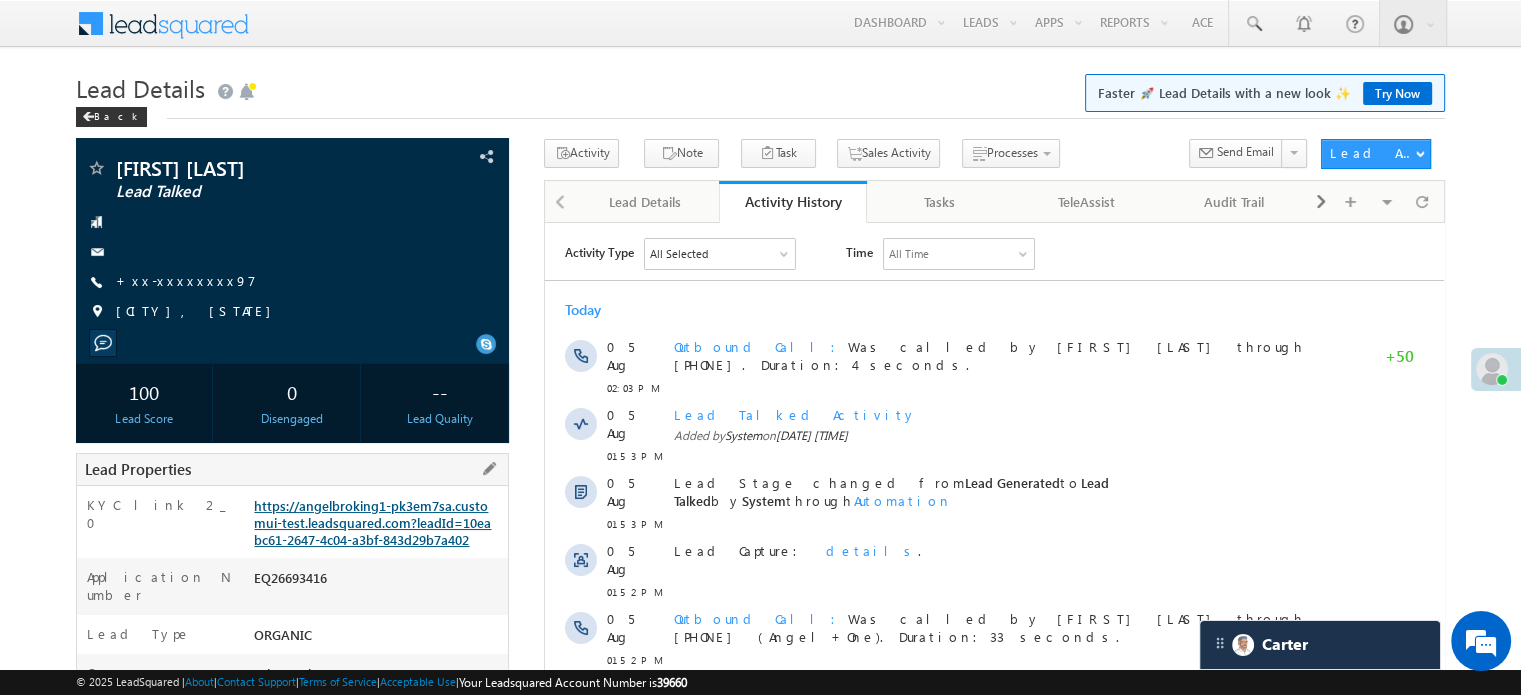 click on "https://angelbroking1-pk3em7sa.customui-test.leadsquared.com?leadId=10eabc61-2647-4c04-a3bf-843d29b7a402" at bounding box center [372, 522] 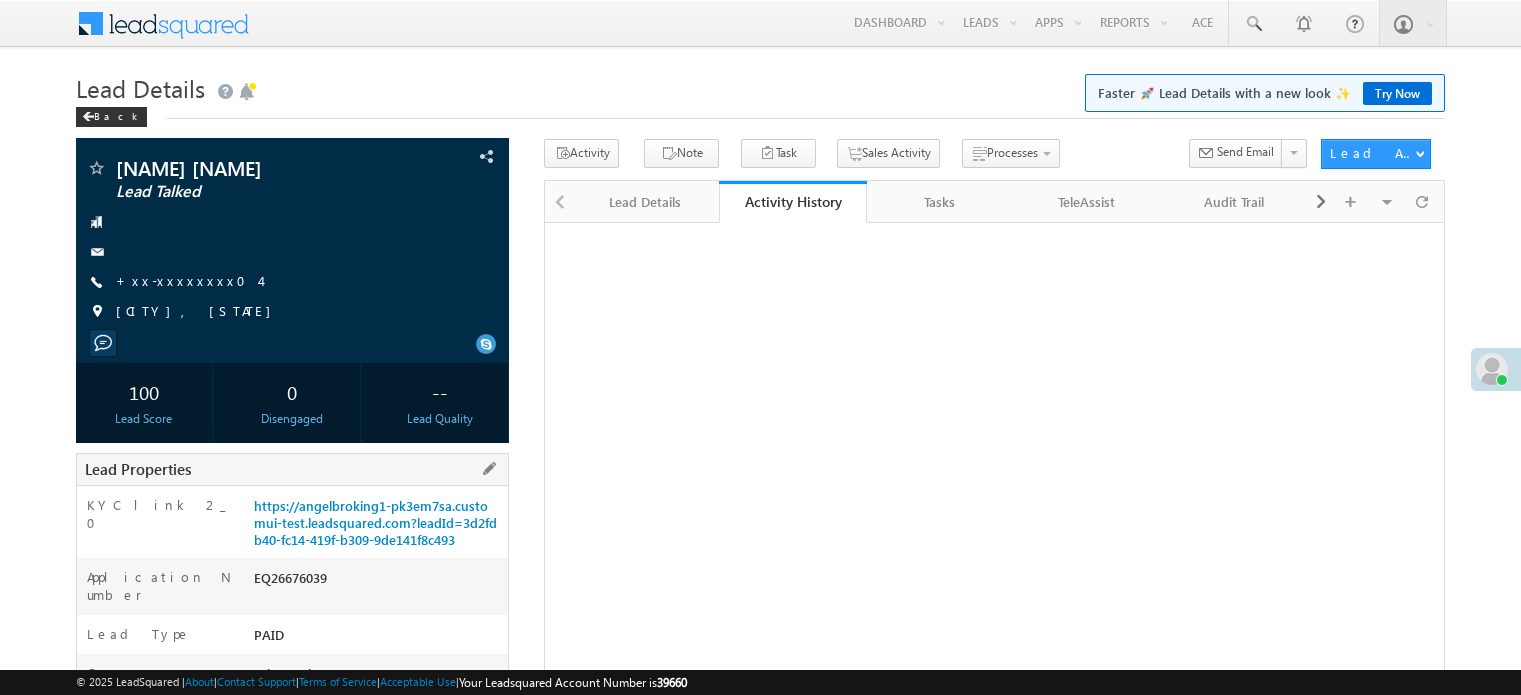 scroll, scrollTop: 0, scrollLeft: 0, axis: both 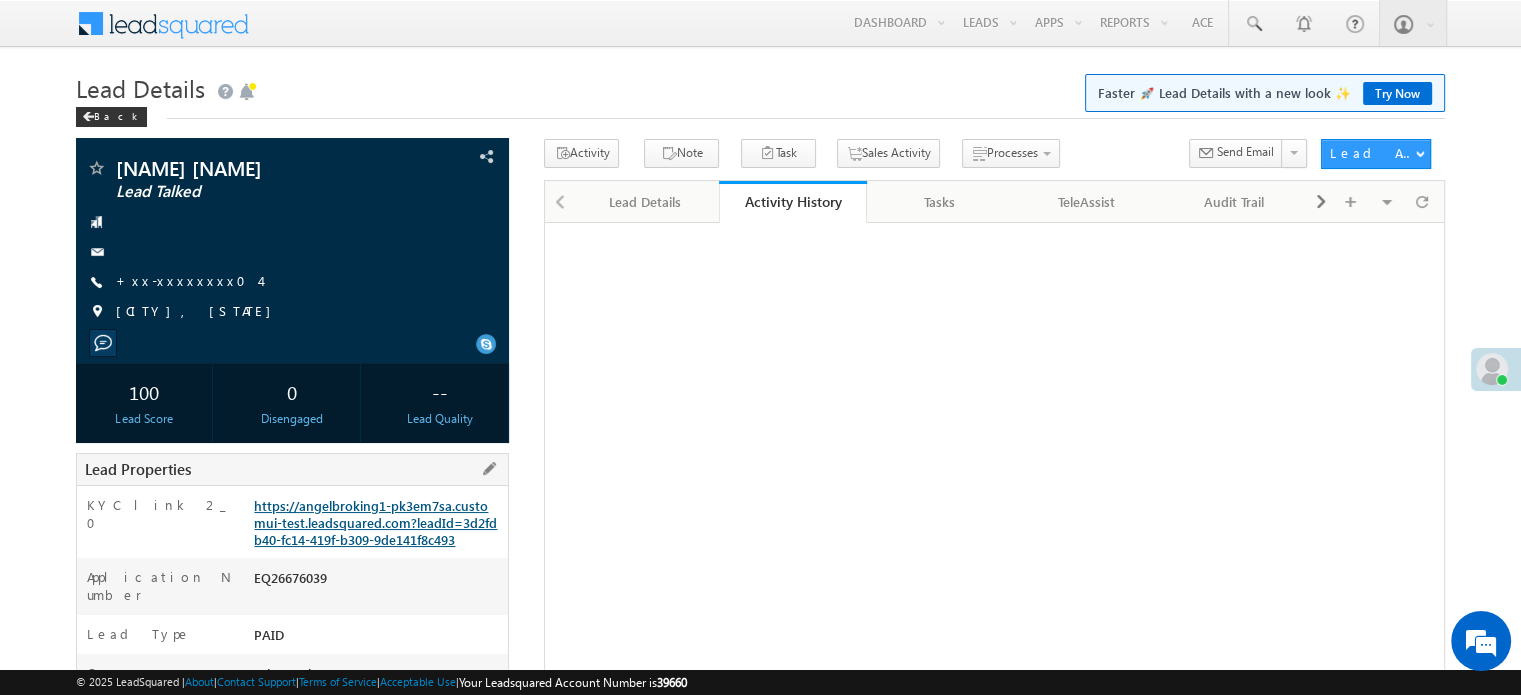 drag, startPoint x: 420, startPoint y: 495, endPoint x: 419, endPoint y: 526, distance: 31.016125 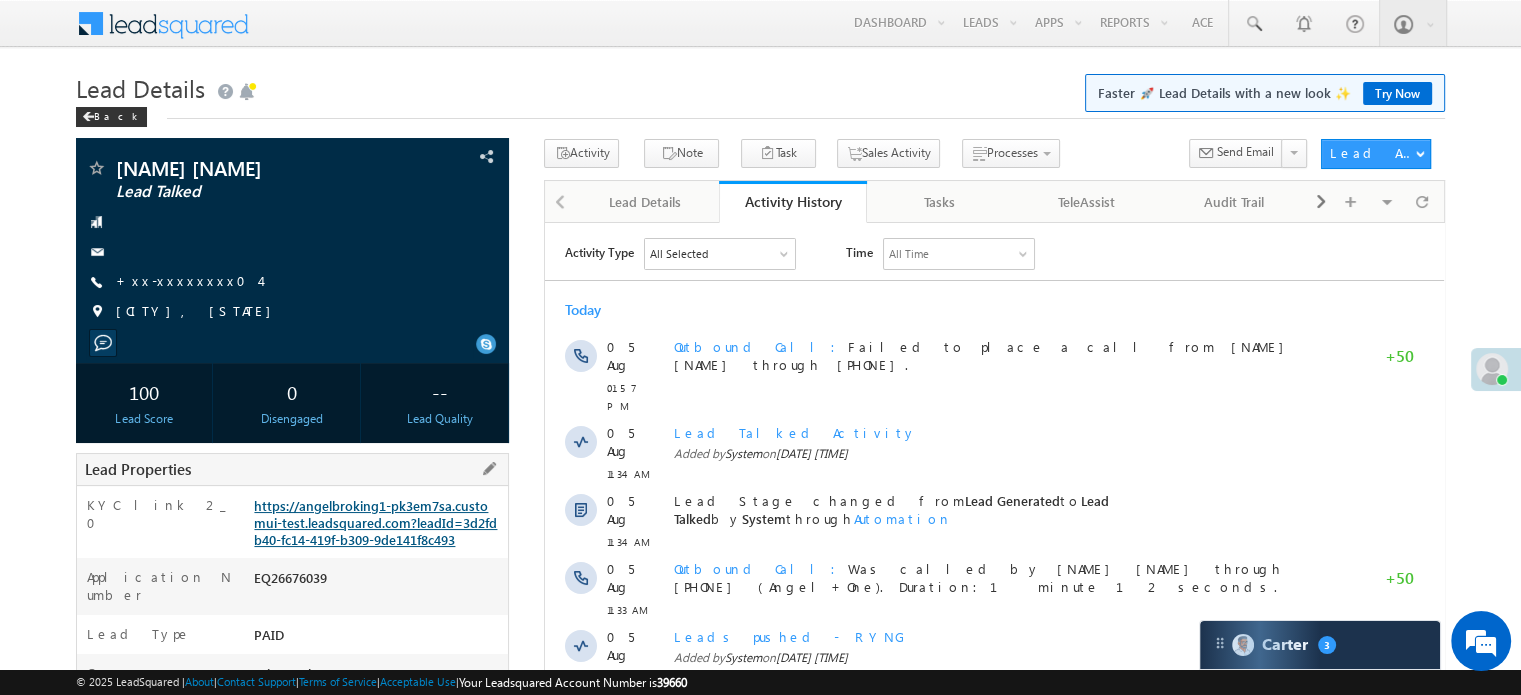scroll, scrollTop: 0, scrollLeft: 0, axis: both 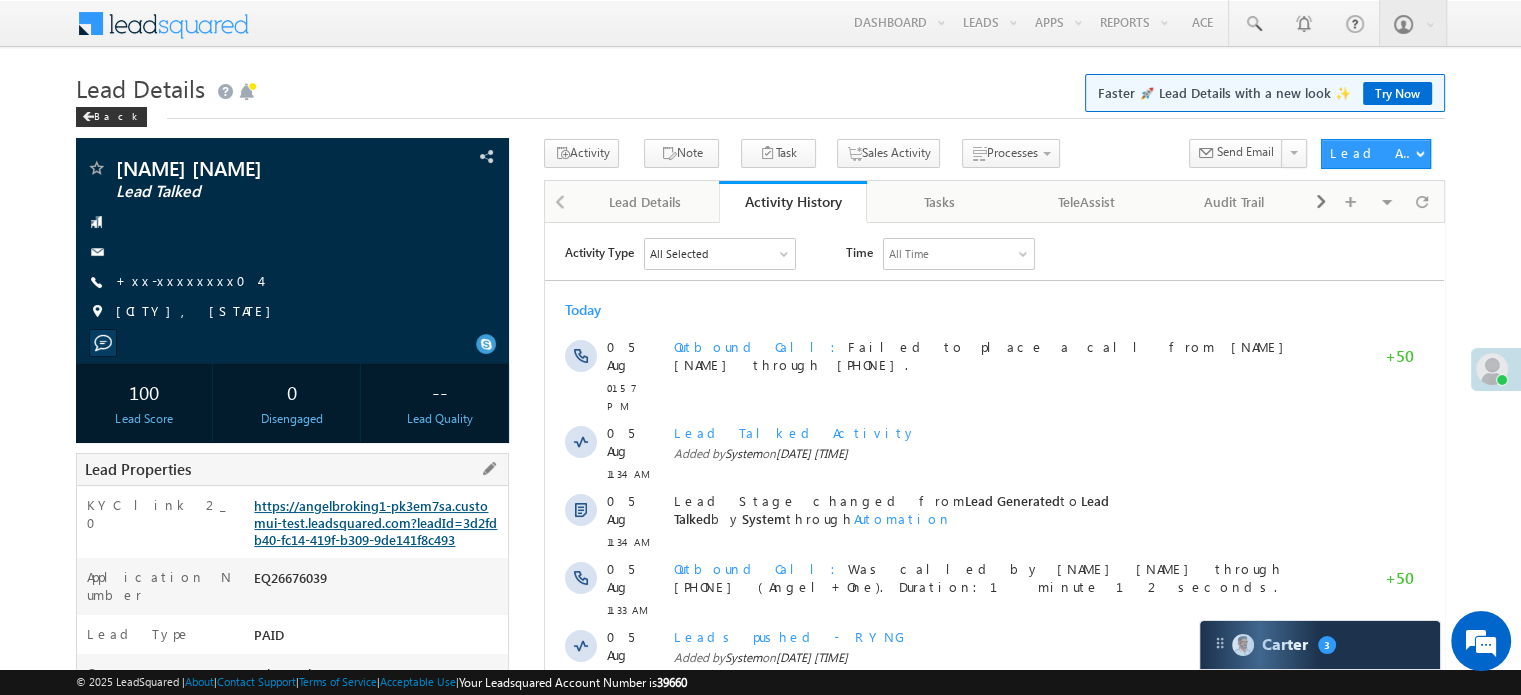 click on "https://angelbroking1-pk3em7sa.customui-test.leadsquared.com?leadId=3d2fdb40-fc14-419f-b309-9de141f8c493" at bounding box center (375, 522) 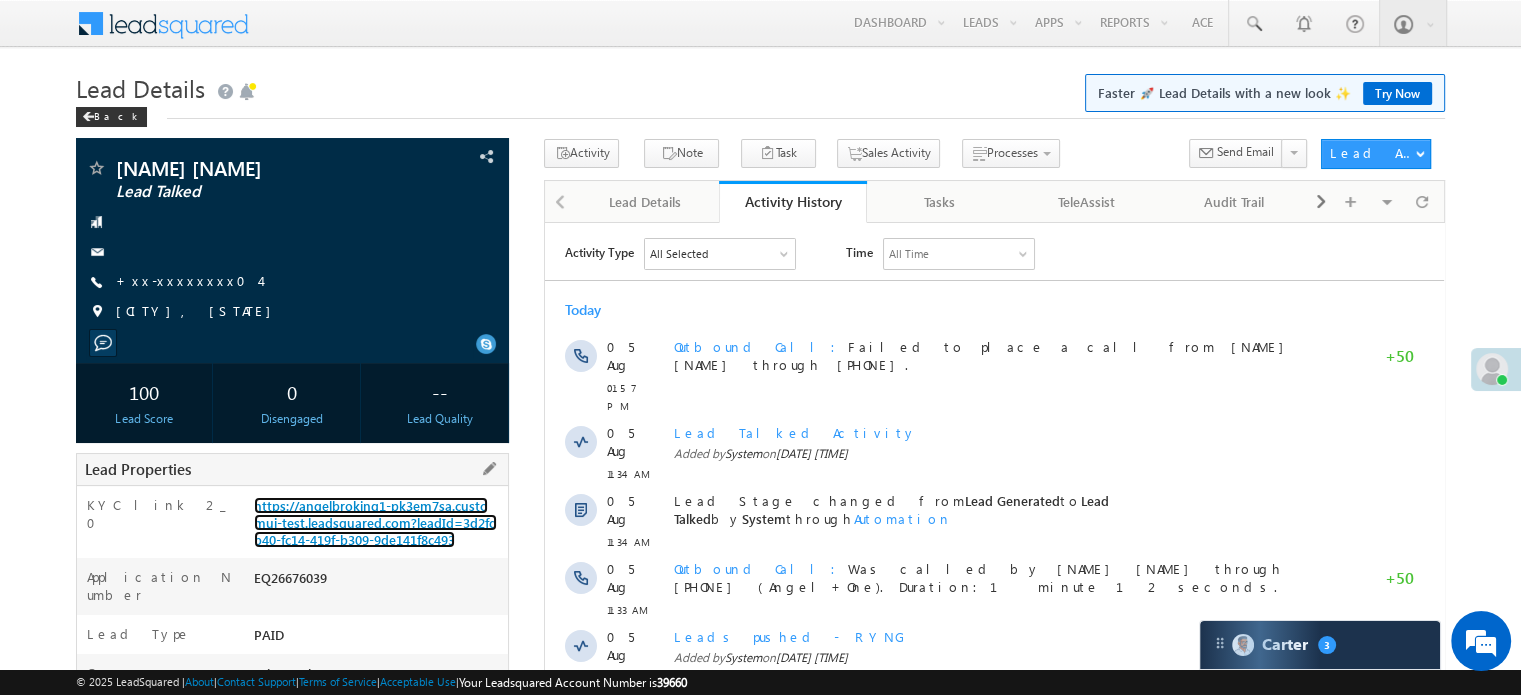 scroll, scrollTop: 0, scrollLeft: 0, axis: both 